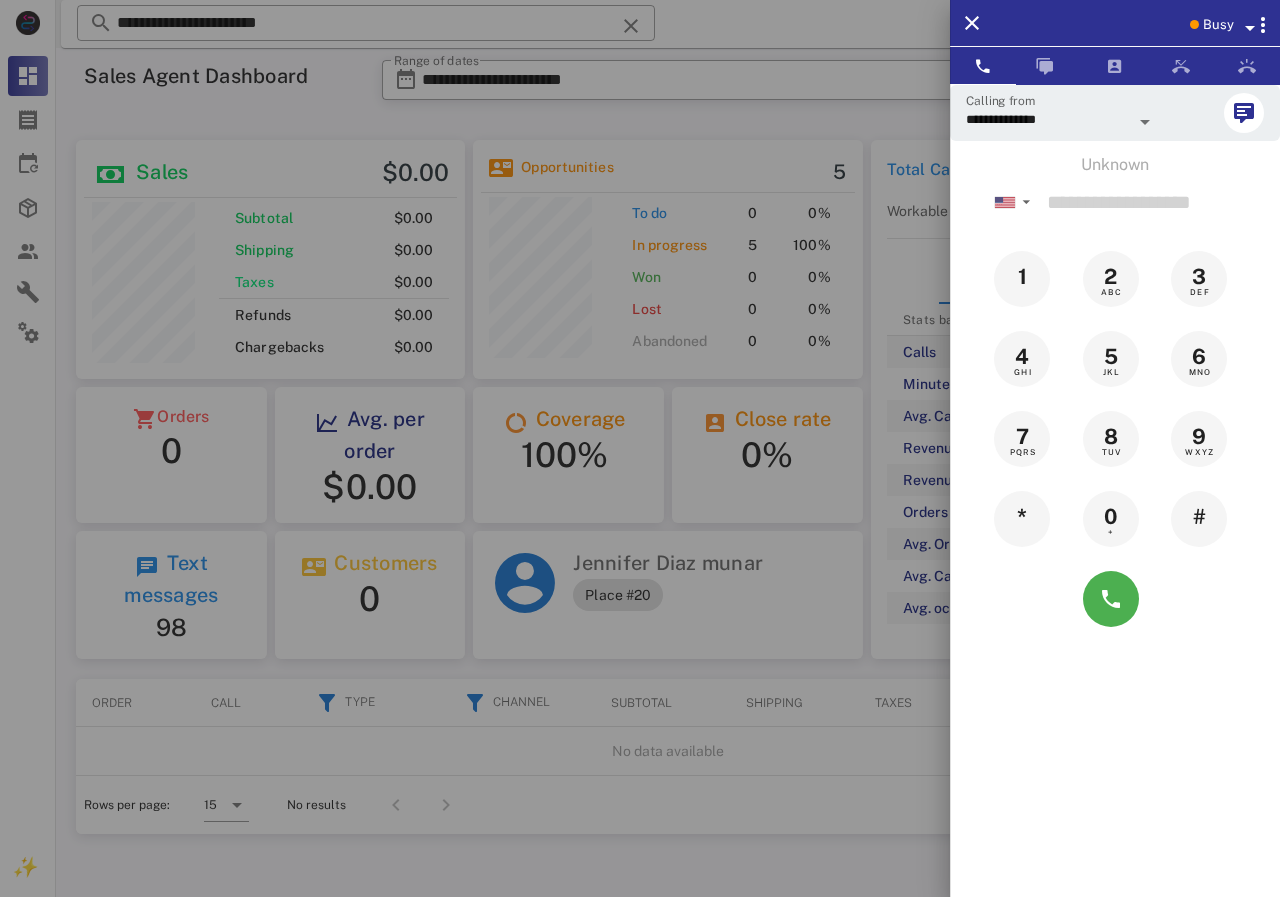 scroll, scrollTop: 0, scrollLeft: 0, axis: both 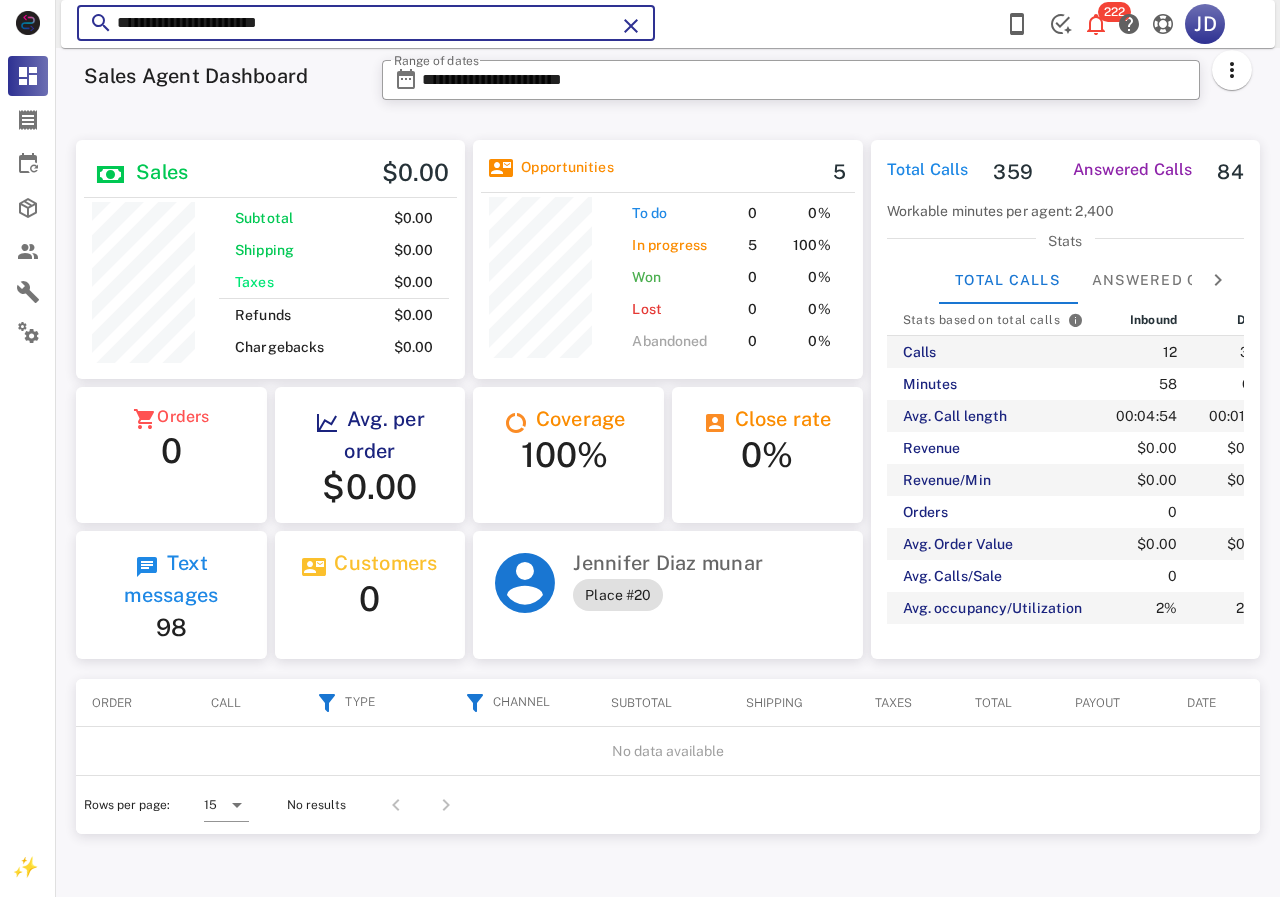 drag, startPoint x: 418, startPoint y: 18, endPoint x: 120, endPoint y: 17, distance: 298.00168 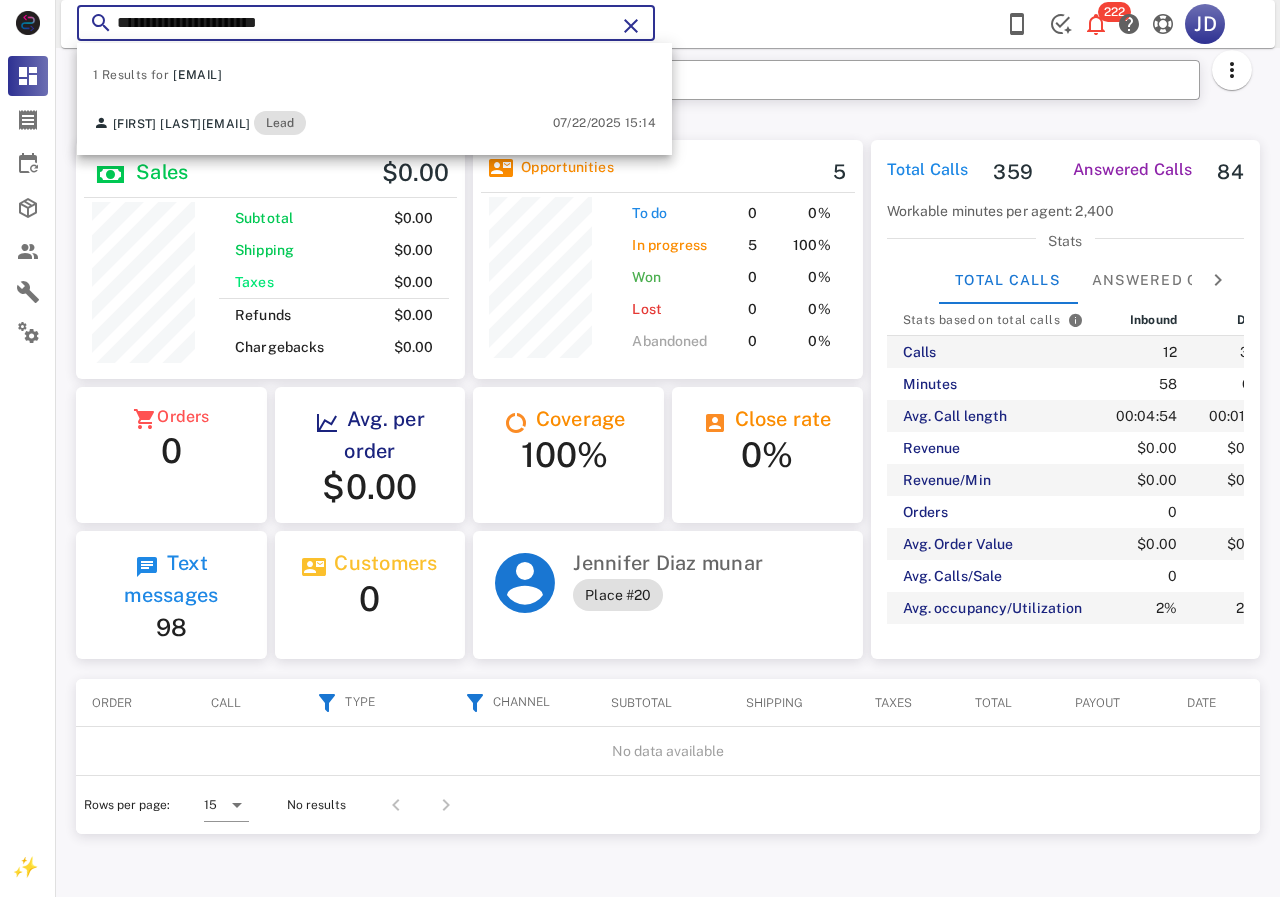 paste 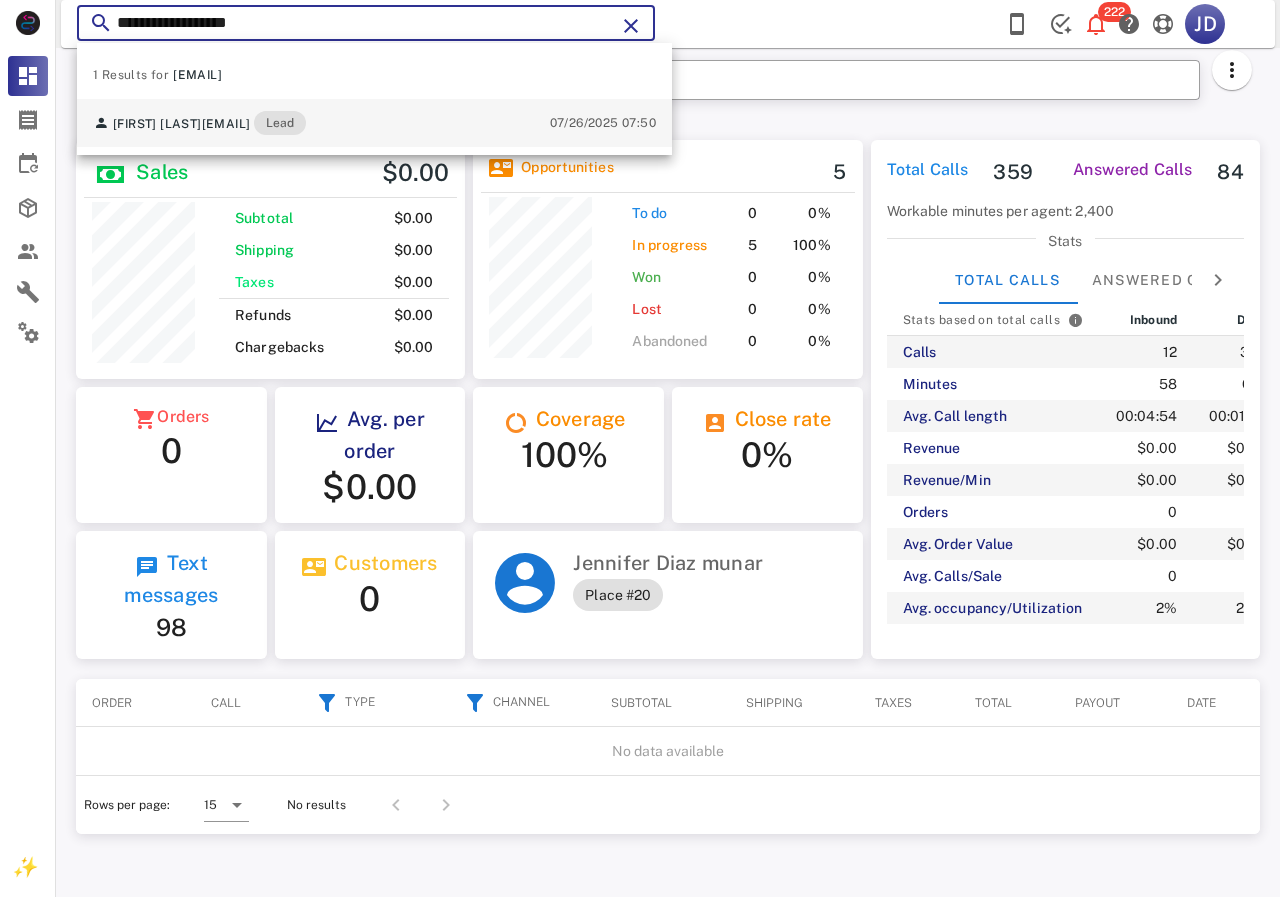 type on "**********" 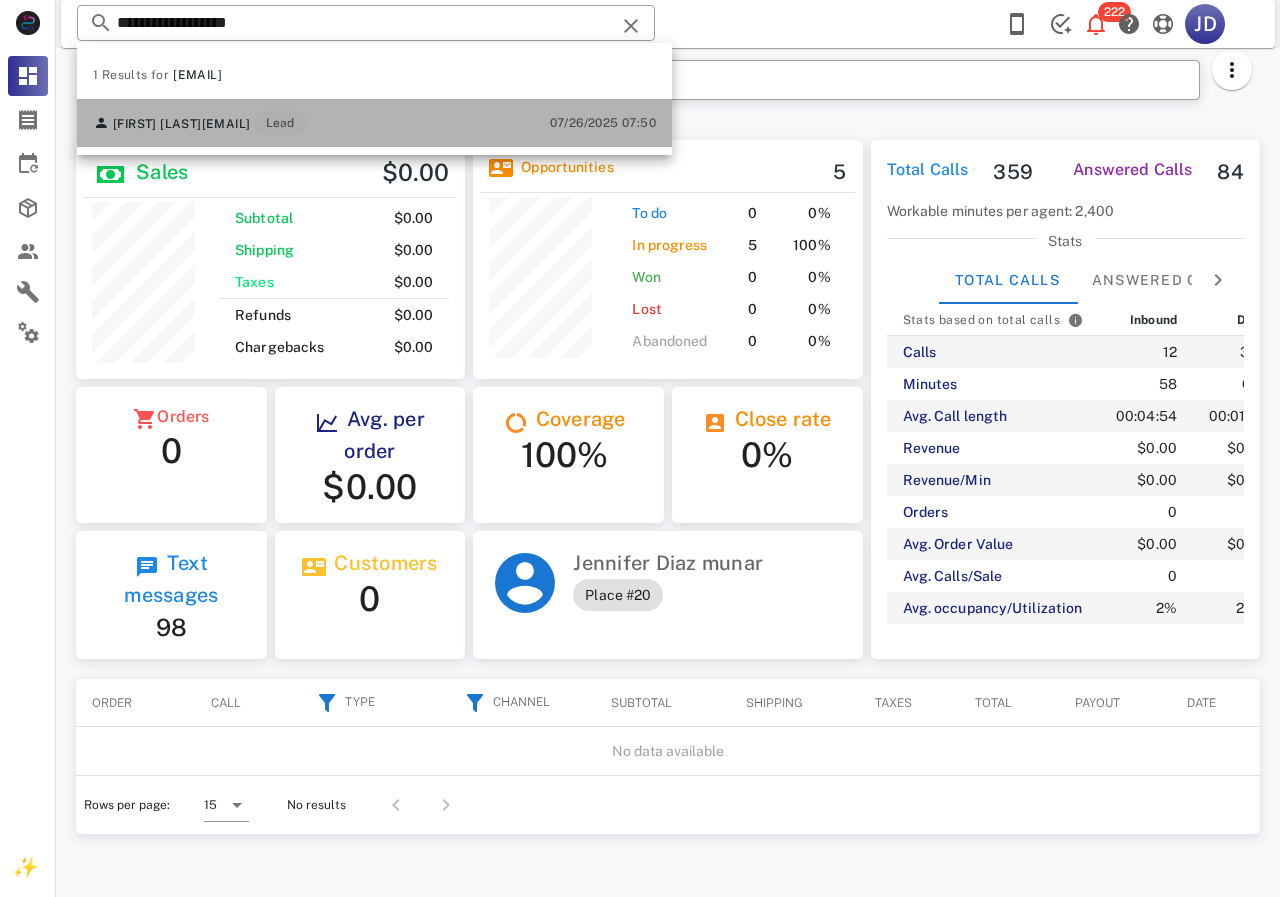 click on "rimf29@hotmail.com" at bounding box center (226, 124) 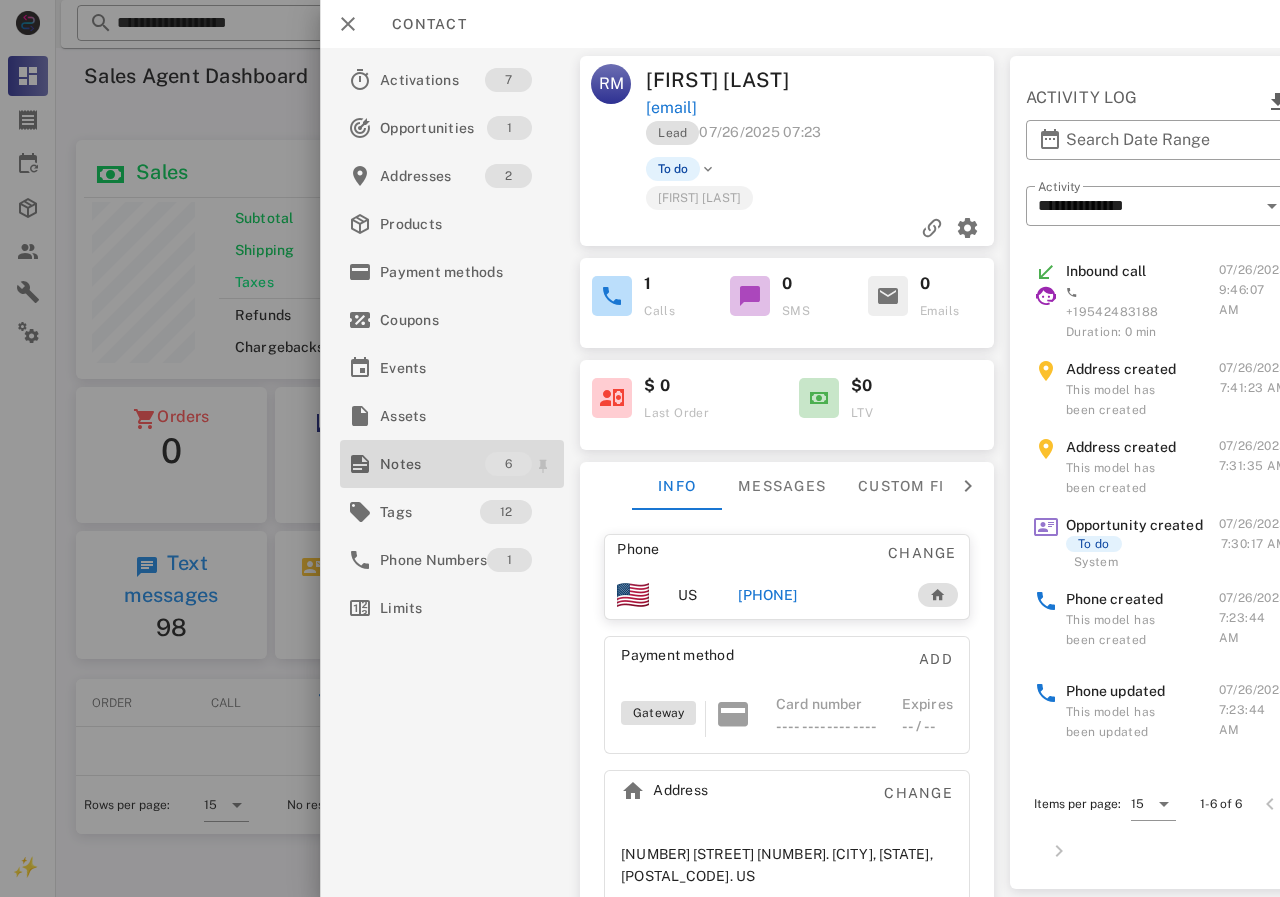 click on "Notes" at bounding box center [432, 464] 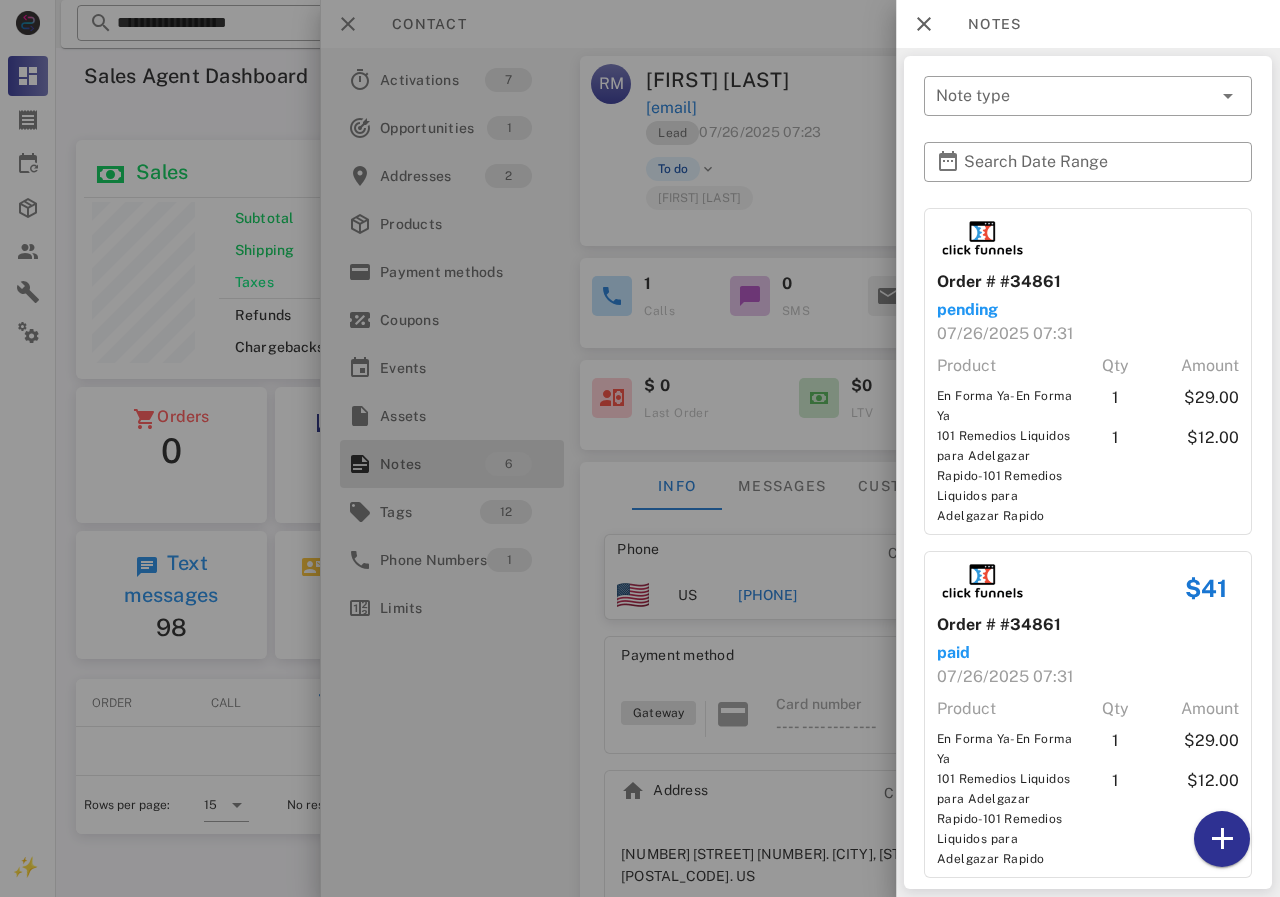 click at bounding box center (640, 448) 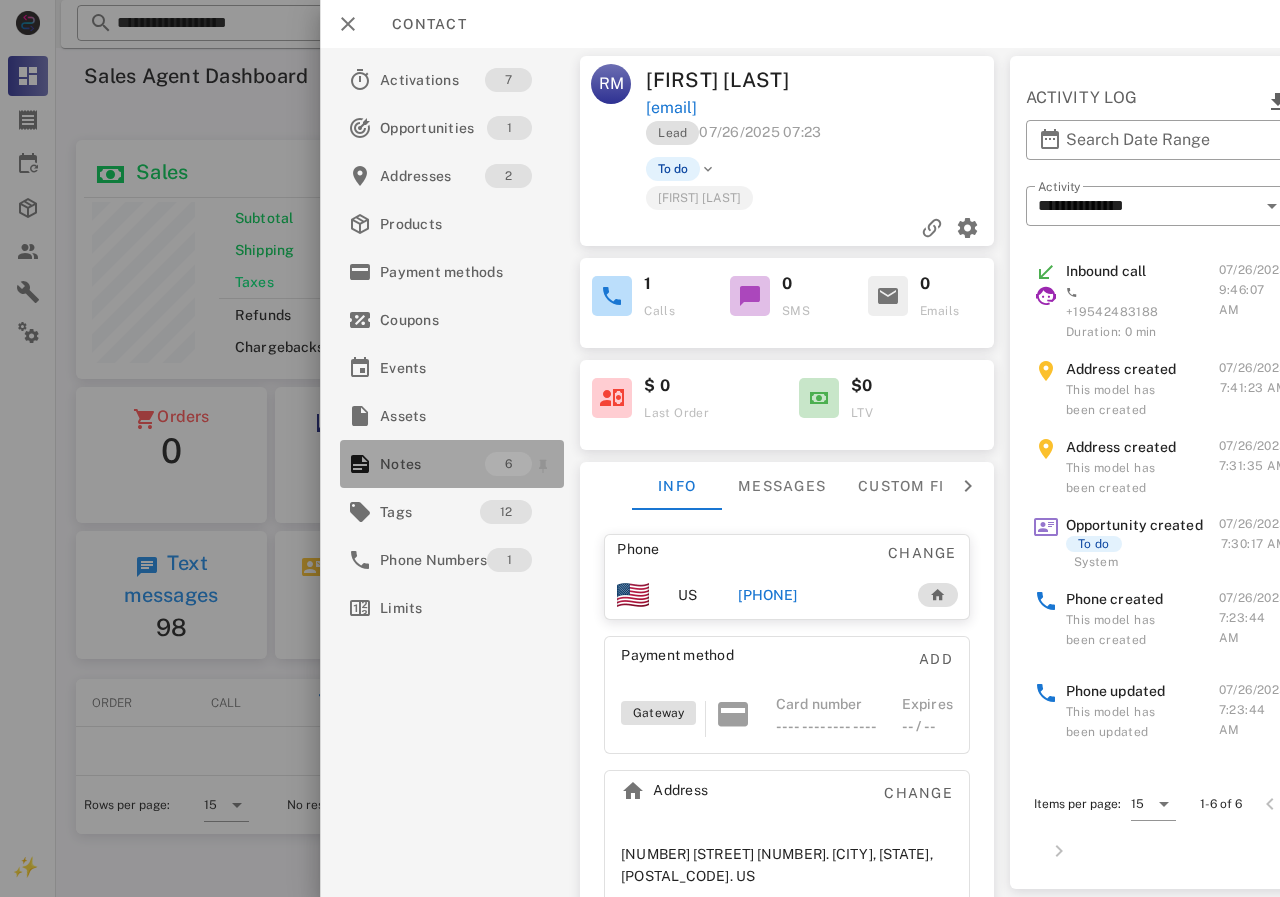 click on "Notes" at bounding box center (432, 464) 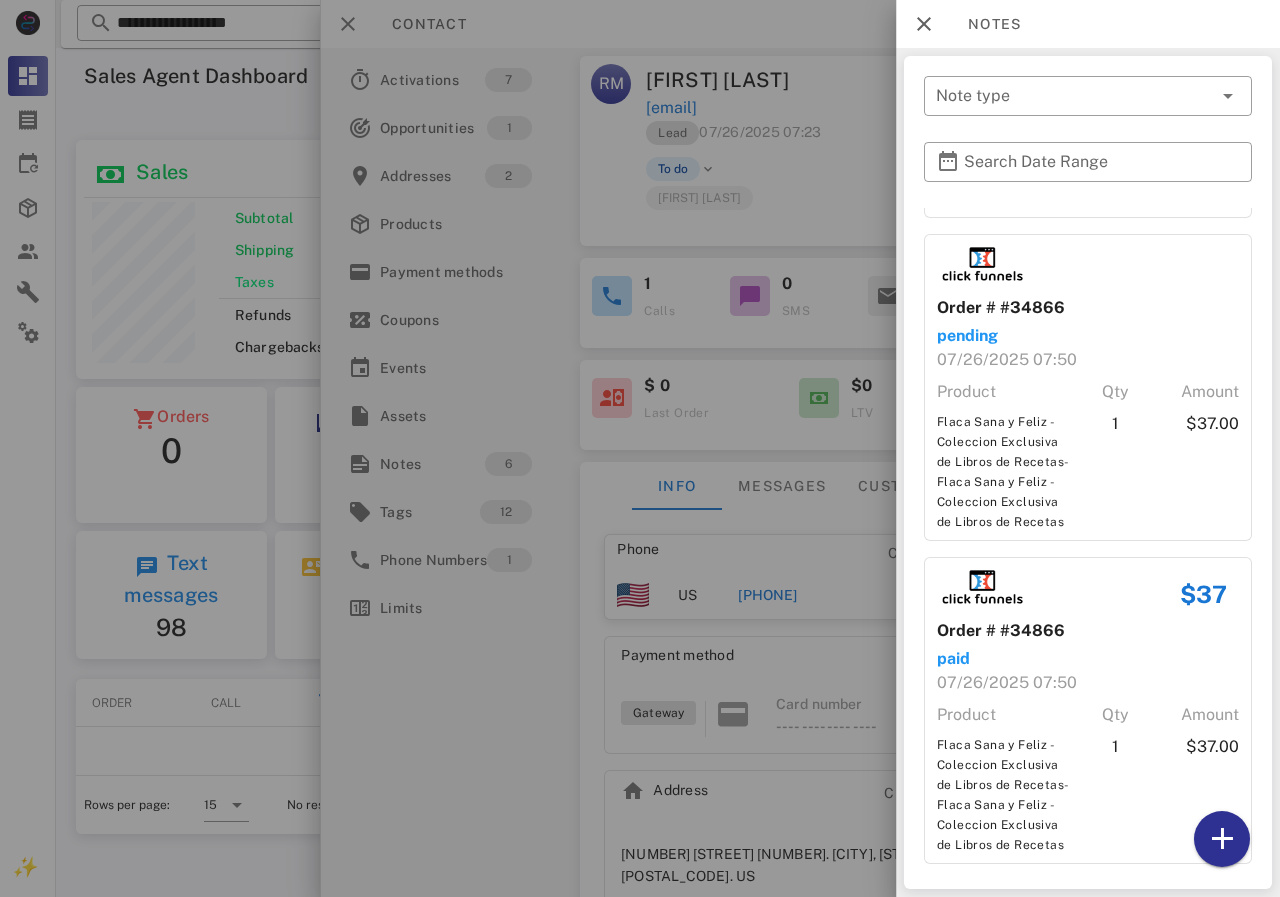 scroll, scrollTop: 1148, scrollLeft: 0, axis: vertical 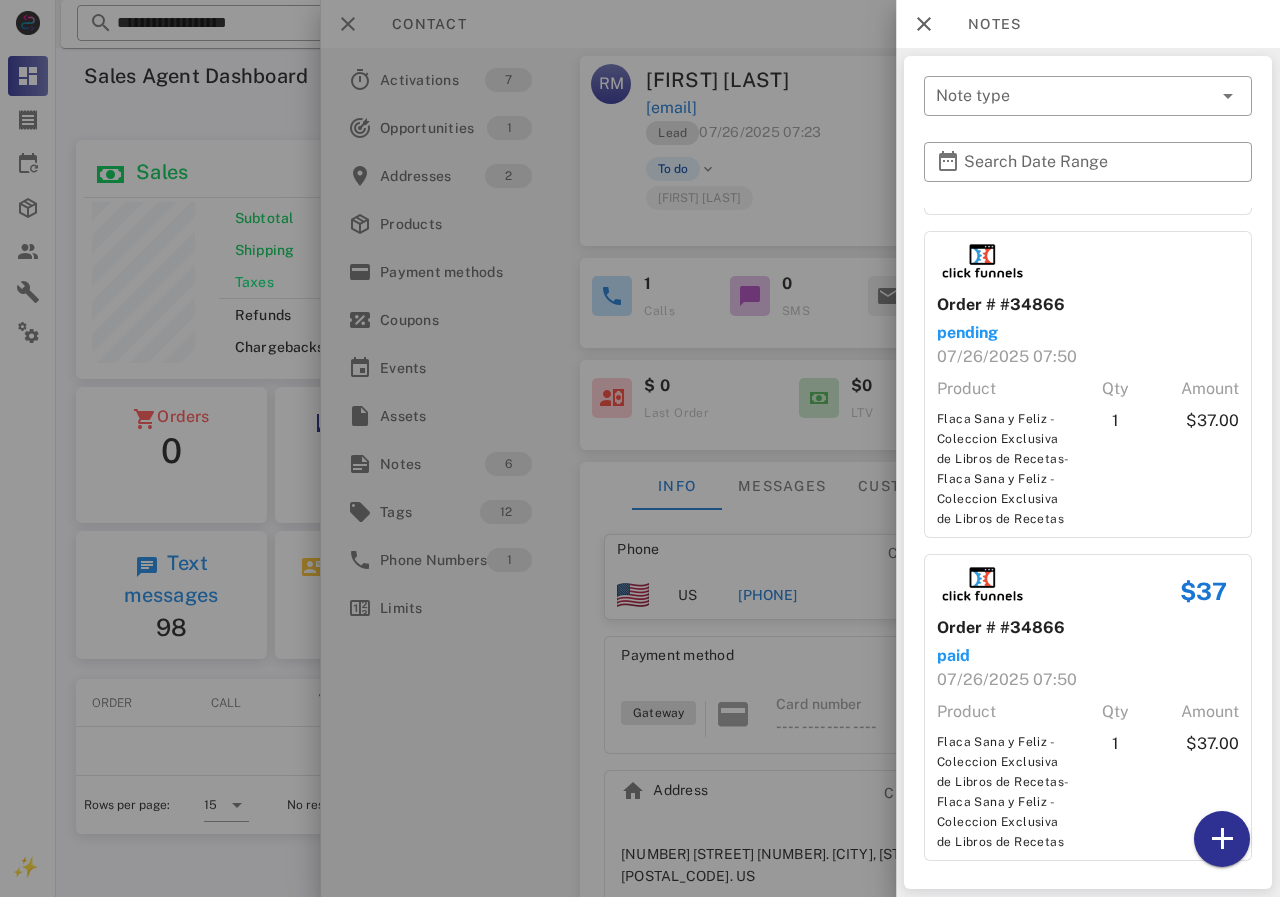 click at bounding box center (640, 448) 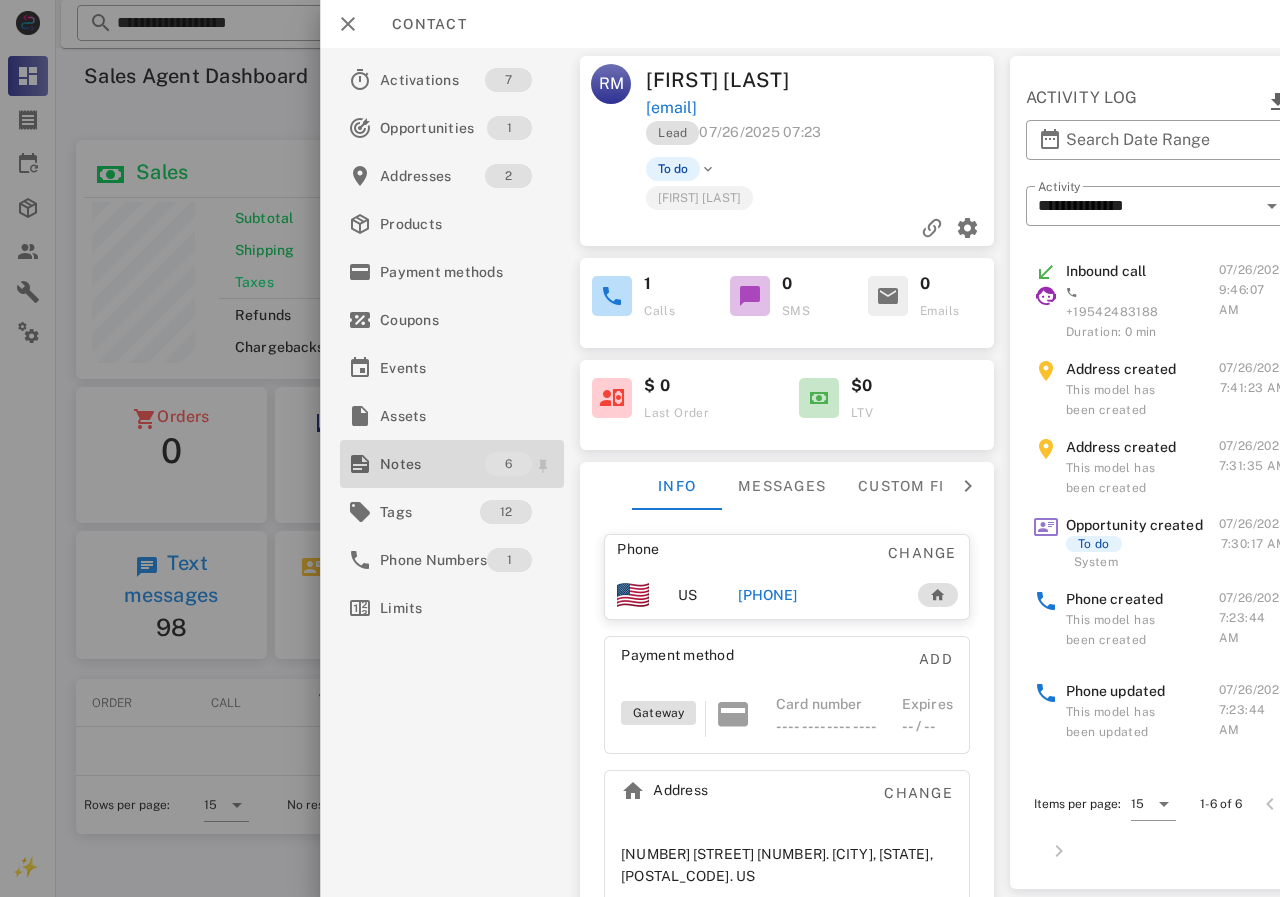 click on "Notes" at bounding box center (432, 464) 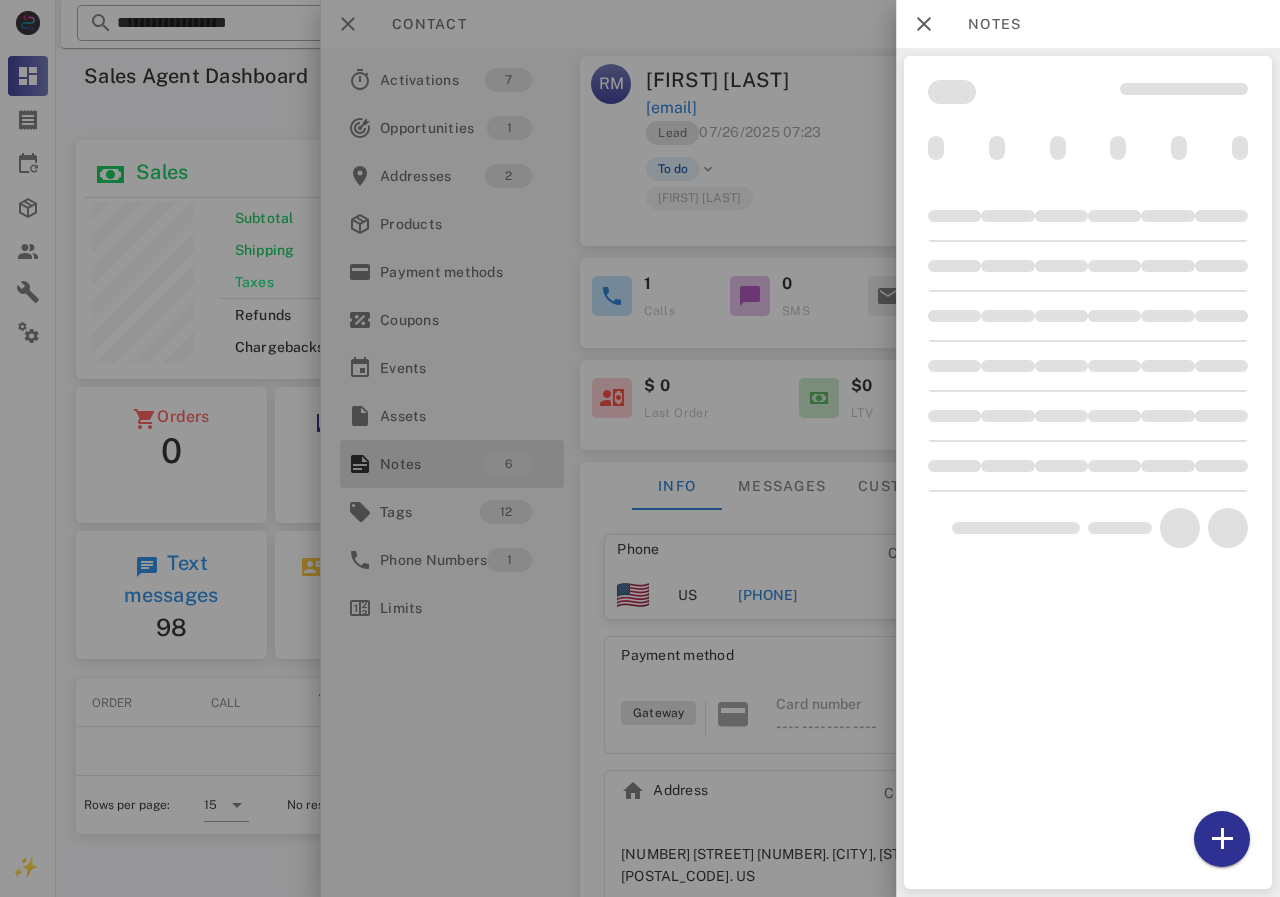 click at bounding box center (640, 448) 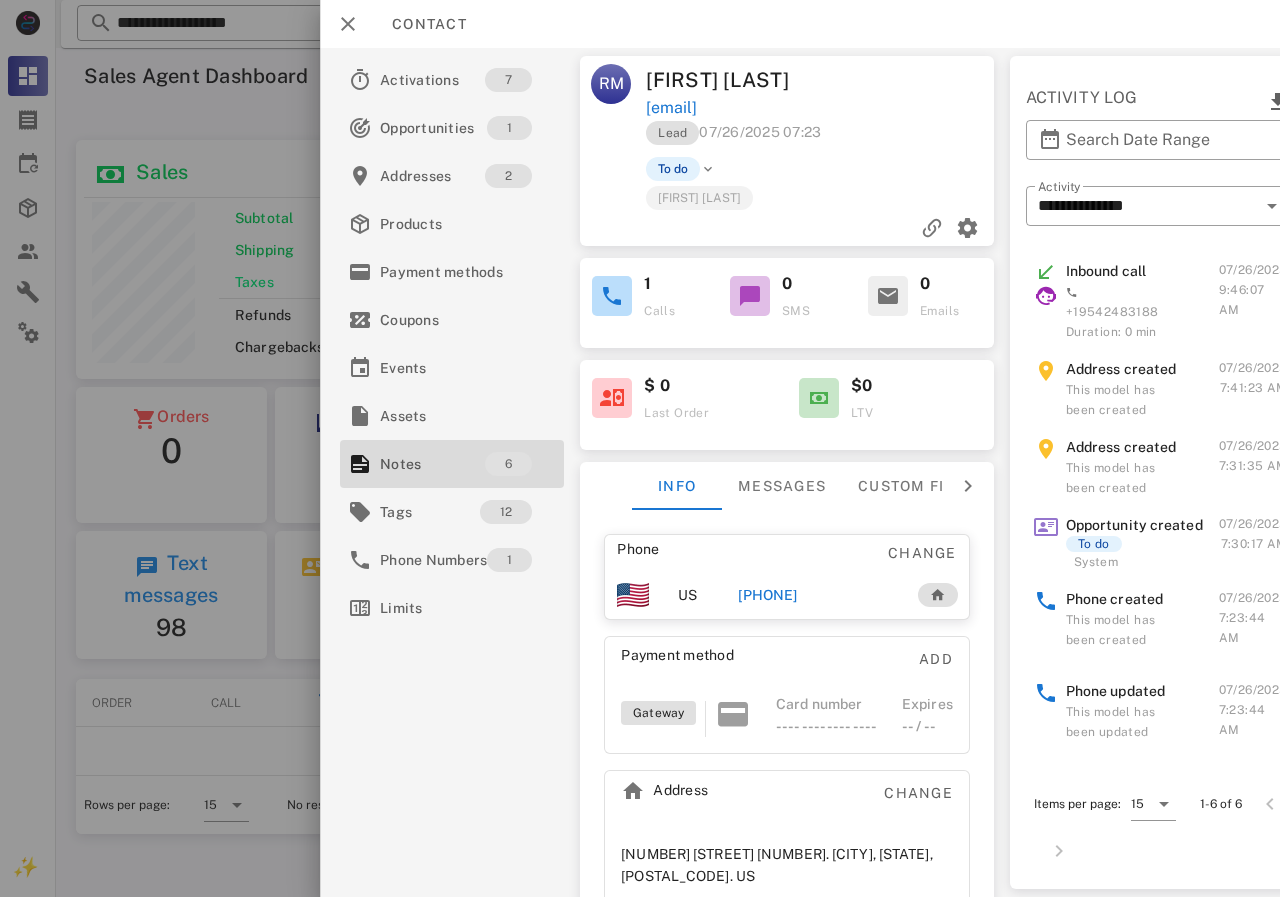 click on "+15162057739" at bounding box center [767, 595] 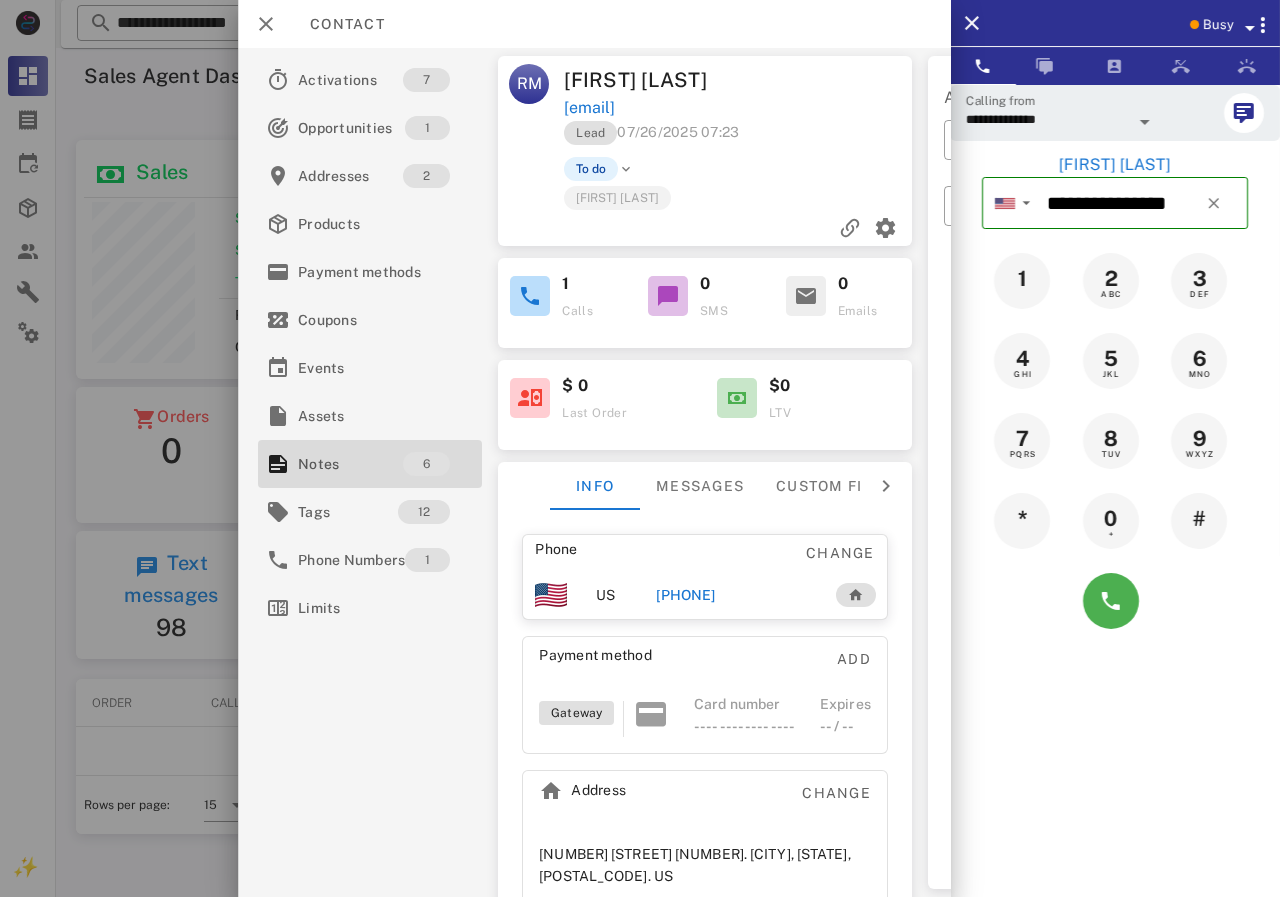 click on "+15162057739" at bounding box center [685, 595] 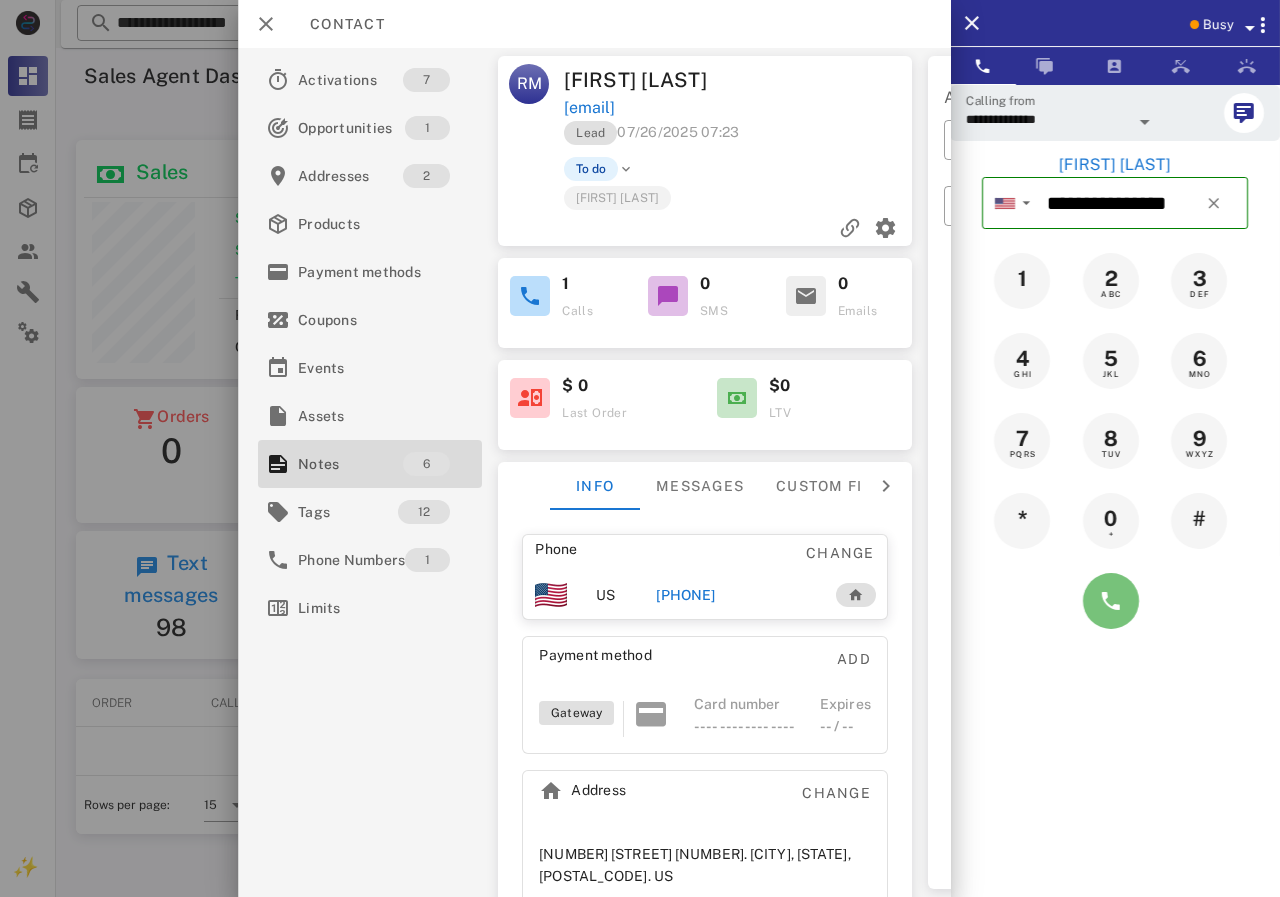 click at bounding box center (1111, 601) 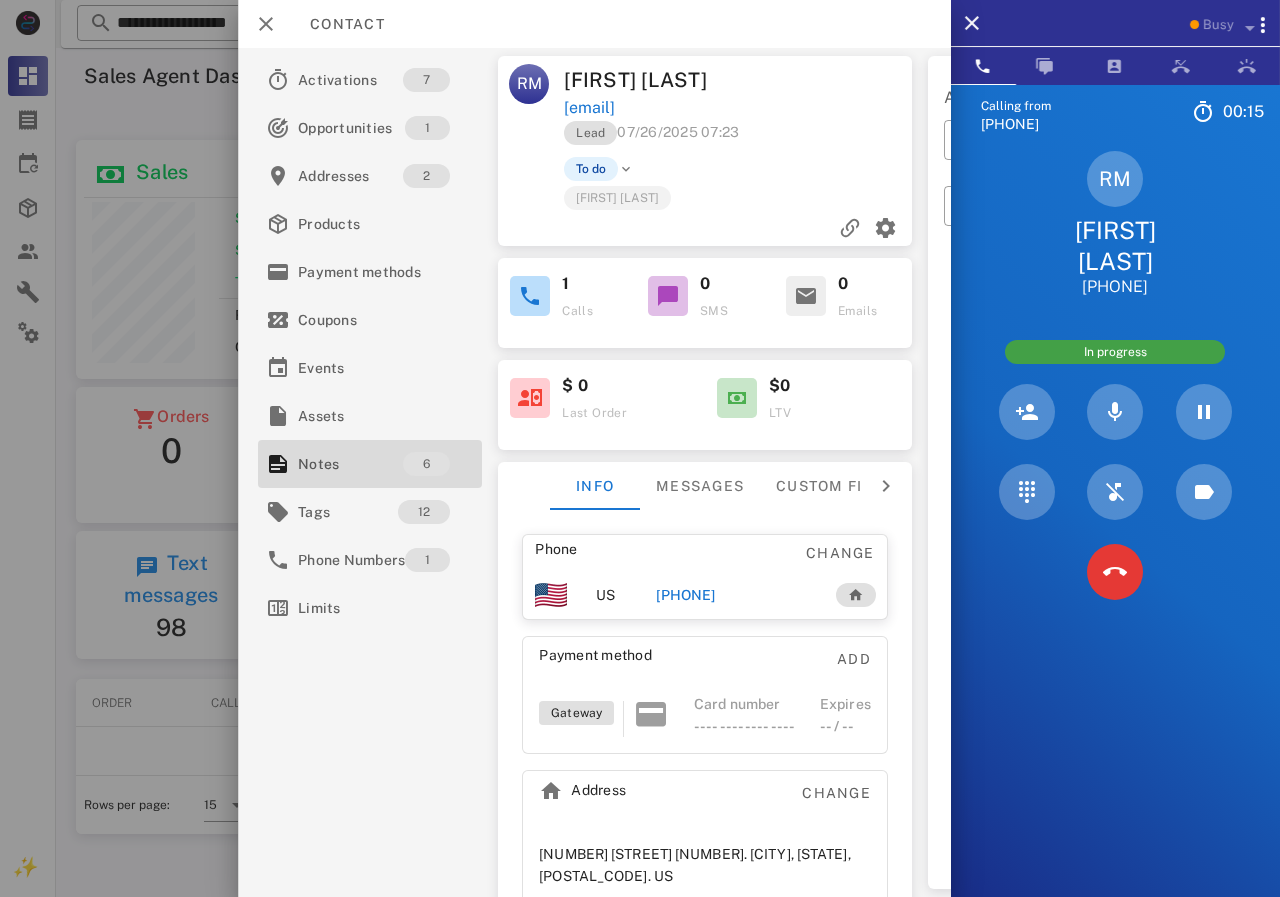 click at bounding box center [1115, 412] 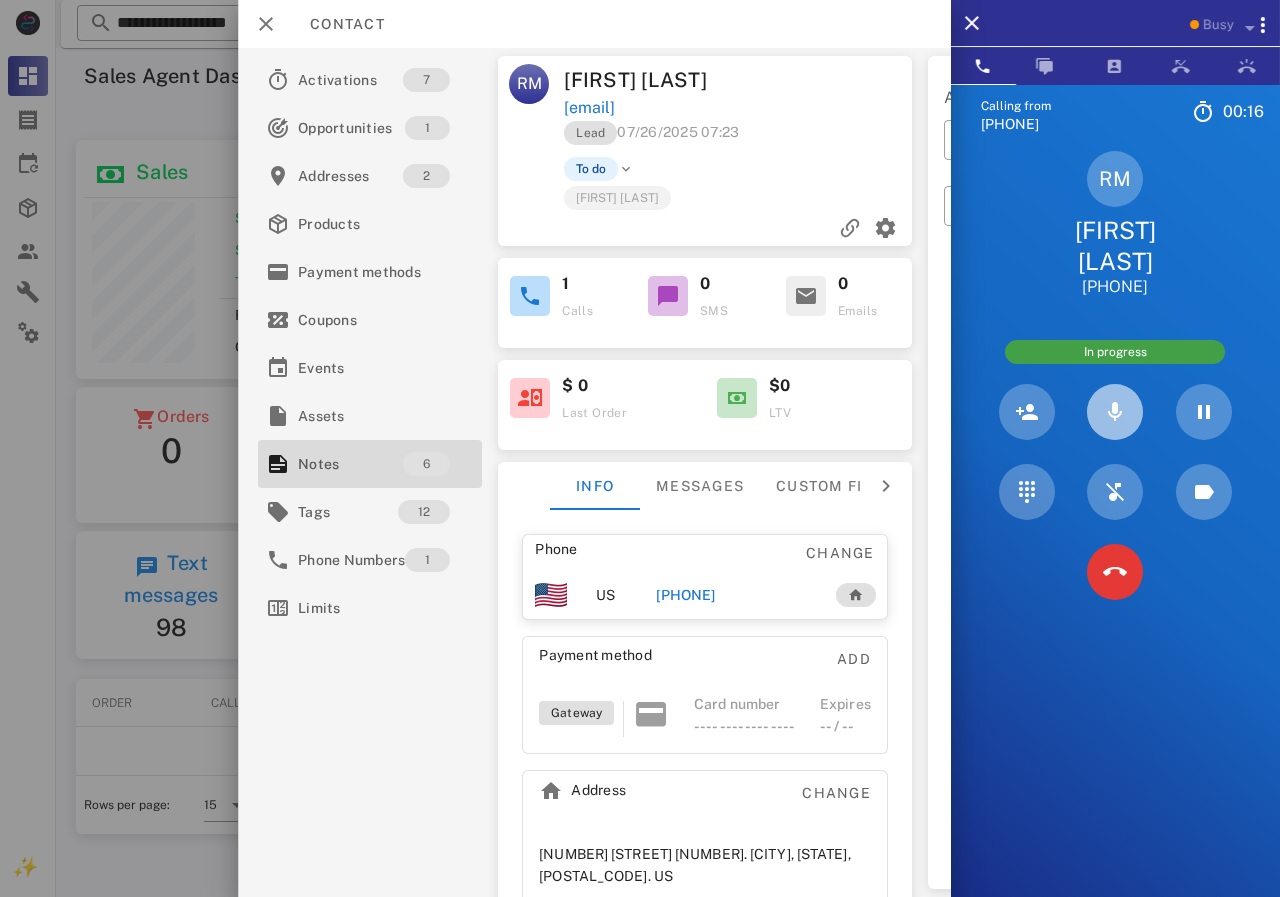 click at bounding box center [1115, 412] 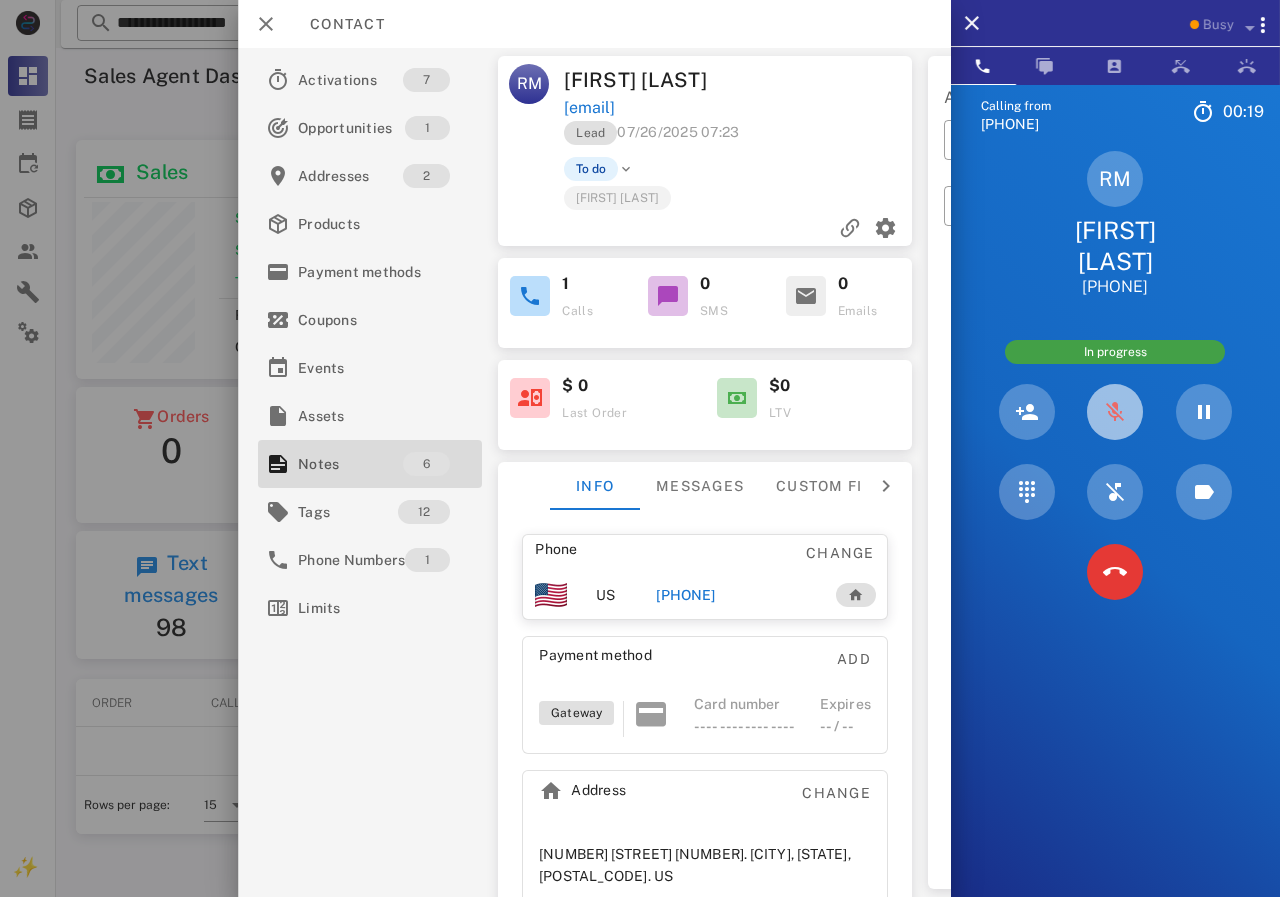 click at bounding box center [1115, 412] 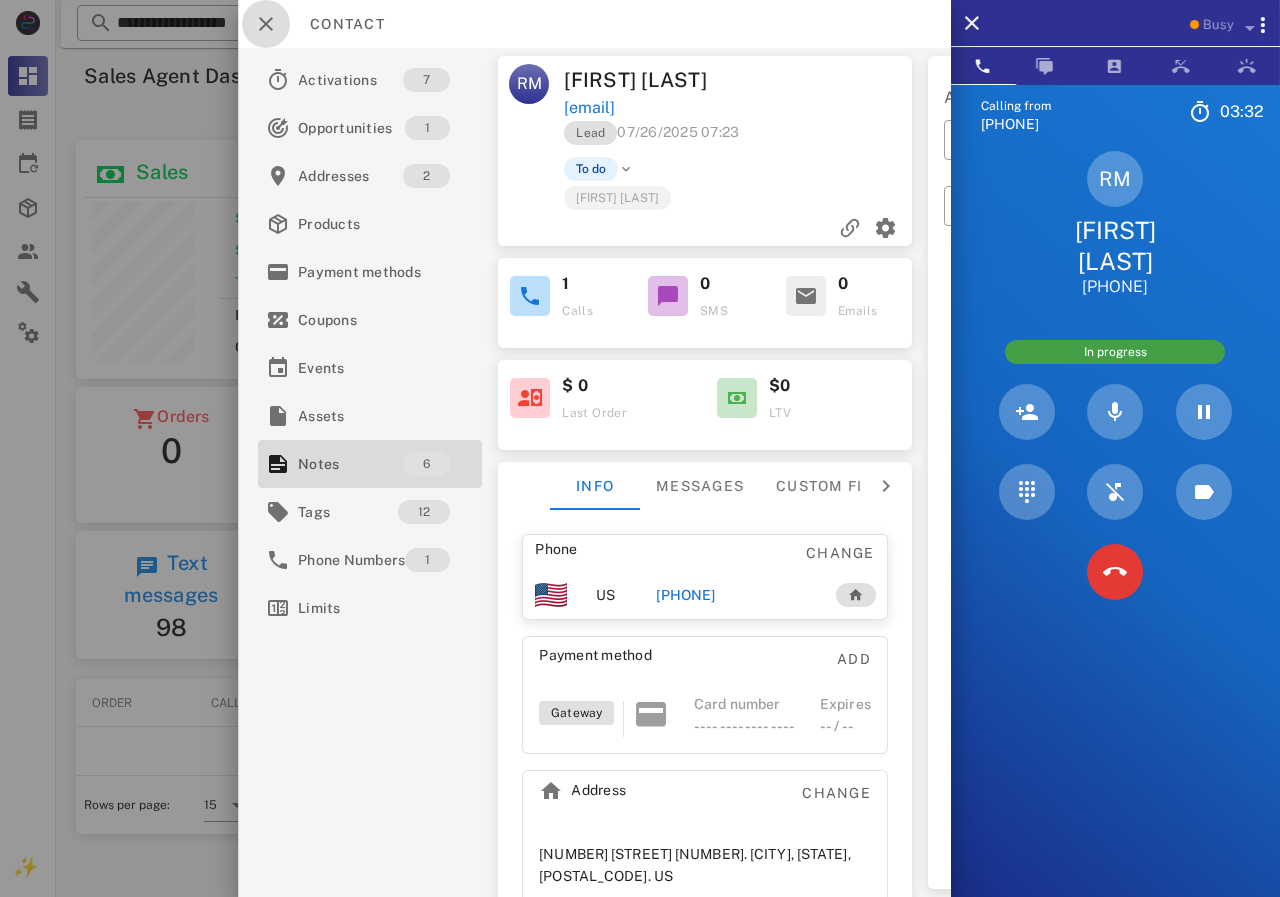click at bounding box center (266, 24) 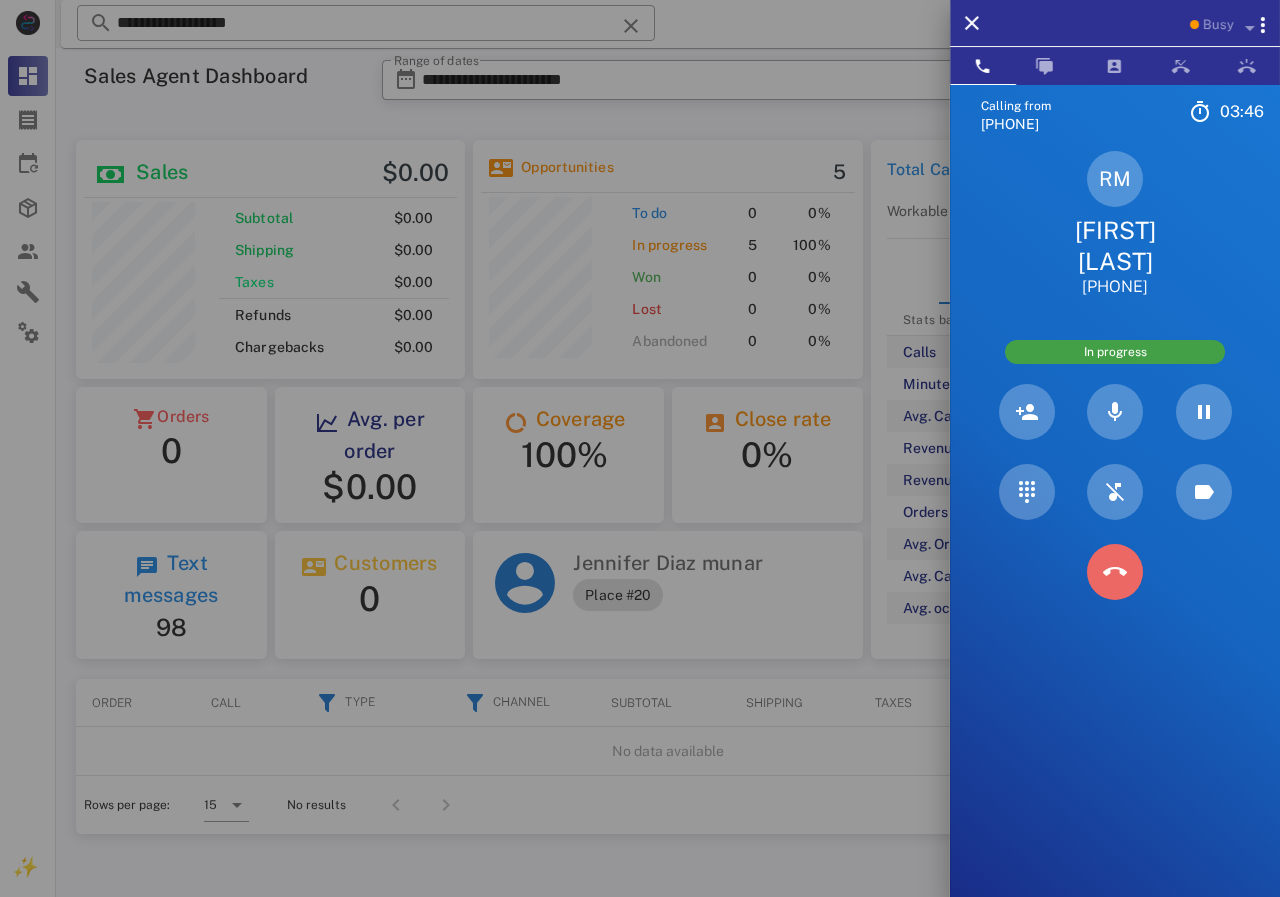 click at bounding box center [1115, 572] 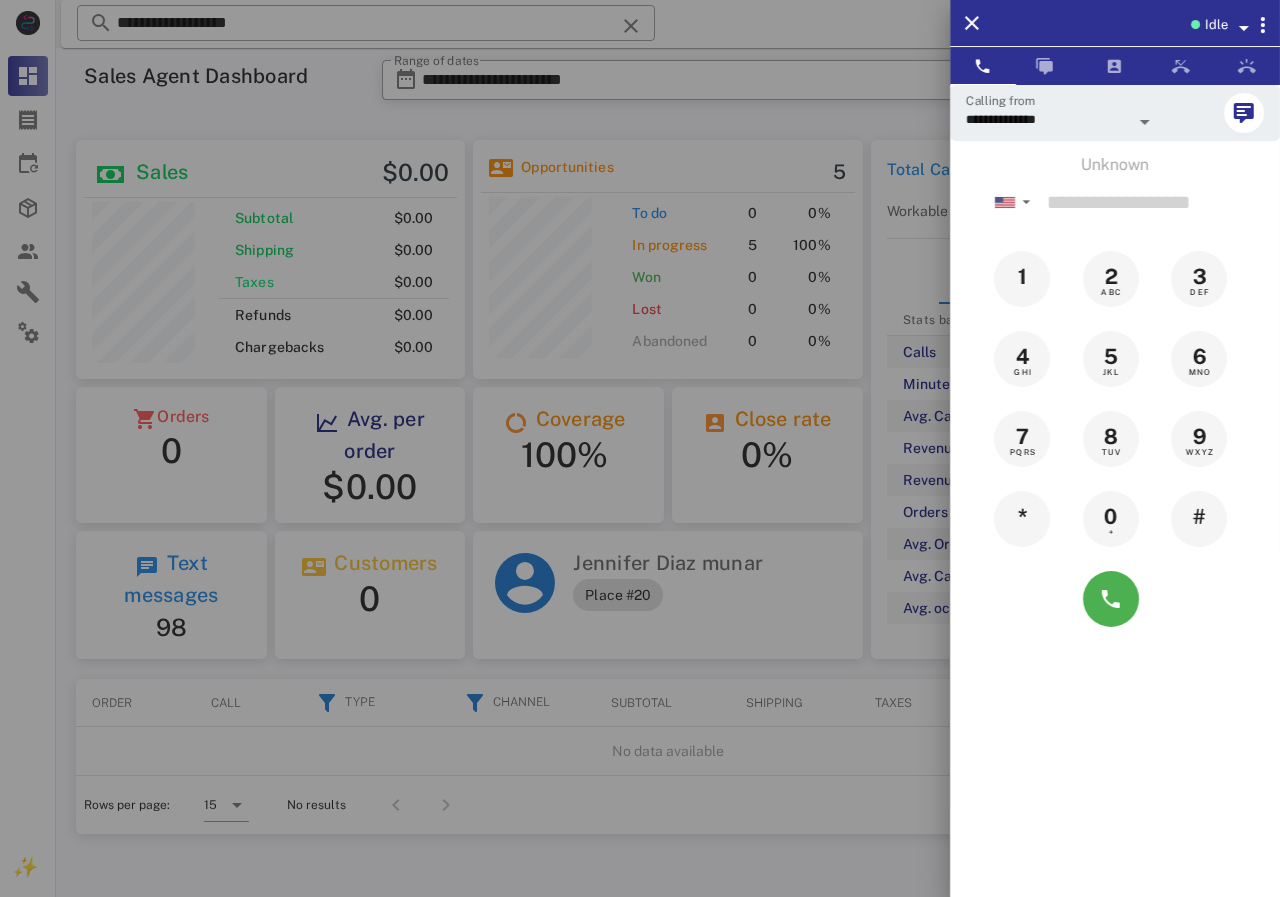 click at bounding box center (640, 448) 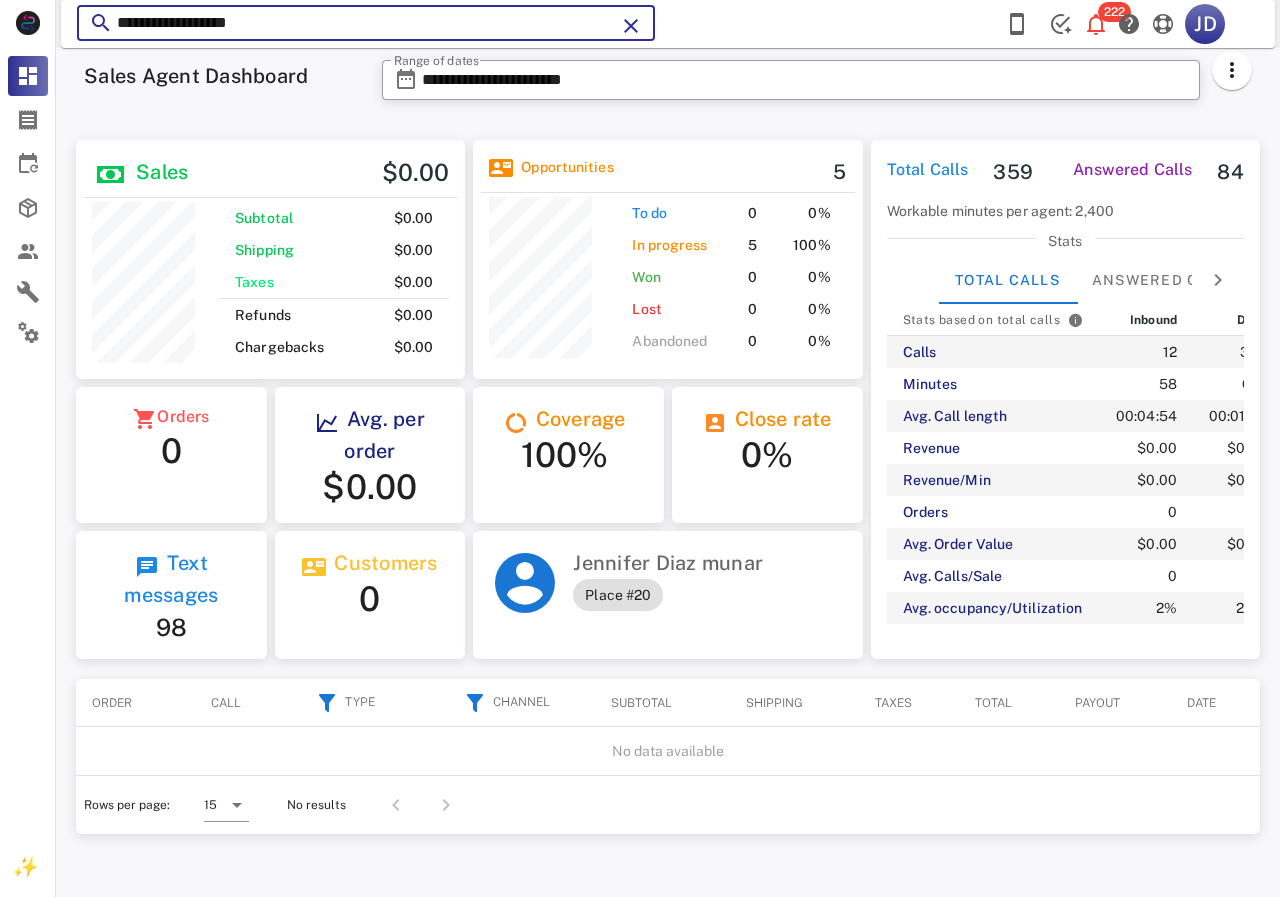 click on "**********" at bounding box center (366, 23) 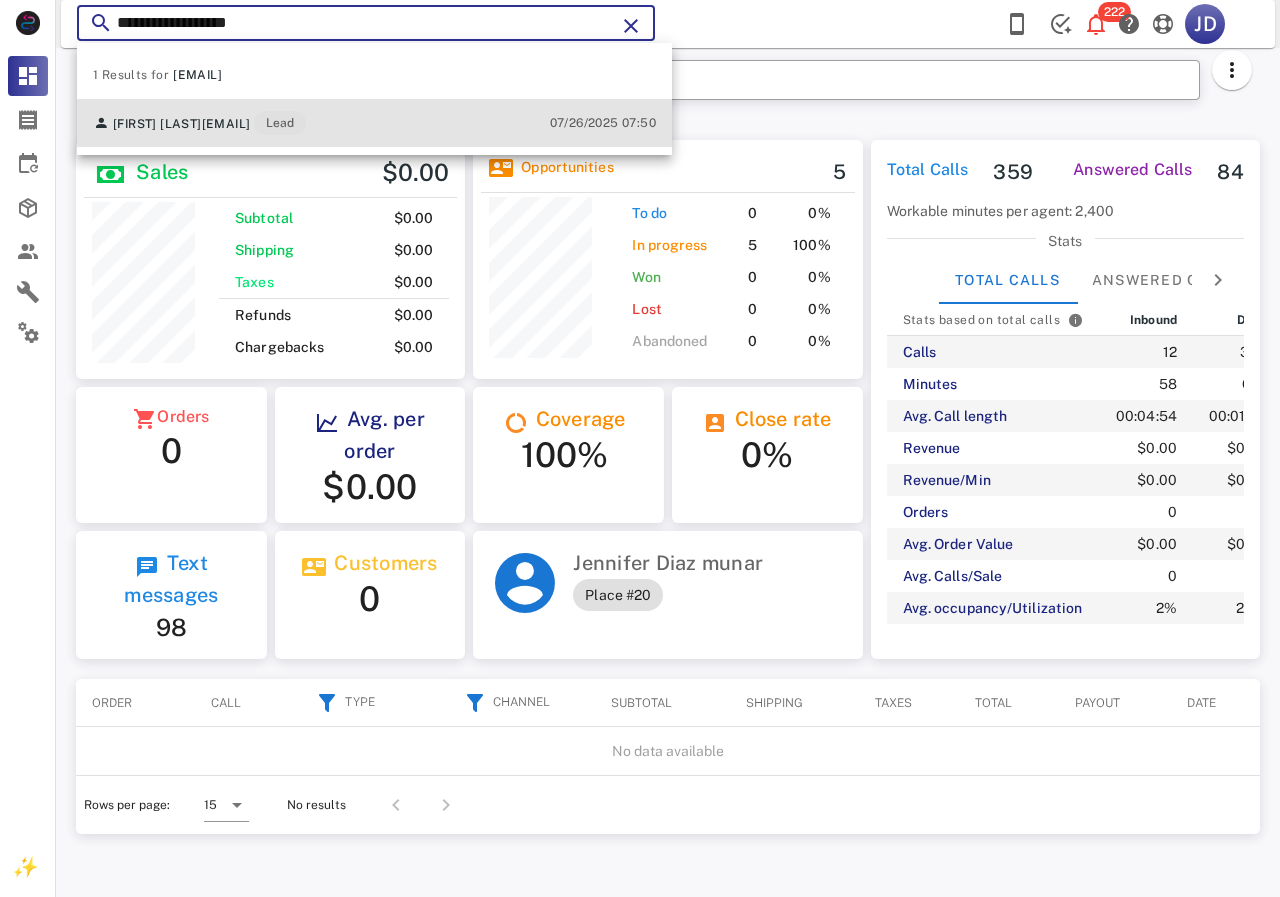 click on "rimf29@hotmail.com" at bounding box center [226, 124] 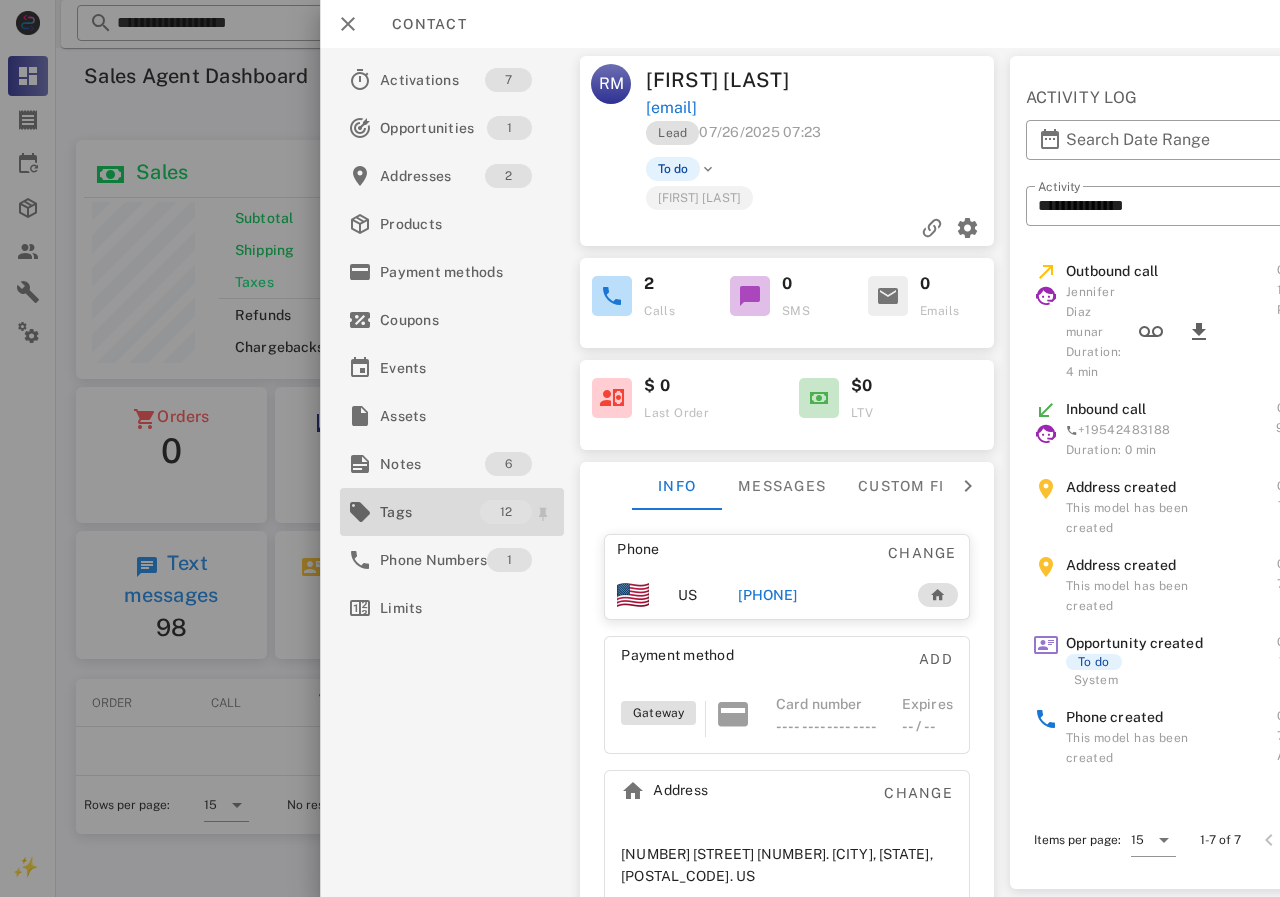click on "Tags  12" at bounding box center (452, 512) 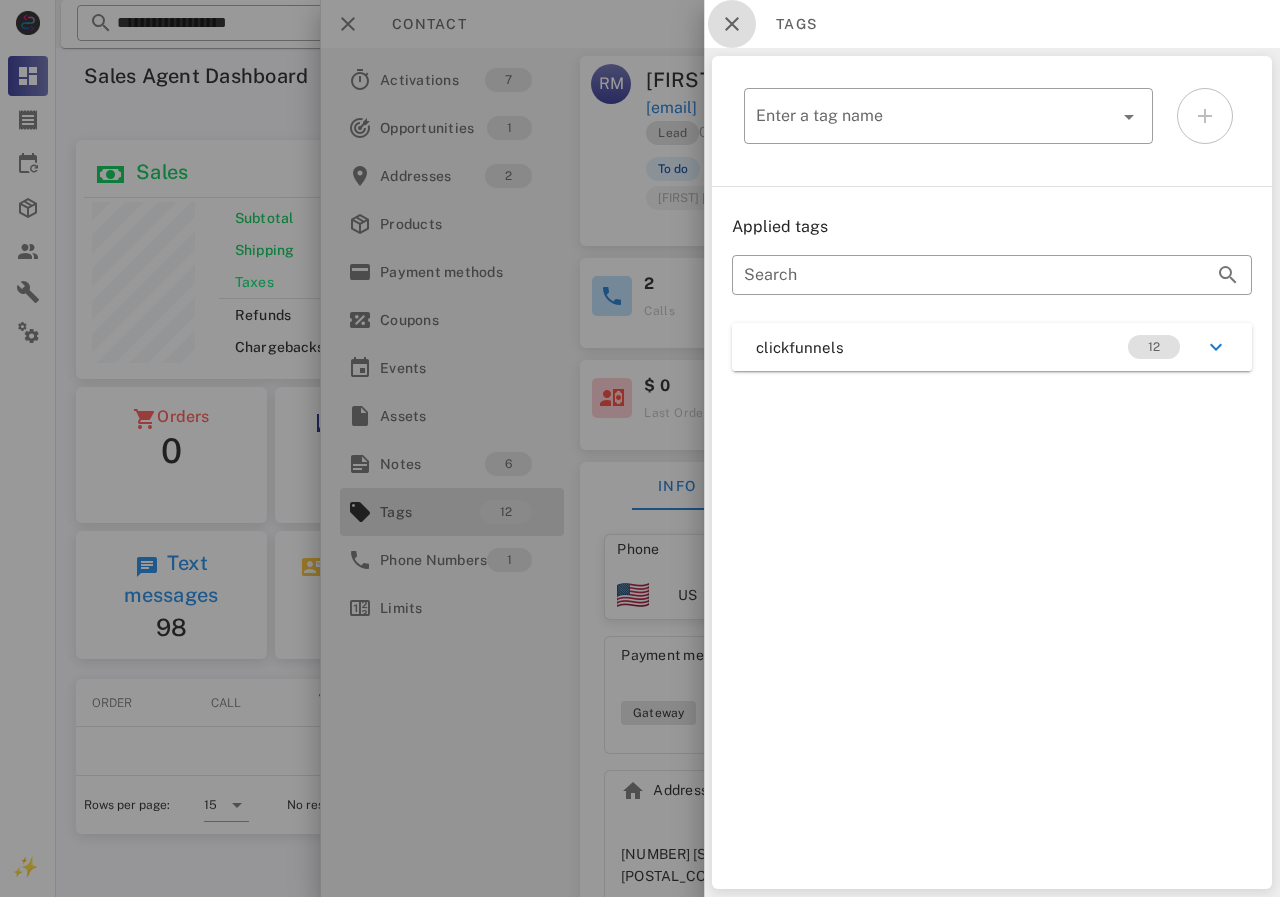 click at bounding box center (732, 24) 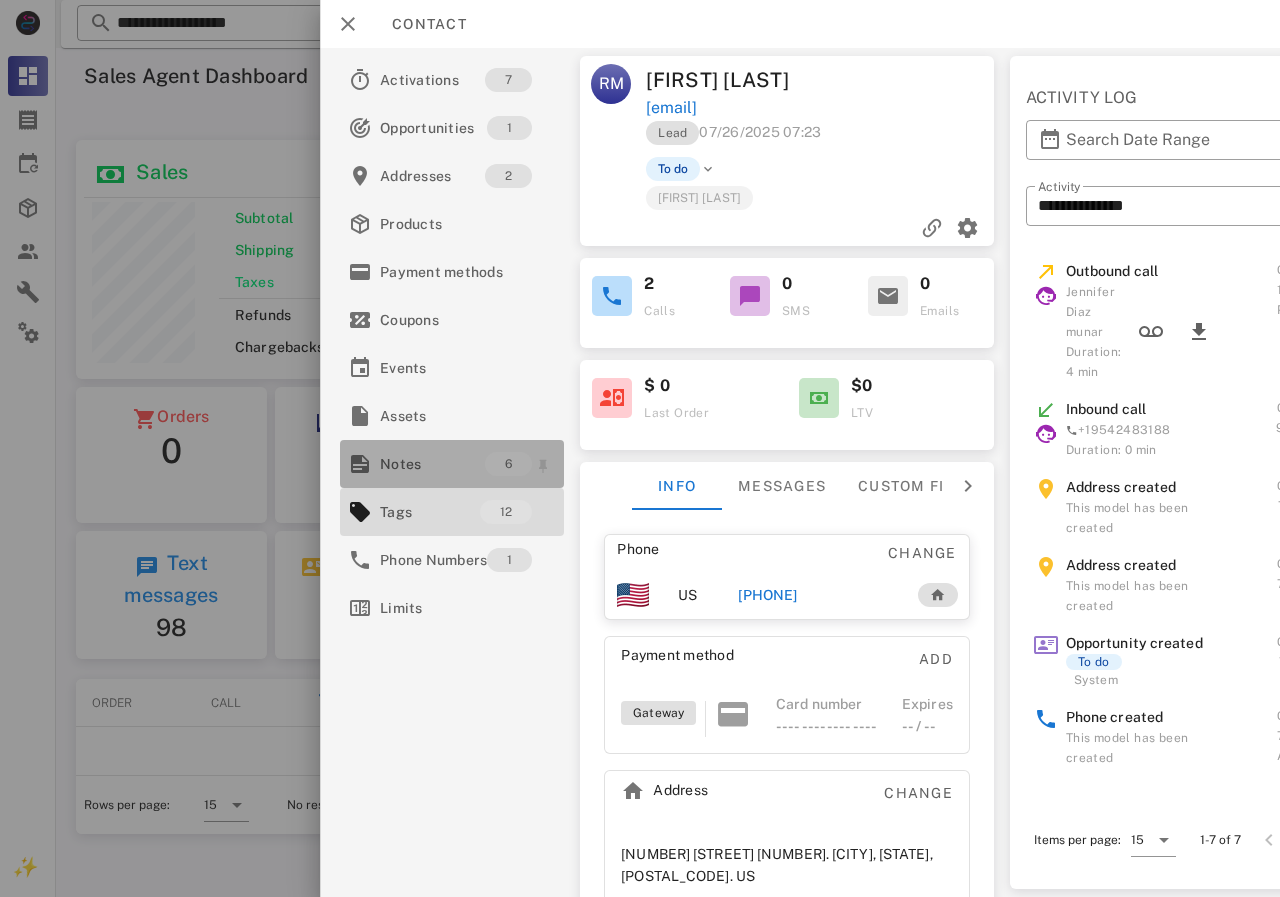 click on "Notes" at bounding box center (432, 464) 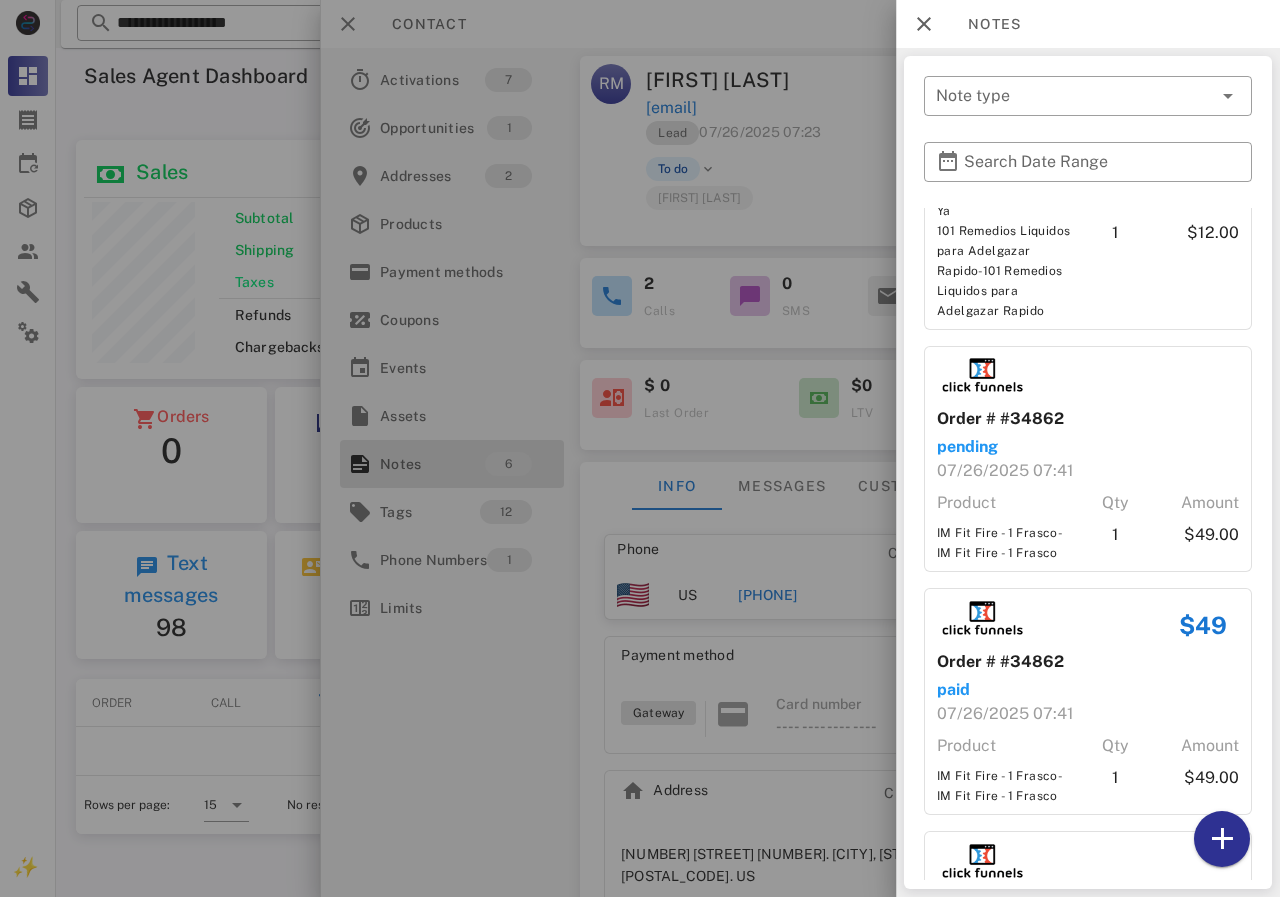 scroll, scrollTop: 0, scrollLeft: 0, axis: both 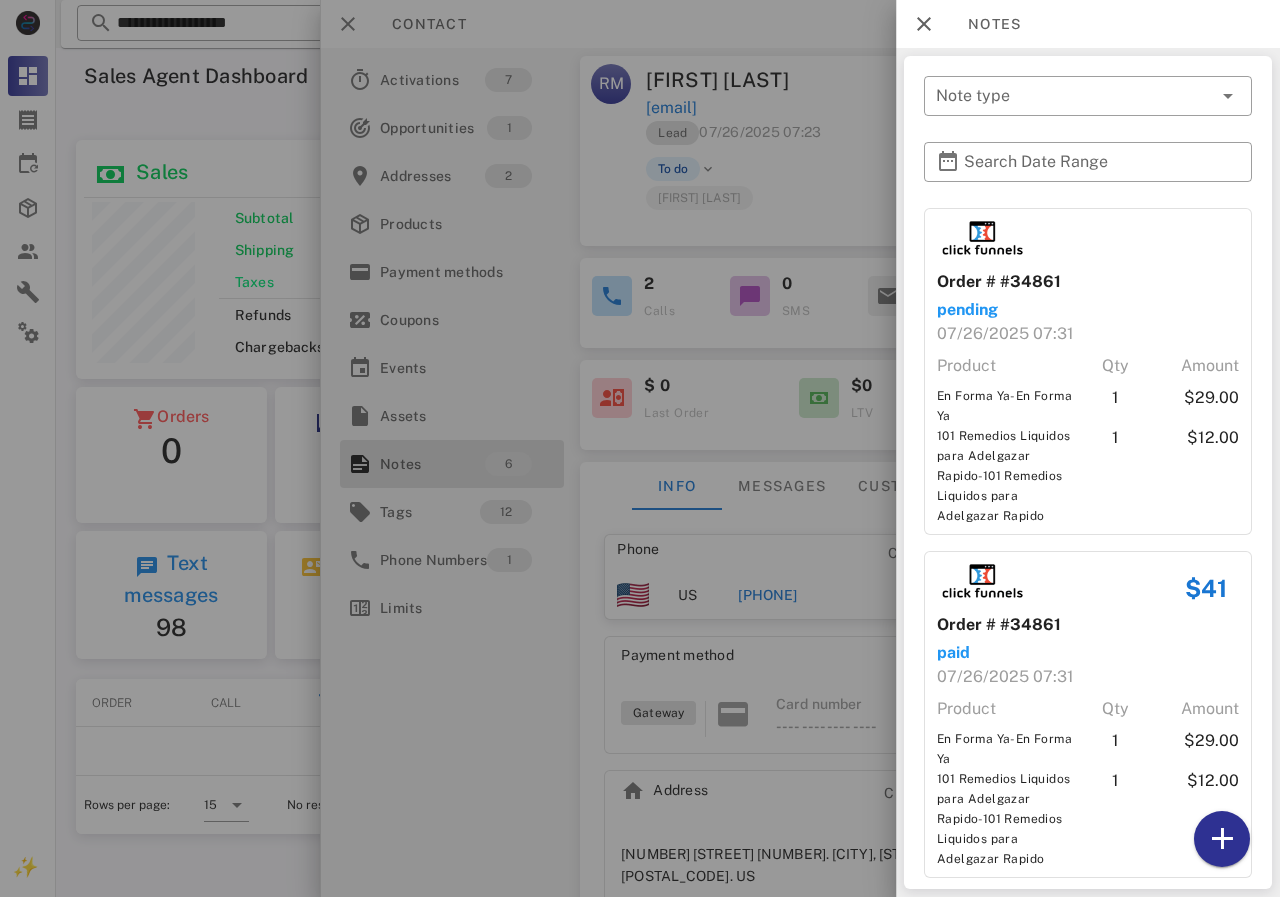 click at bounding box center (640, 448) 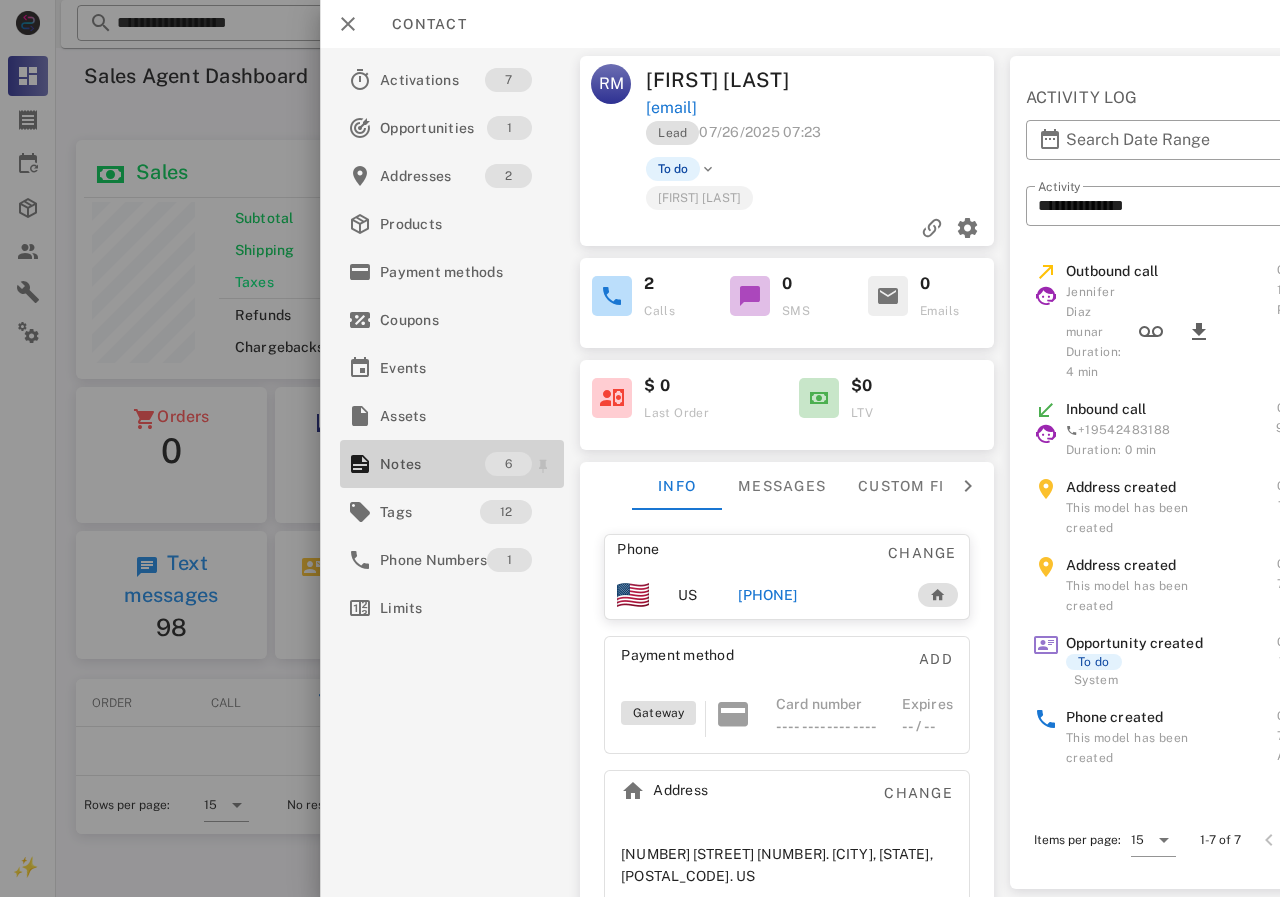 click on "Notes" at bounding box center [432, 464] 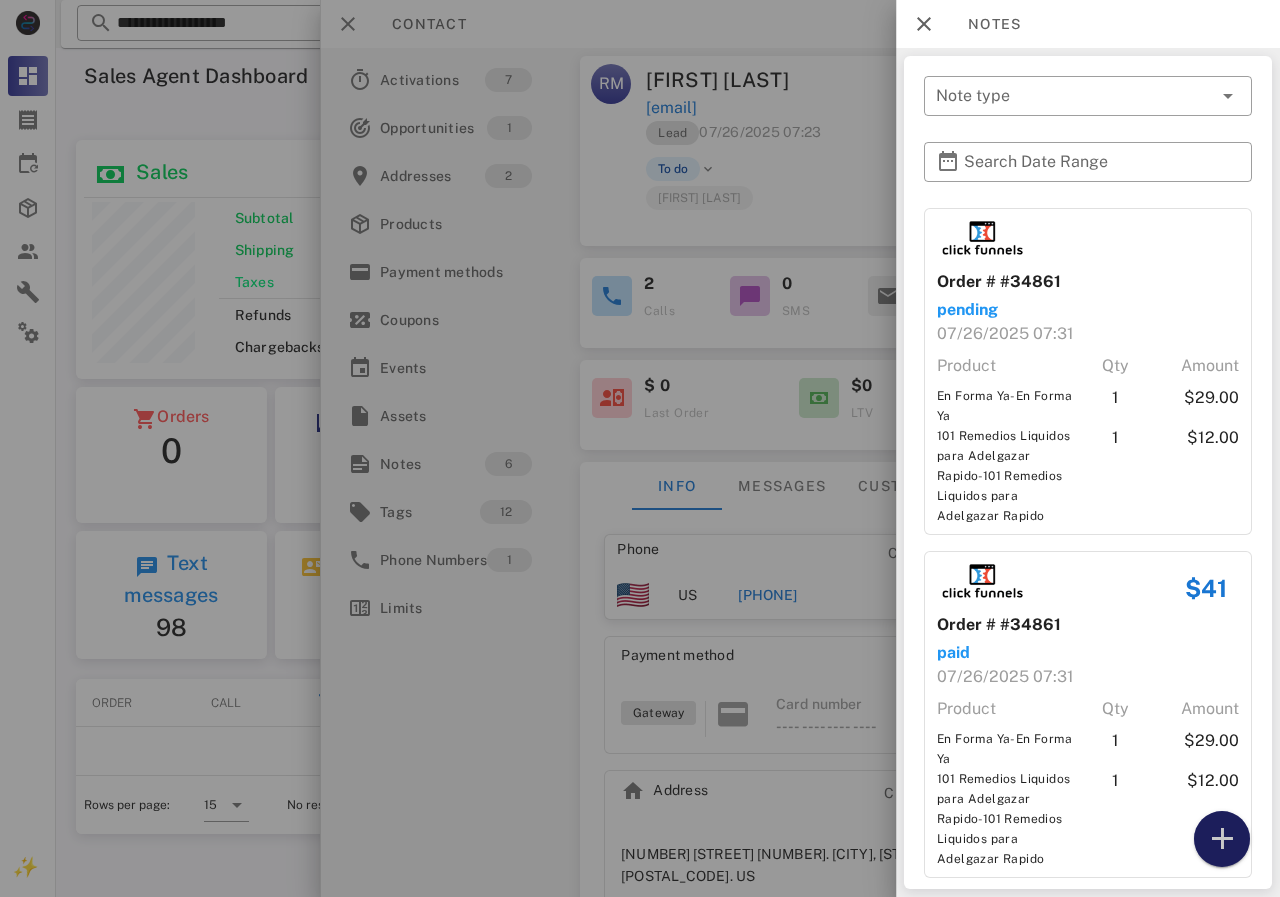 click at bounding box center [1222, 839] 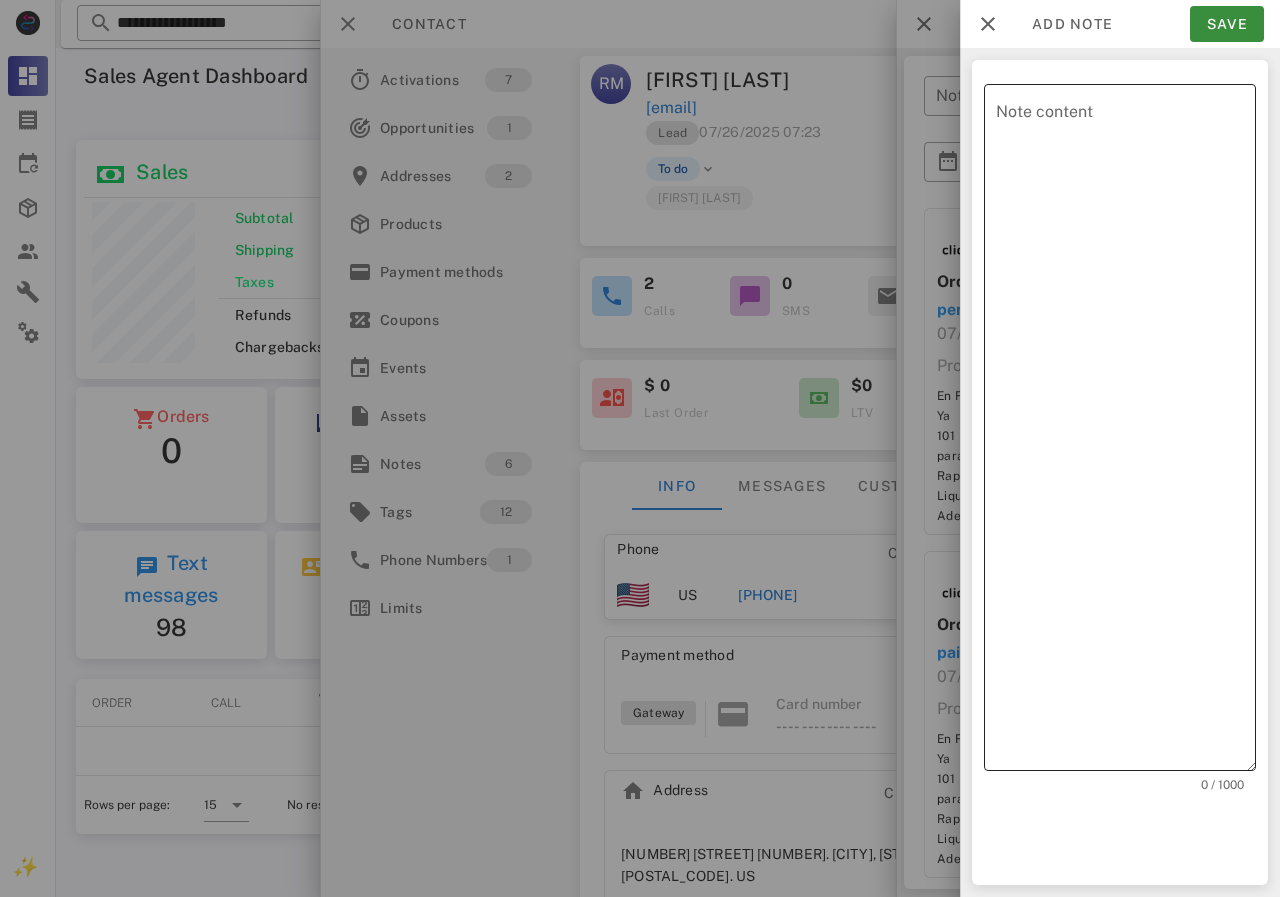 click on "Note content" at bounding box center (1126, 432) 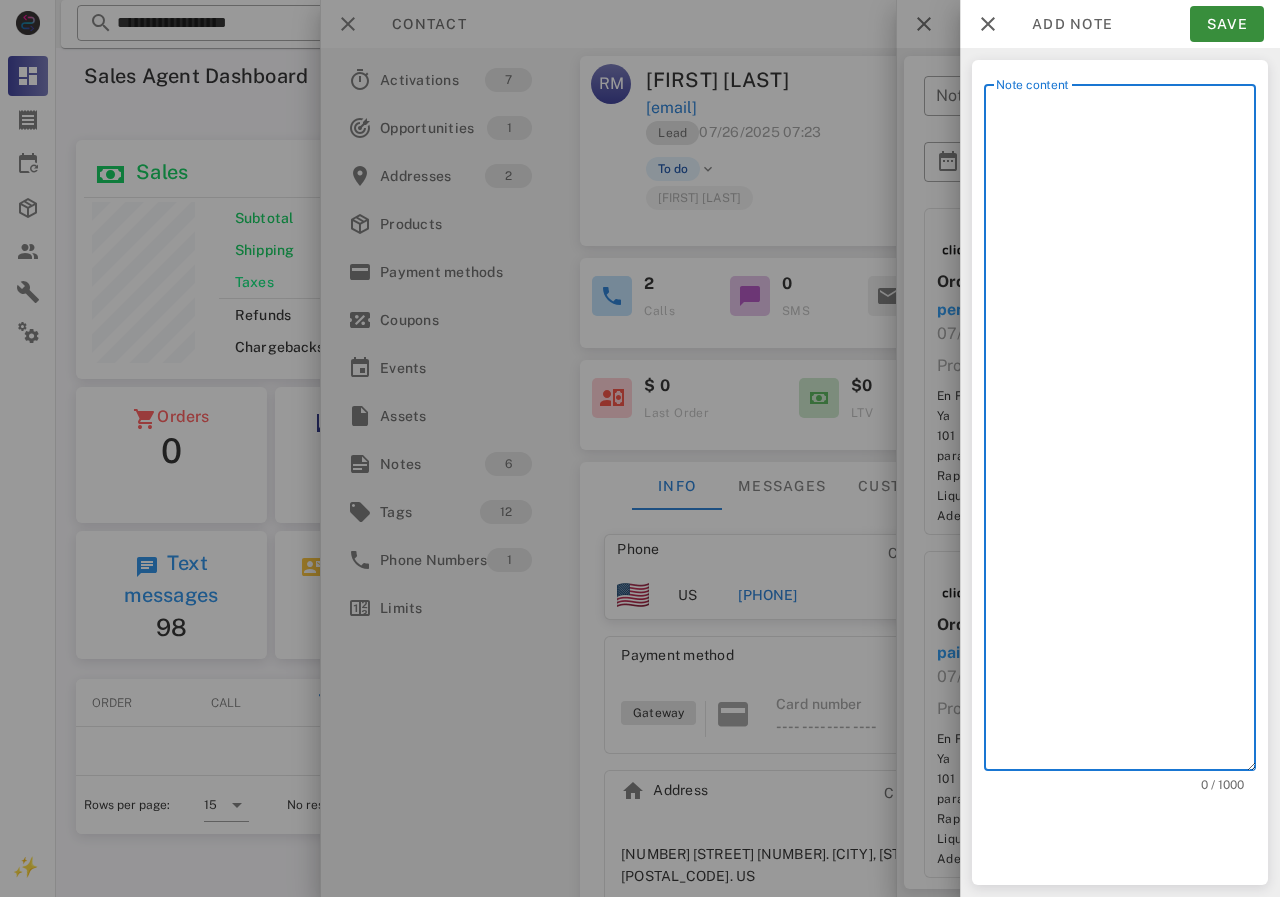 scroll, scrollTop: 240, scrollLeft: 390, axis: both 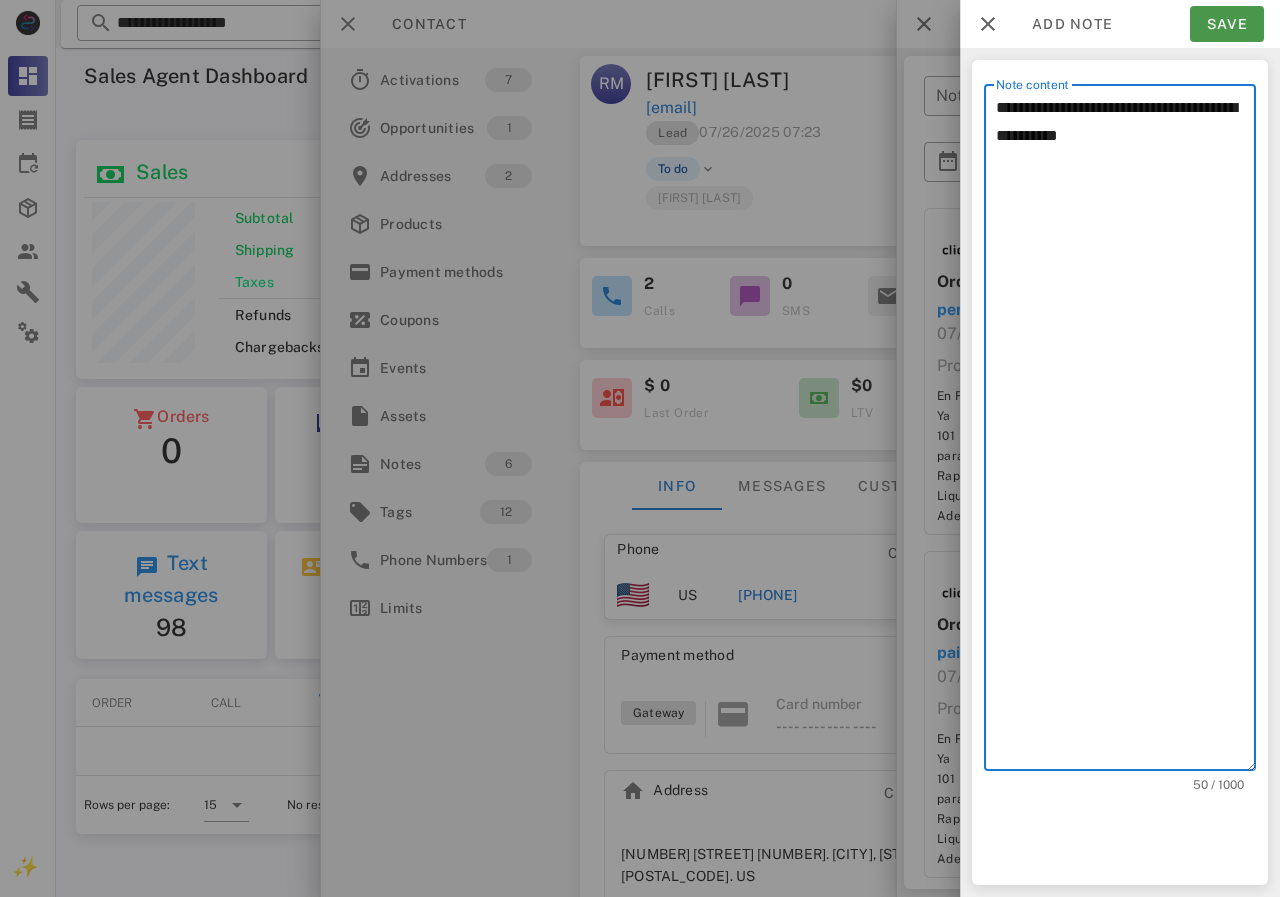 type on "**********" 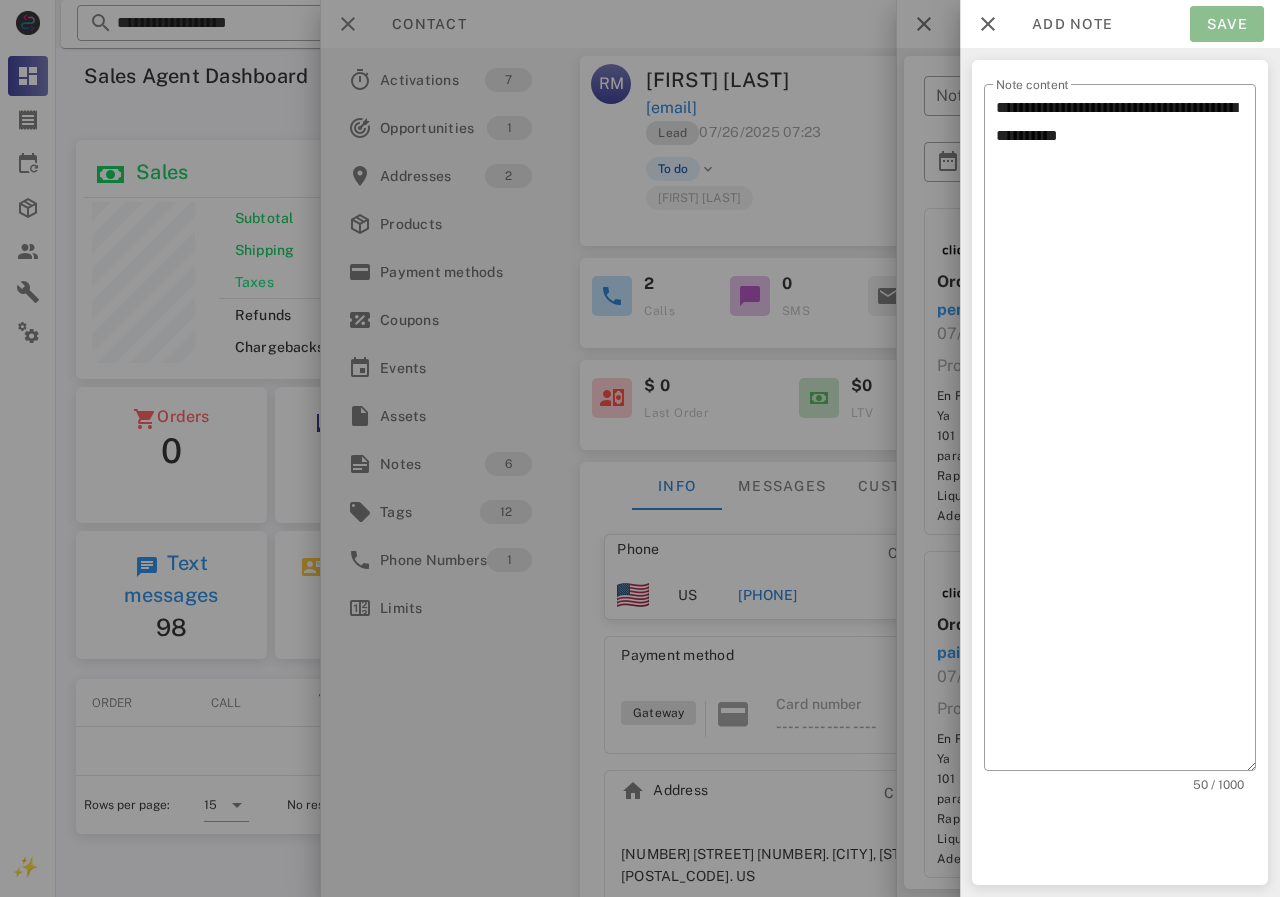 click on "Save" at bounding box center (1227, 24) 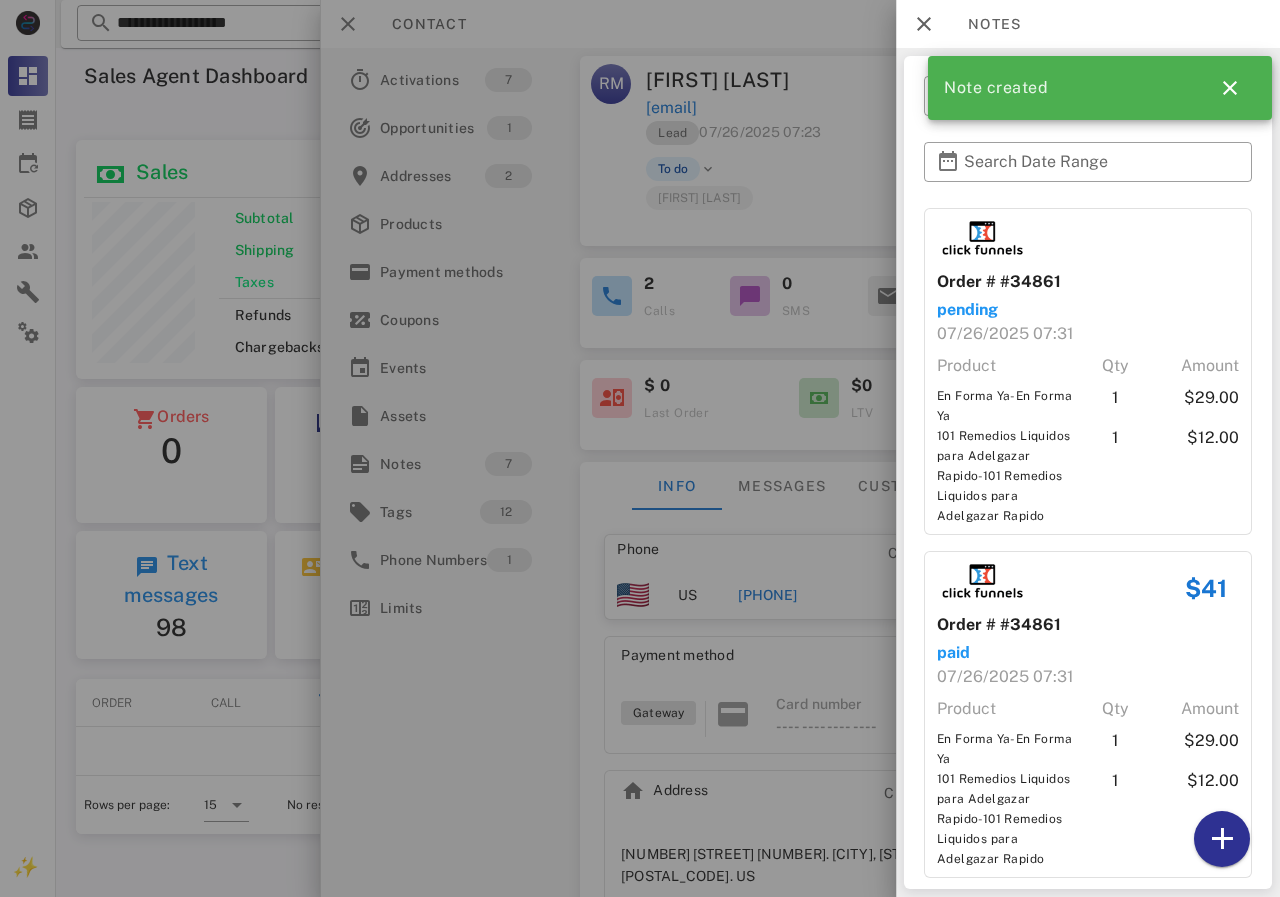 click at bounding box center (640, 448) 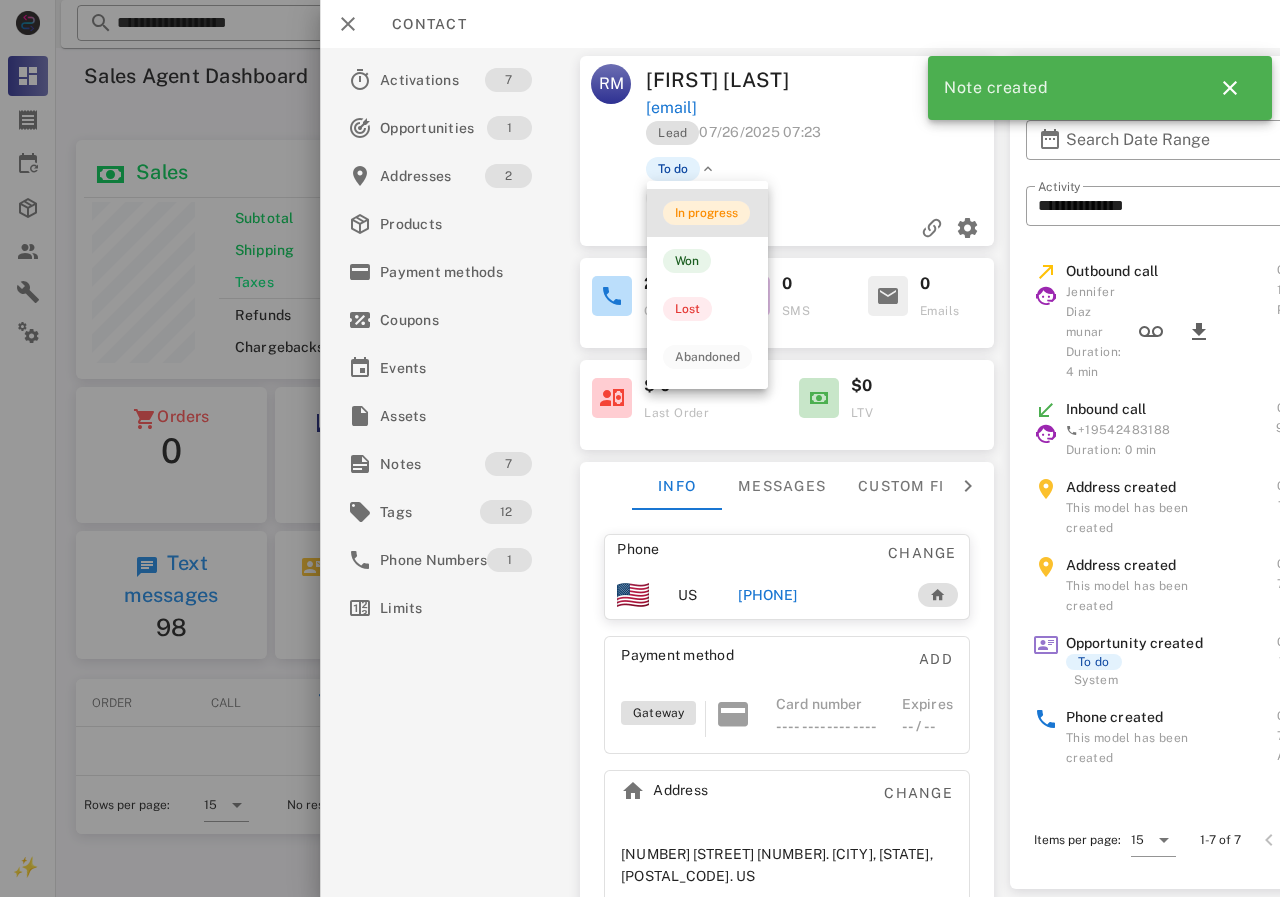 click on "In progress" at bounding box center [706, 213] 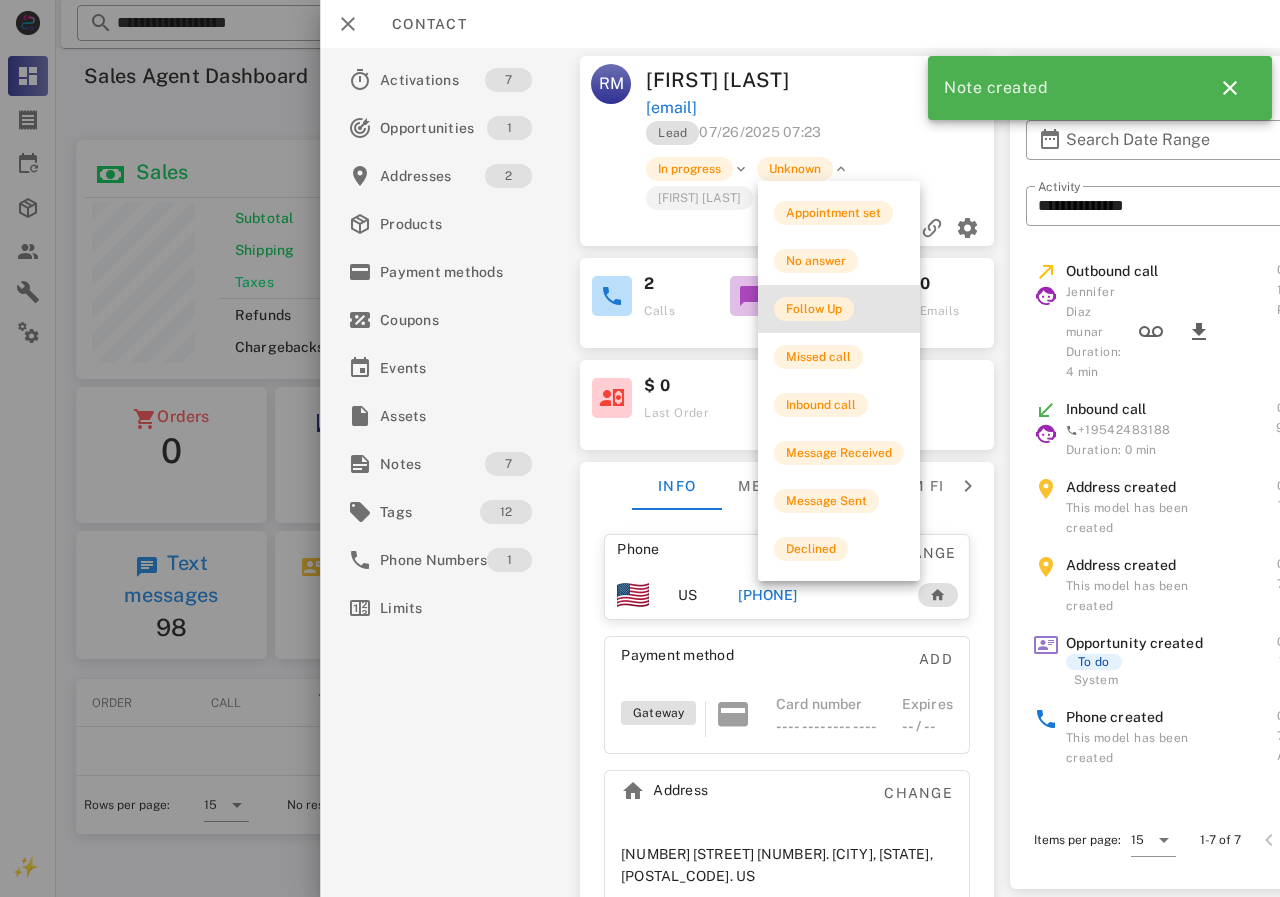 click on "Follow Up" at bounding box center [814, 309] 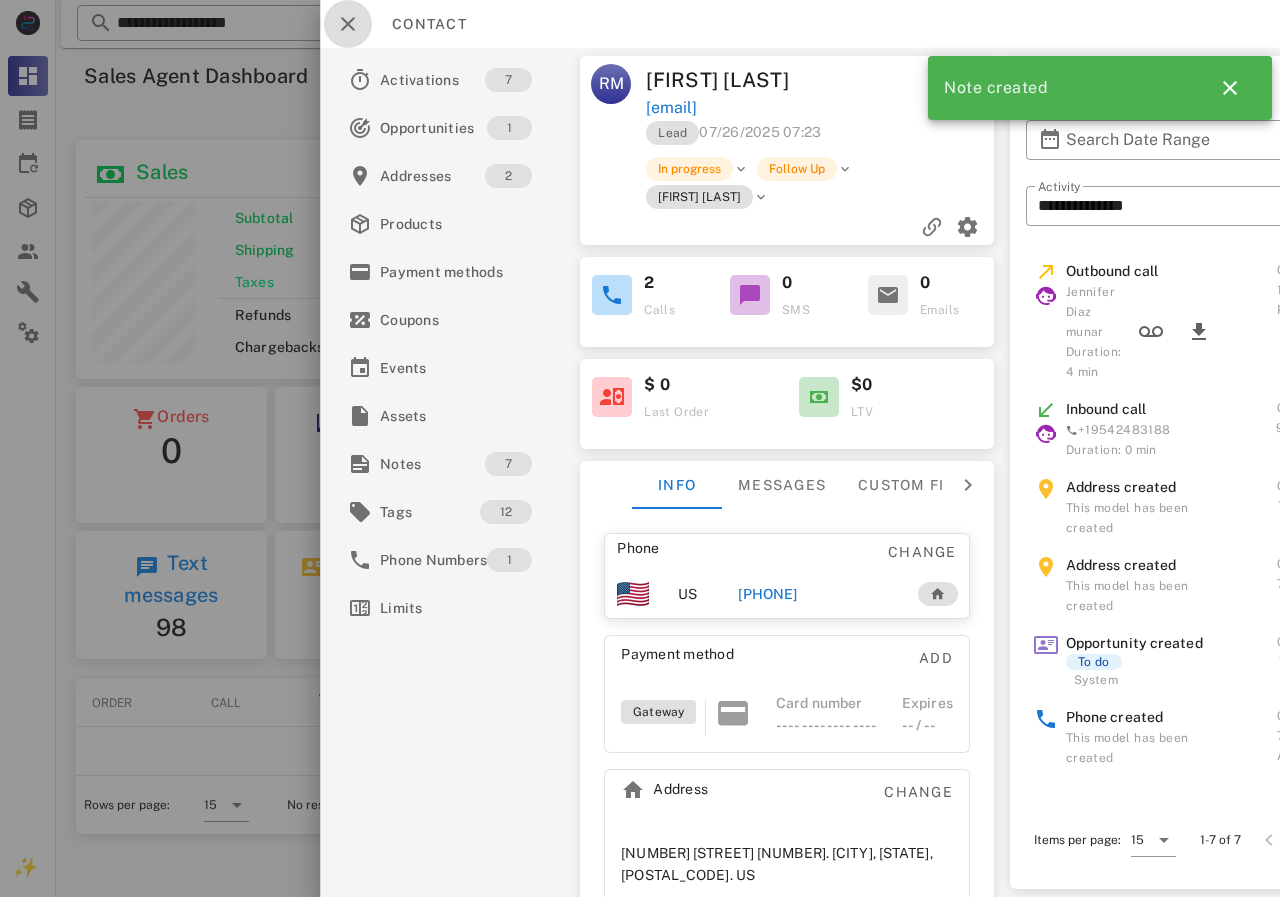 click at bounding box center (348, 24) 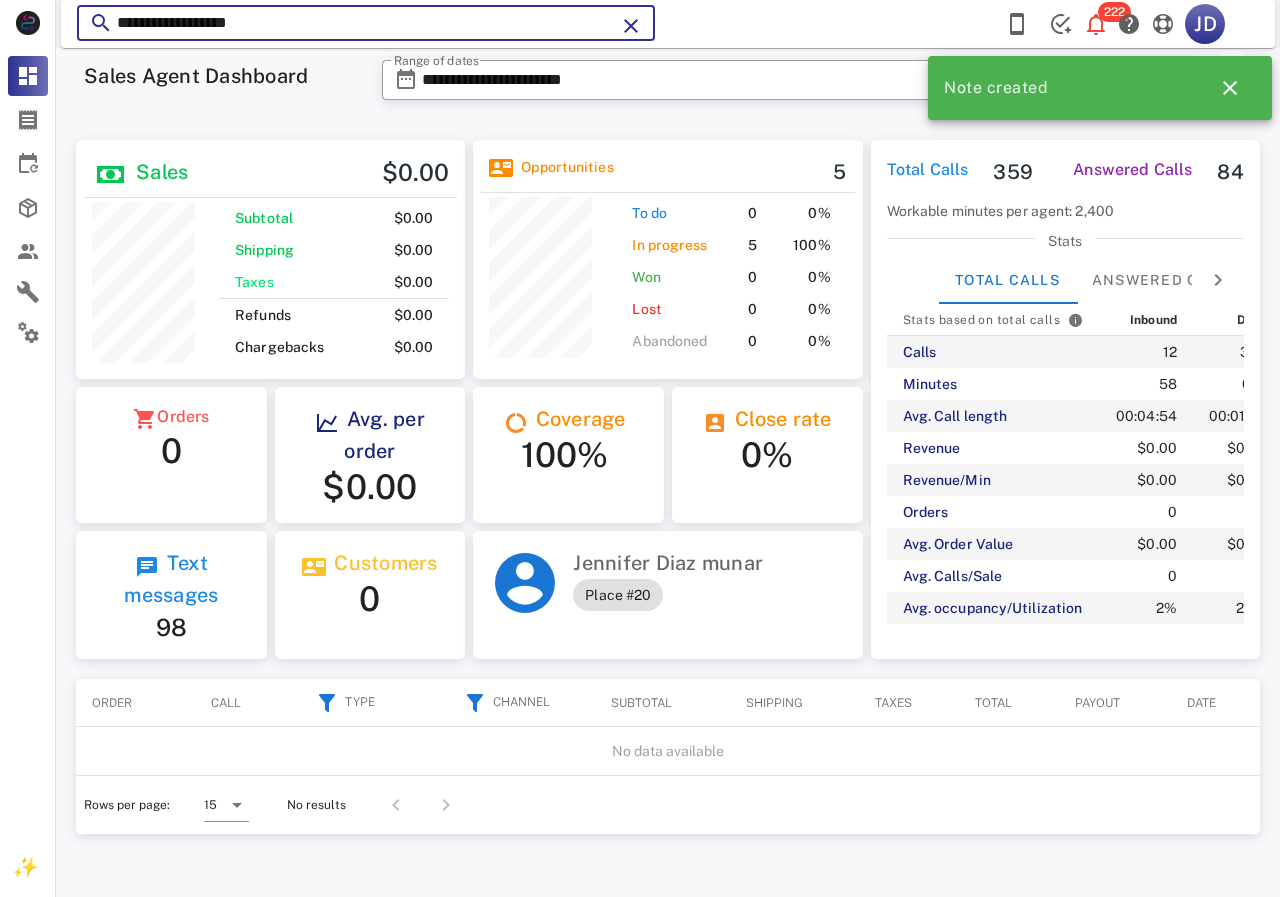 drag, startPoint x: 318, startPoint y: 35, endPoint x: 79, endPoint y: -3, distance: 242.00206 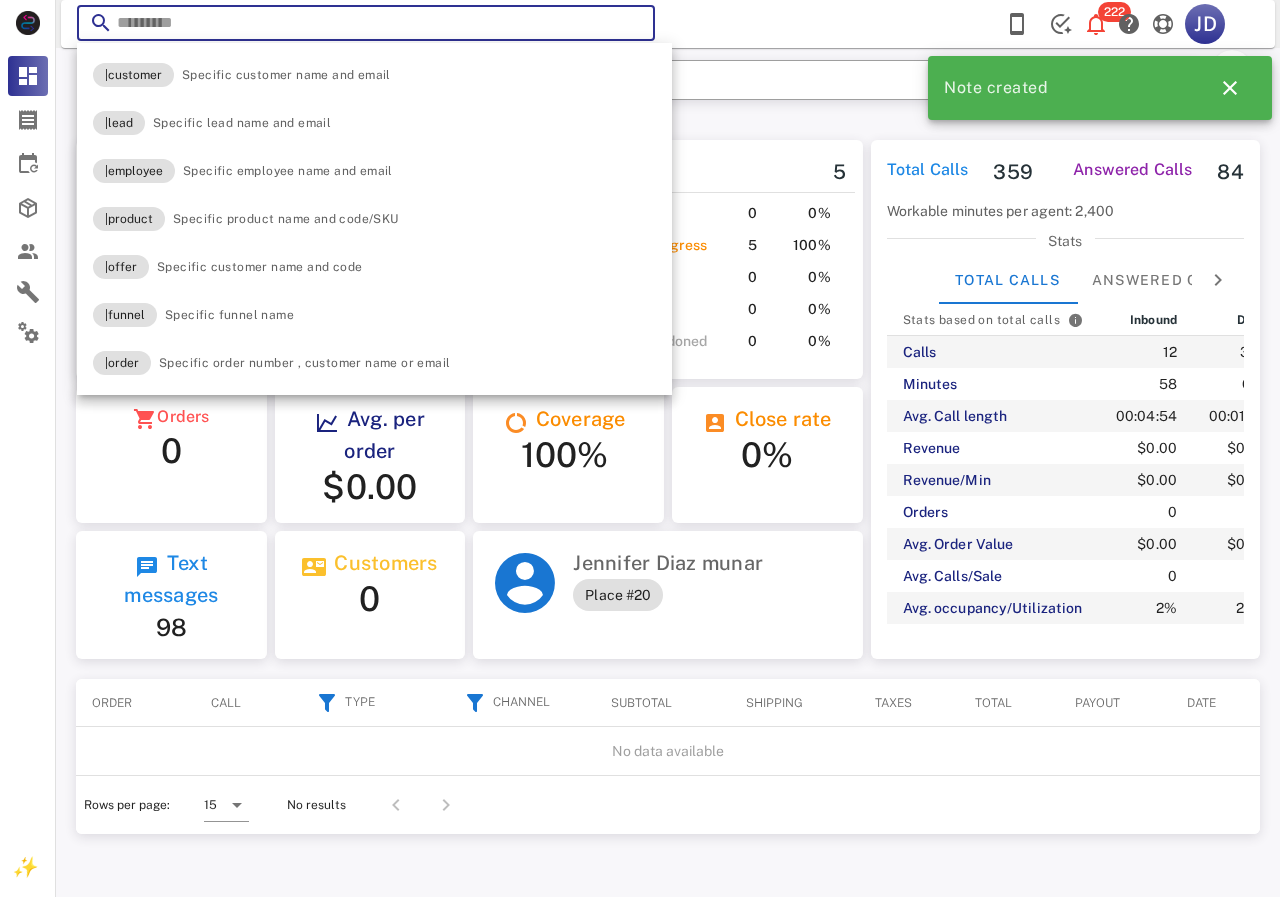type 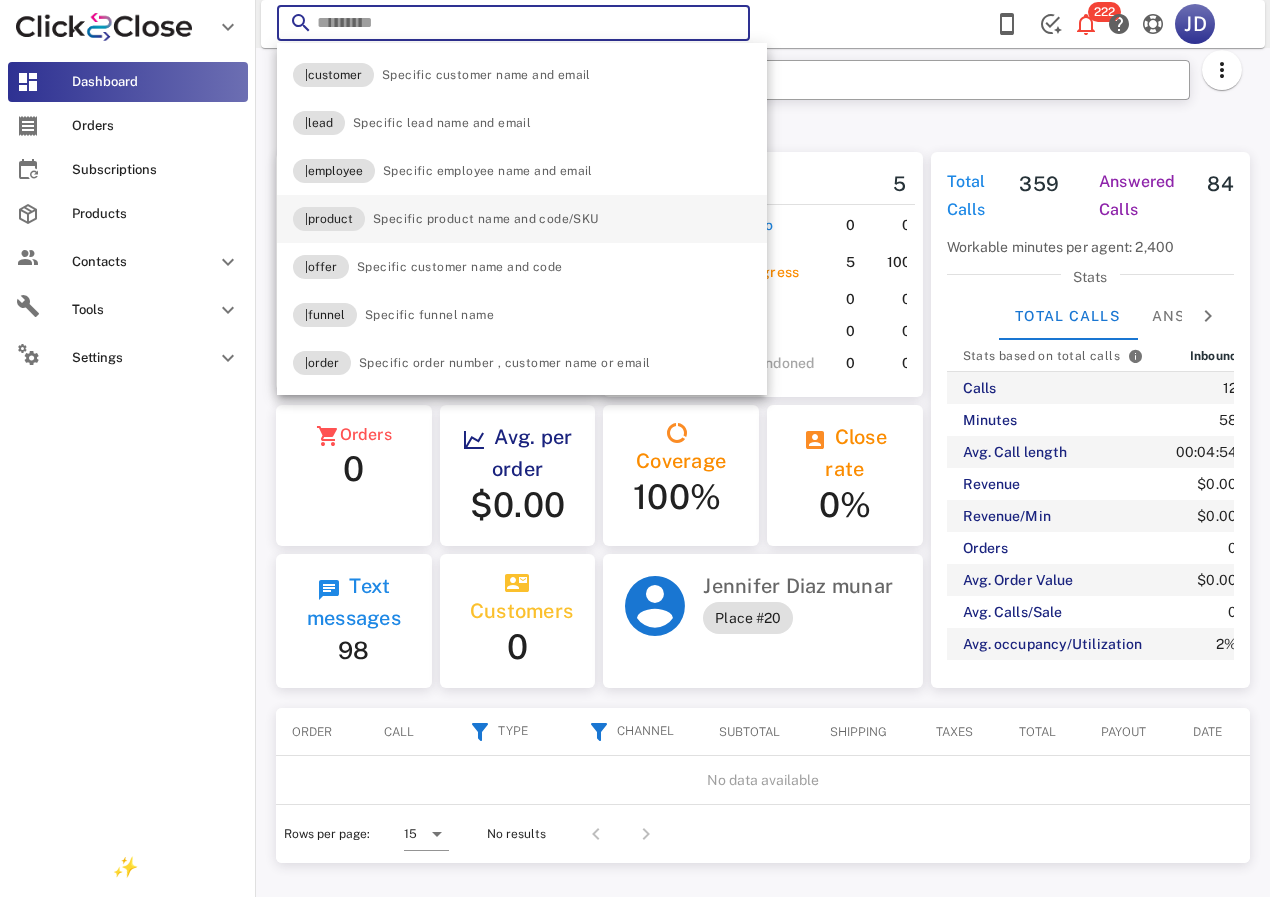 scroll, scrollTop: 240, scrollLeft: 380, axis: both 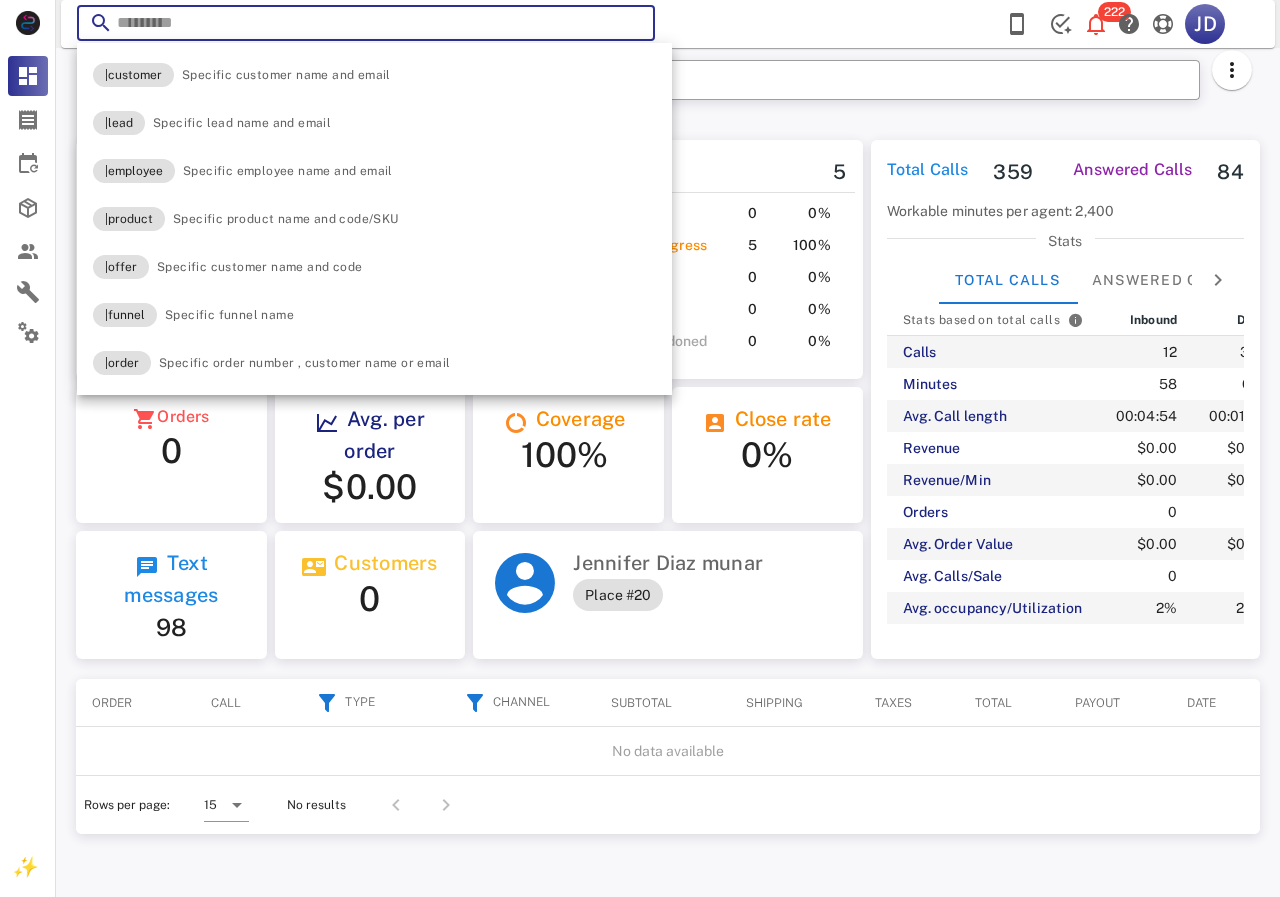 click on "Sales  $0.00   Subtotal   $0.00   Shipping   $0.00   Taxes   $0.00   Refunds   $0.00   Chargebacks   $0.00   Opportunities  5   To do  0 0%  In progress  5 100%  Won  0 0%  Lost  0 0%  Abandoned  0 0% Orders 0 Avg. per order $0.00 Coverage 100% Close rate 0% Text messages 98  Customers 0 Jennifer Diaz munar Place #20" at bounding box center (469, 399) 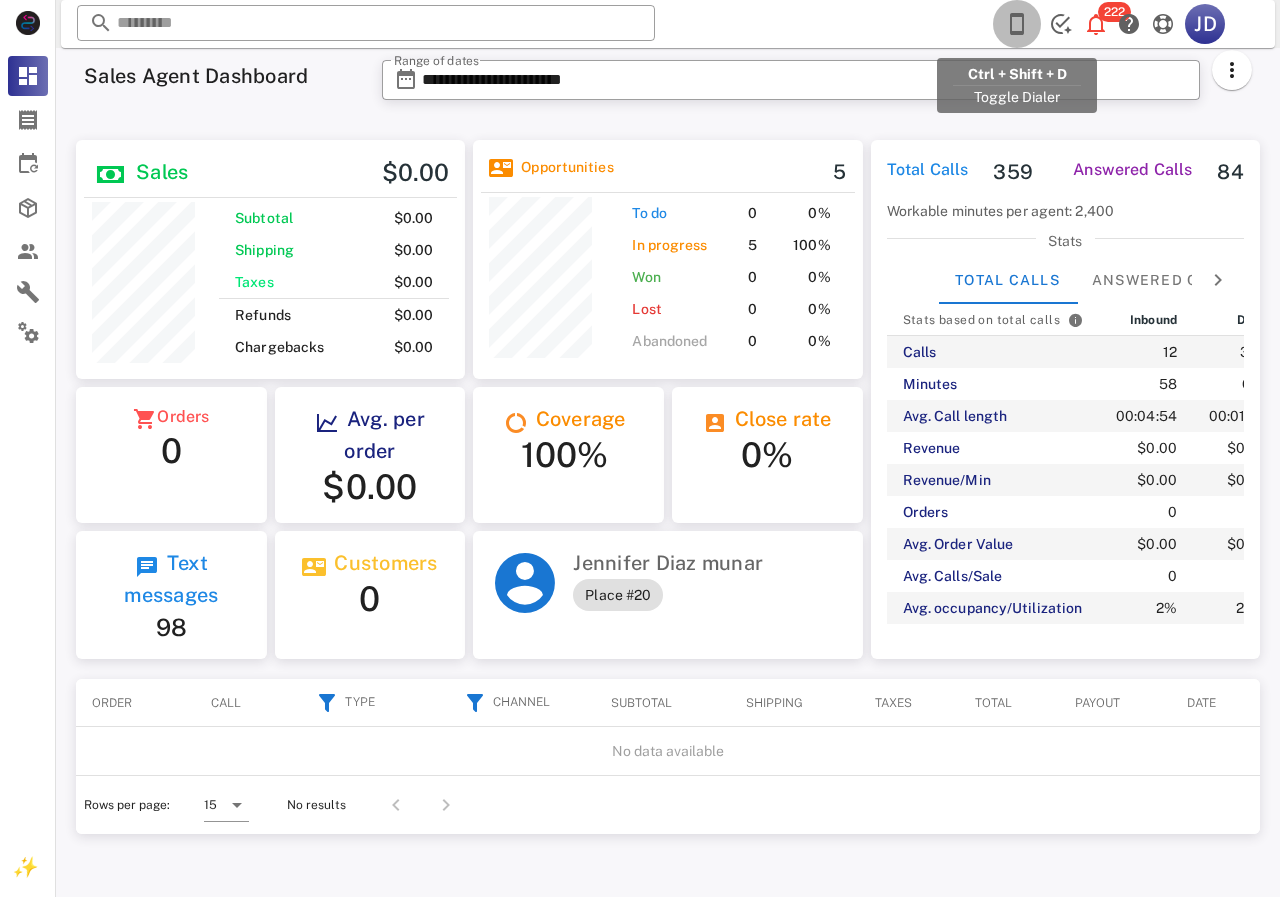 click at bounding box center [1017, 24] 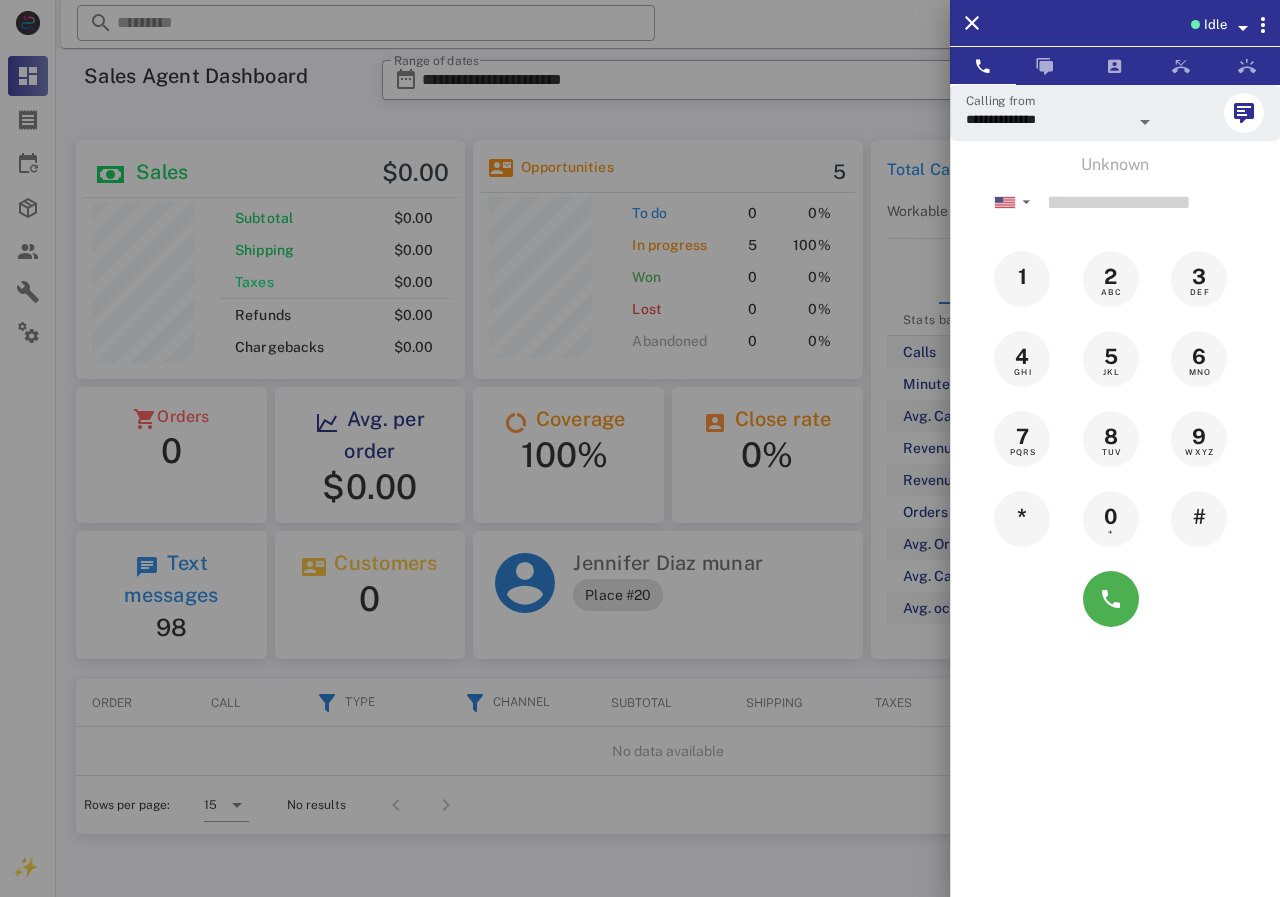 click at bounding box center (640, 448) 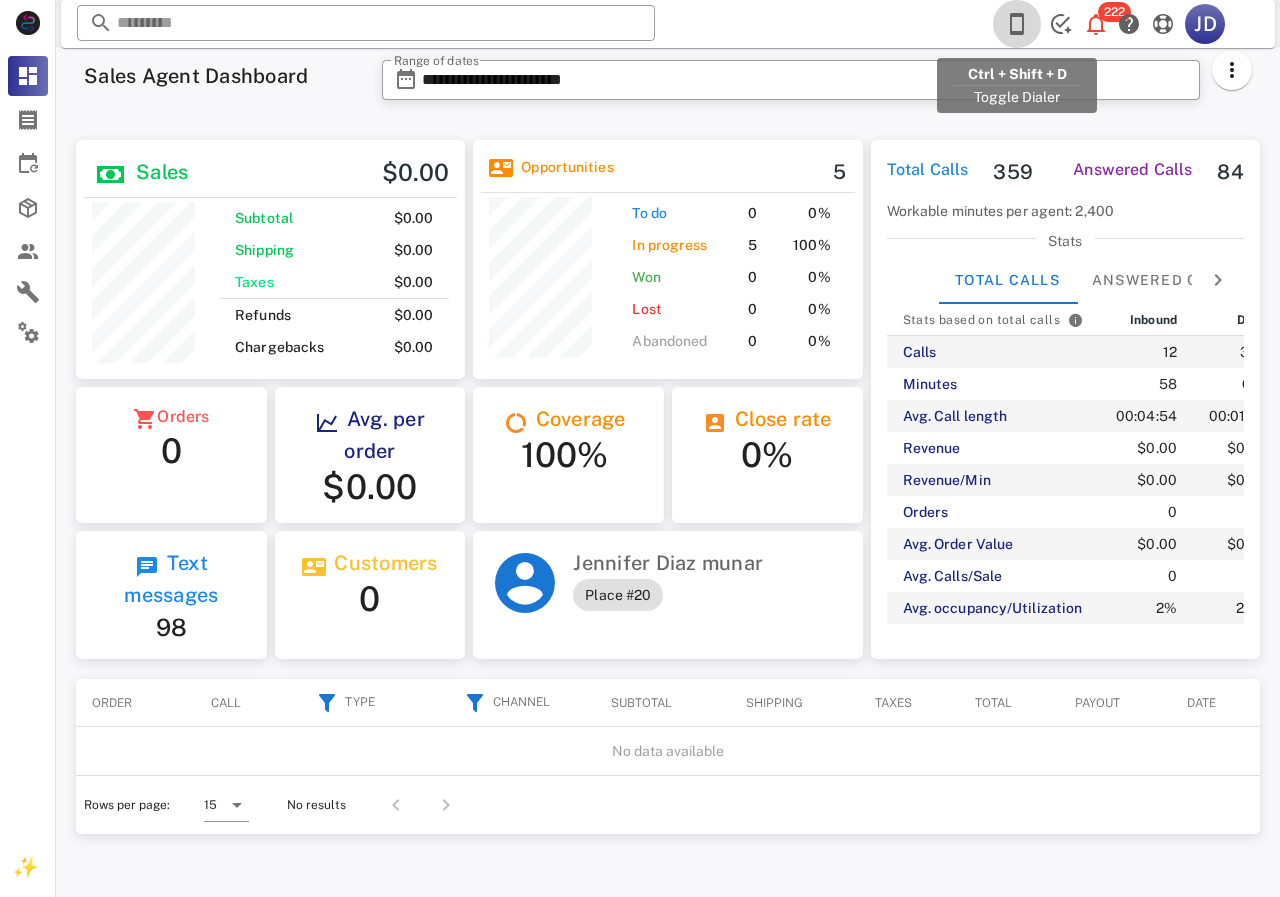 click at bounding box center [1017, 24] 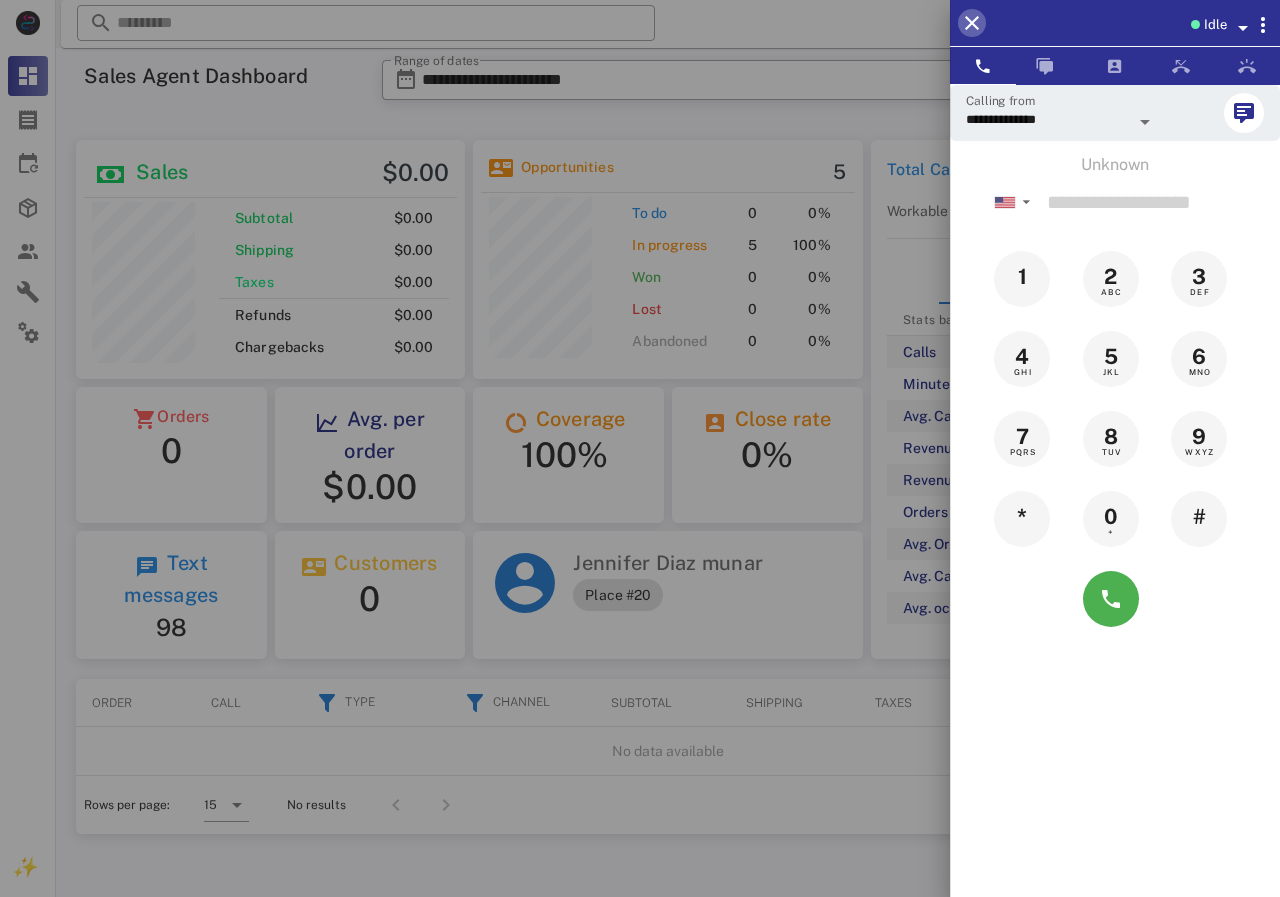 click at bounding box center (972, 23) 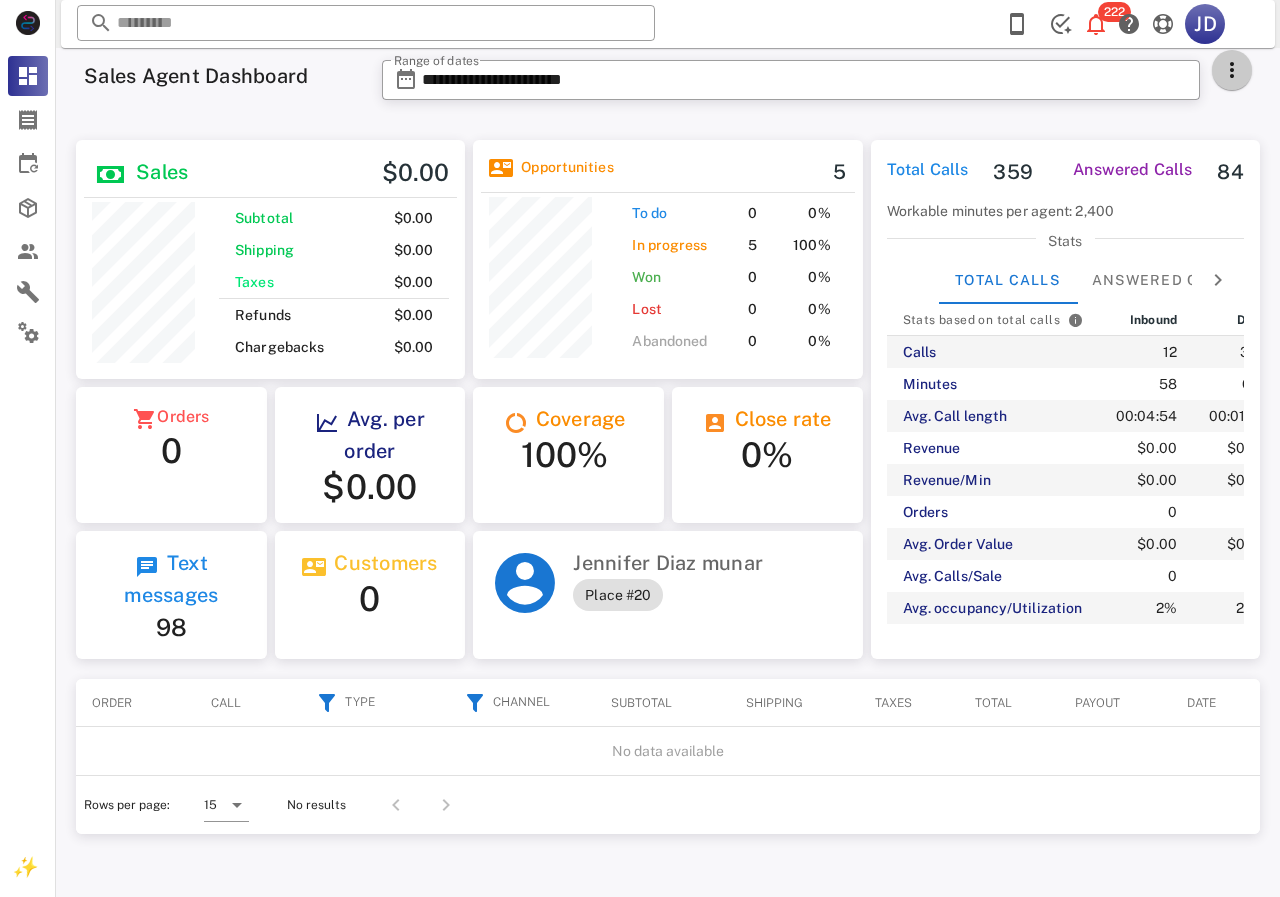 click at bounding box center [1232, 70] 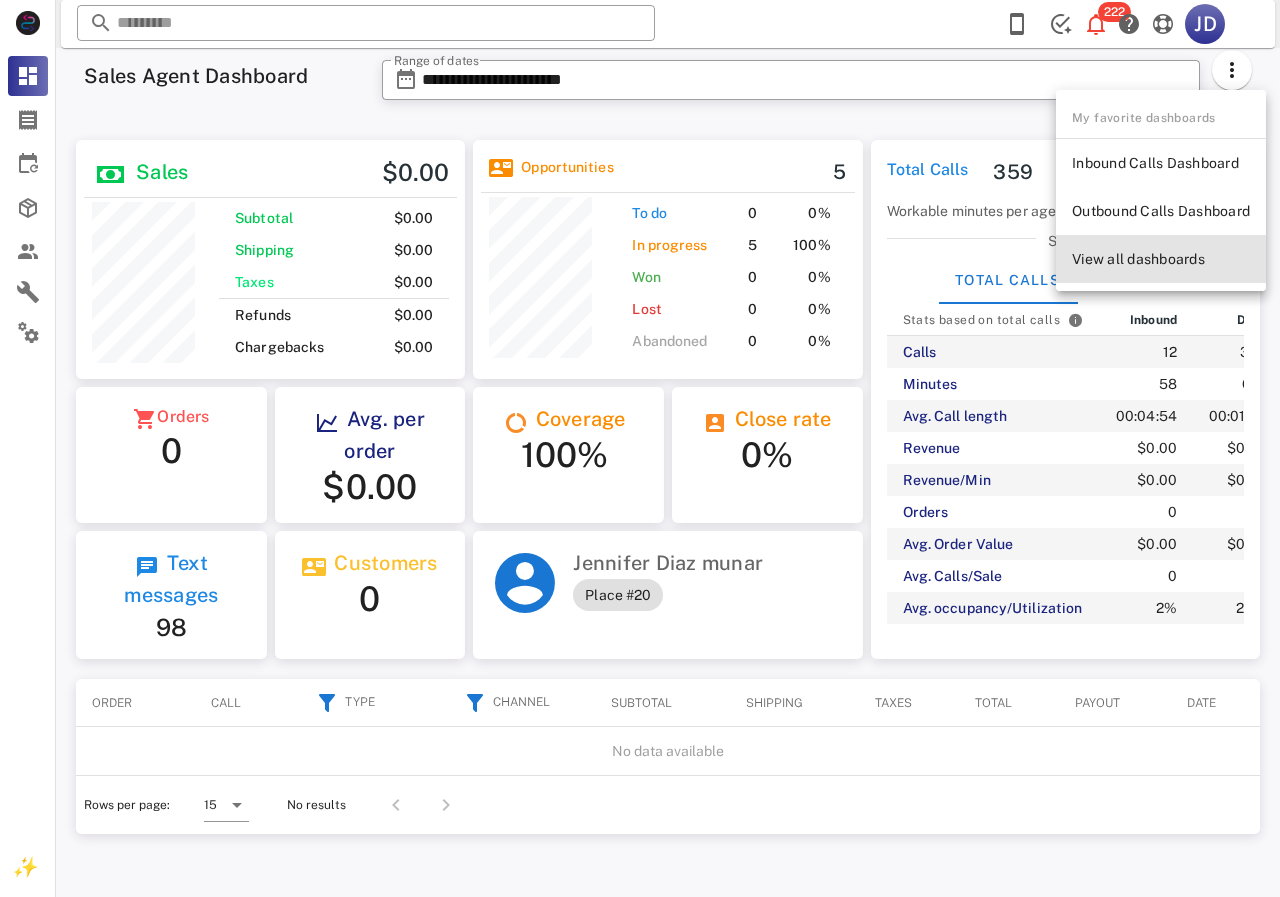 click on "View all dashboards" at bounding box center [1161, 259] 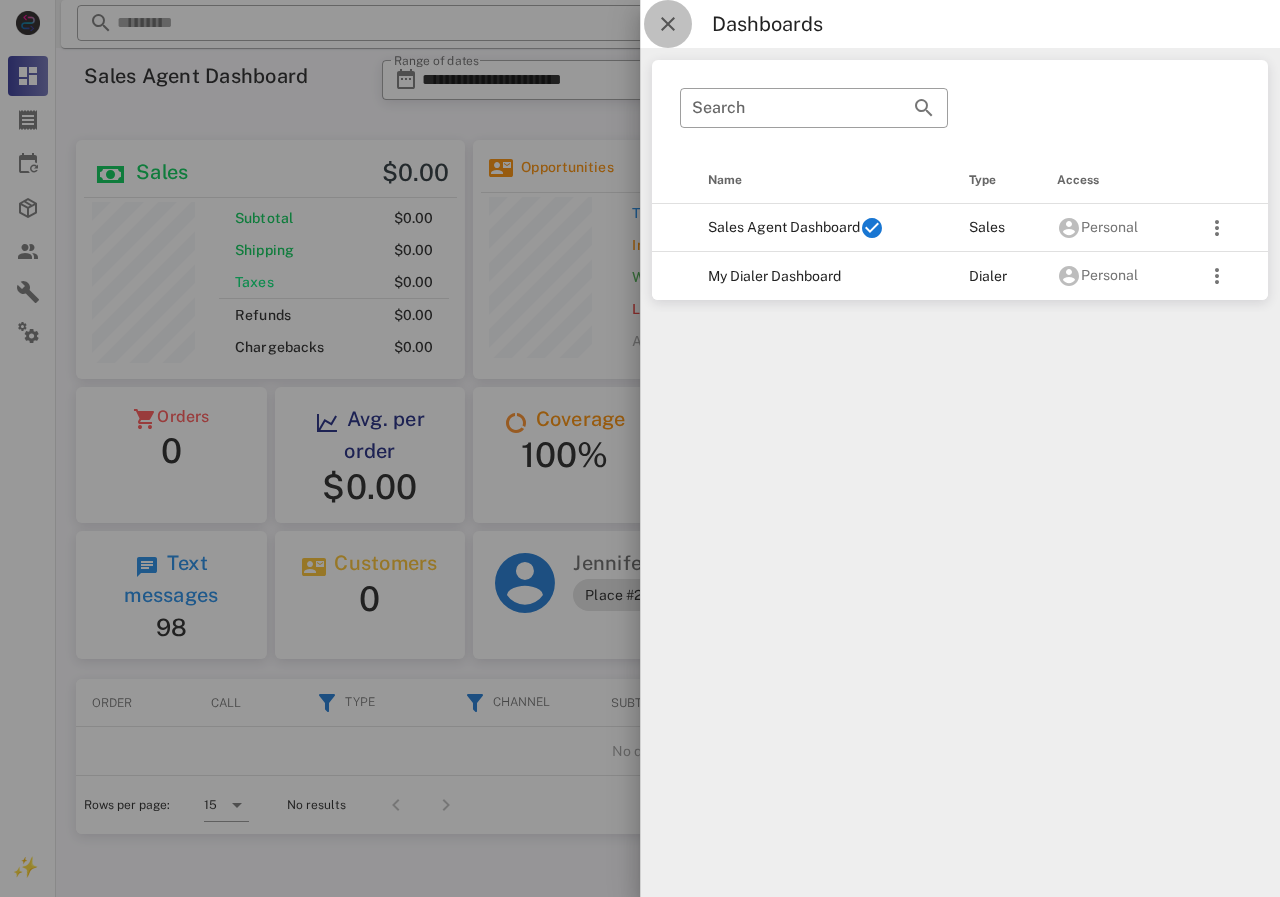 click at bounding box center [668, 24] 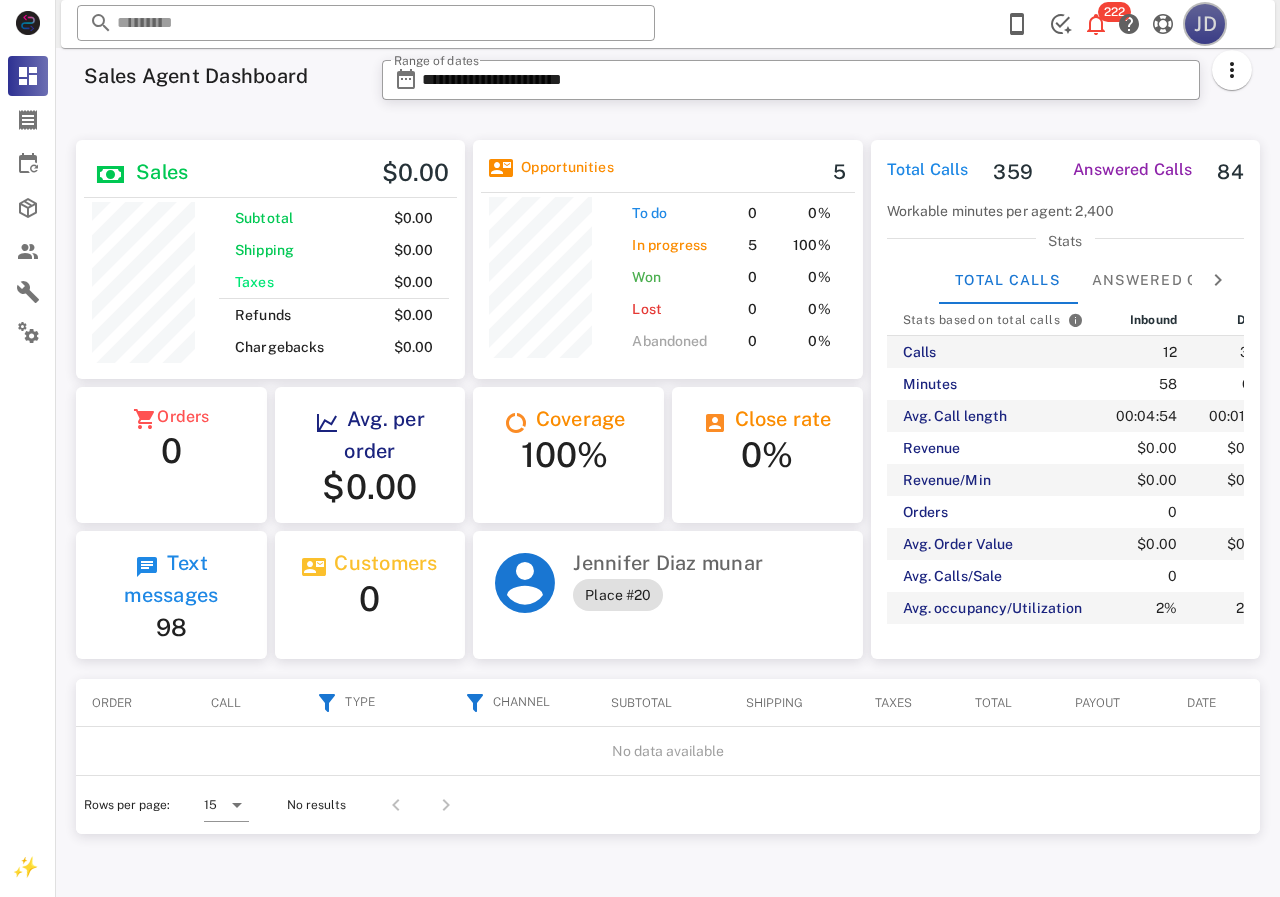 click on "JD" at bounding box center [1205, 24] 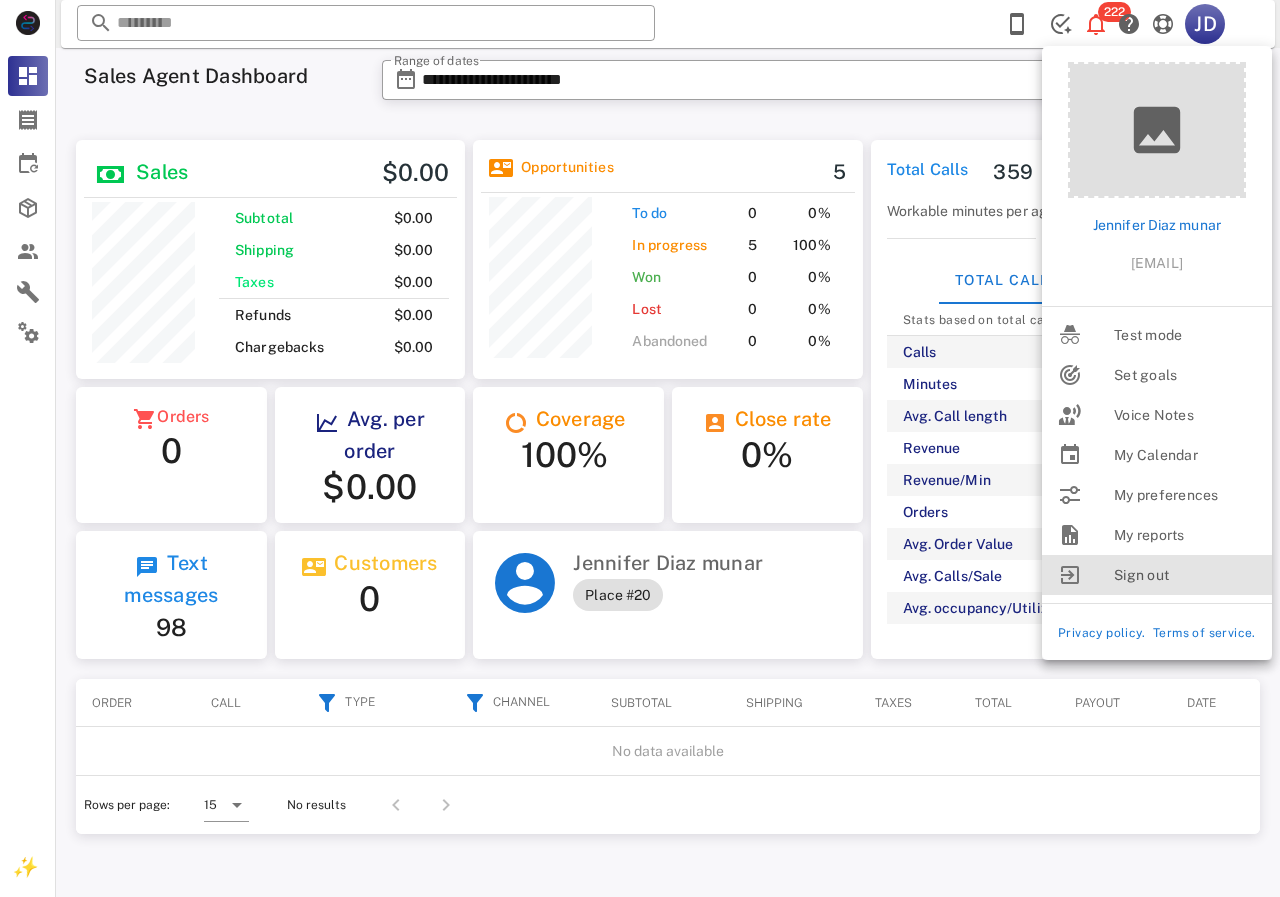 click on "Sign out" at bounding box center [1185, 575] 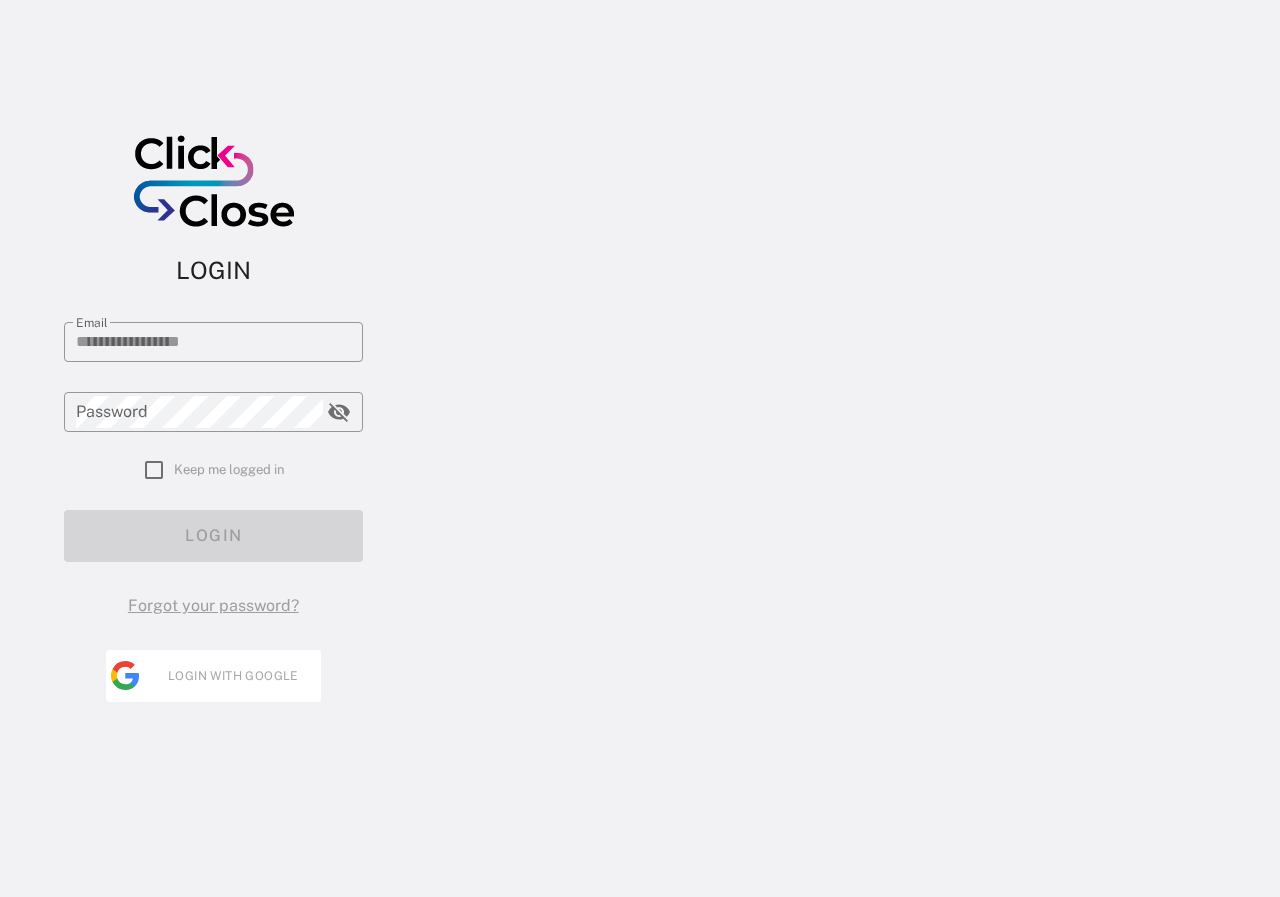 type on "**********" 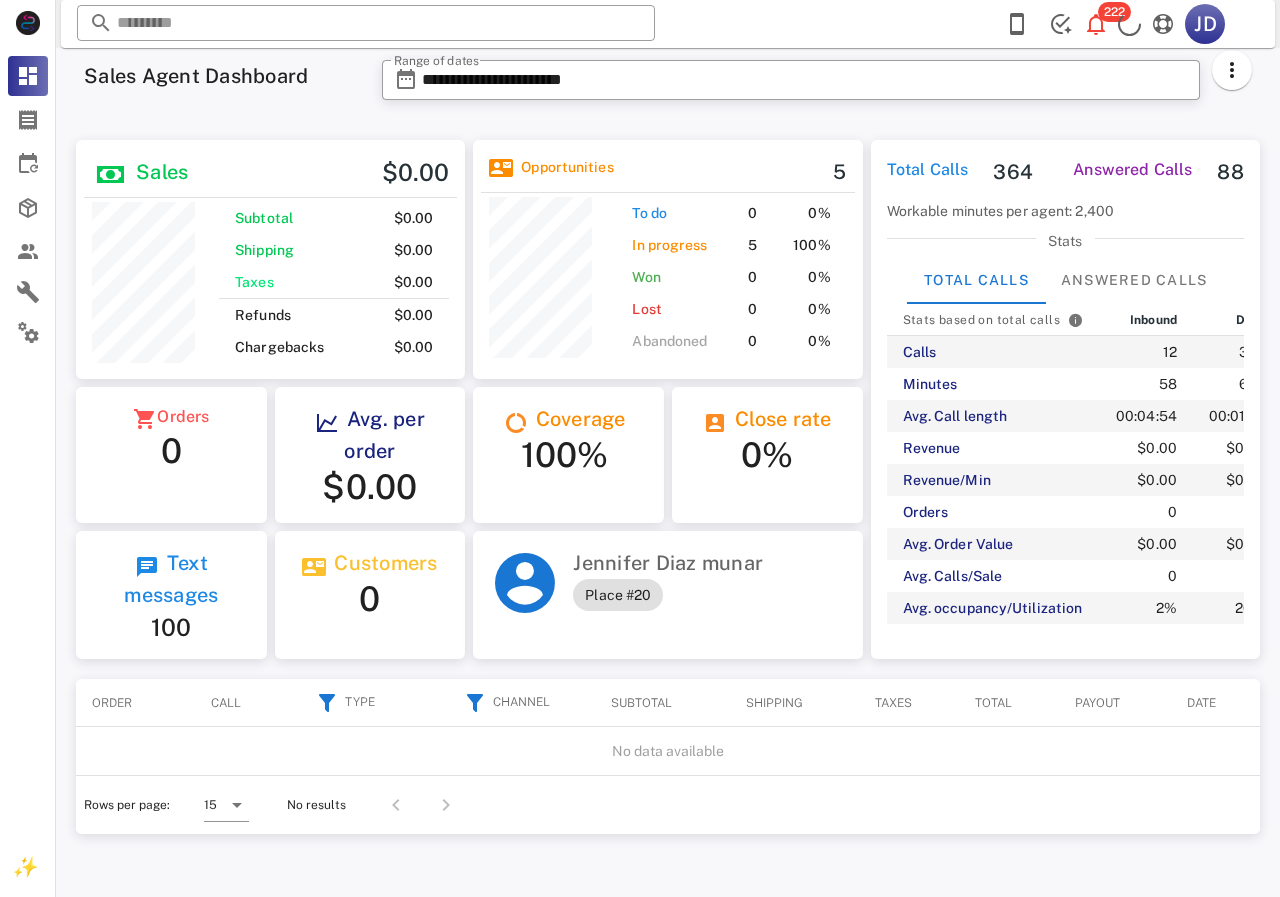 scroll, scrollTop: 0, scrollLeft: 0, axis: both 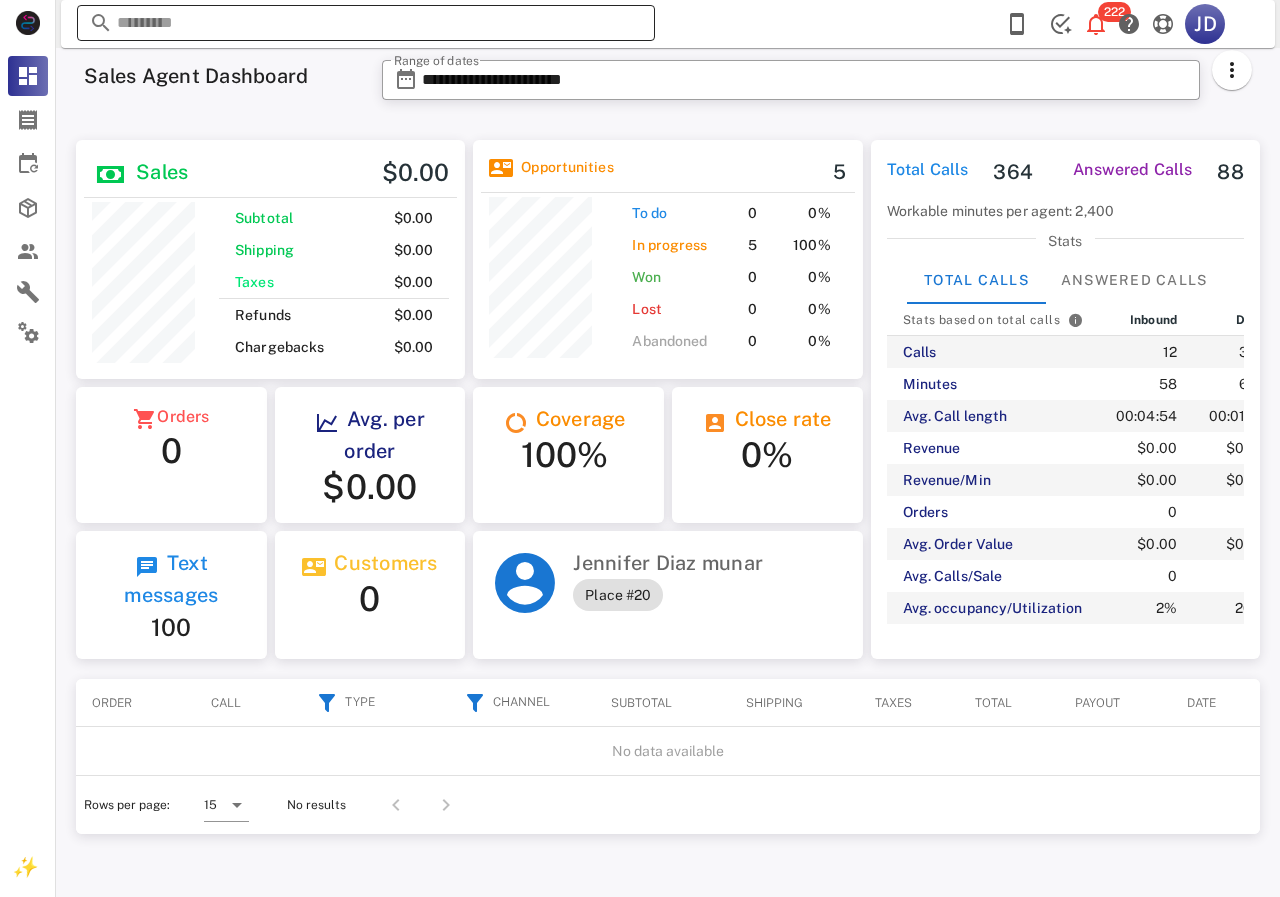 click at bounding box center [366, 23] 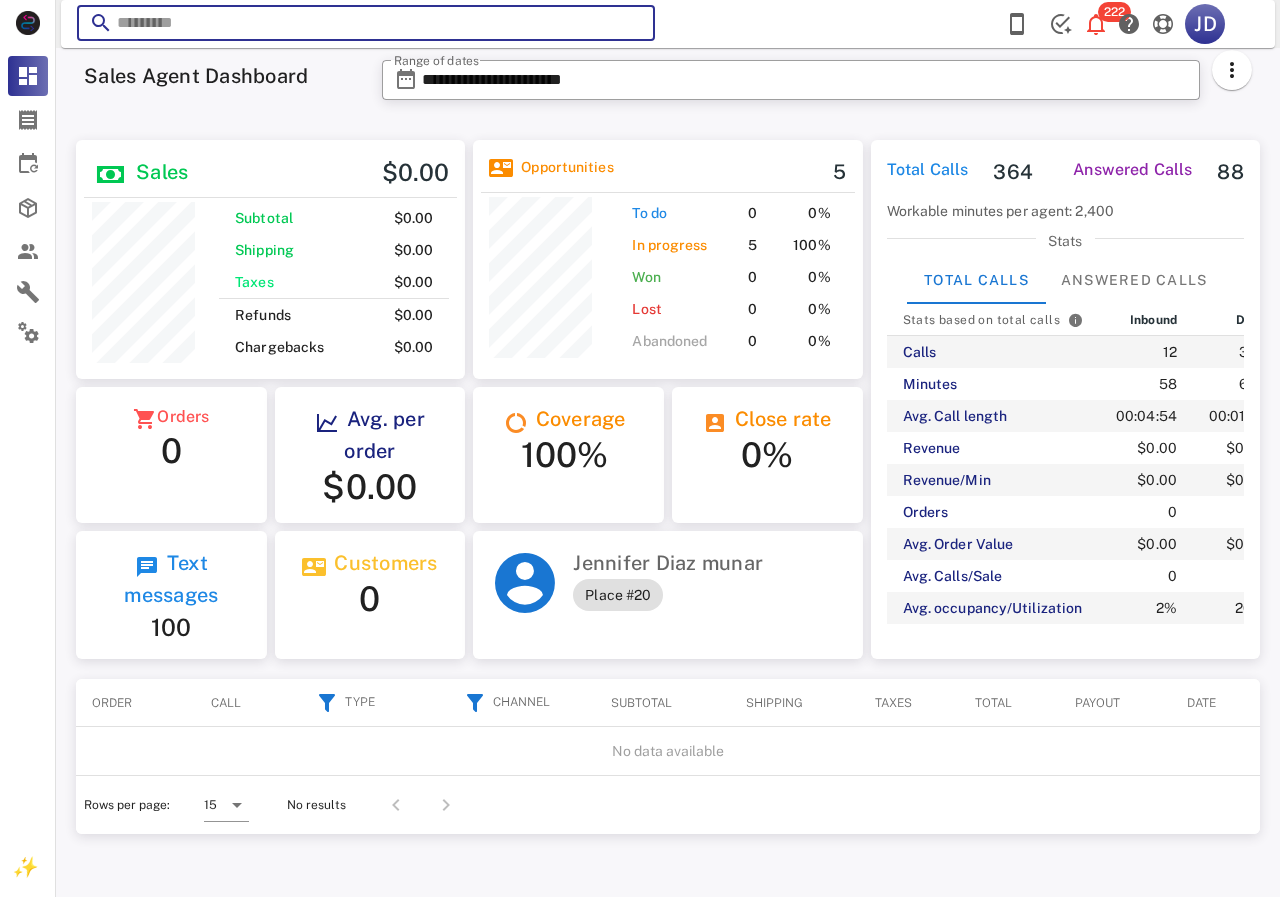 paste on "**********" 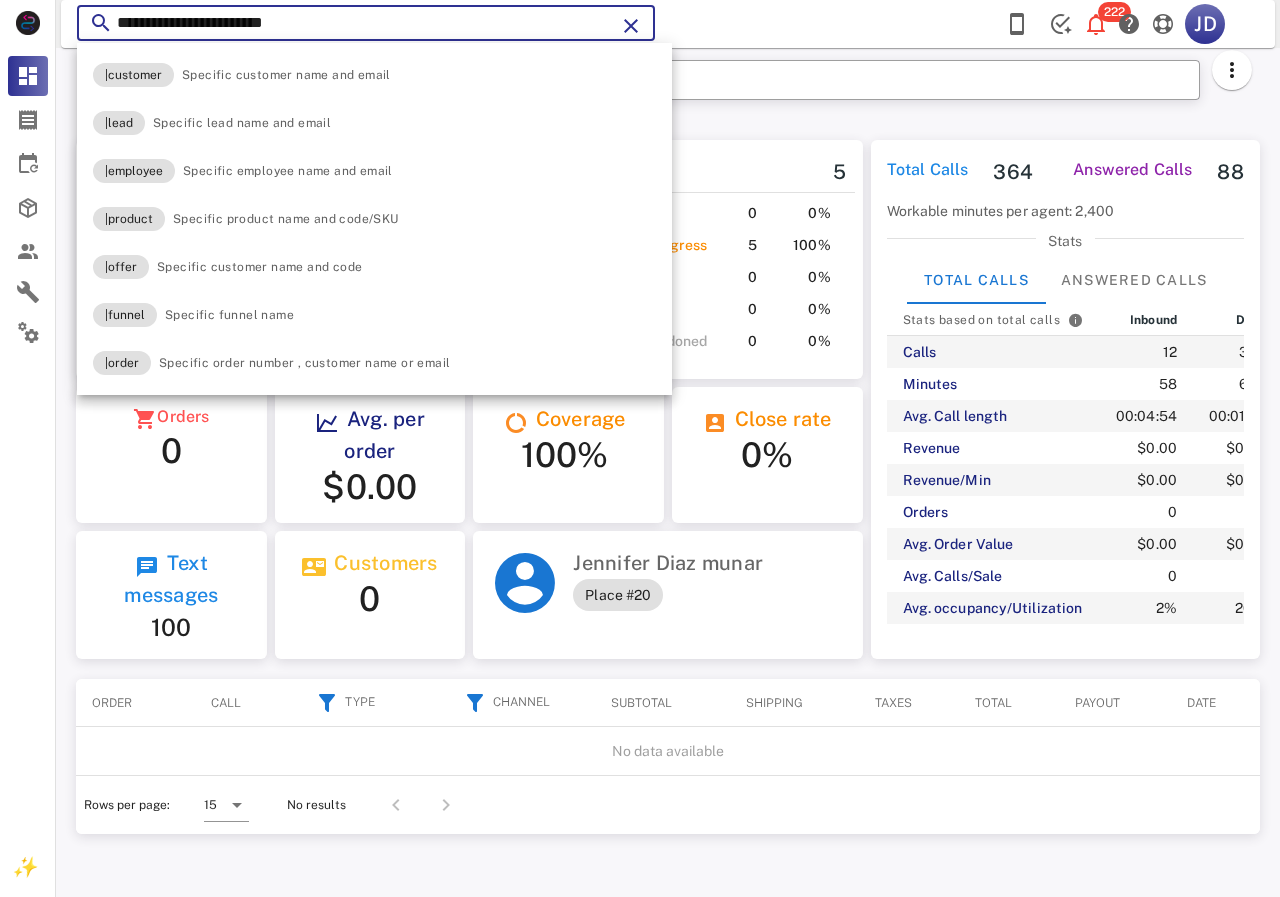 type on "**********" 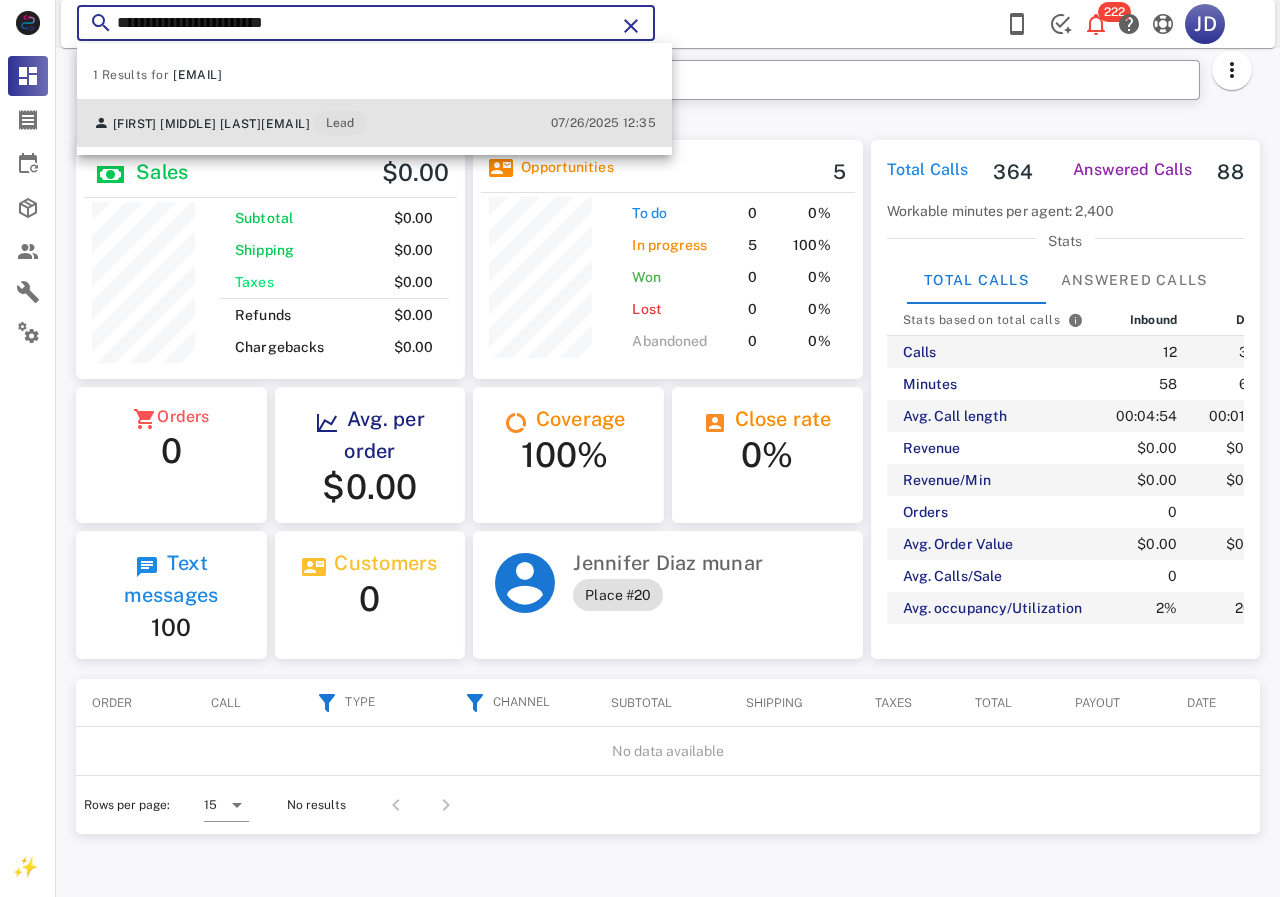 click on "[FIRST] [MIDDLE] [LAST]   [EMAIL]   Lead" at bounding box center (229, 123) 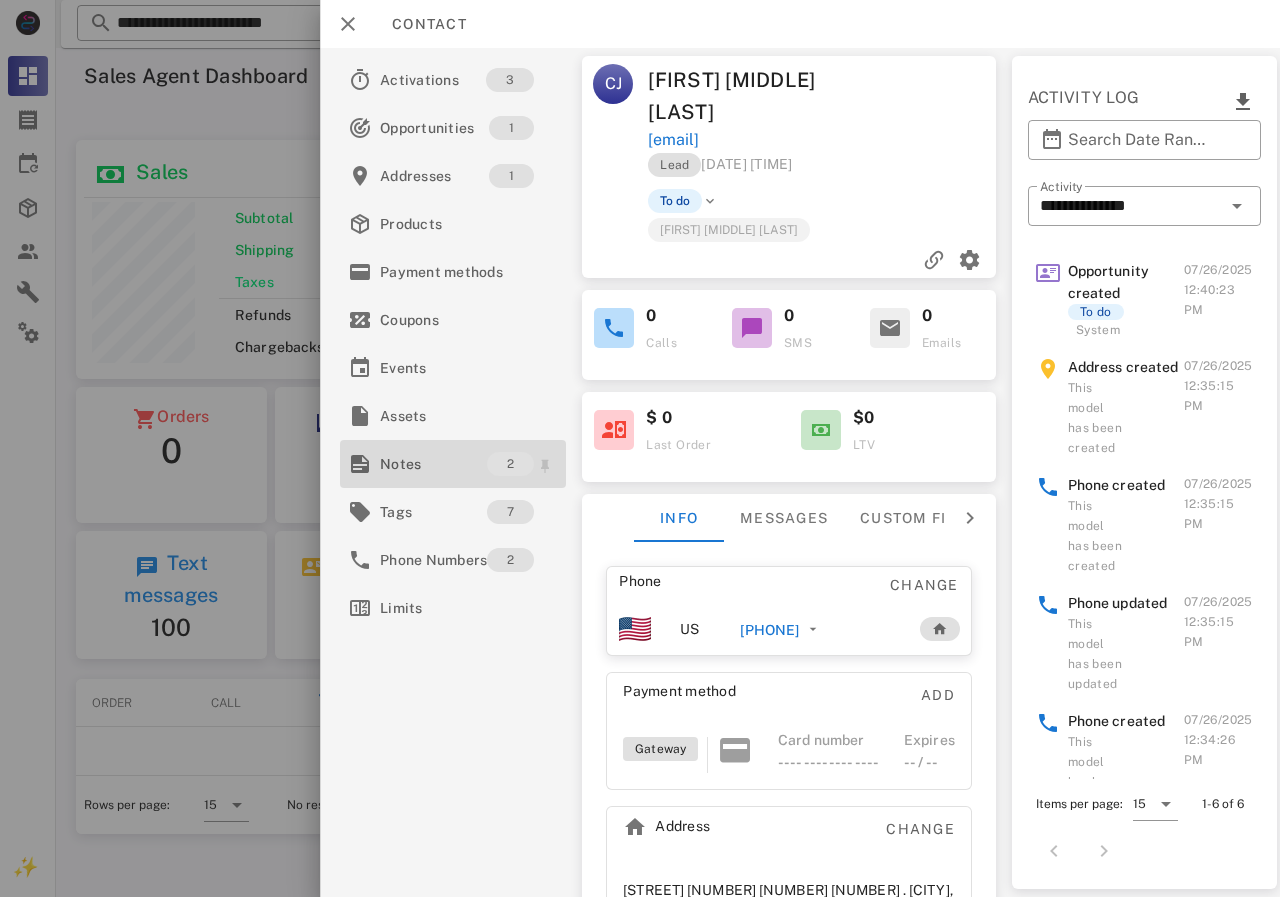 click on "Notes" at bounding box center (433, 464) 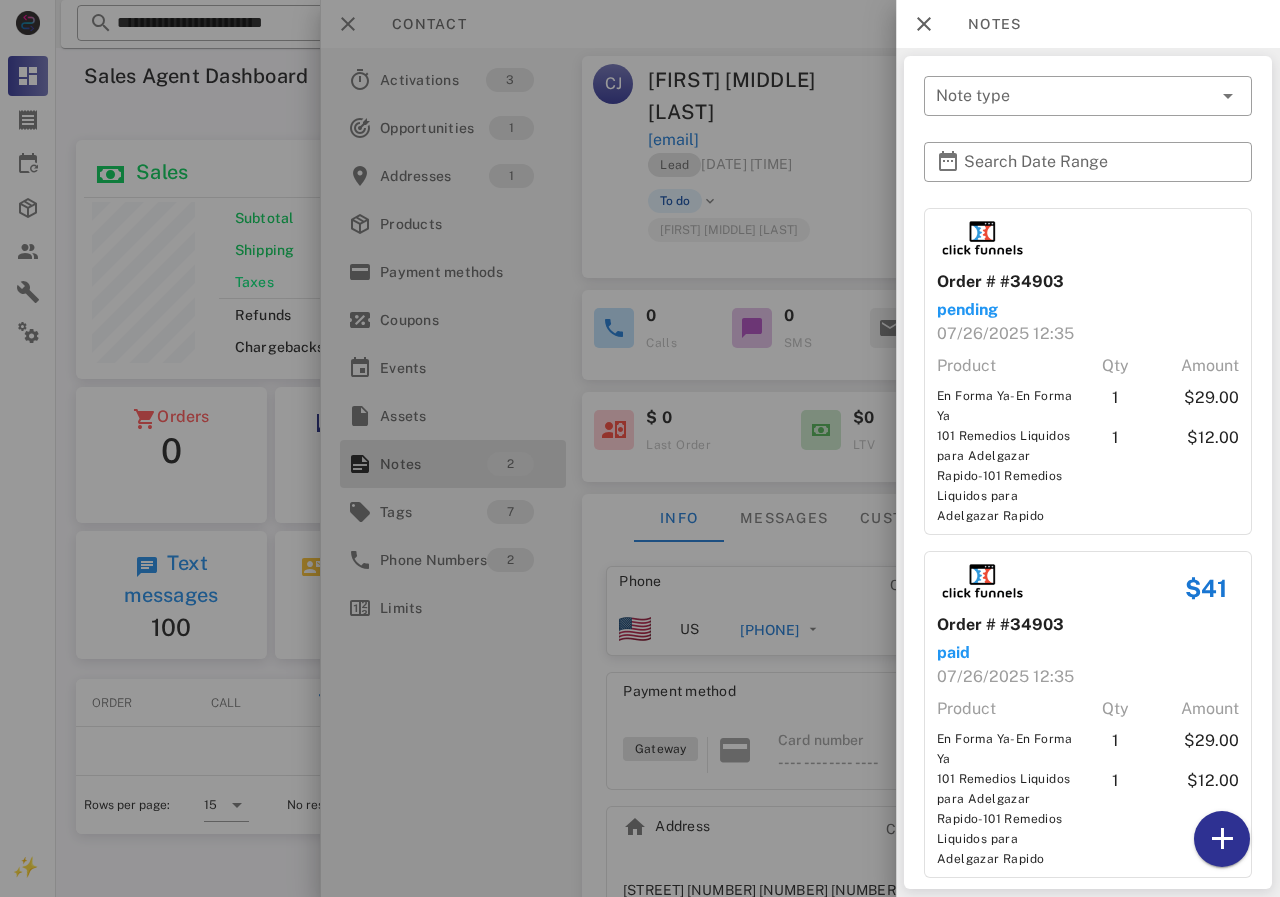 click at bounding box center (640, 448) 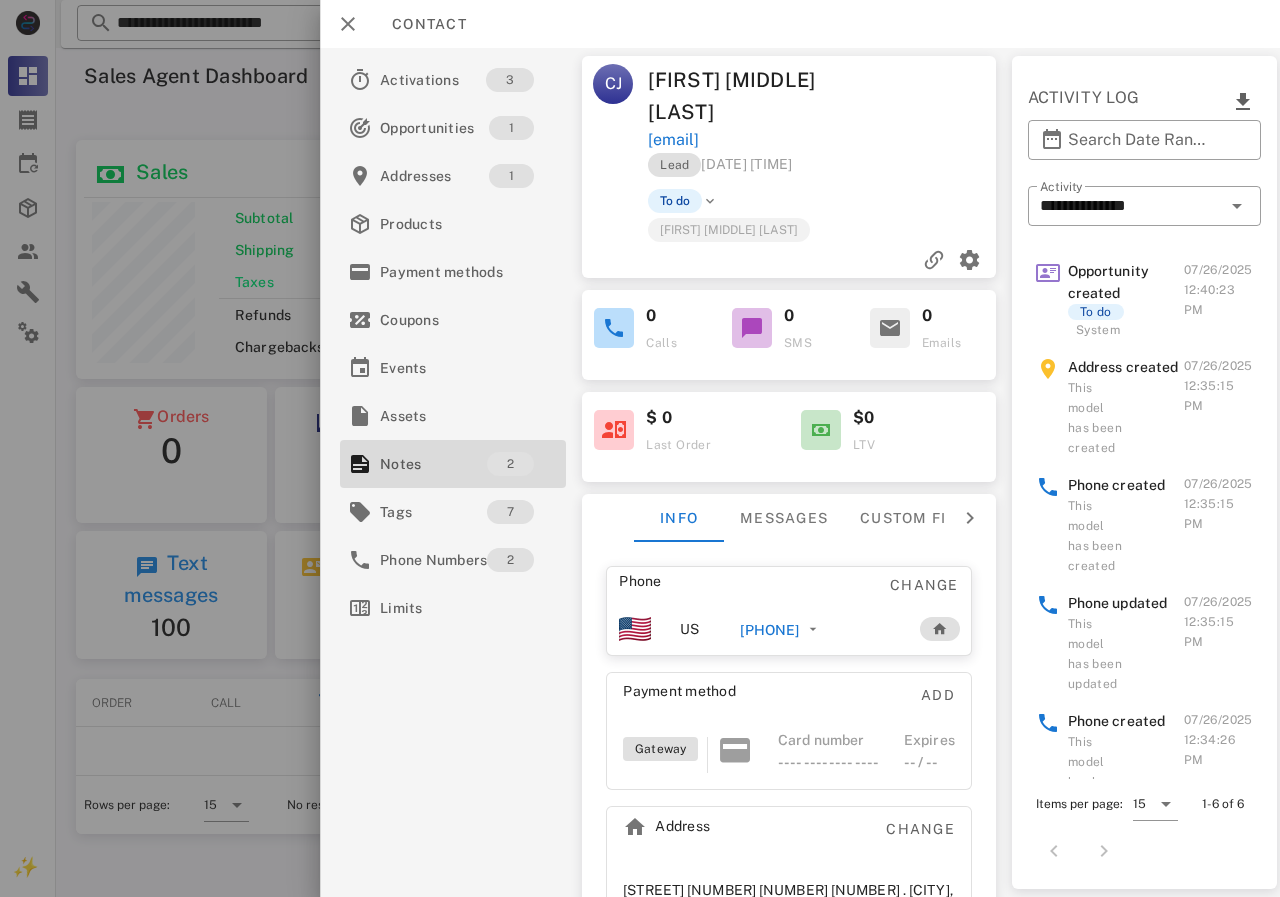 click on "[PHONE]" at bounding box center (769, 630) 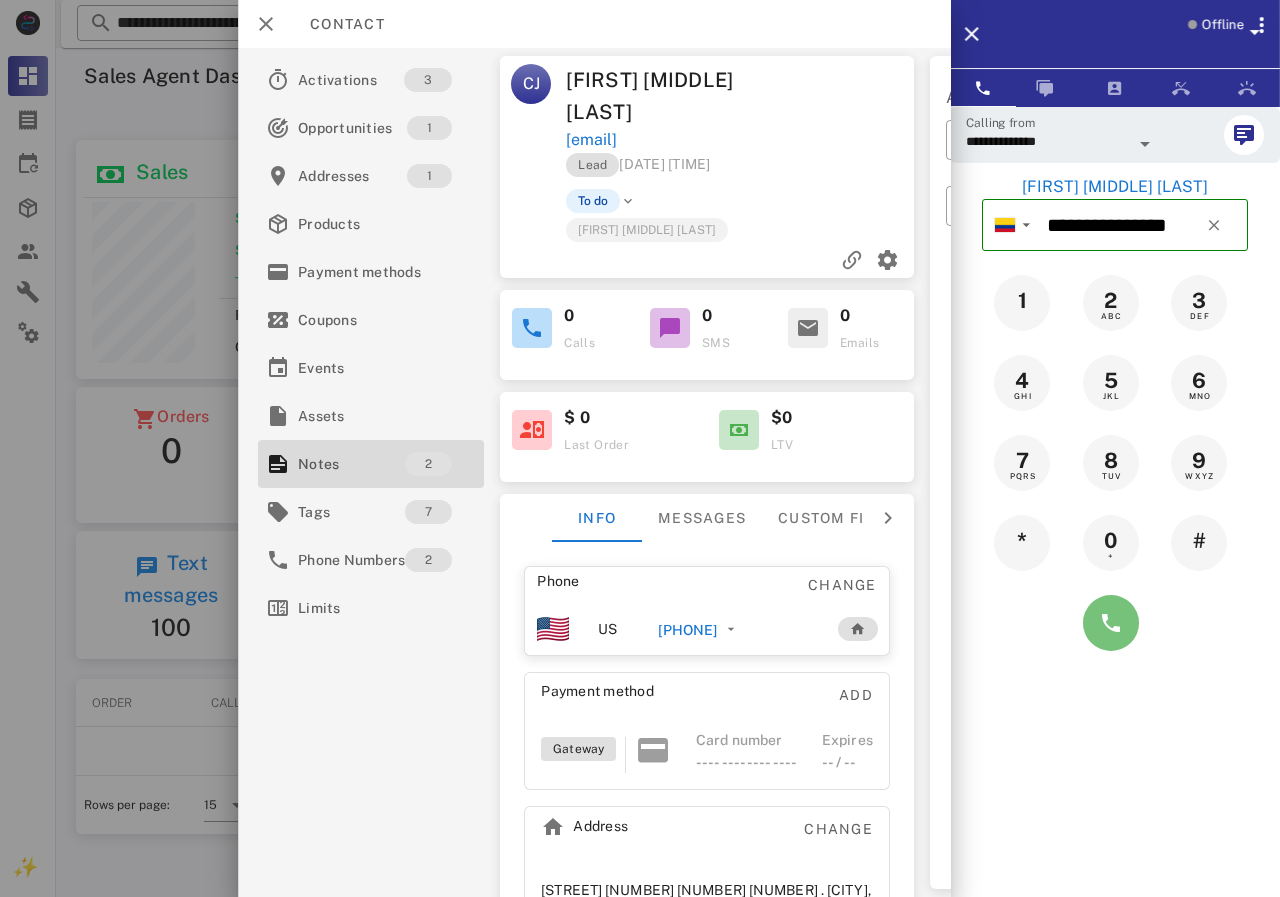 click at bounding box center (1111, 623) 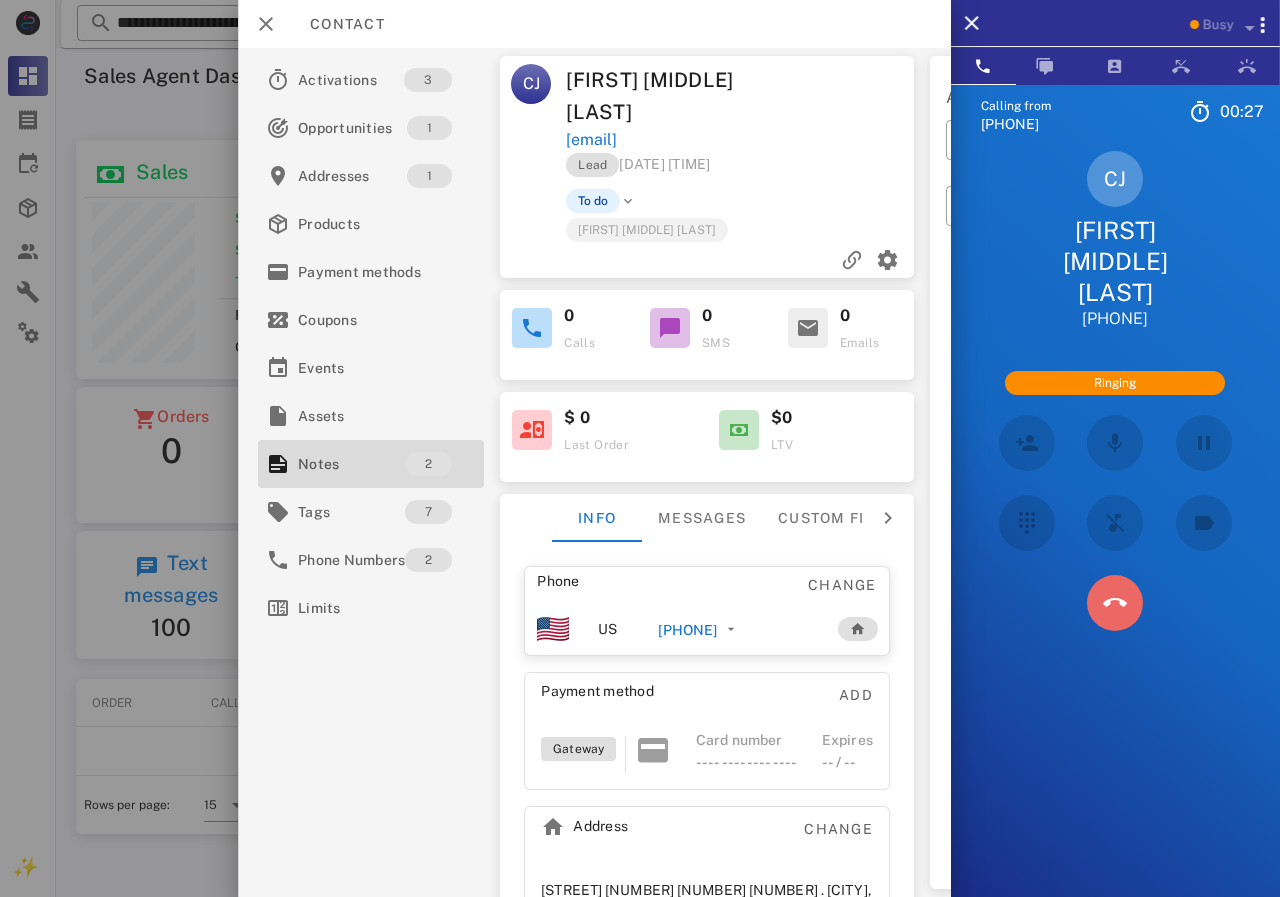 click at bounding box center [1115, 603] 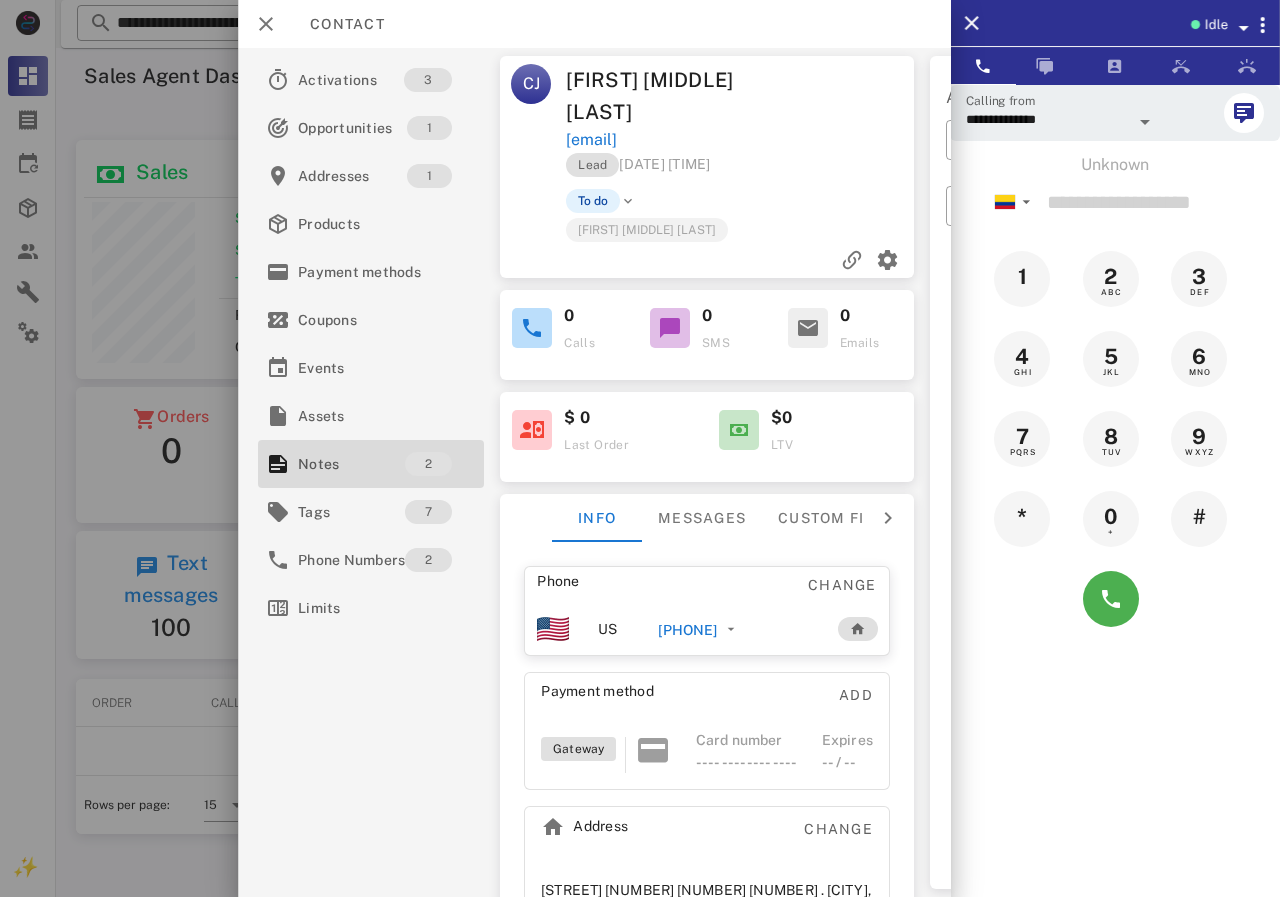 click on "[PHONE]" at bounding box center [687, 630] 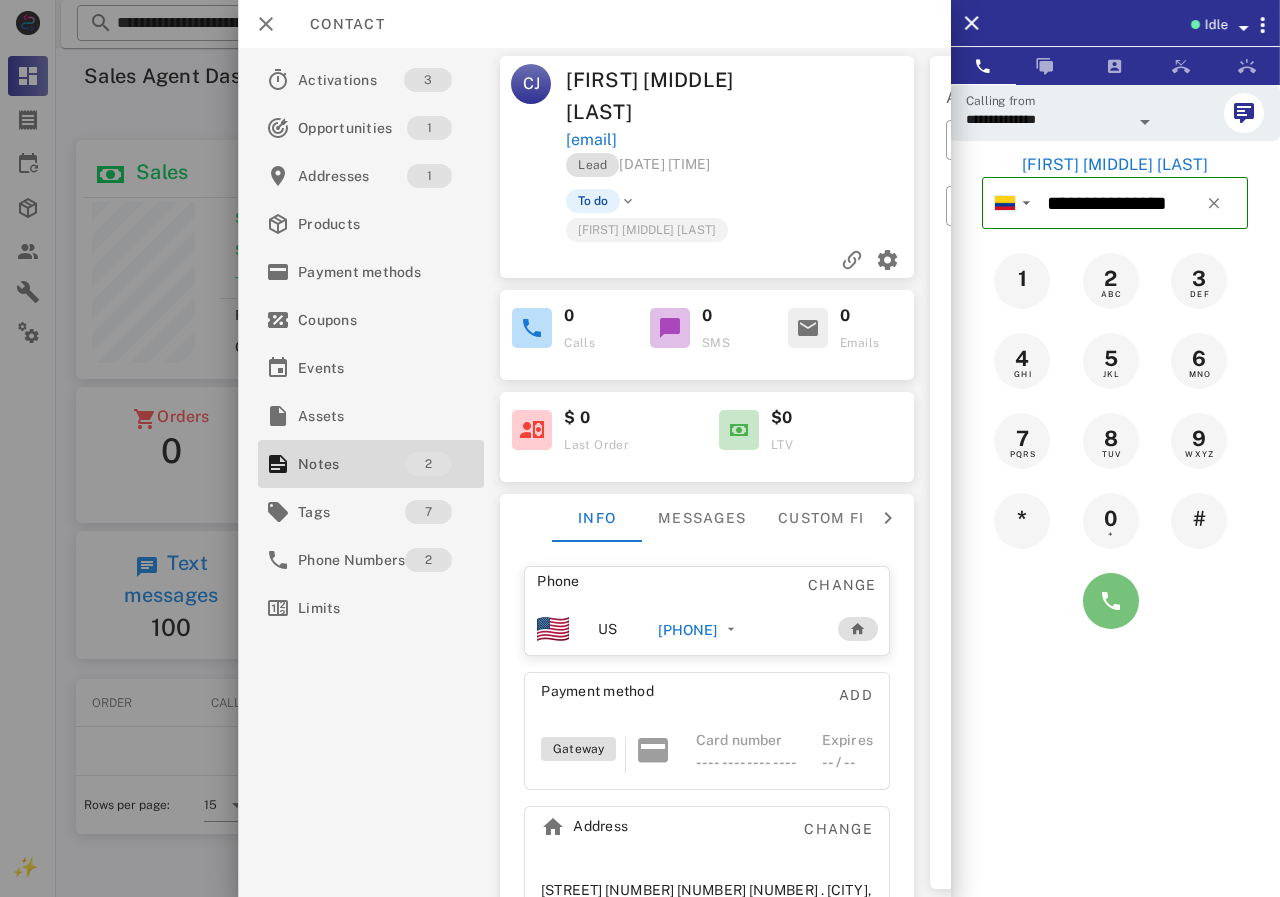 click at bounding box center (1111, 601) 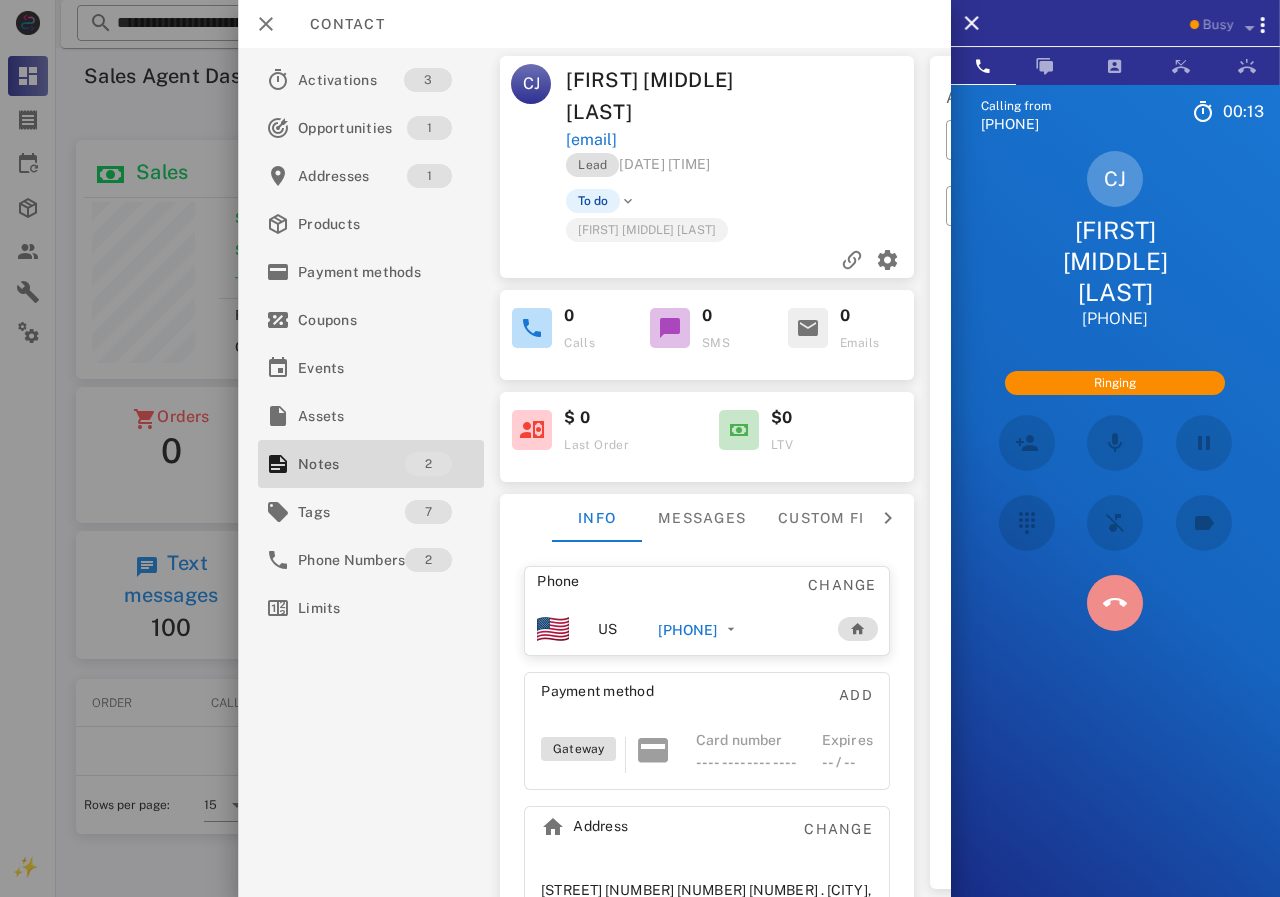 click at bounding box center [1115, 604] 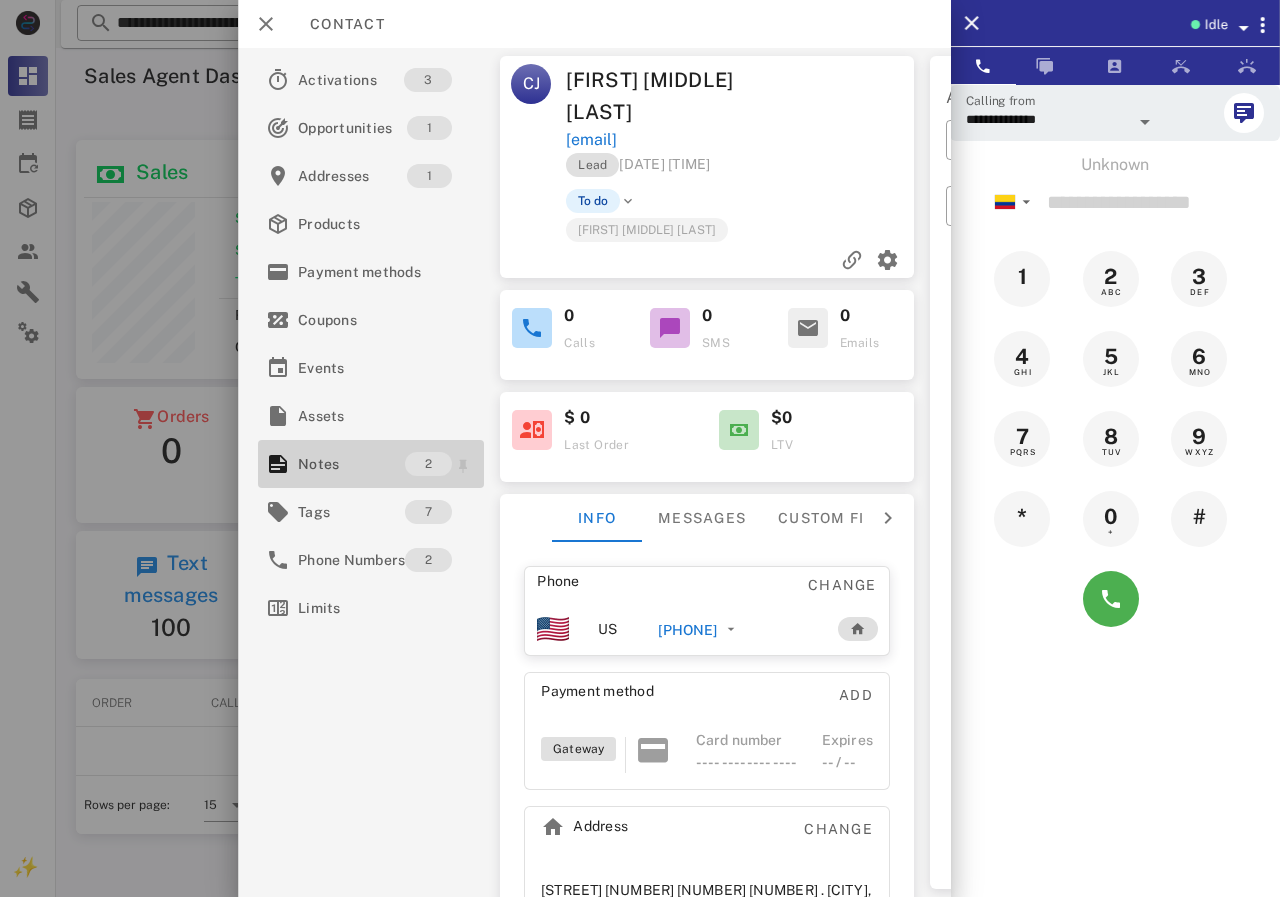 click on "Notes" at bounding box center (351, 464) 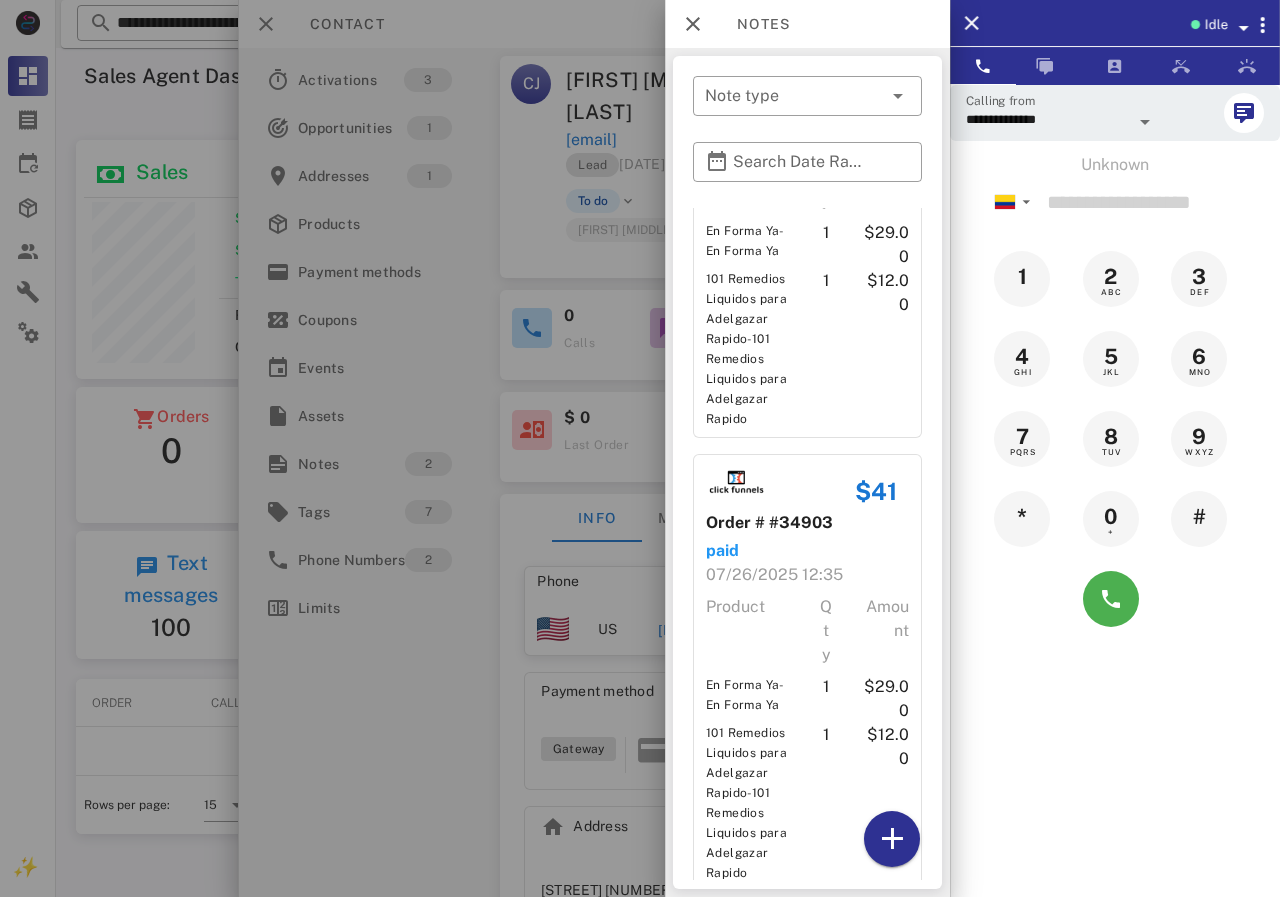 scroll, scrollTop: 238, scrollLeft: 0, axis: vertical 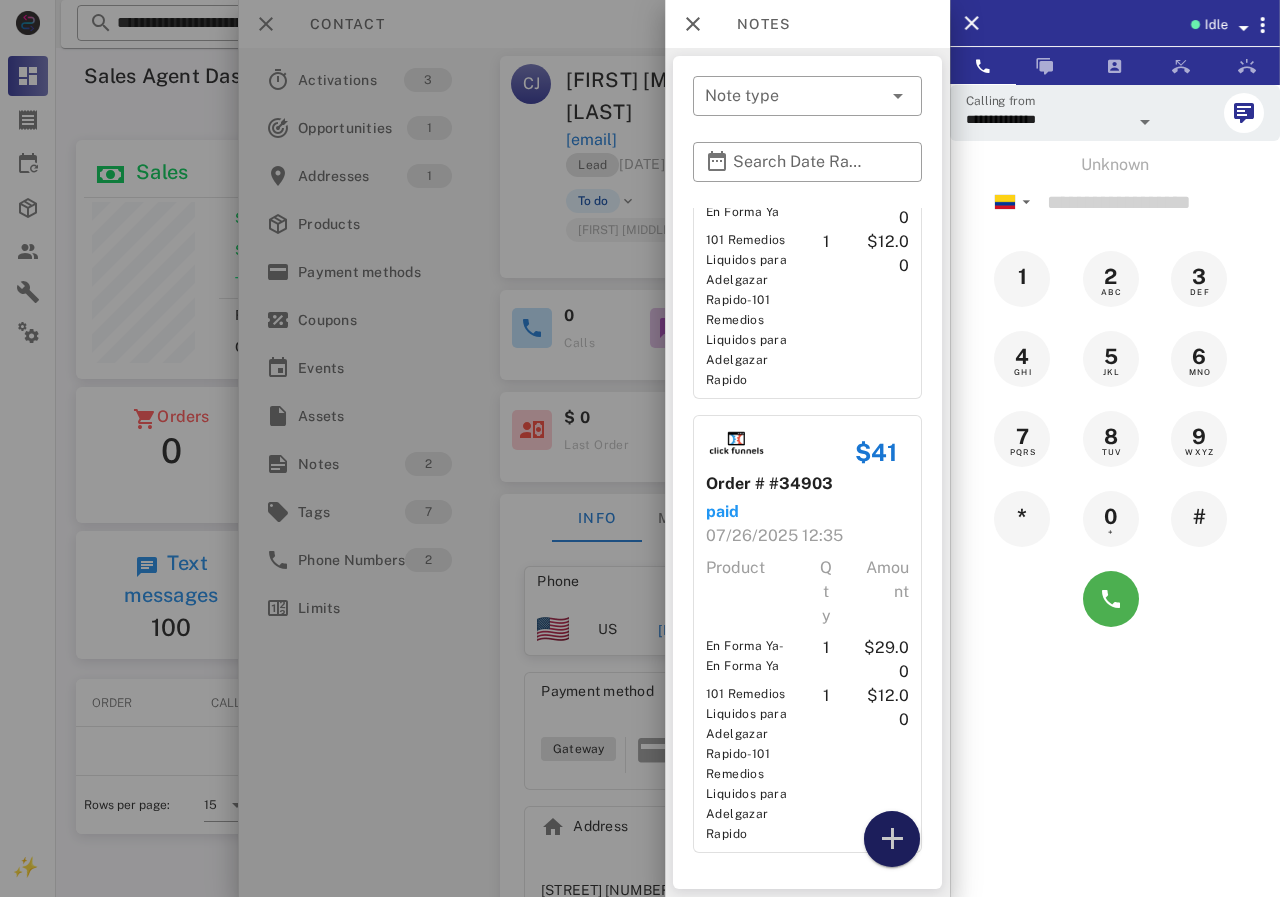 click at bounding box center (892, 839) 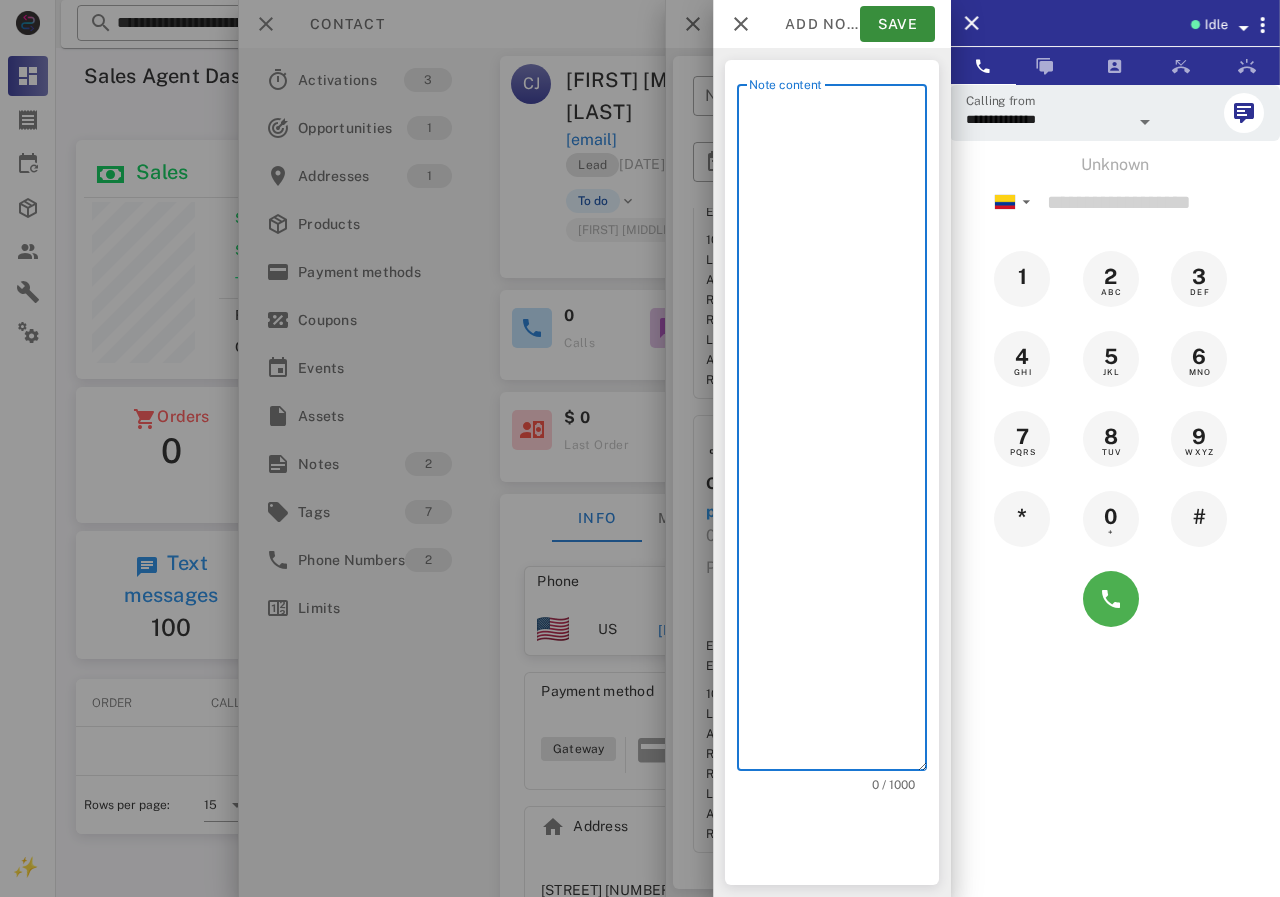 scroll, scrollTop: 240, scrollLeft: 390, axis: both 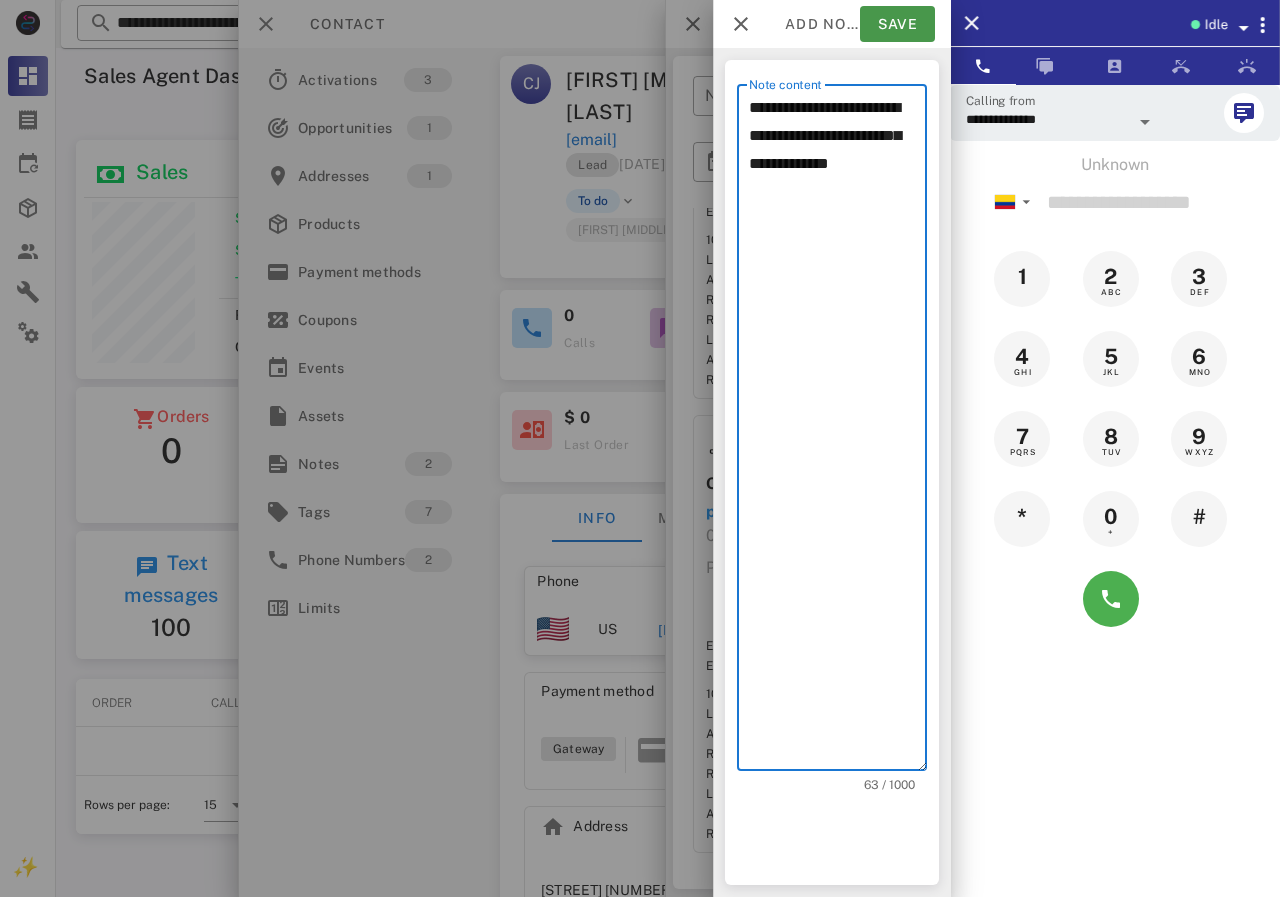type on "**********" 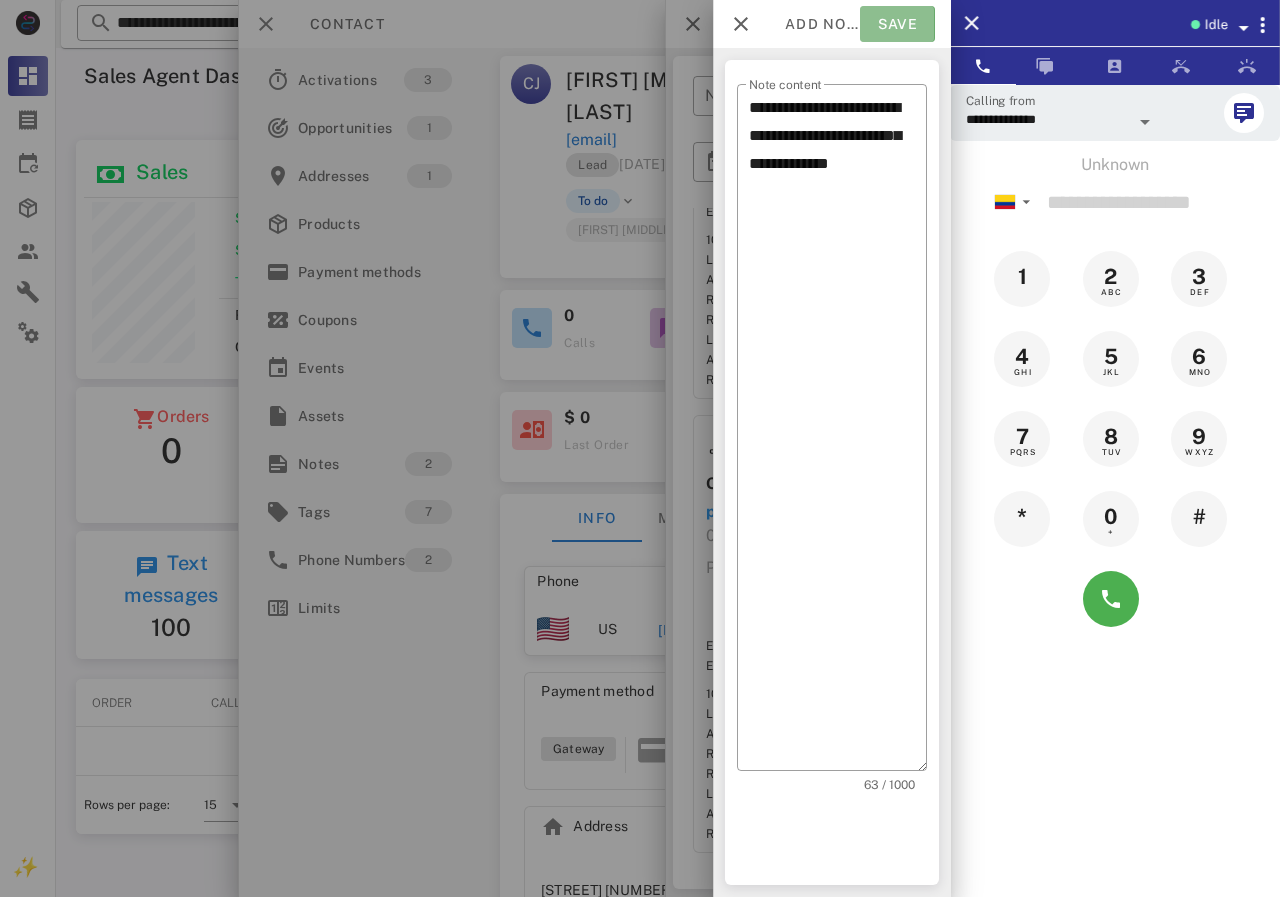click on "Save" at bounding box center [897, 24] 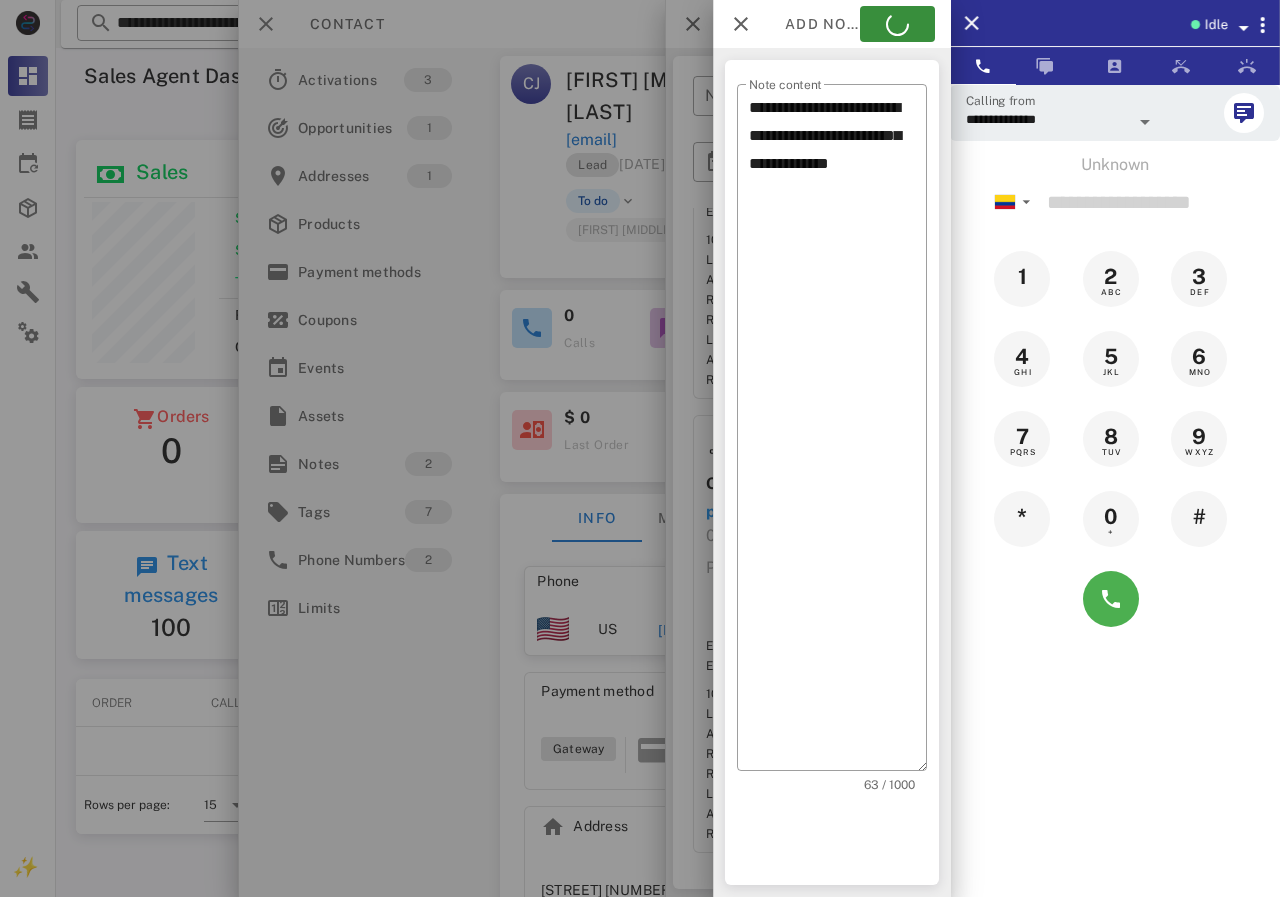 click at bounding box center [640, 448] 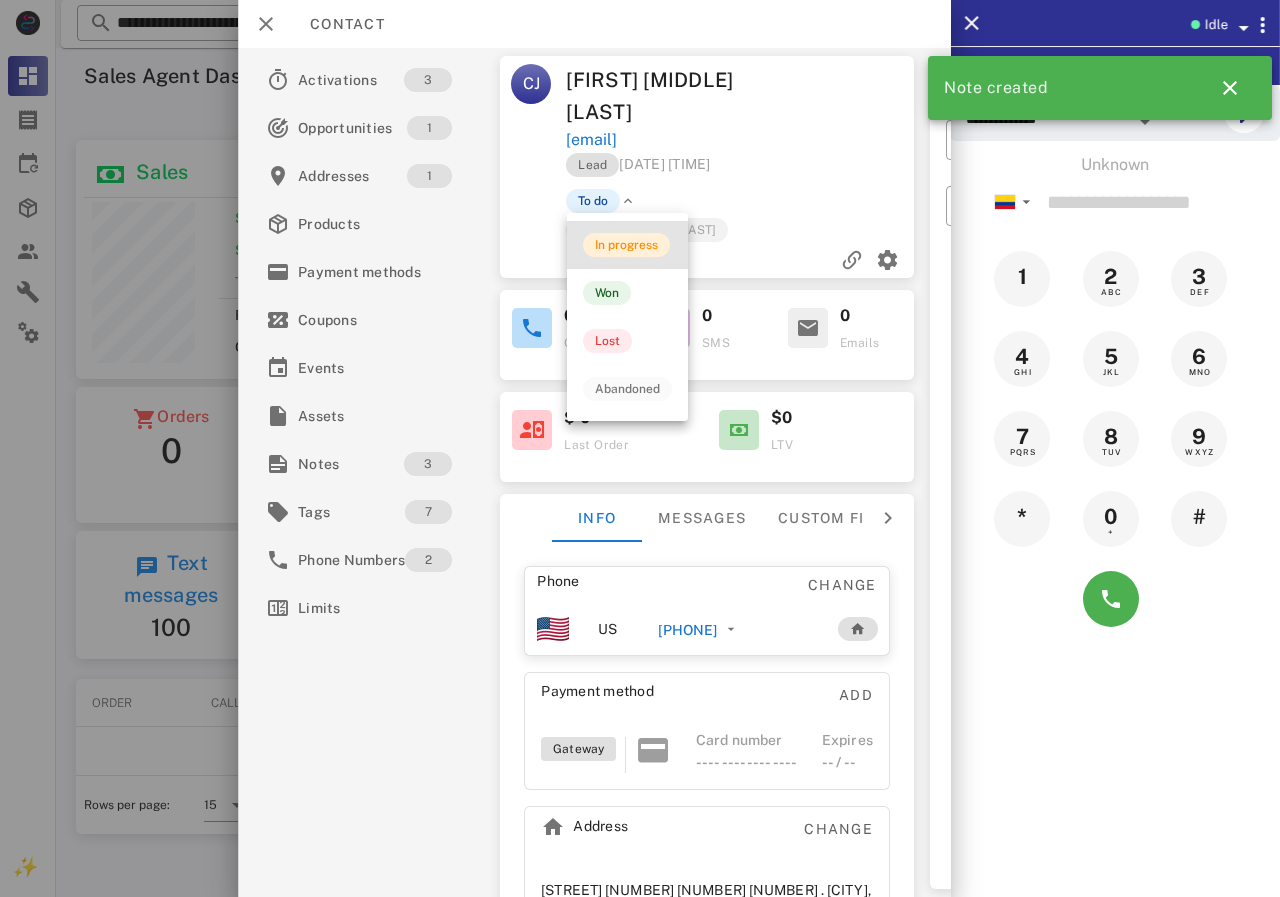 click on "In progress" at bounding box center (626, 245) 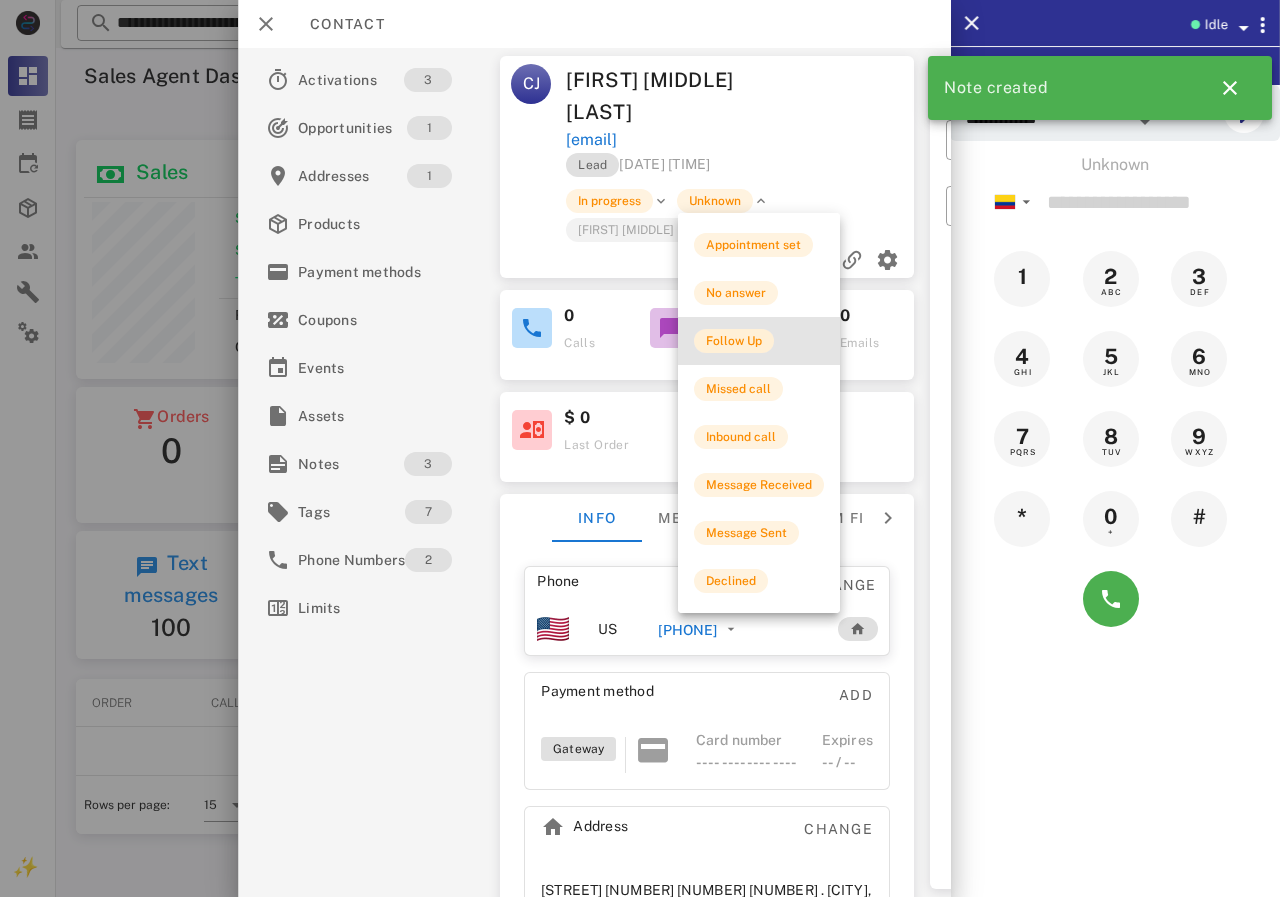 drag, startPoint x: 743, startPoint y: 341, endPoint x: 754, endPoint y: 338, distance: 11.401754 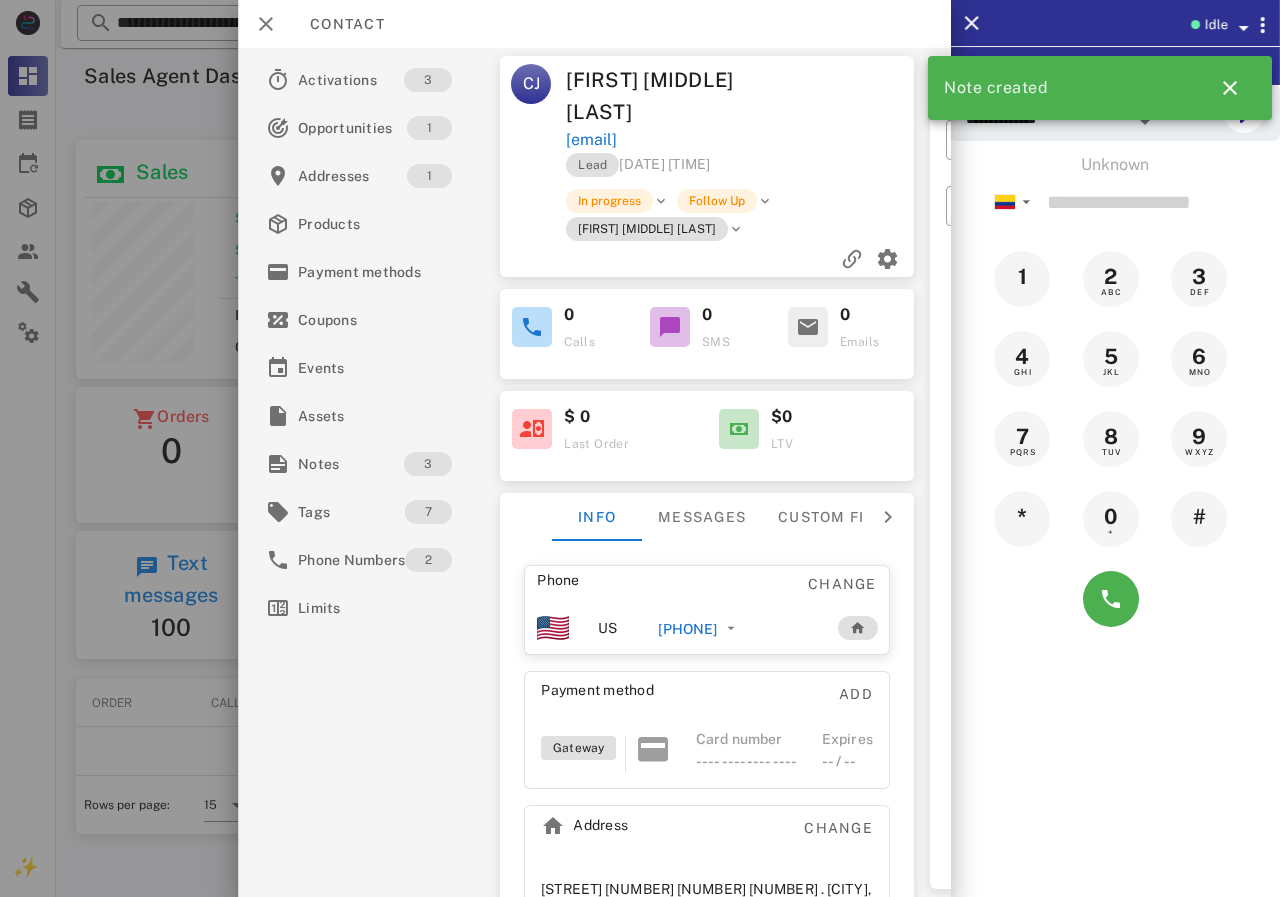 click at bounding box center (640, 448) 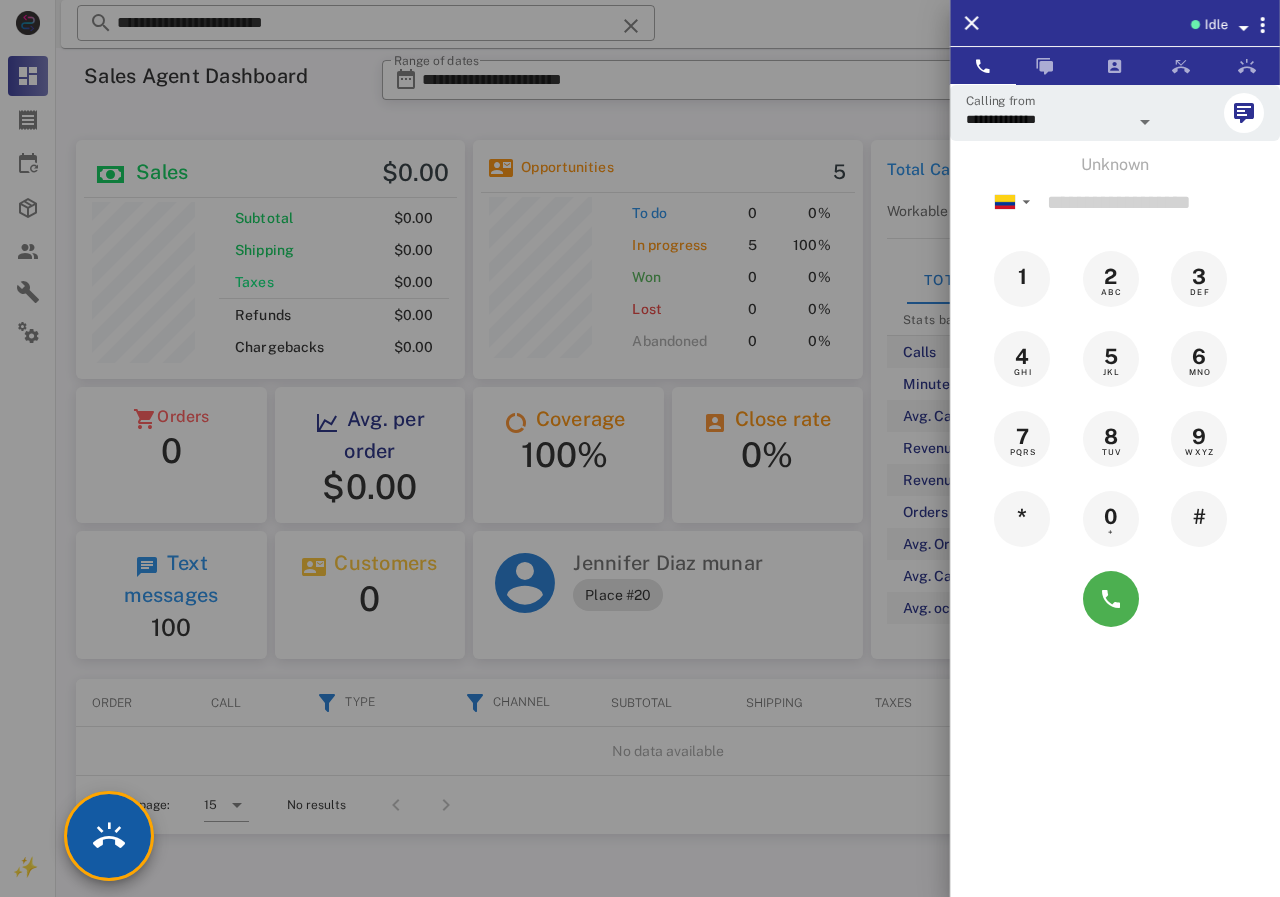 click at bounding box center (109, 836) 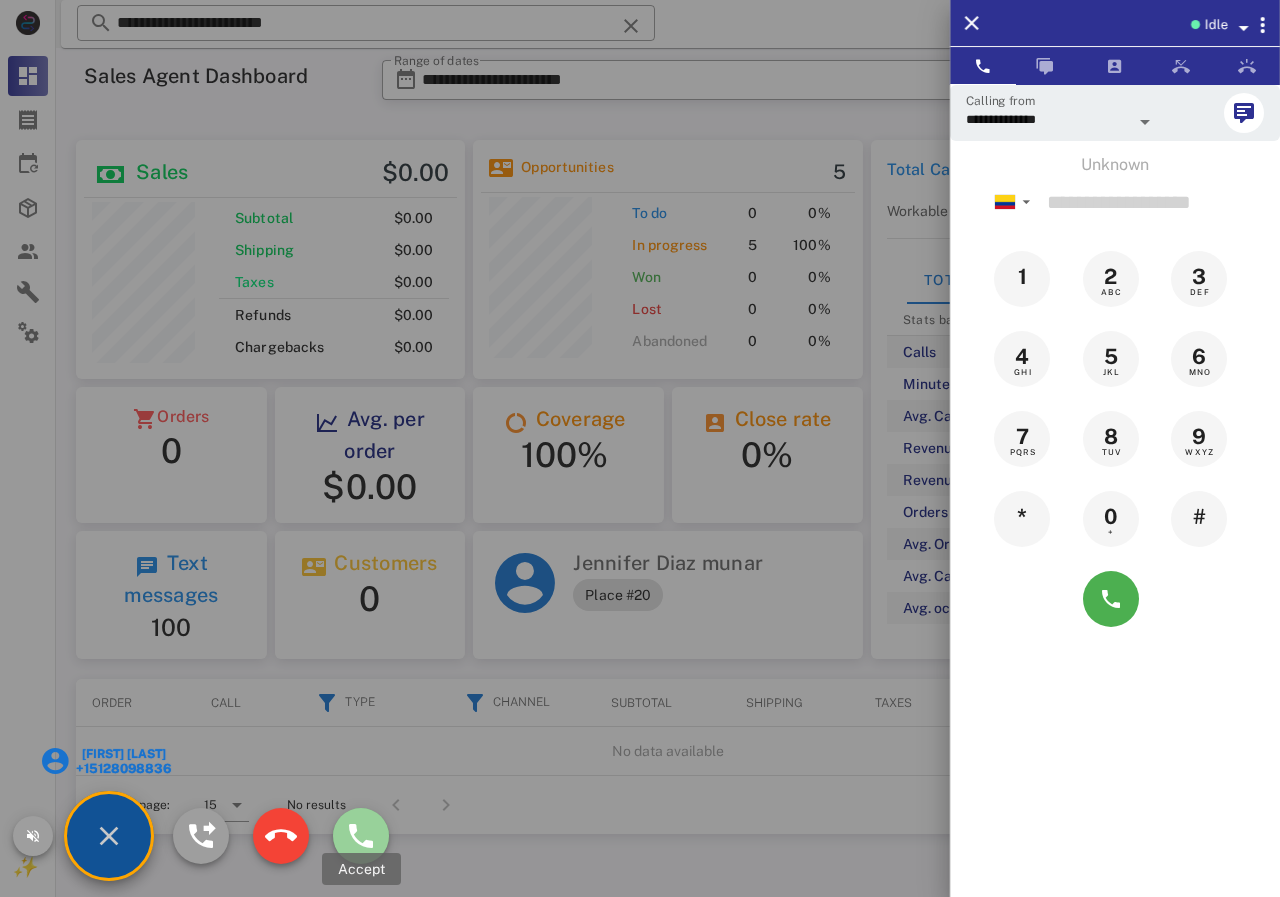 click at bounding box center [361, 836] 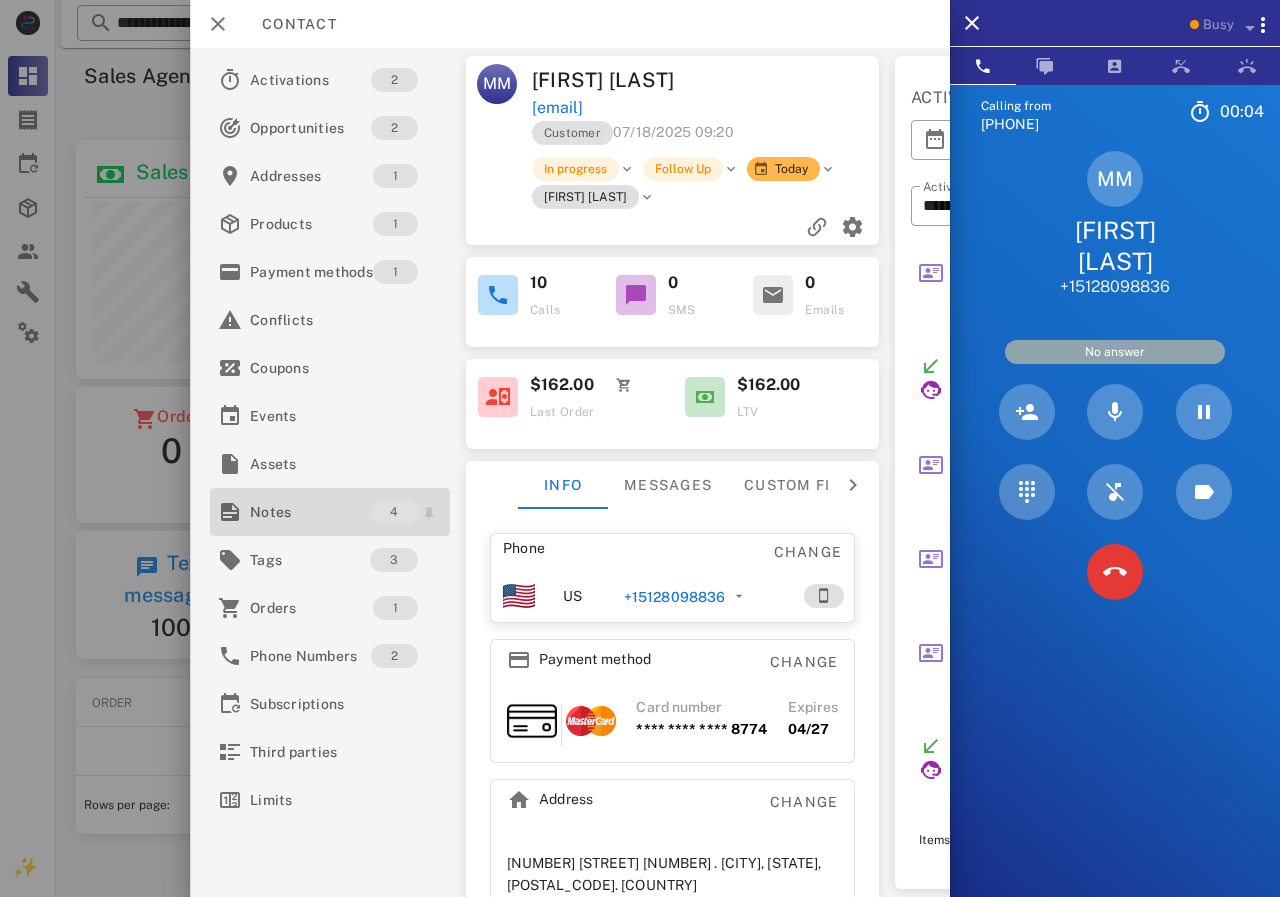 click on "Notes" at bounding box center [310, 512] 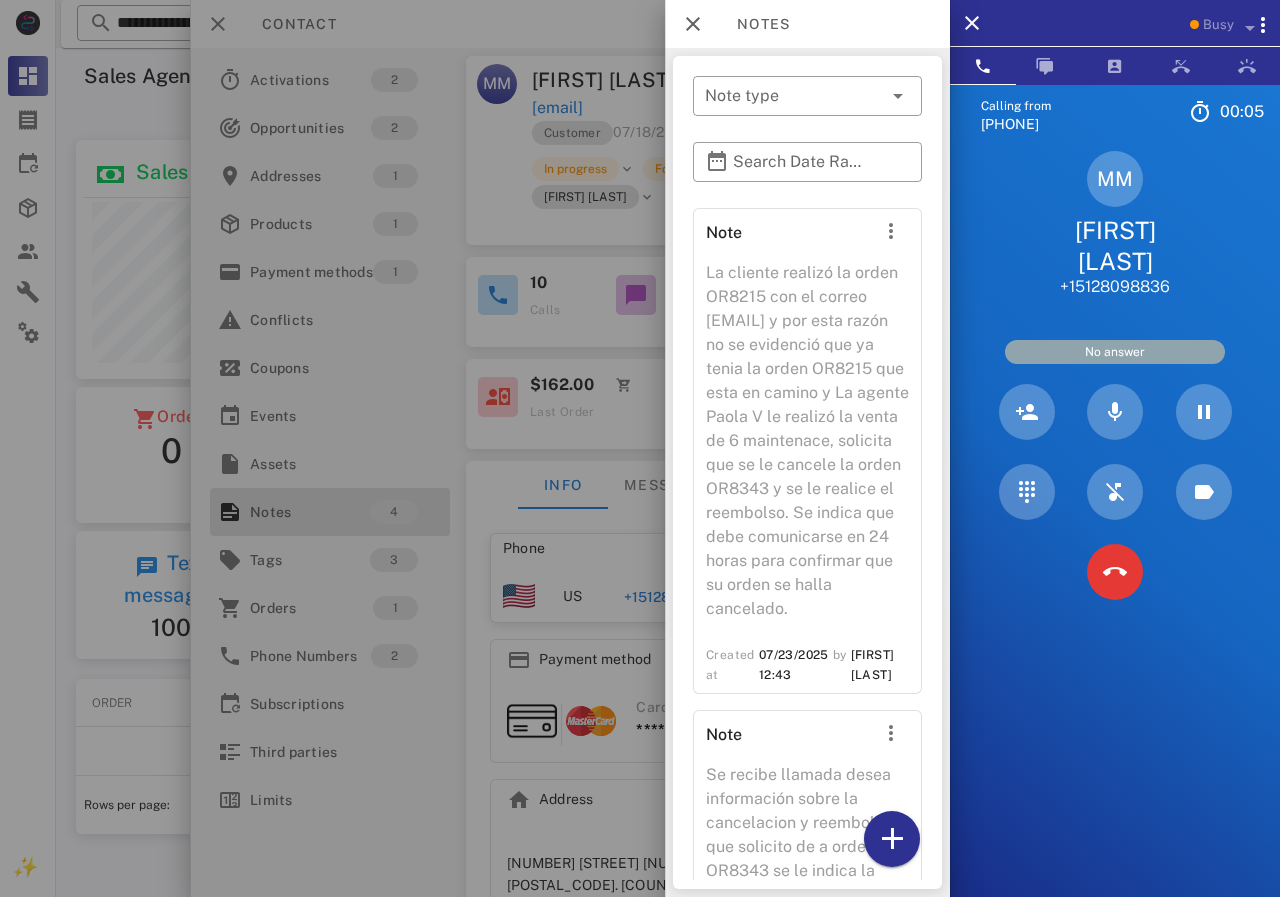 scroll, scrollTop: 816, scrollLeft: 0, axis: vertical 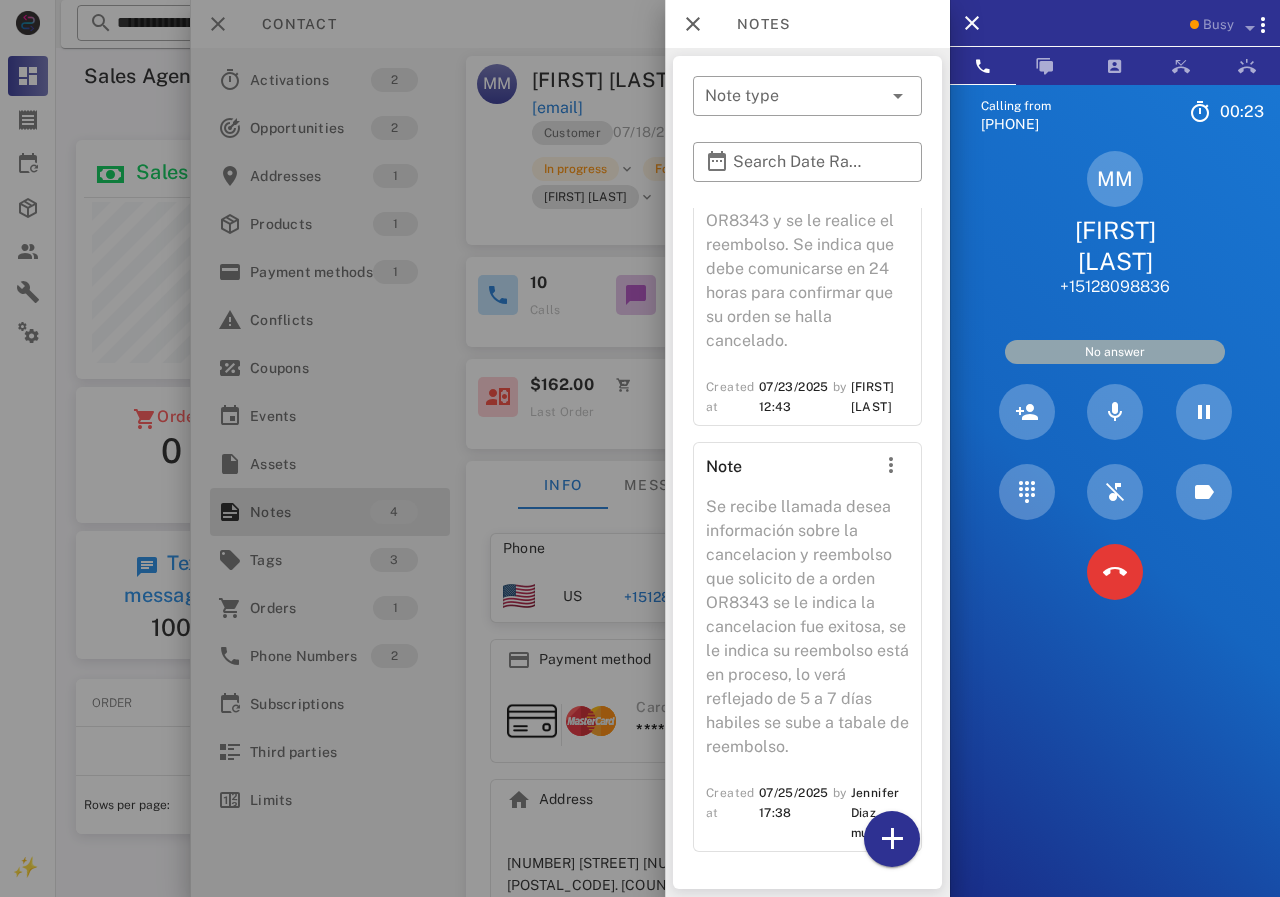 click at bounding box center [640, 448] 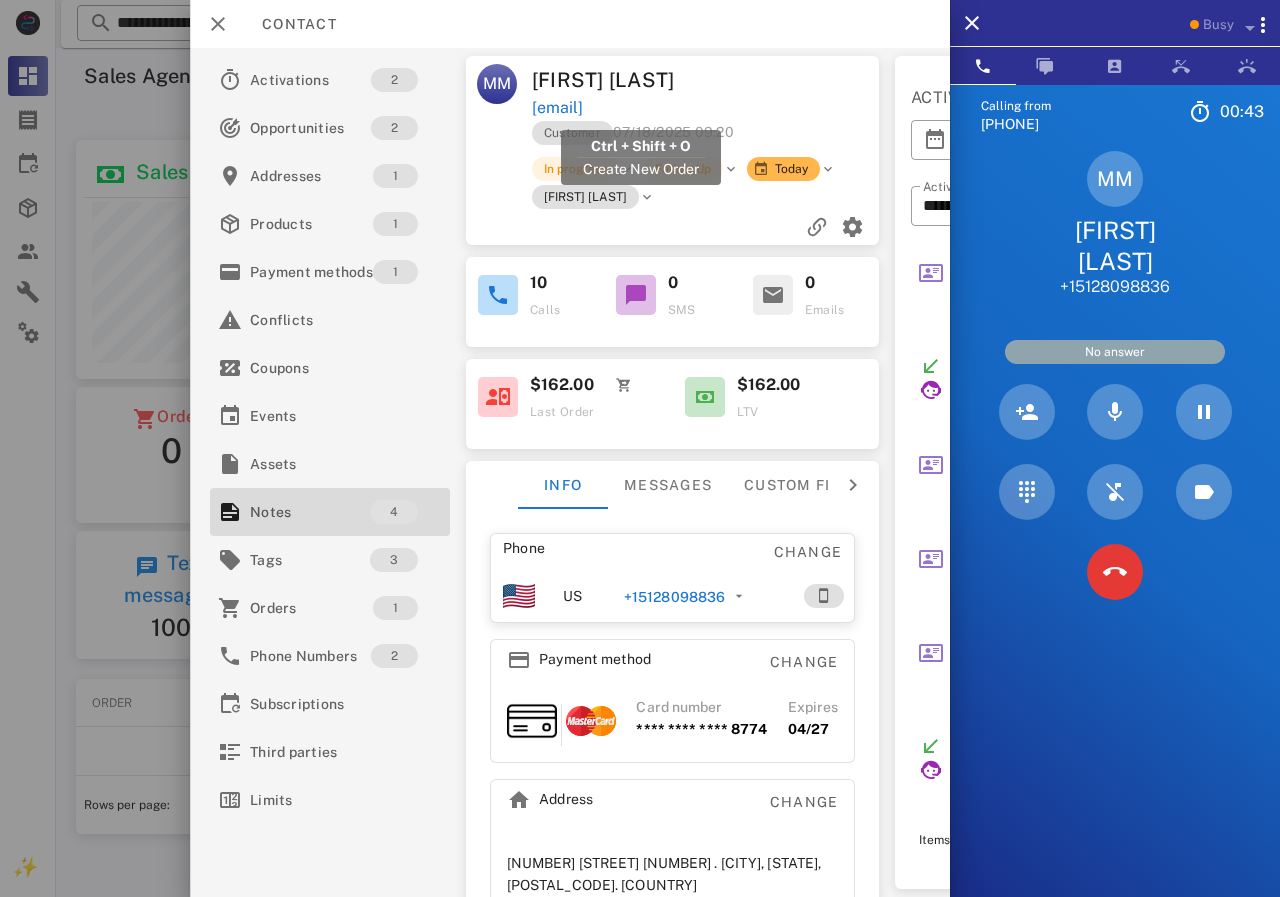 drag, startPoint x: 779, startPoint y: 104, endPoint x: 533, endPoint y: 115, distance: 246.24582 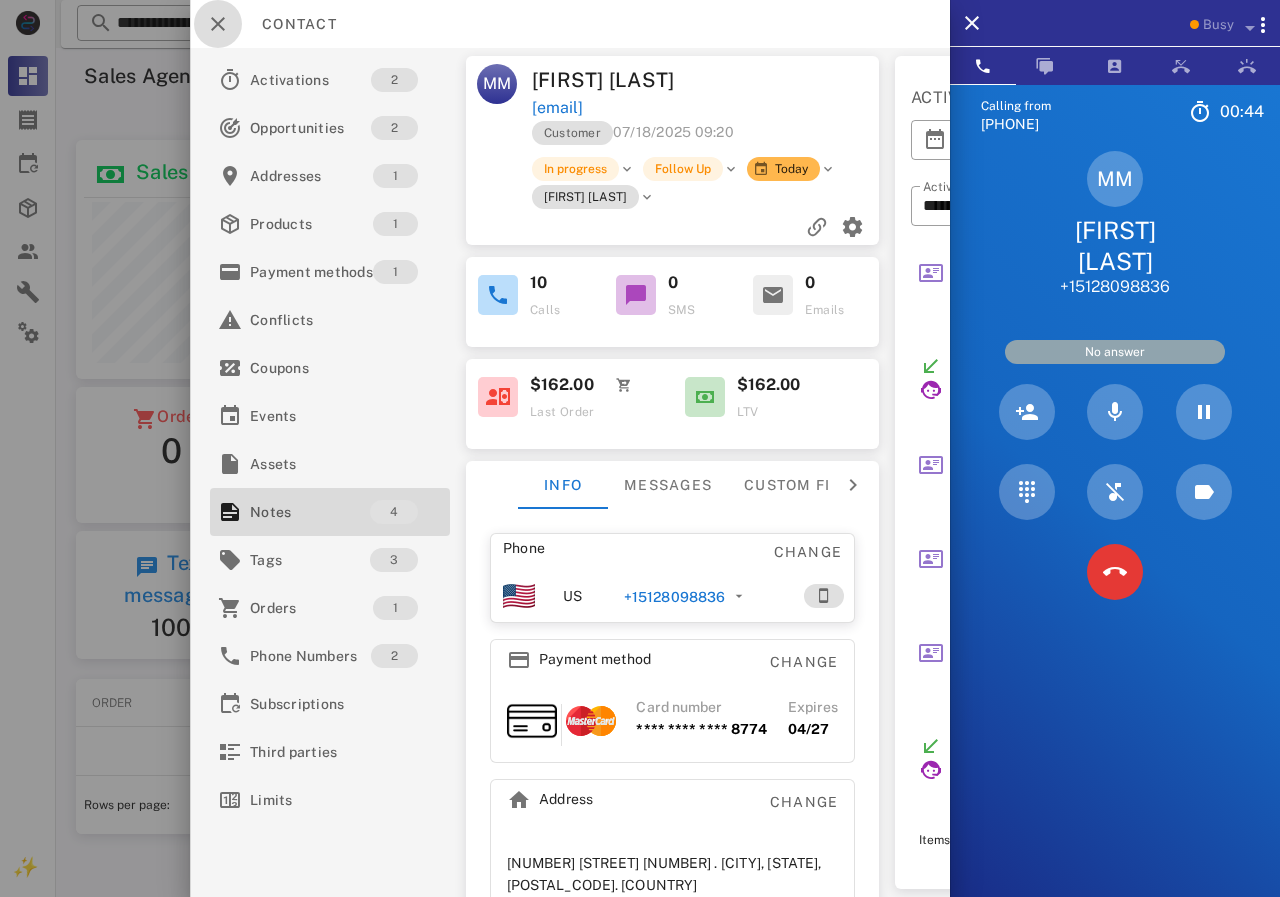 click at bounding box center [218, 24] 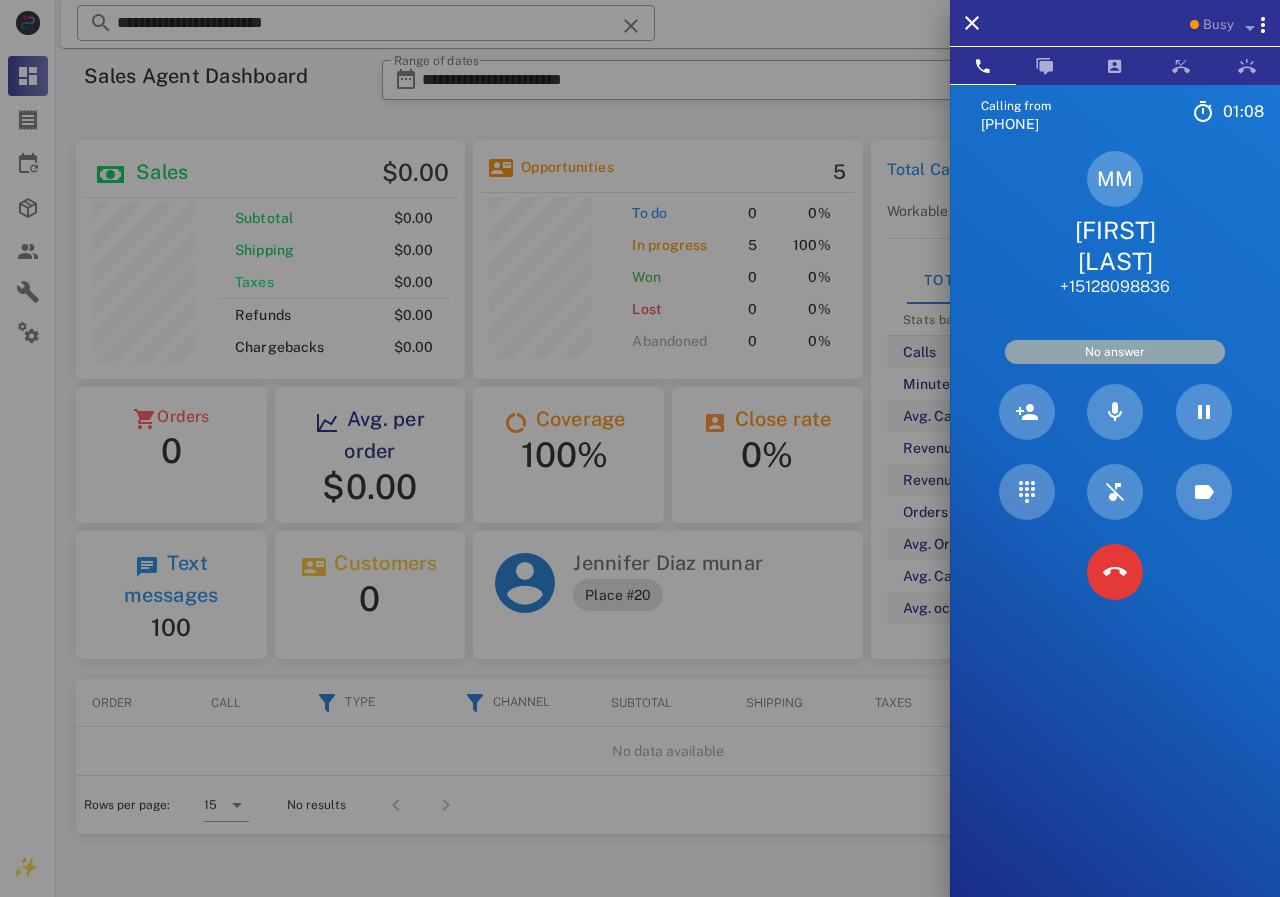 click at bounding box center [640, 448] 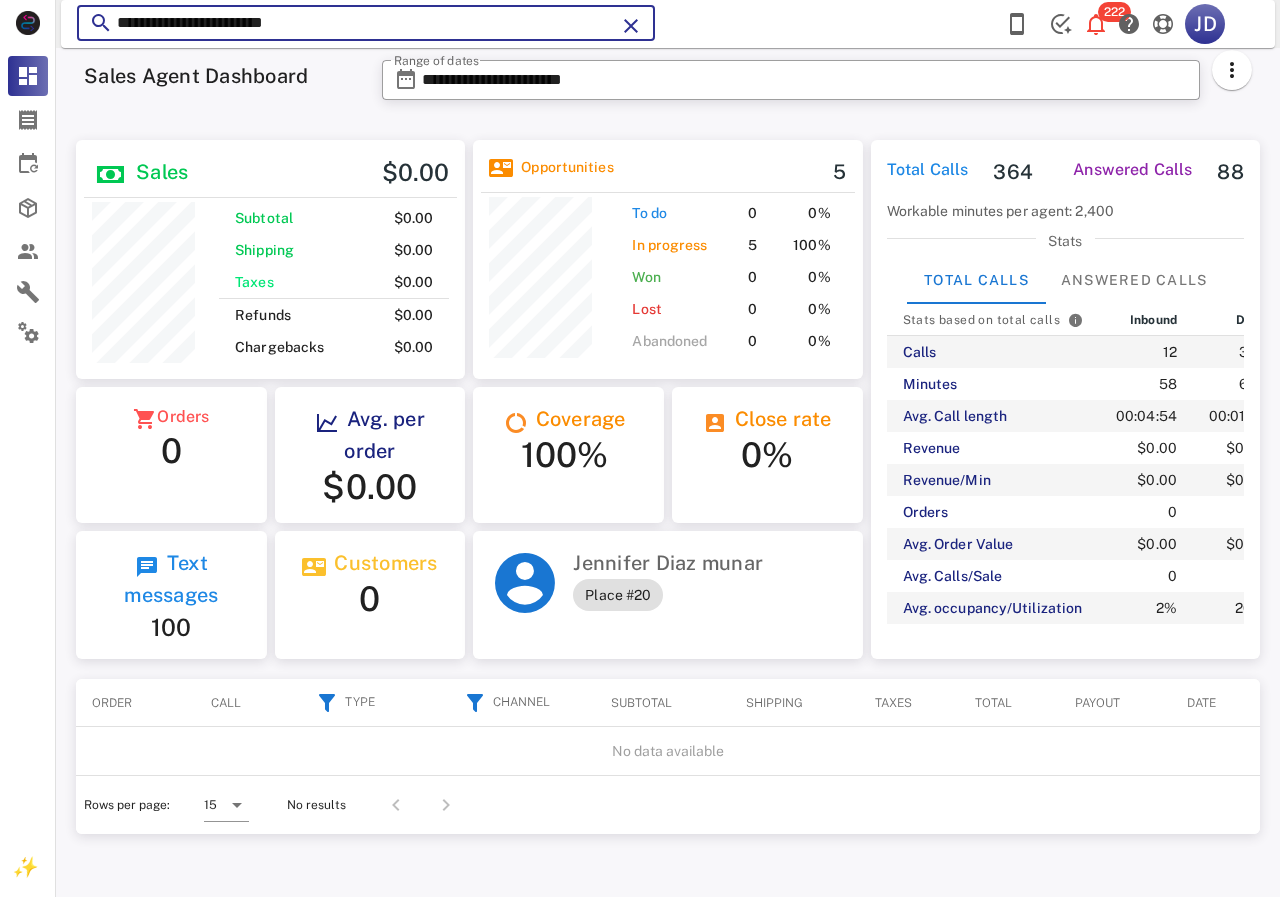 drag, startPoint x: 501, startPoint y: 25, endPoint x: 99, endPoint y: -13, distance: 403.79202 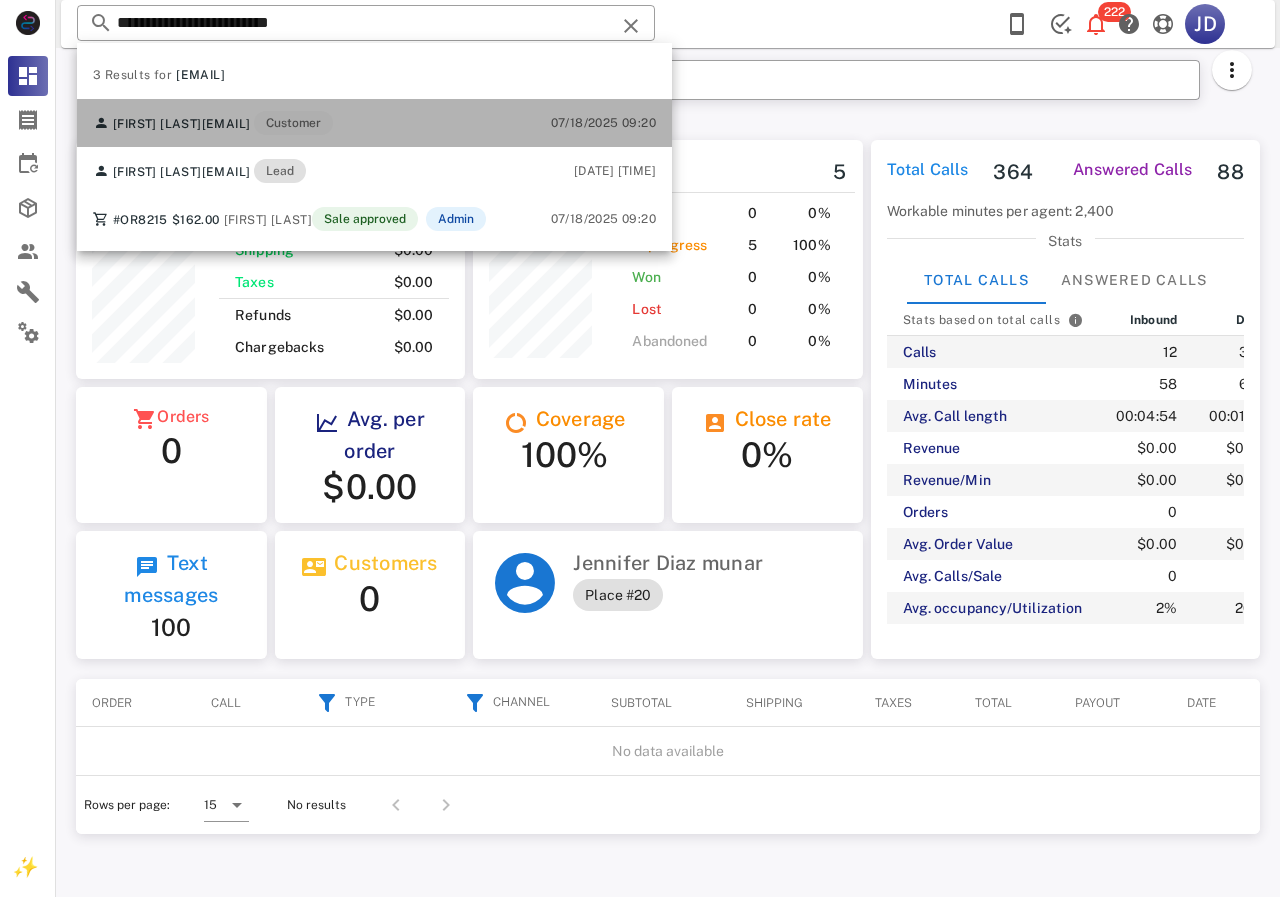 click on "[FIRST] [LAST]   [EMAIL]   Customer   [DATE] [TIME]" at bounding box center [374, 123] 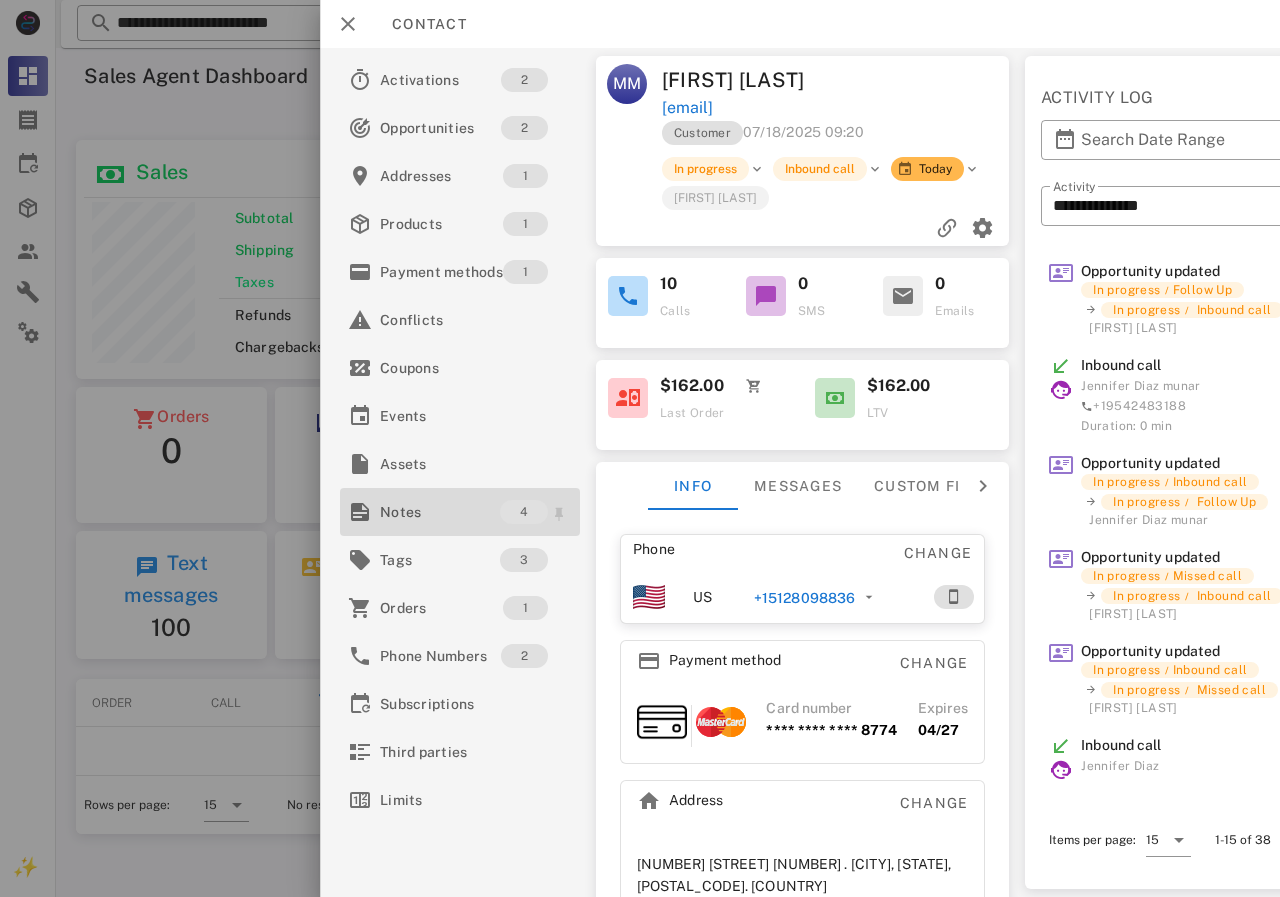 click on "Notes" at bounding box center (440, 512) 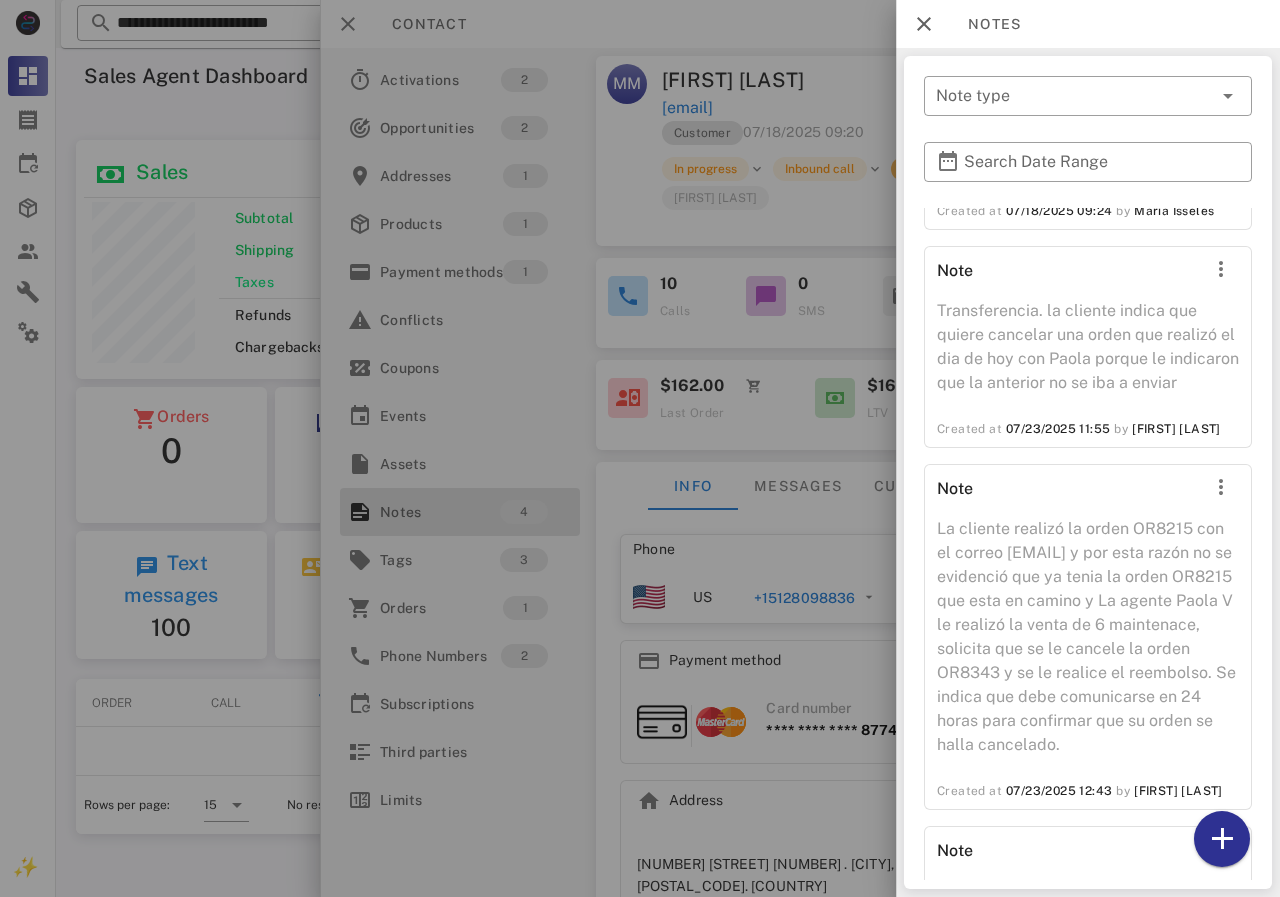 scroll, scrollTop: 0, scrollLeft: 0, axis: both 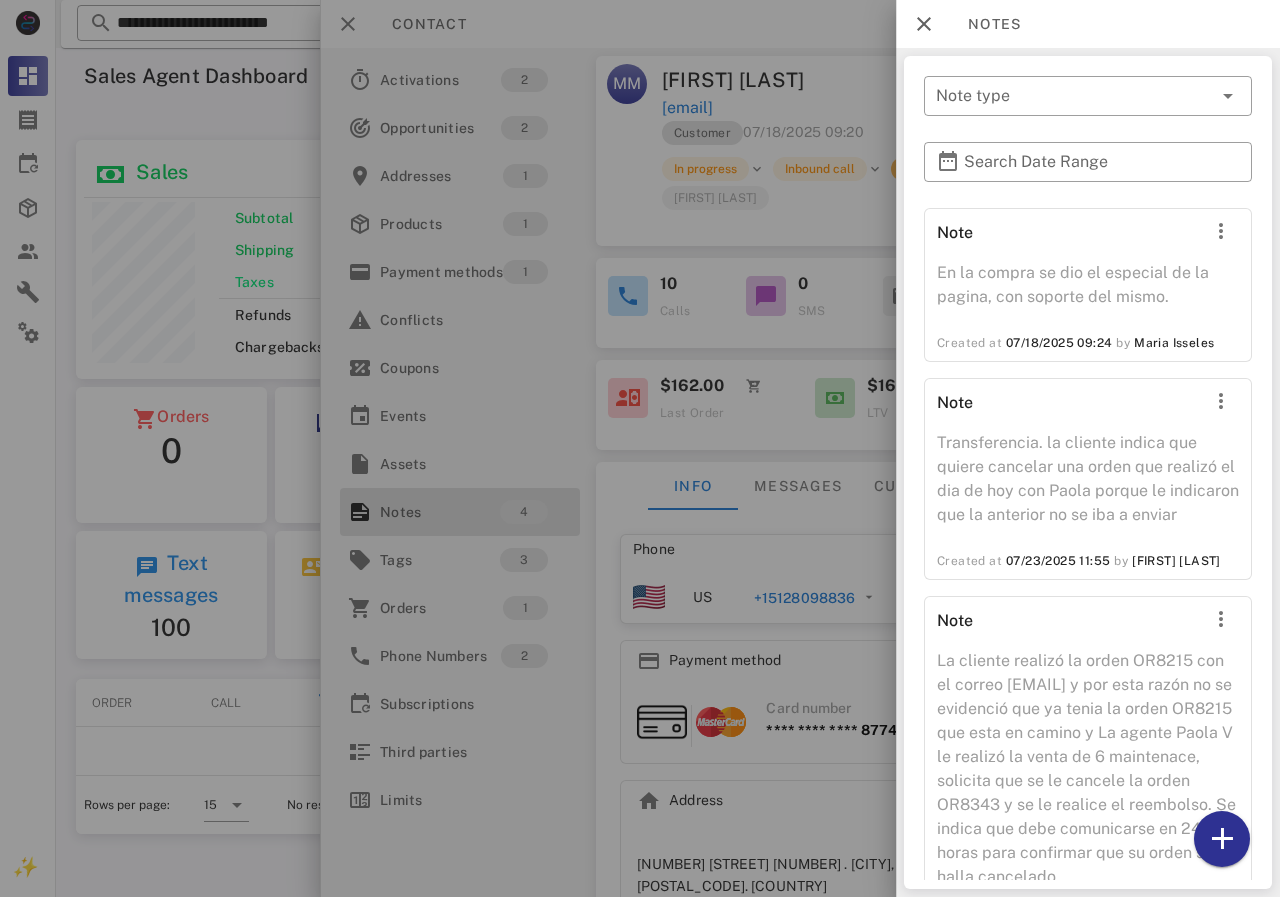 click at bounding box center [640, 448] 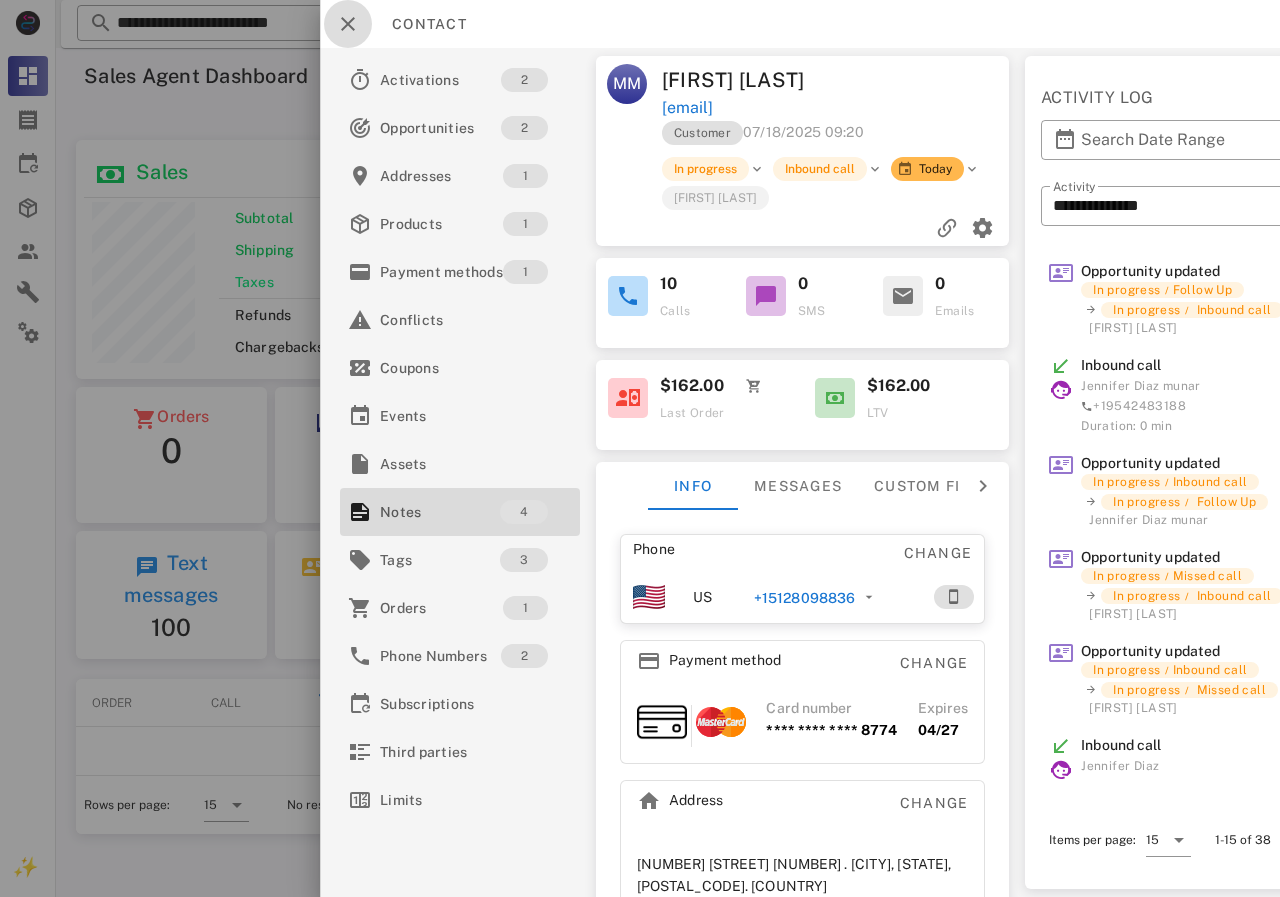 click at bounding box center (348, 24) 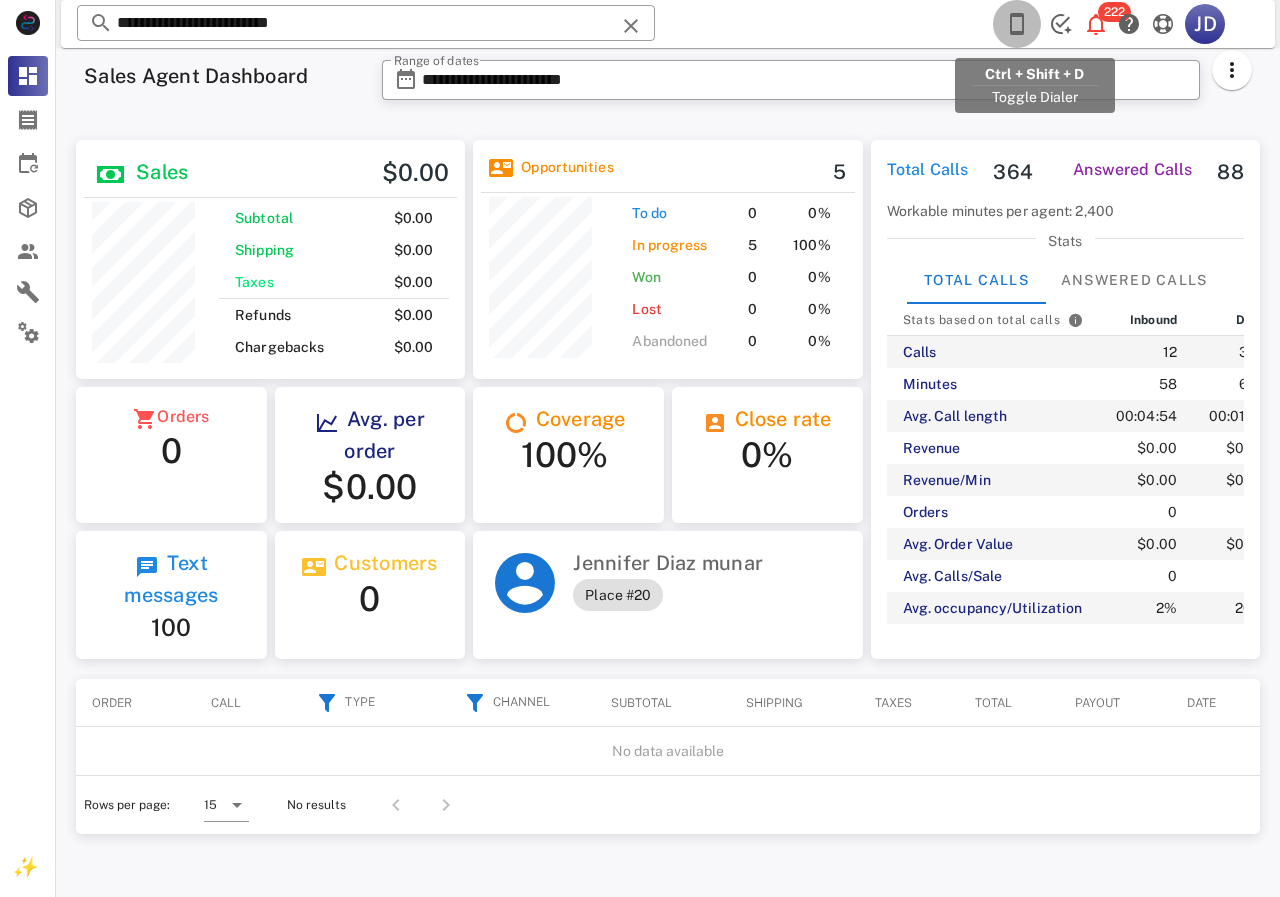 click at bounding box center (1017, 24) 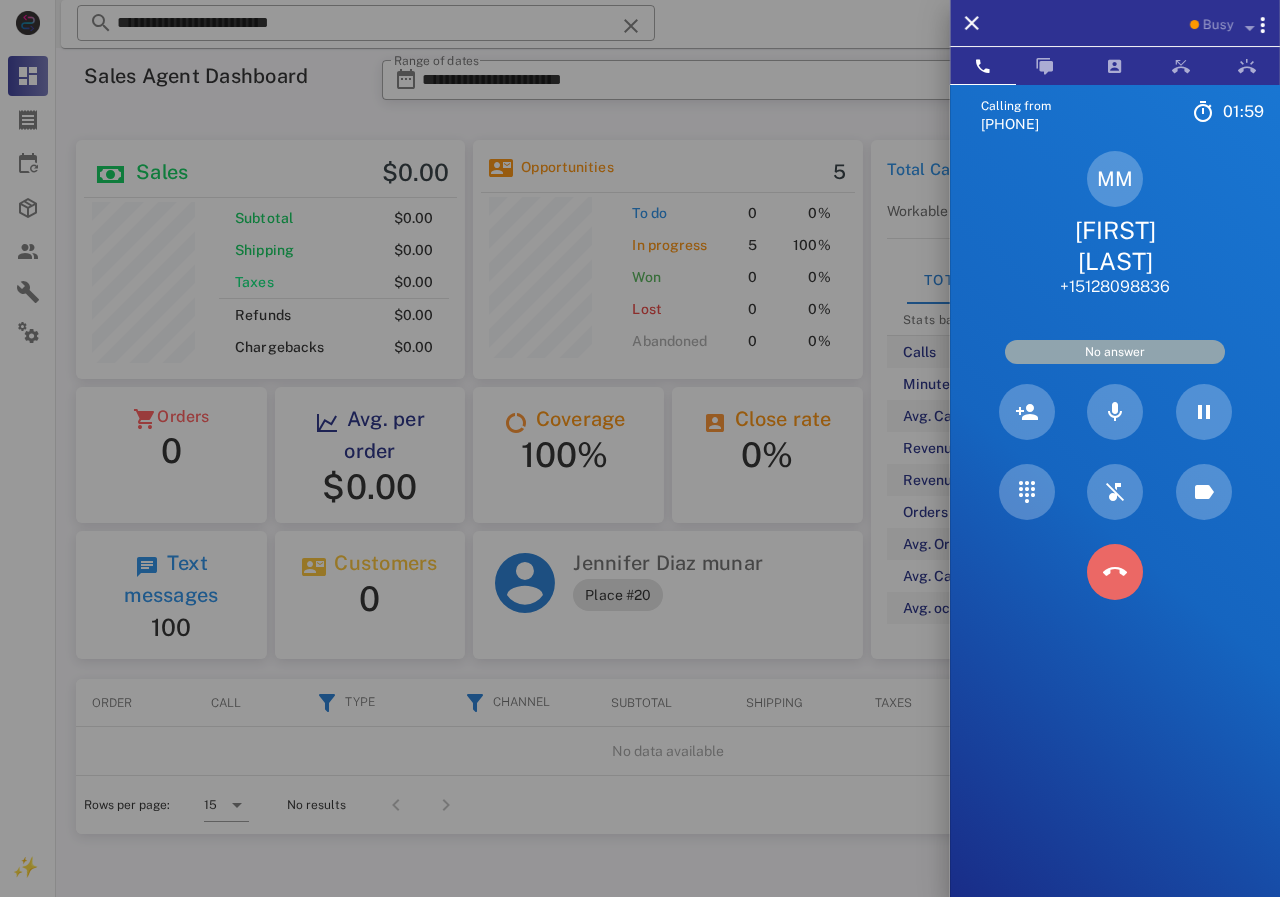 click at bounding box center (1115, 572) 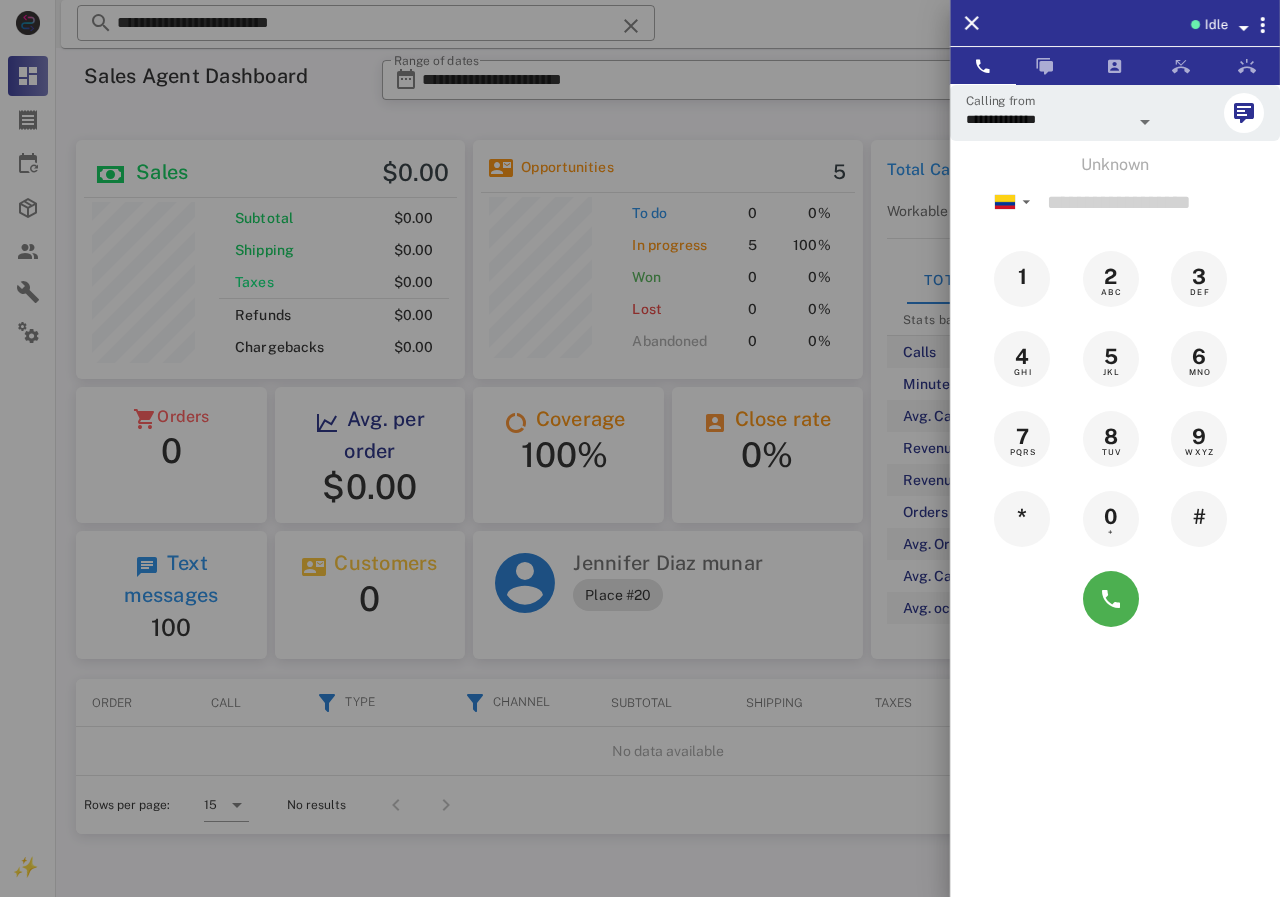 click at bounding box center (640, 448) 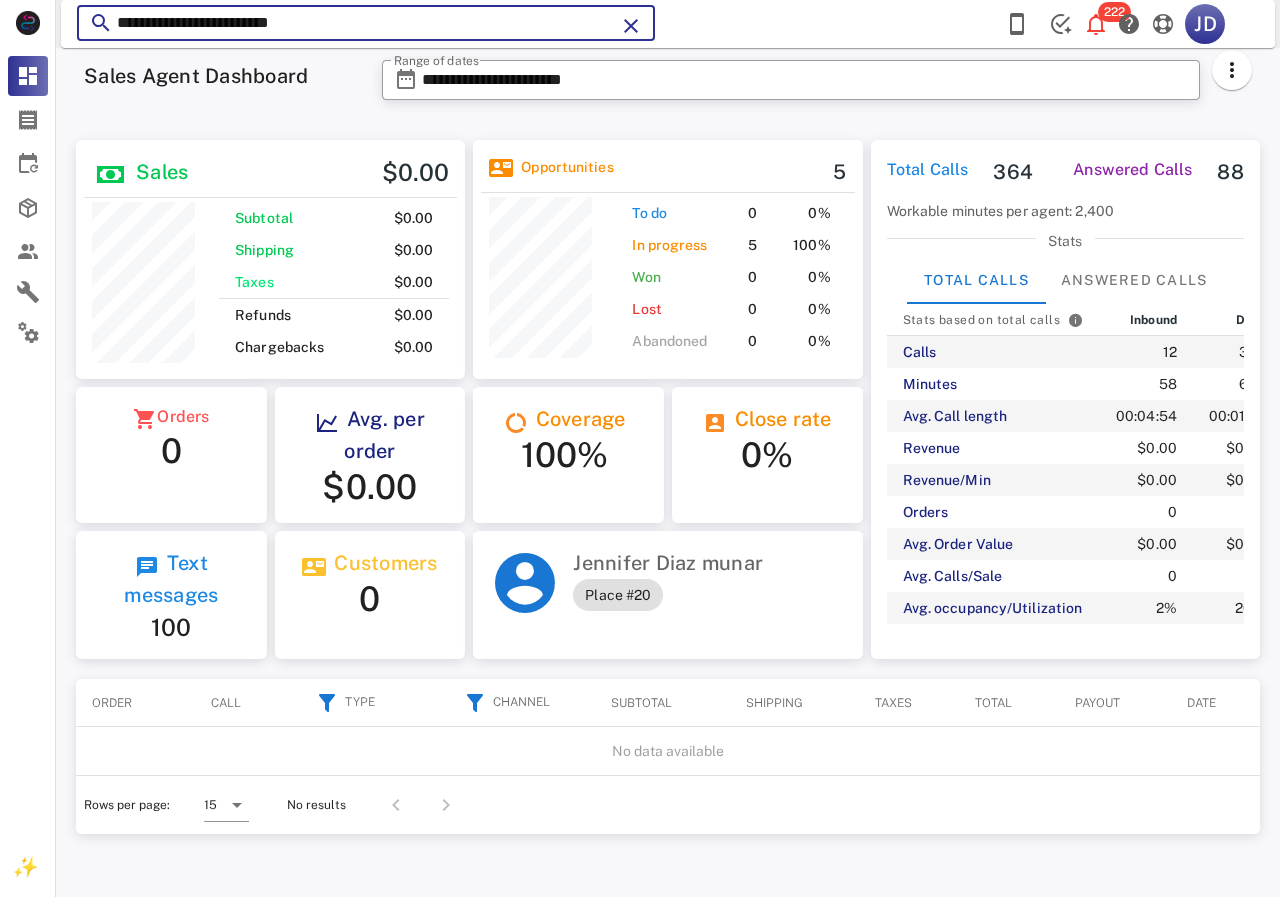 drag, startPoint x: 422, startPoint y: 21, endPoint x: 0, endPoint y: -12, distance: 423.28833 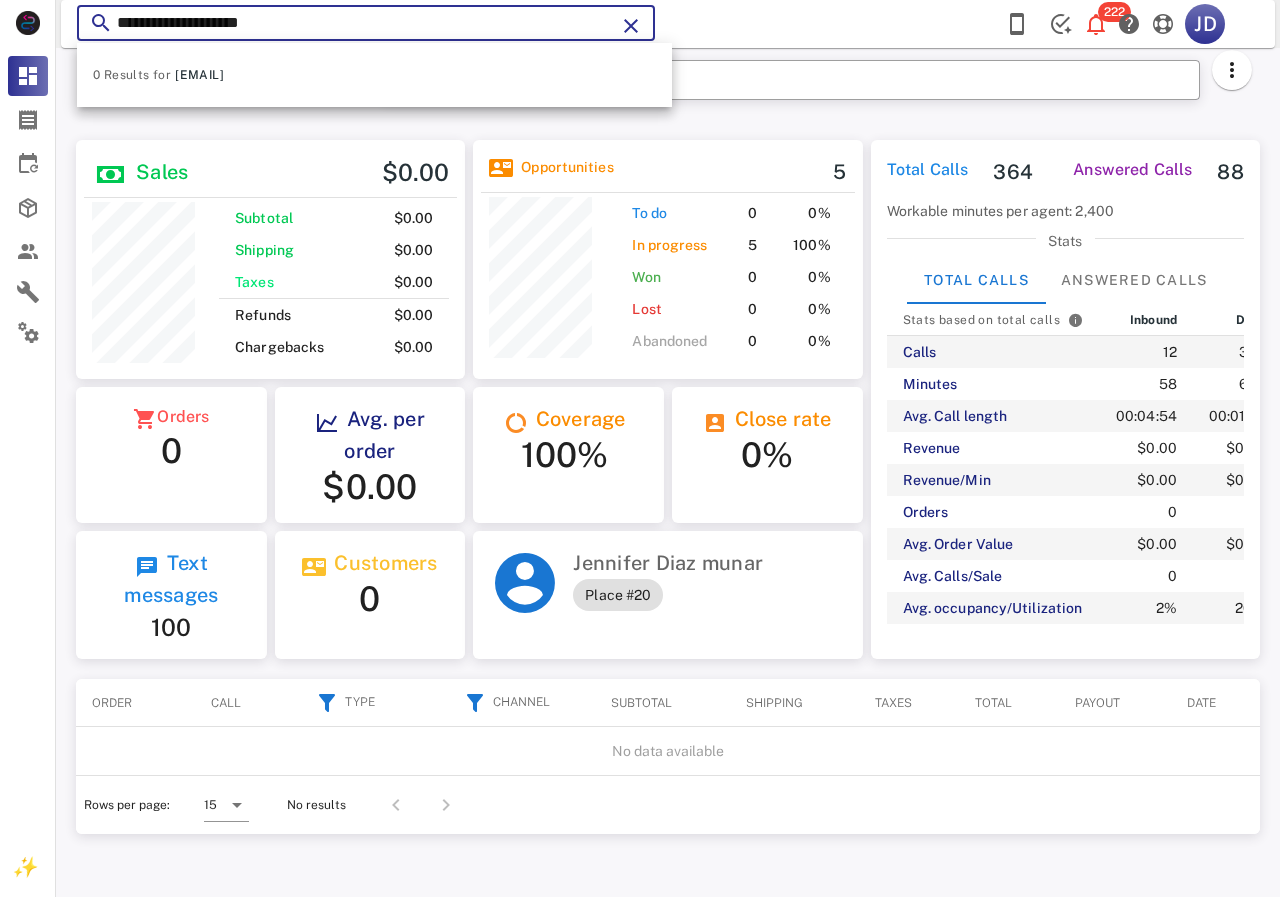 drag, startPoint x: 305, startPoint y: 22, endPoint x: 68, endPoint y: -9, distance: 239.01883 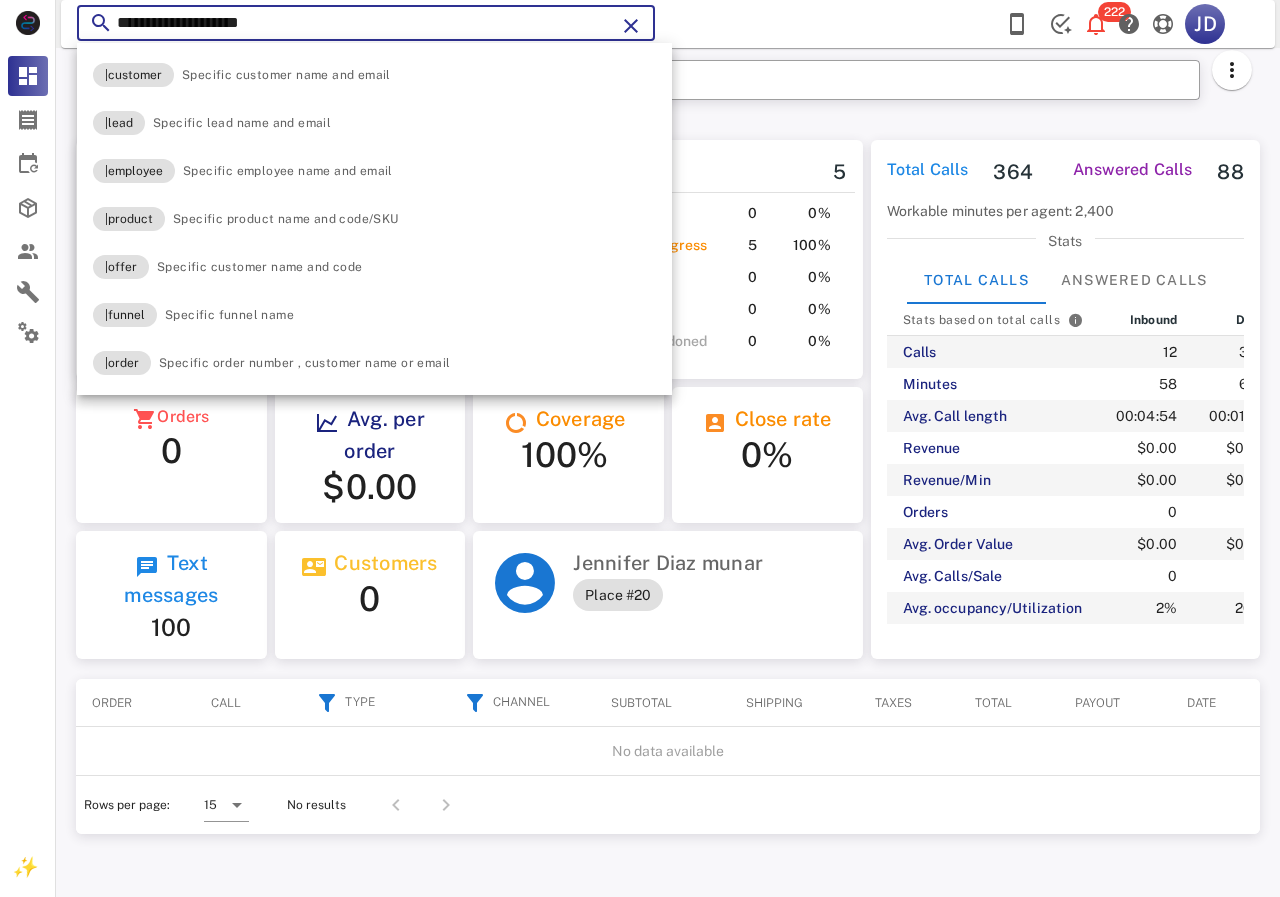 paste 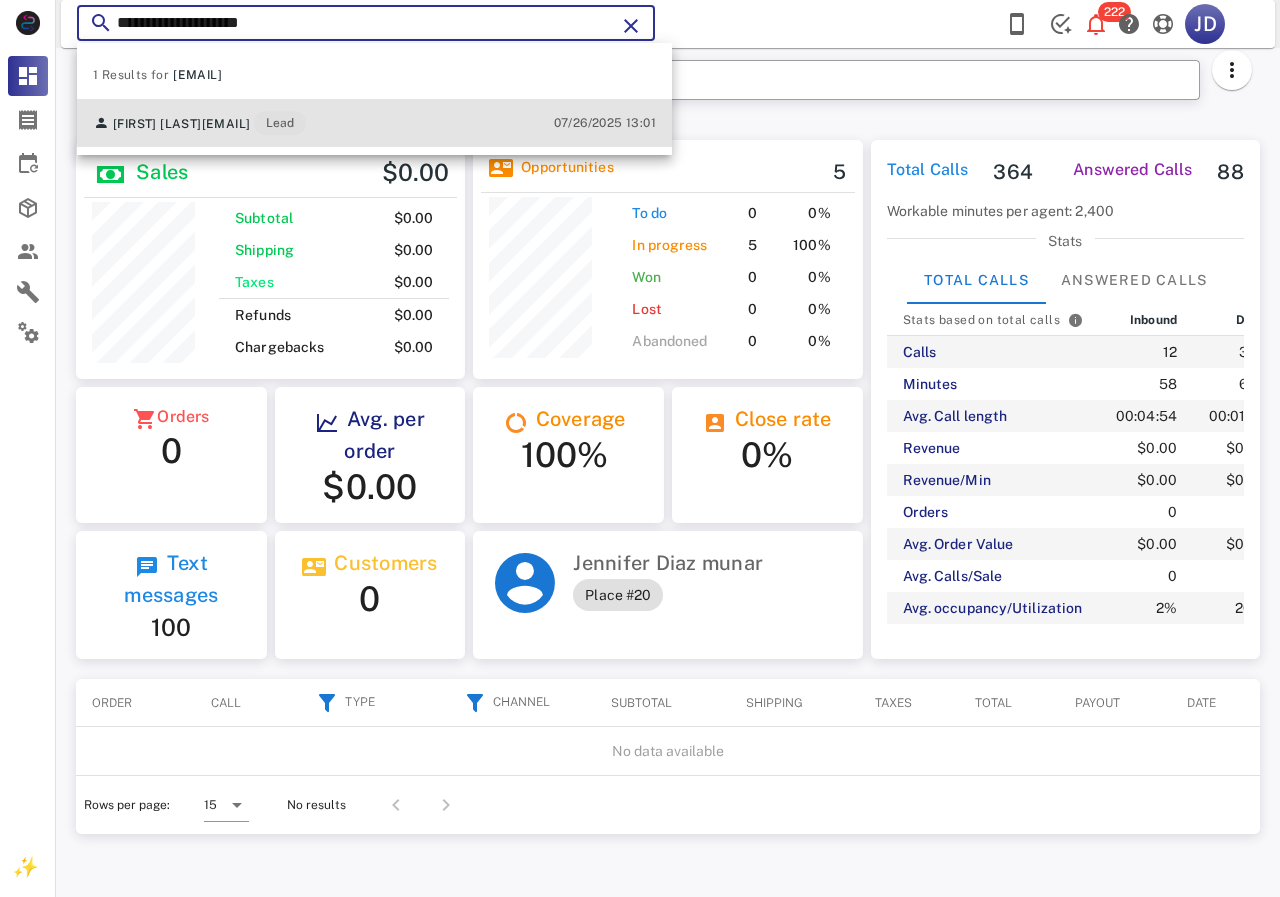 click on "[FIRST] [LAST]   [EMAIL]   Lead   [DATE] [TIME]" at bounding box center [374, 123] 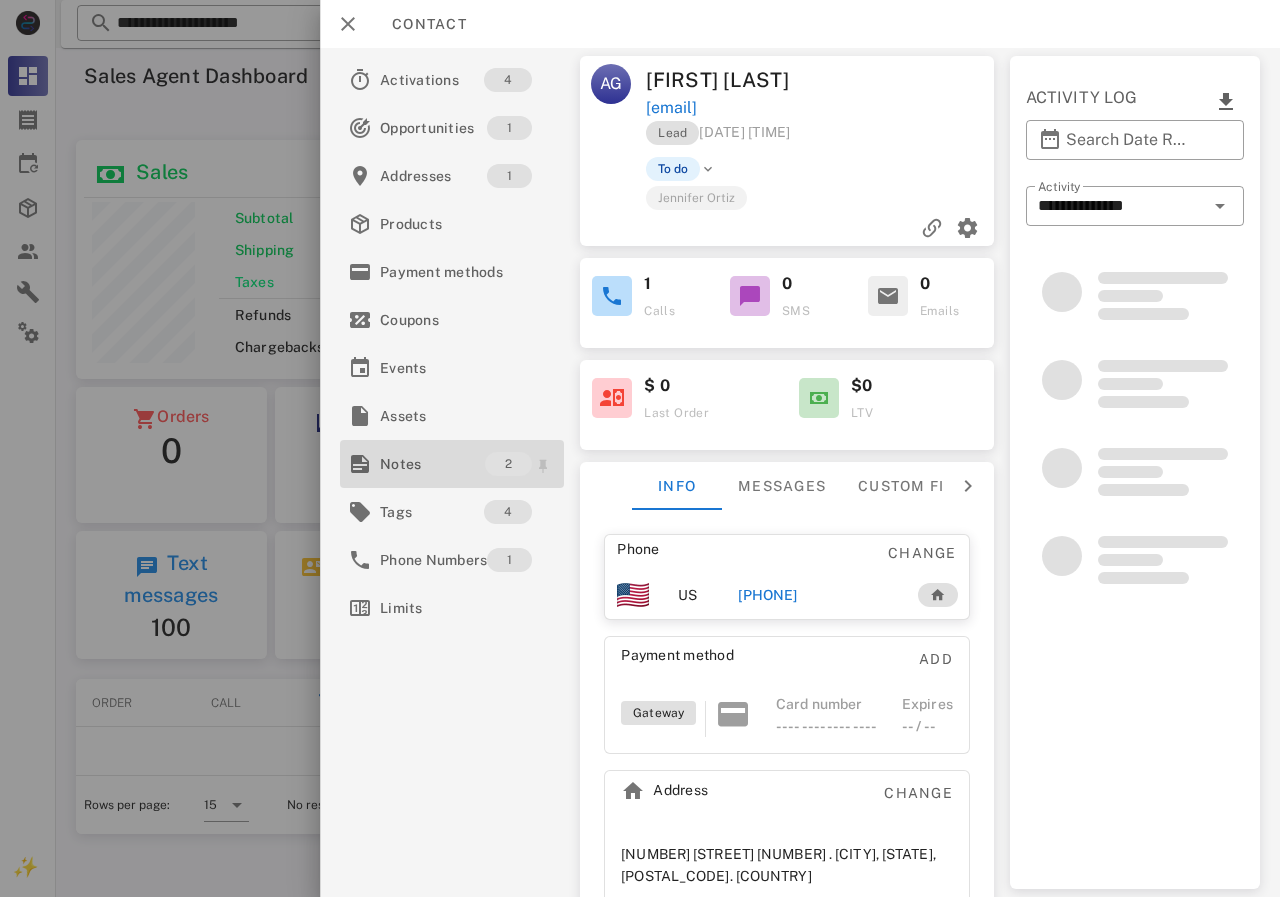 click on "Notes" at bounding box center (432, 464) 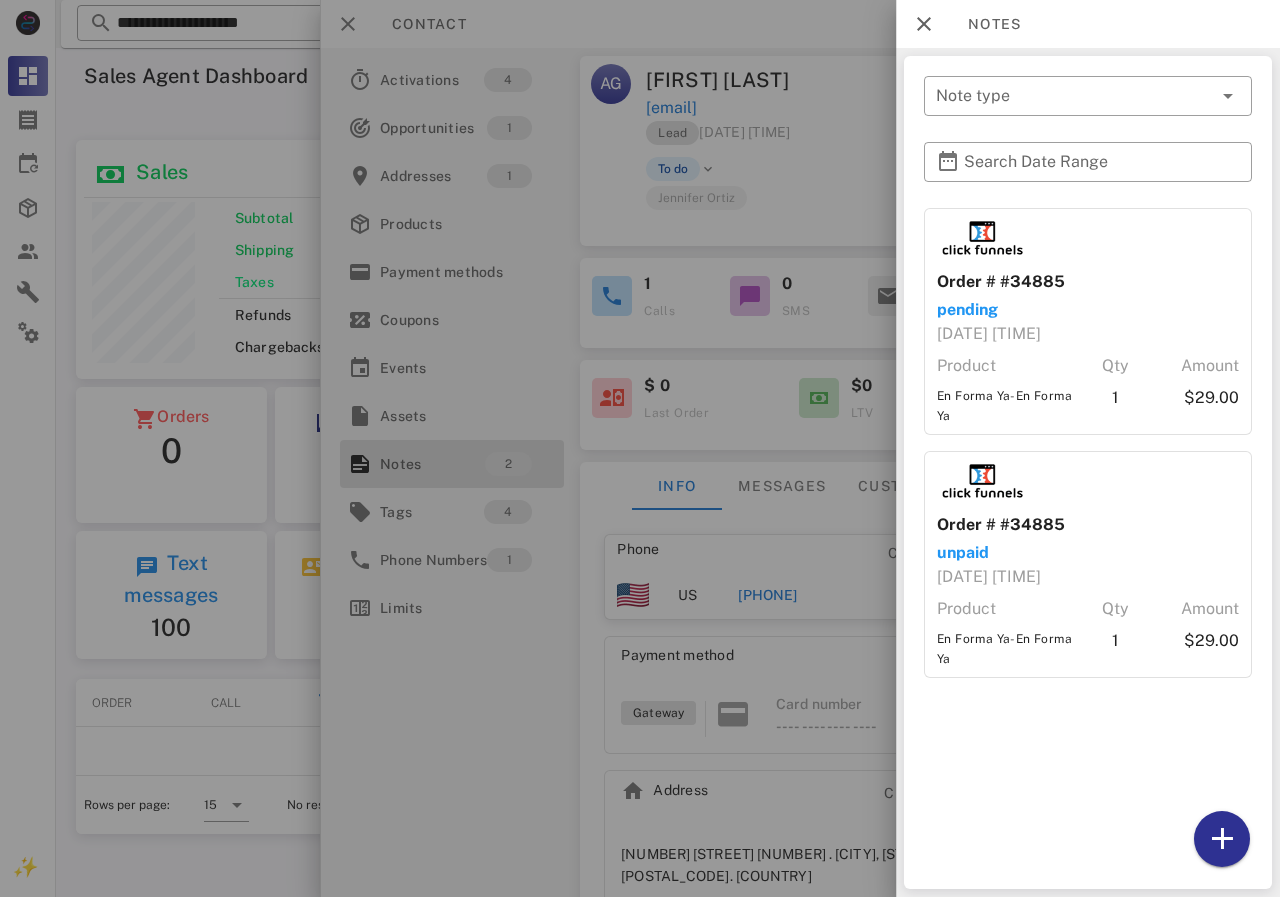 click at bounding box center [640, 448] 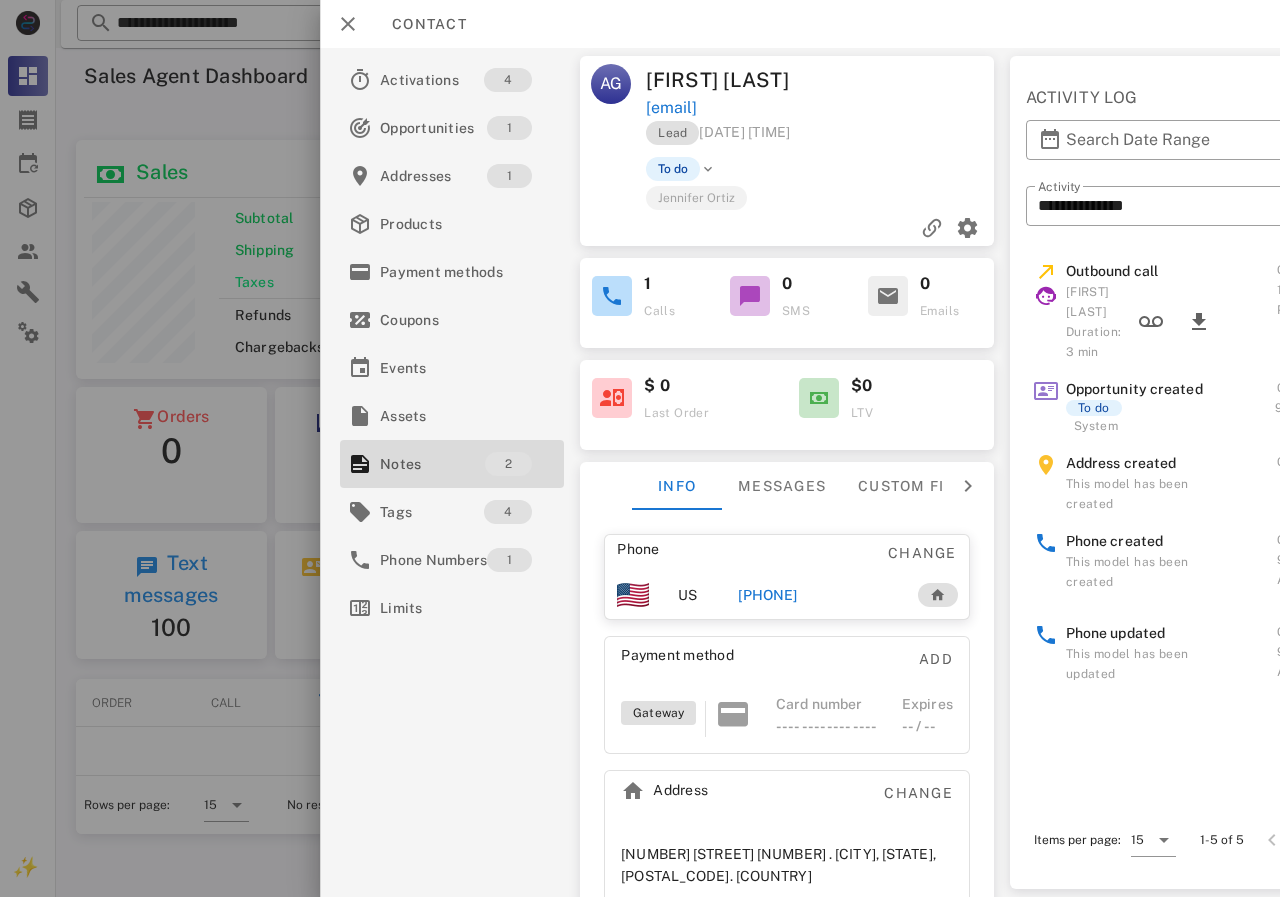click on "[PHONE]" at bounding box center [767, 595] 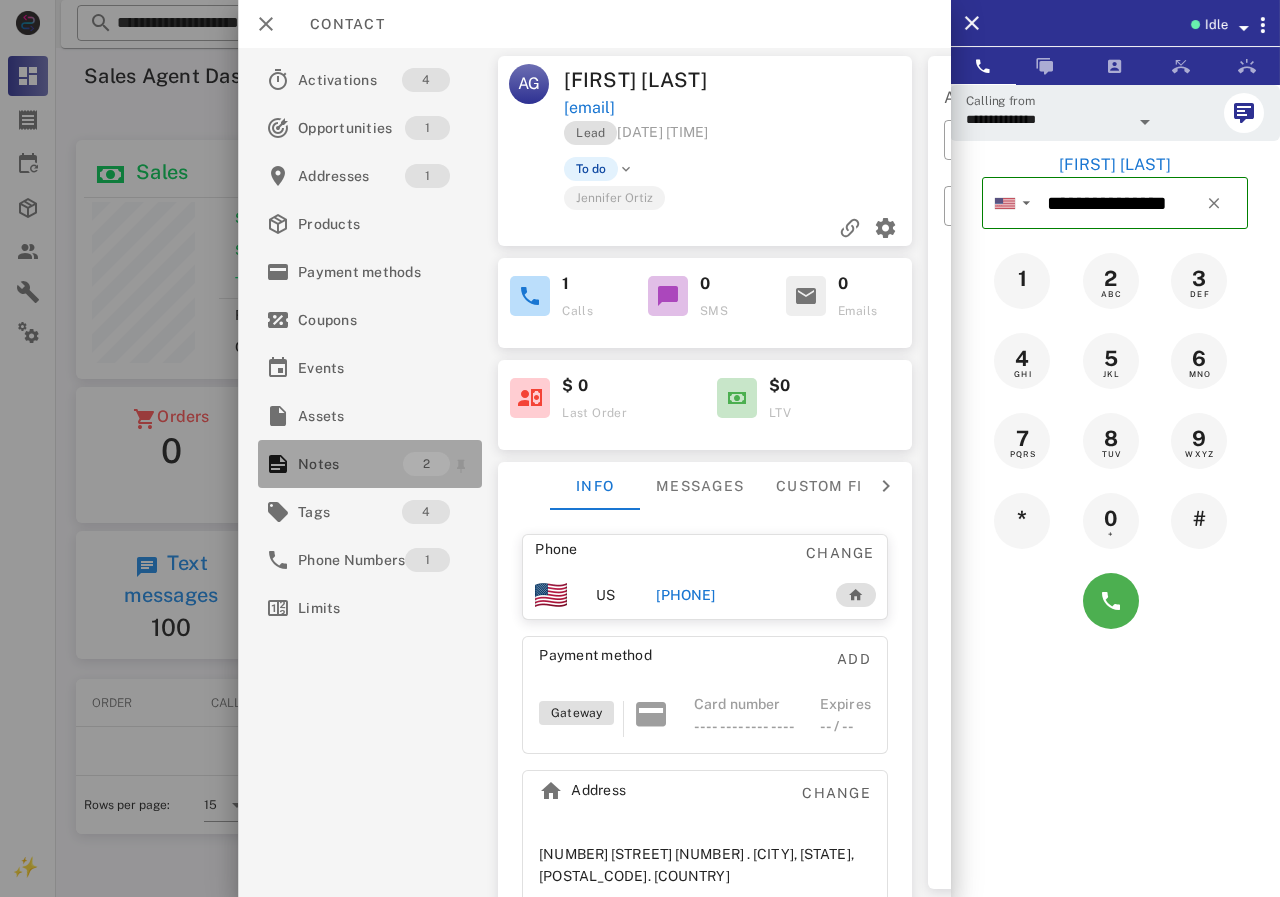 click on "Notes" at bounding box center (350, 464) 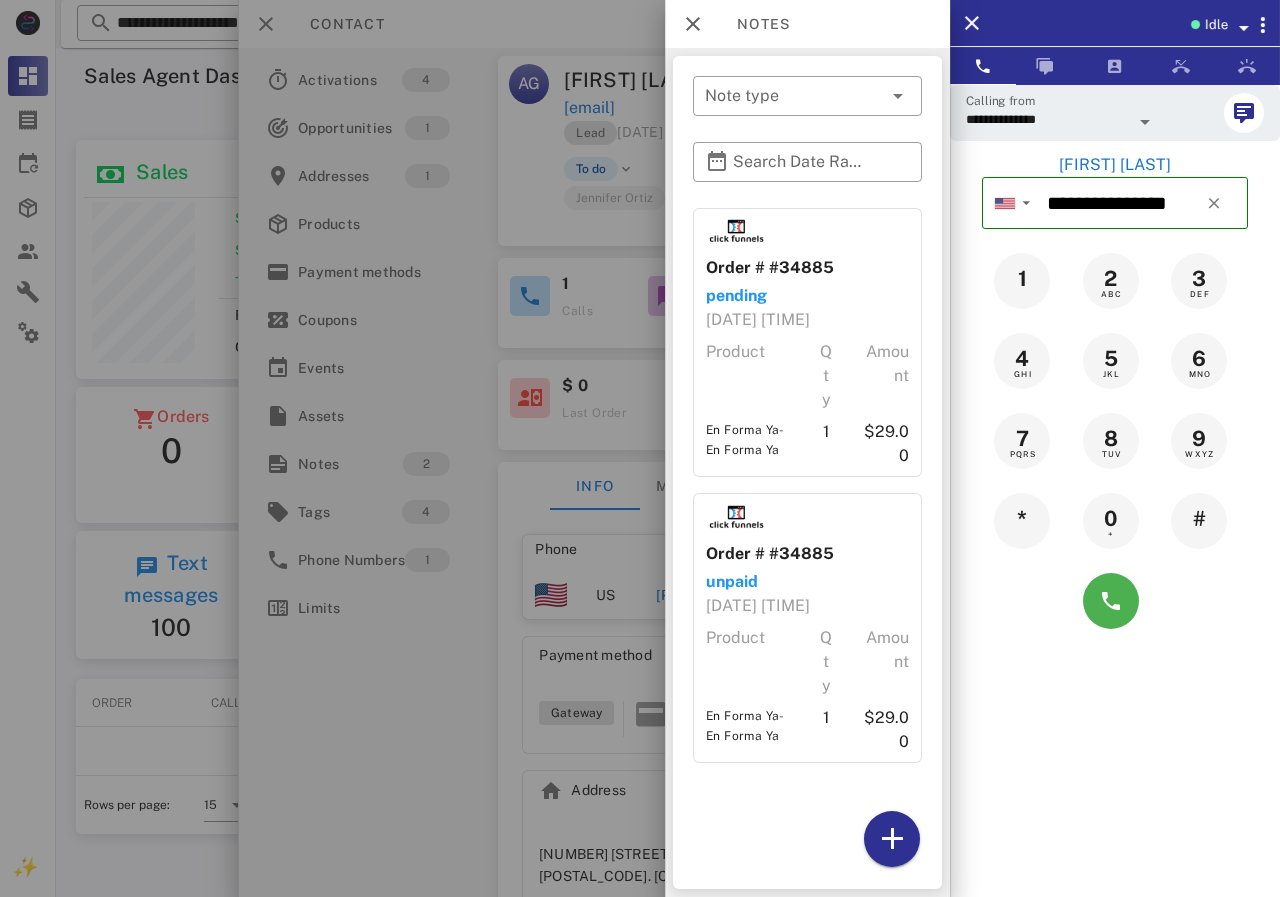 click at bounding box center [640, 448] 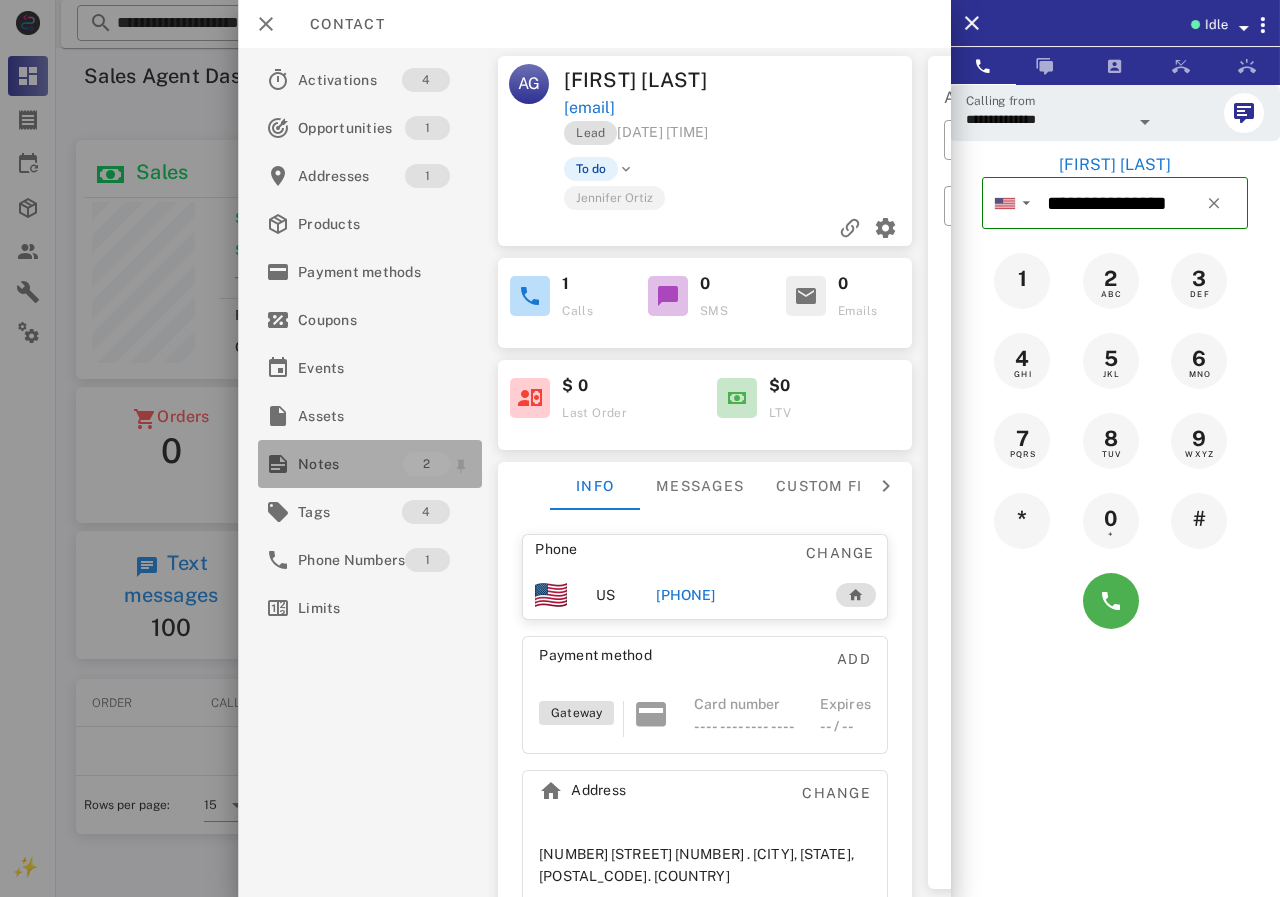 click on "Notes" at bounding box center (350, 464) 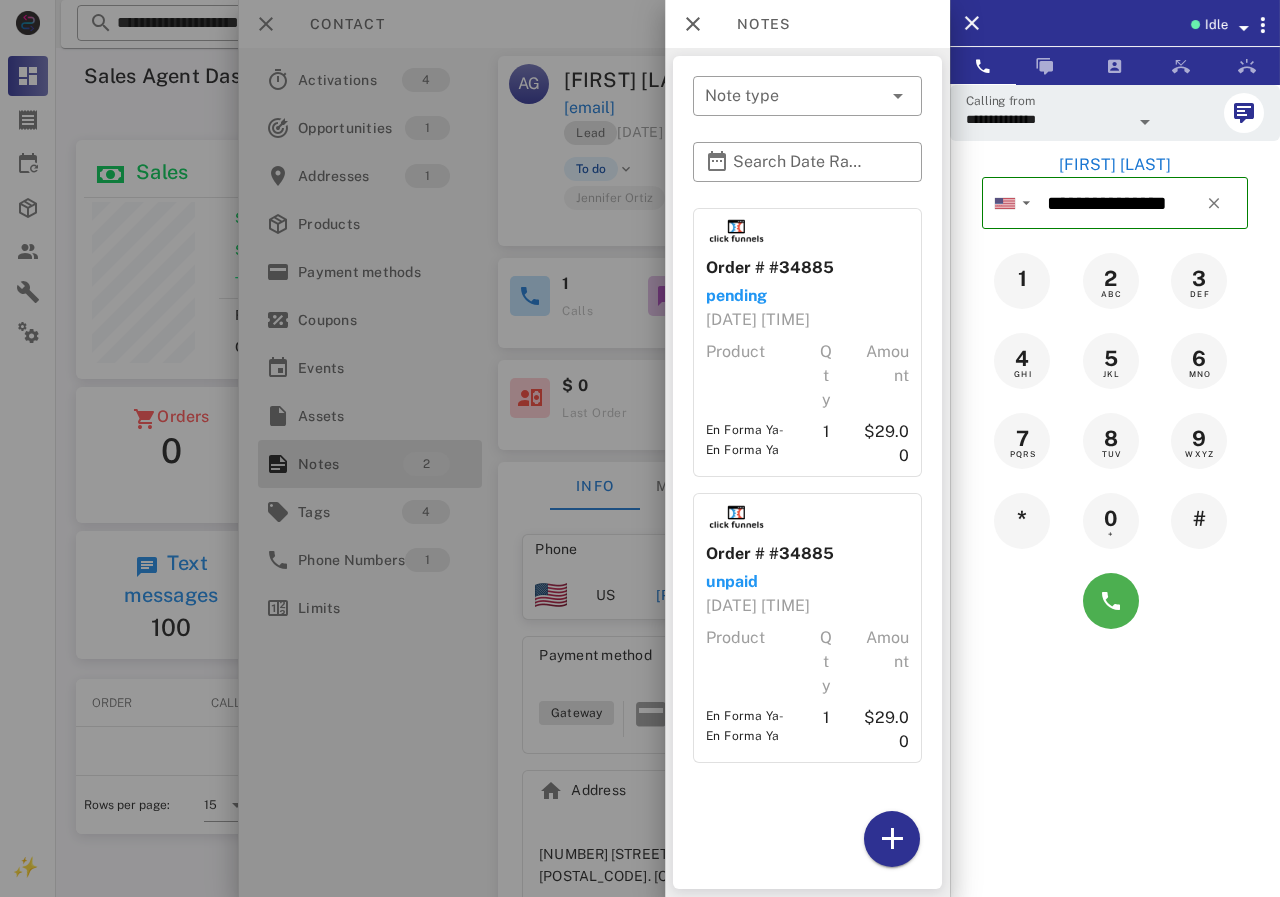 click at bounding box center (640, 448) 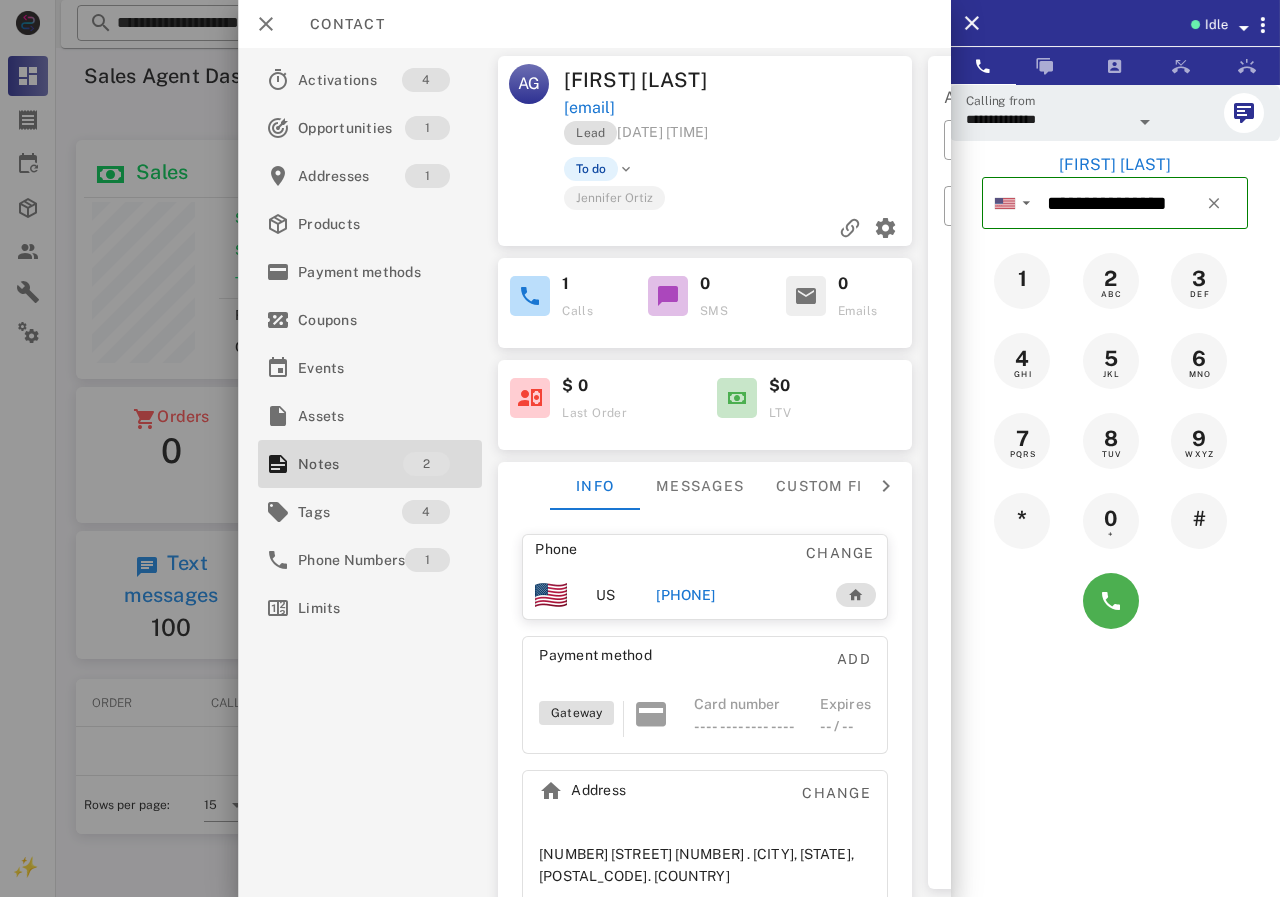 click on "[PHONE]" at bounding box center [685, 595] 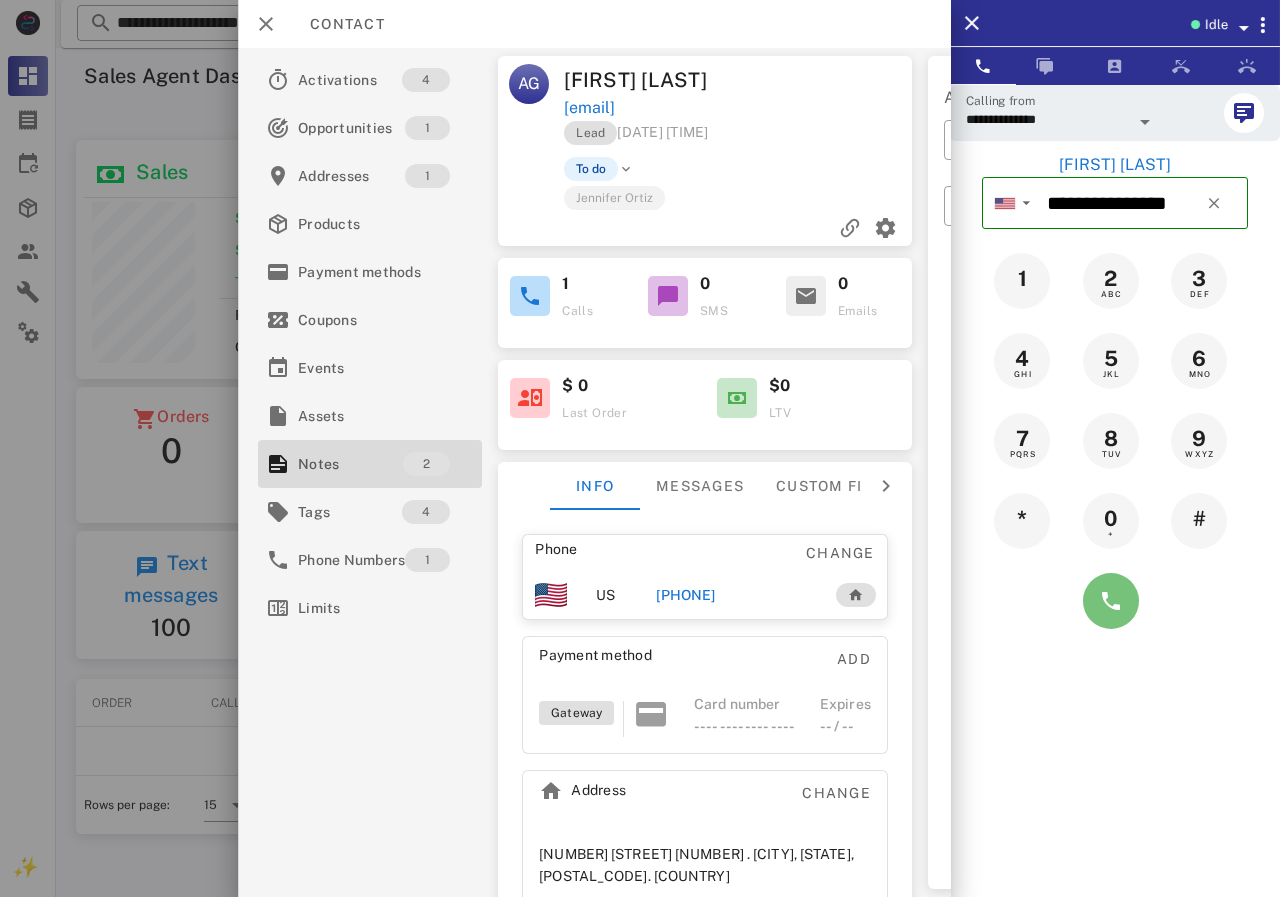 click at bounding box center [1111, 601] 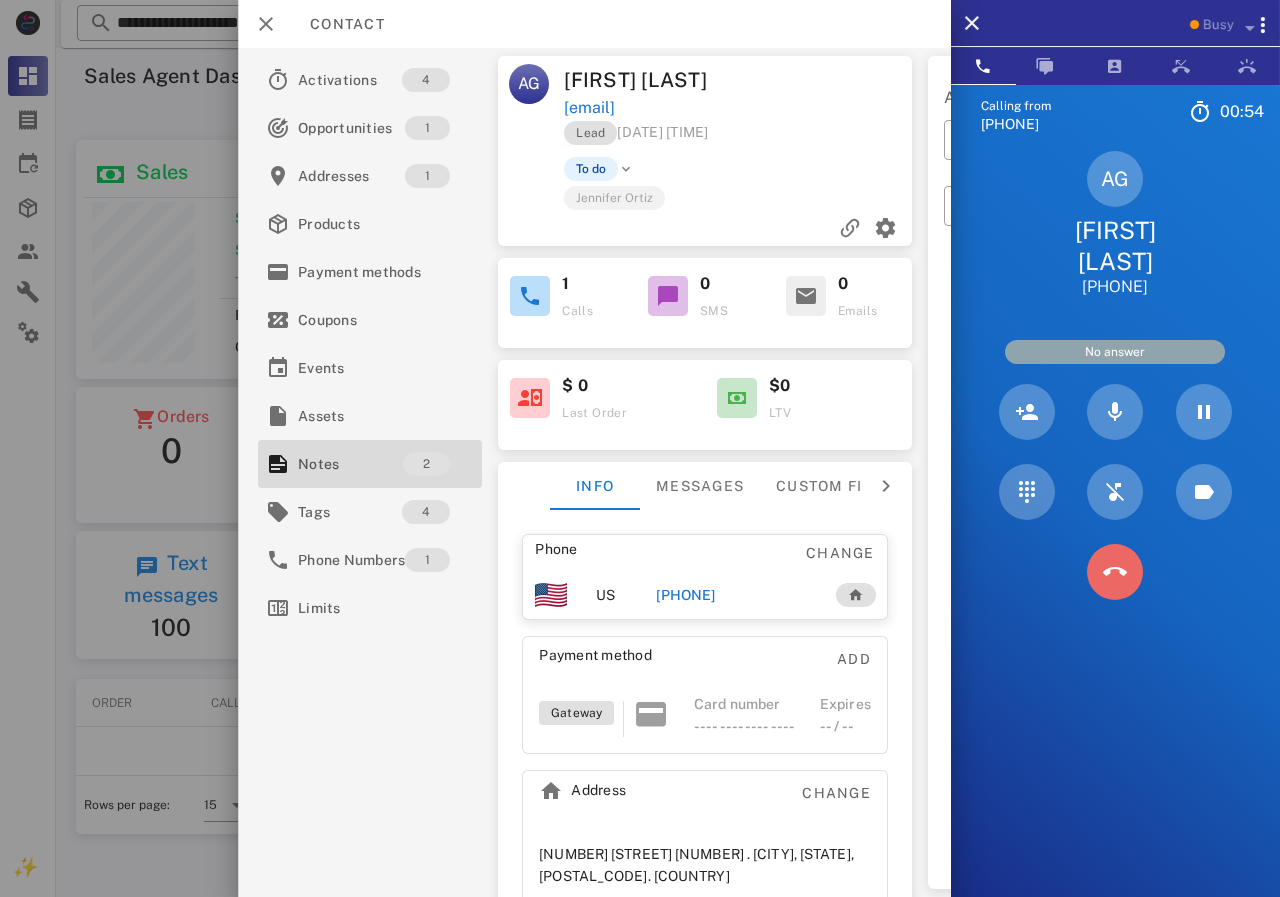 click at bounding box center [1115, 572] 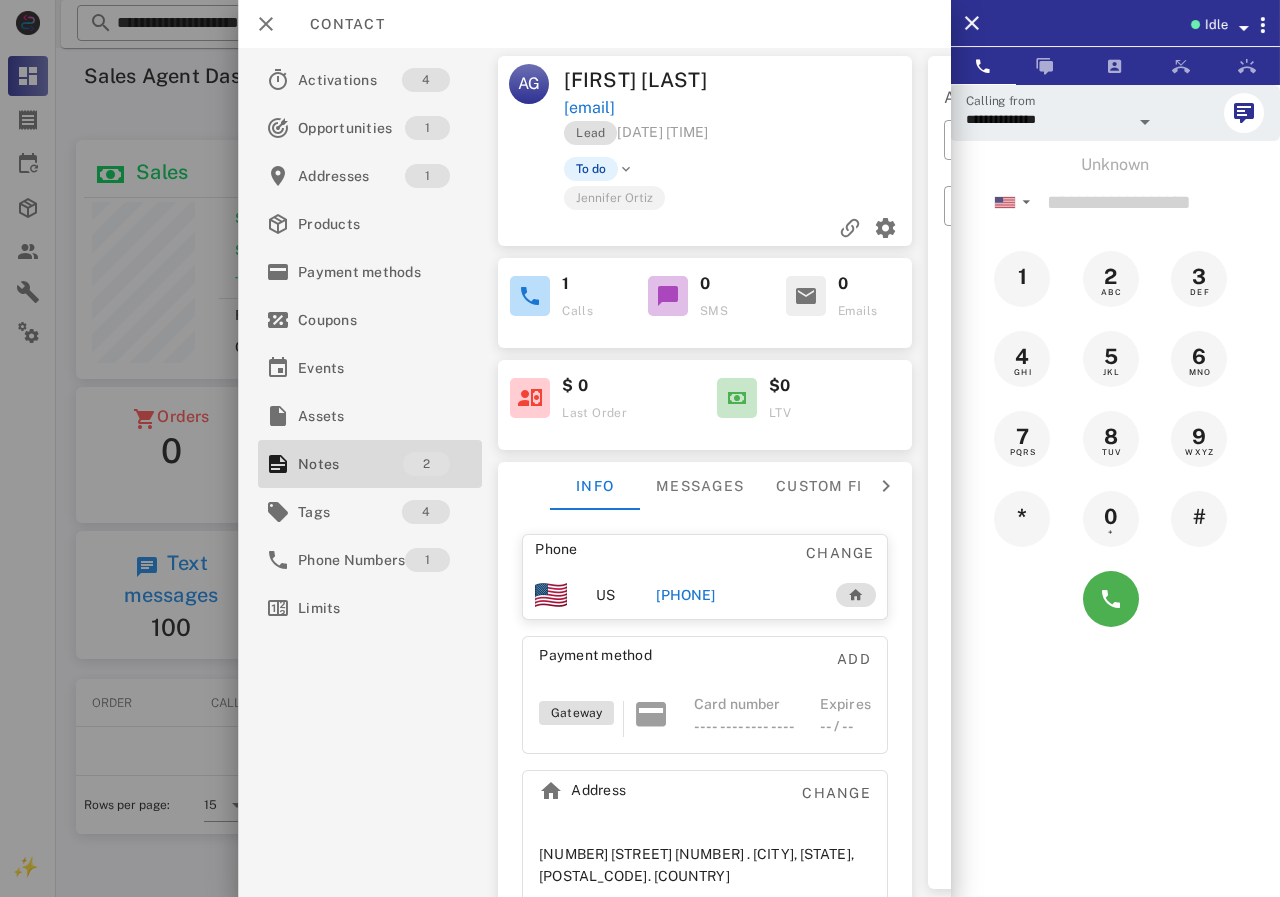 click on "[PHONE]" at bounding box center (685, 595) 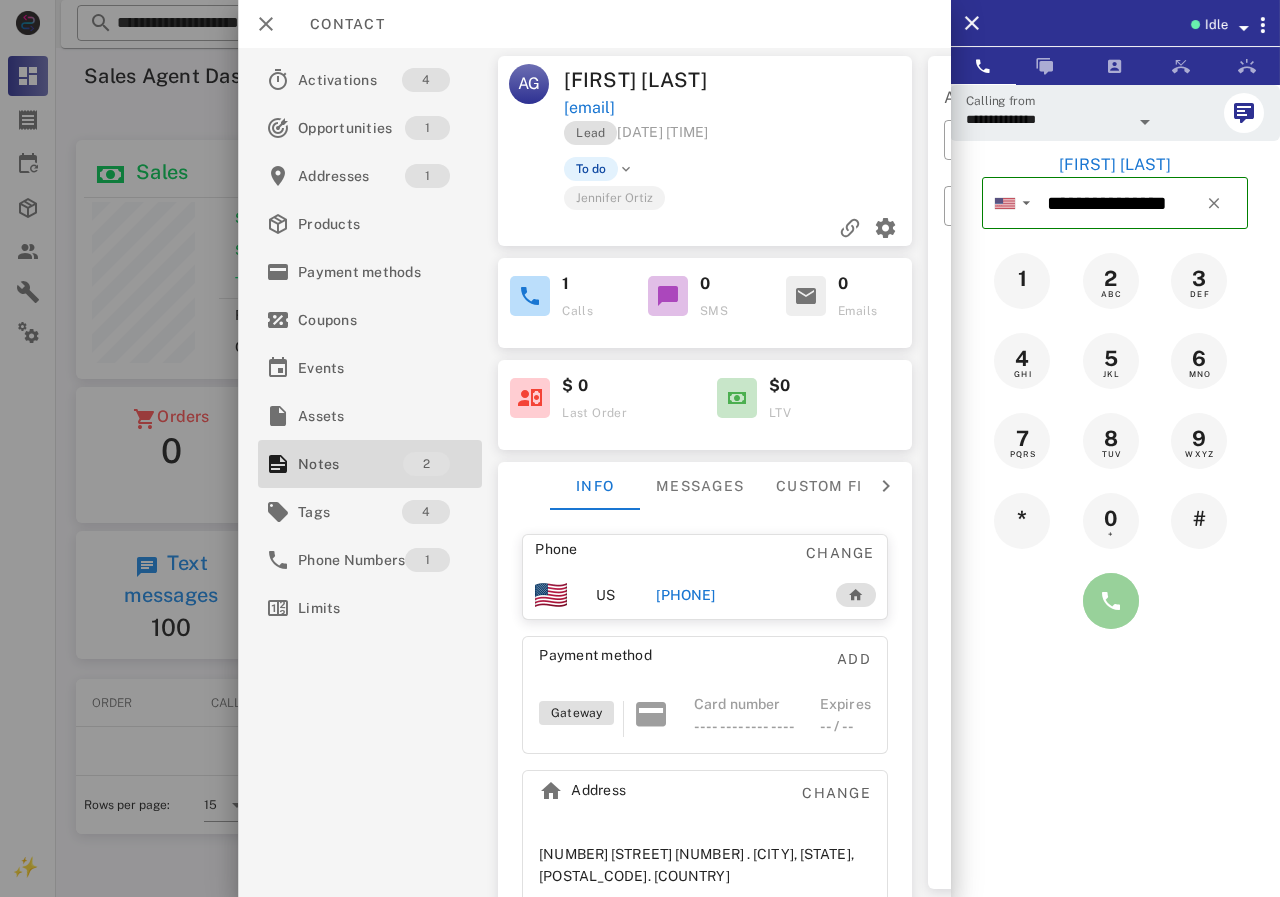 click at bounding box center (1111, 601) 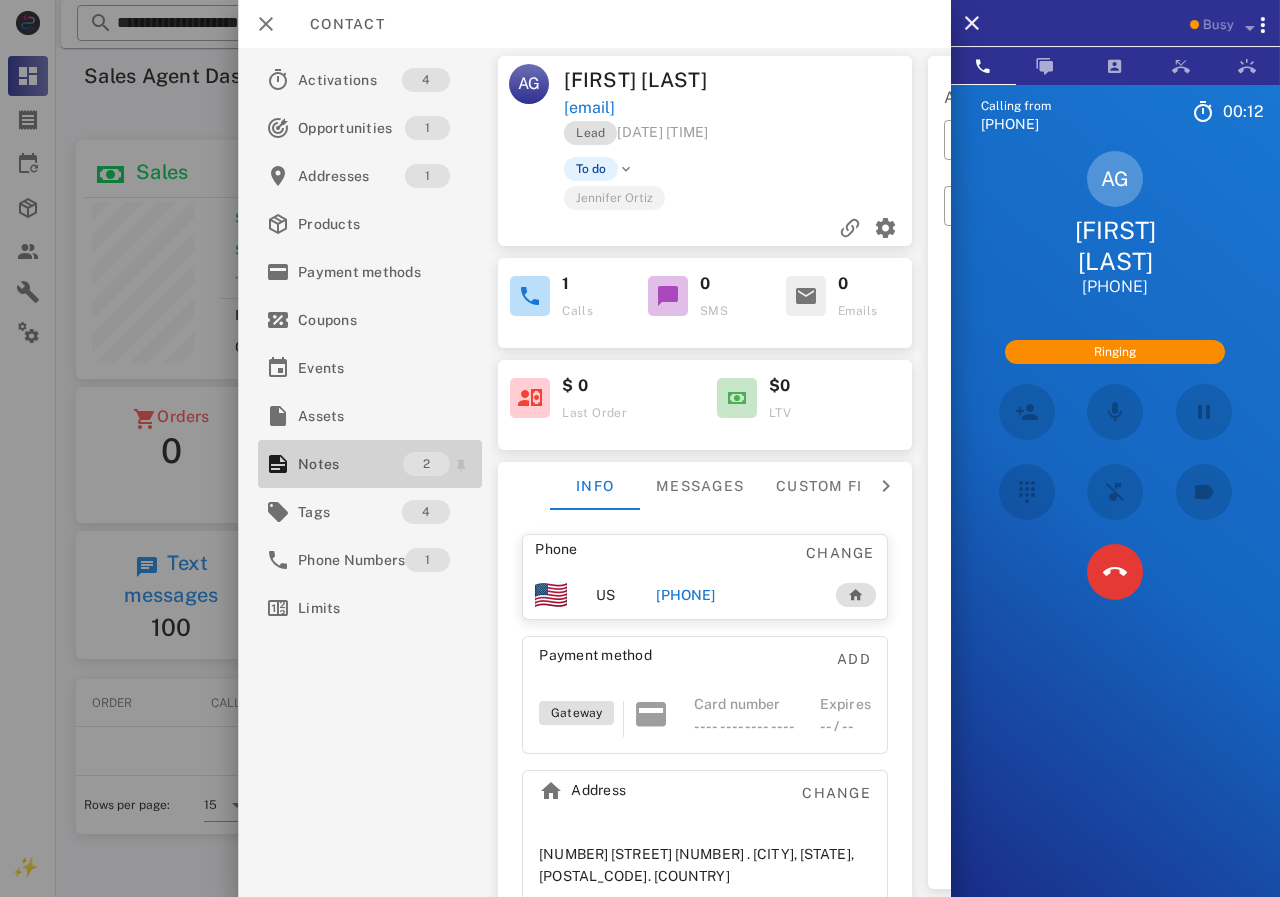 click on "Notes" at bounding box center (350, 464) 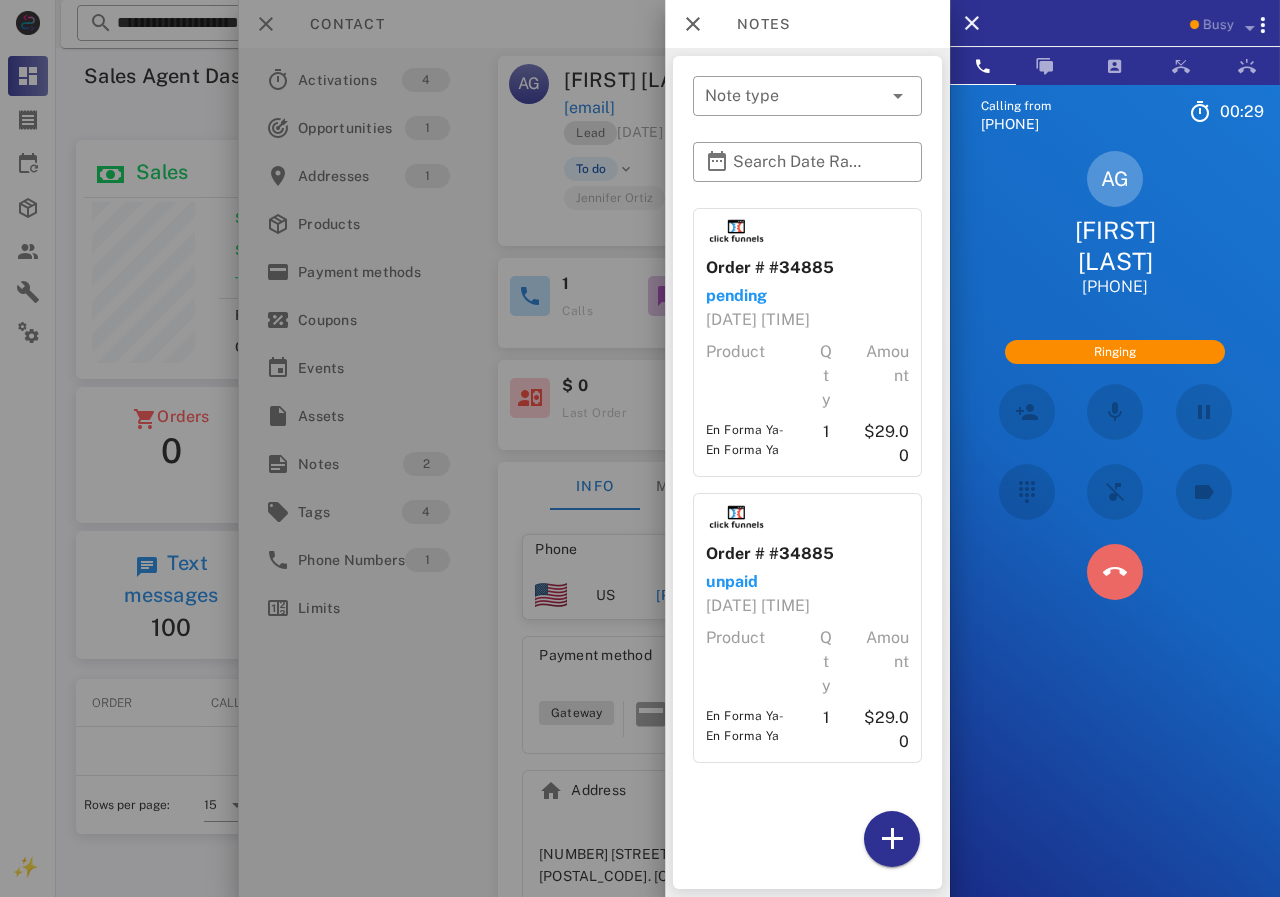 click at bounding box center (1115, 572) 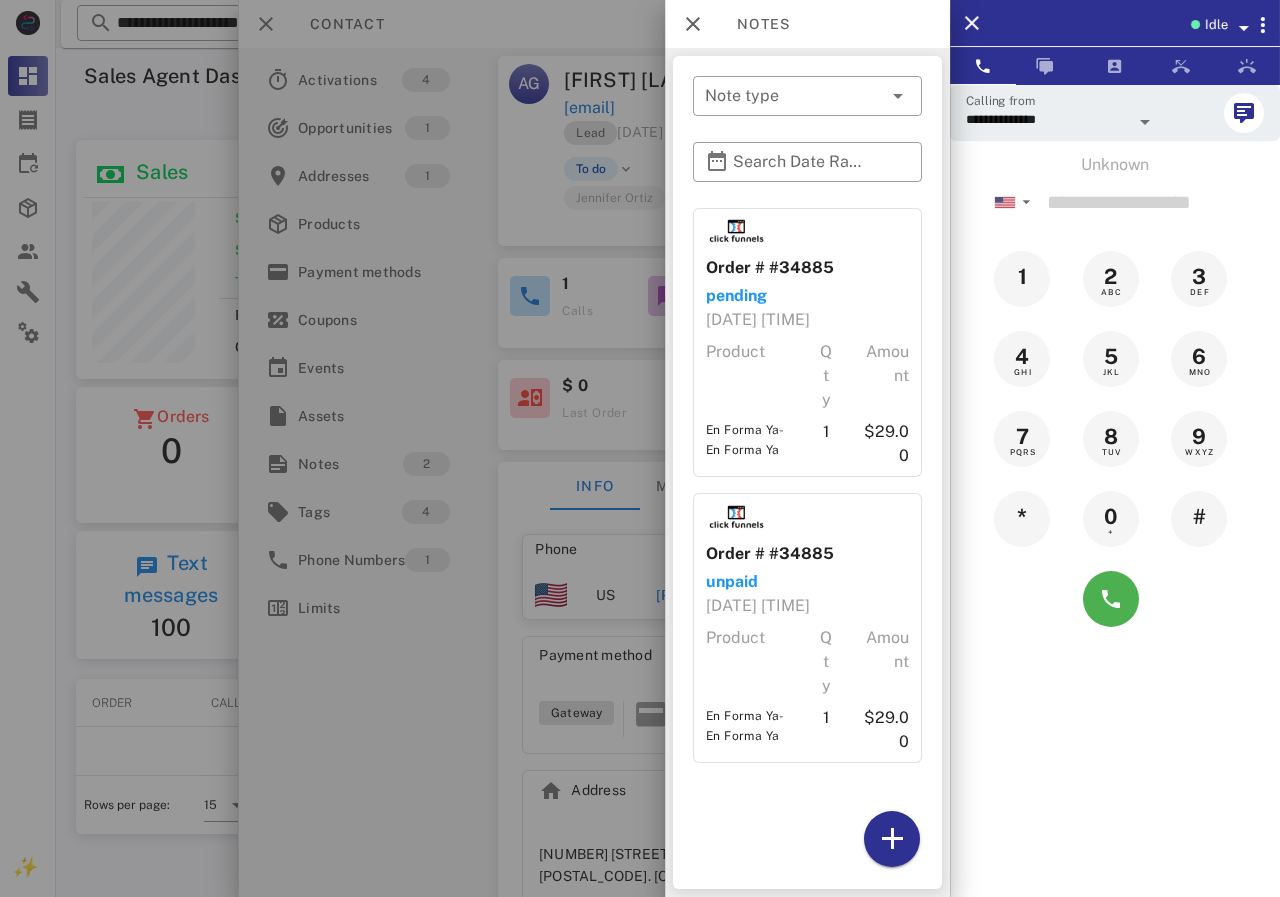 click at bounding box center (640, 448) 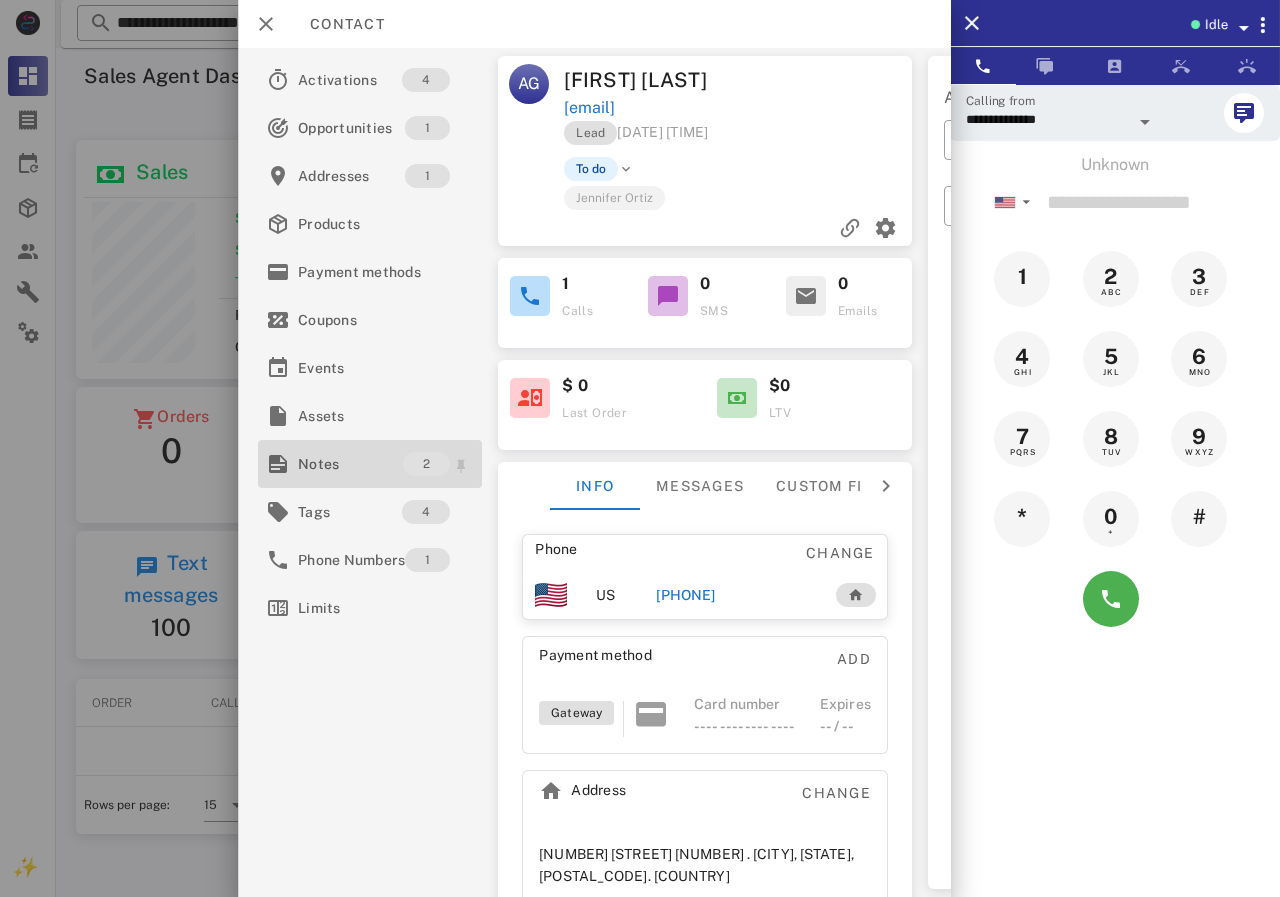 click on "Notes" at bounding box center [350, 464] 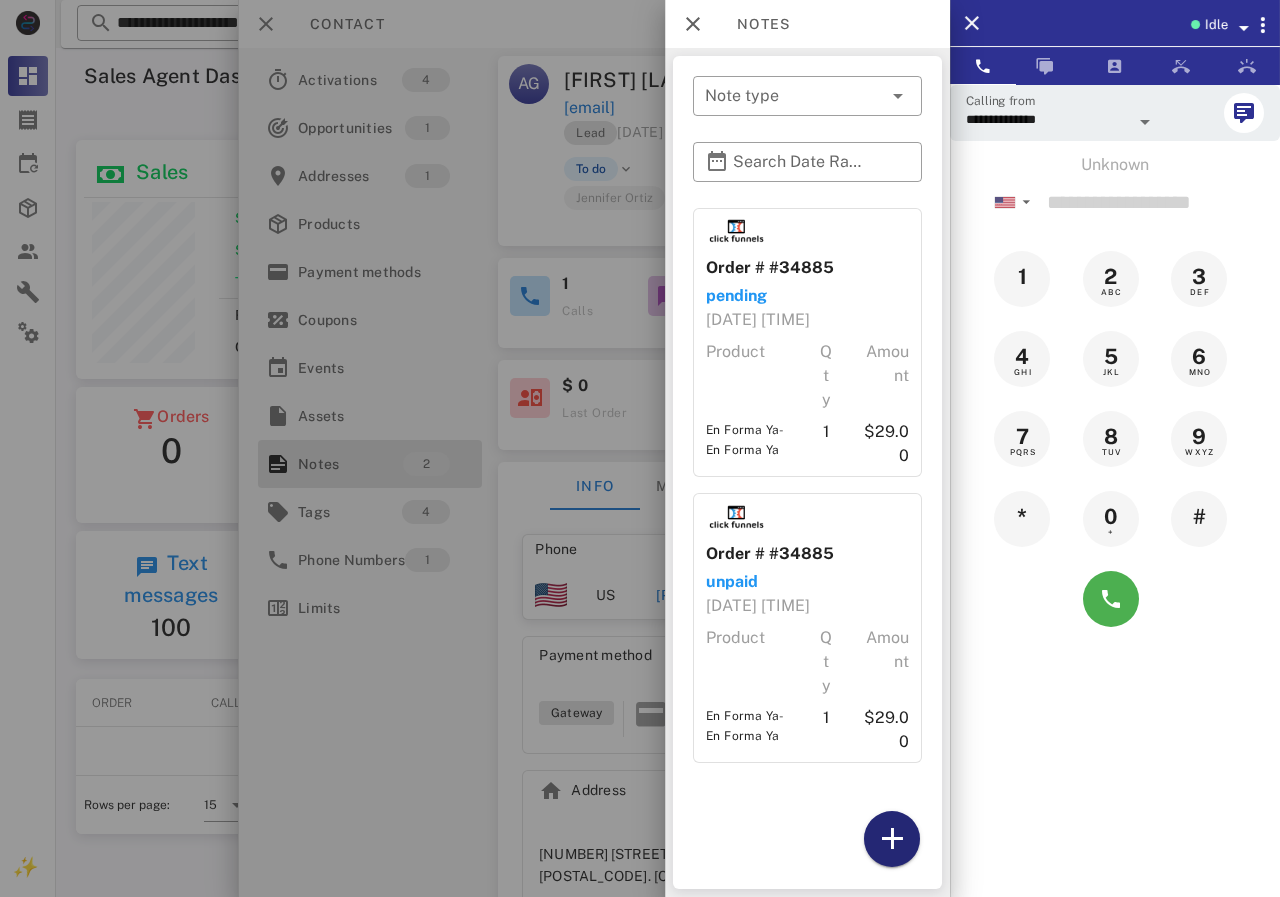 click at bounding box center [892, 839] 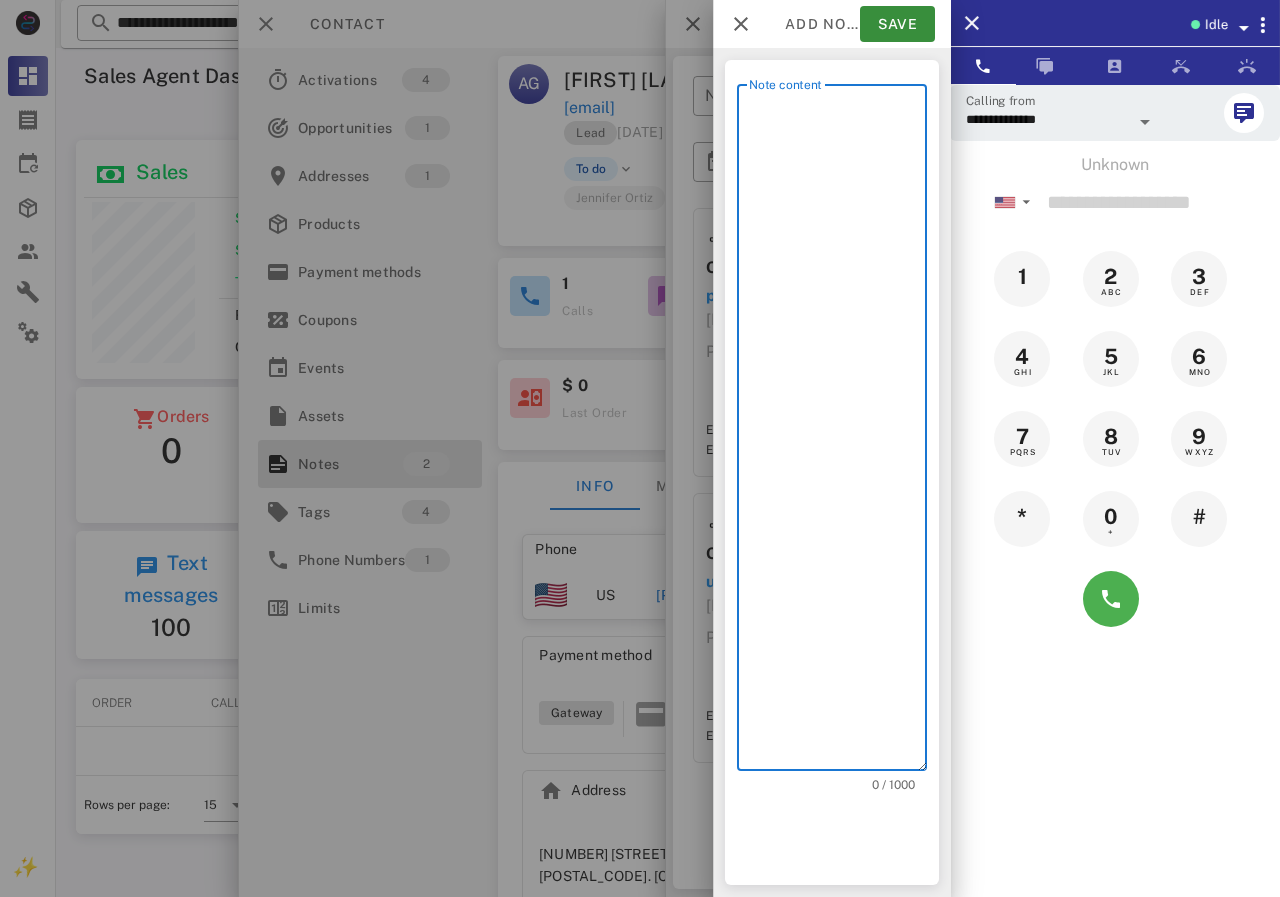 scroll, scrollTop: 240, scrollLeft: 390, axis: both 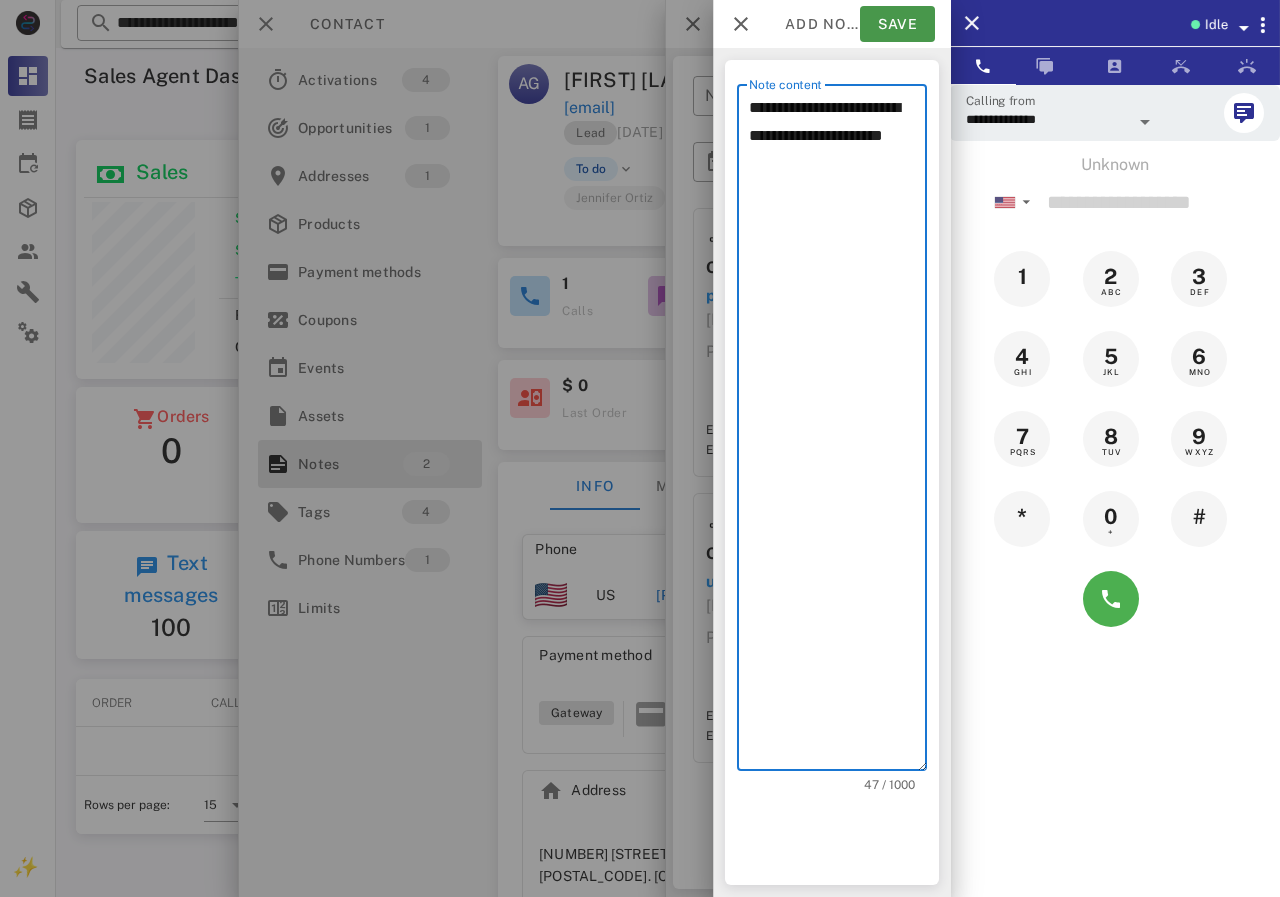 type on "**********" 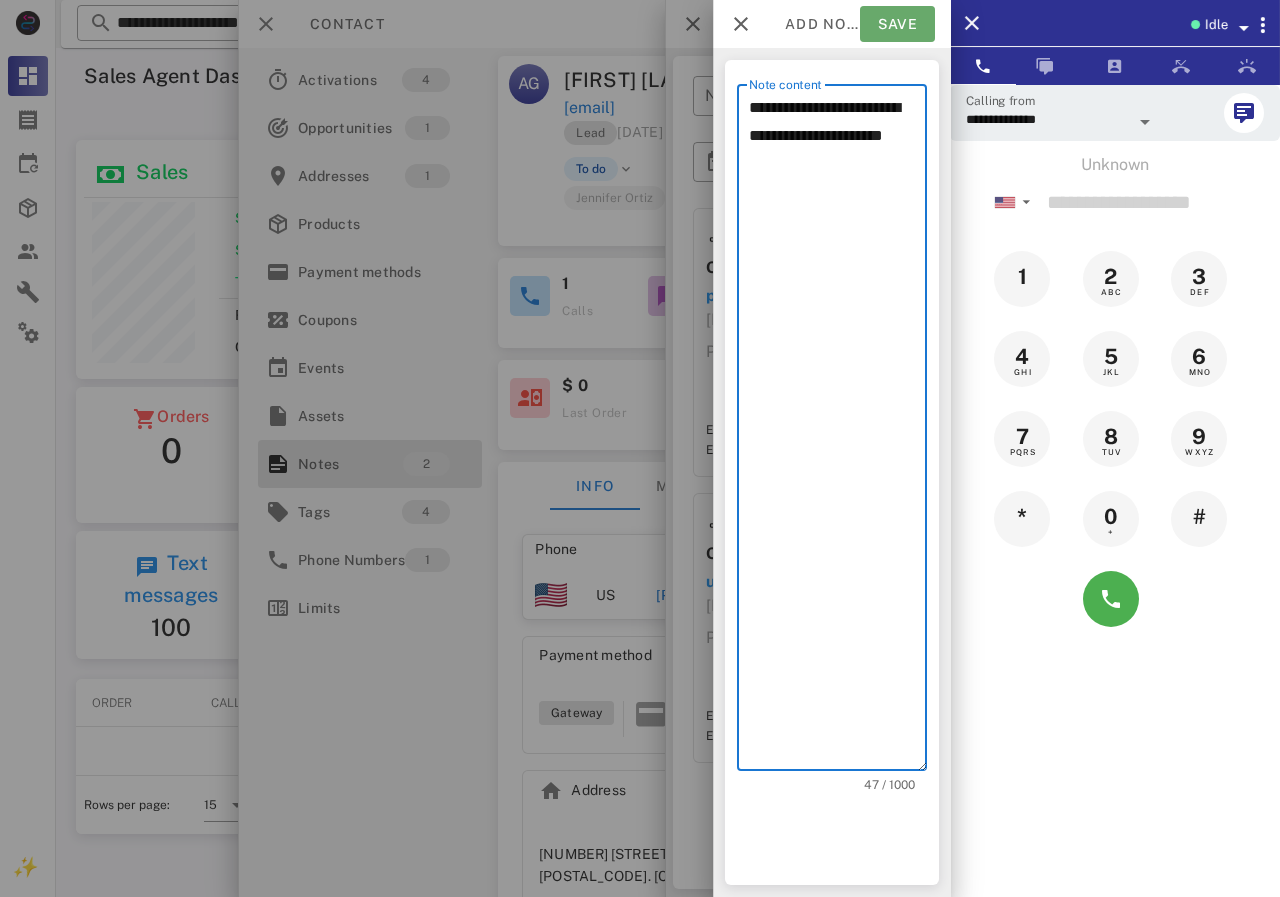 click on "Save" at bounding box center [897, 24] 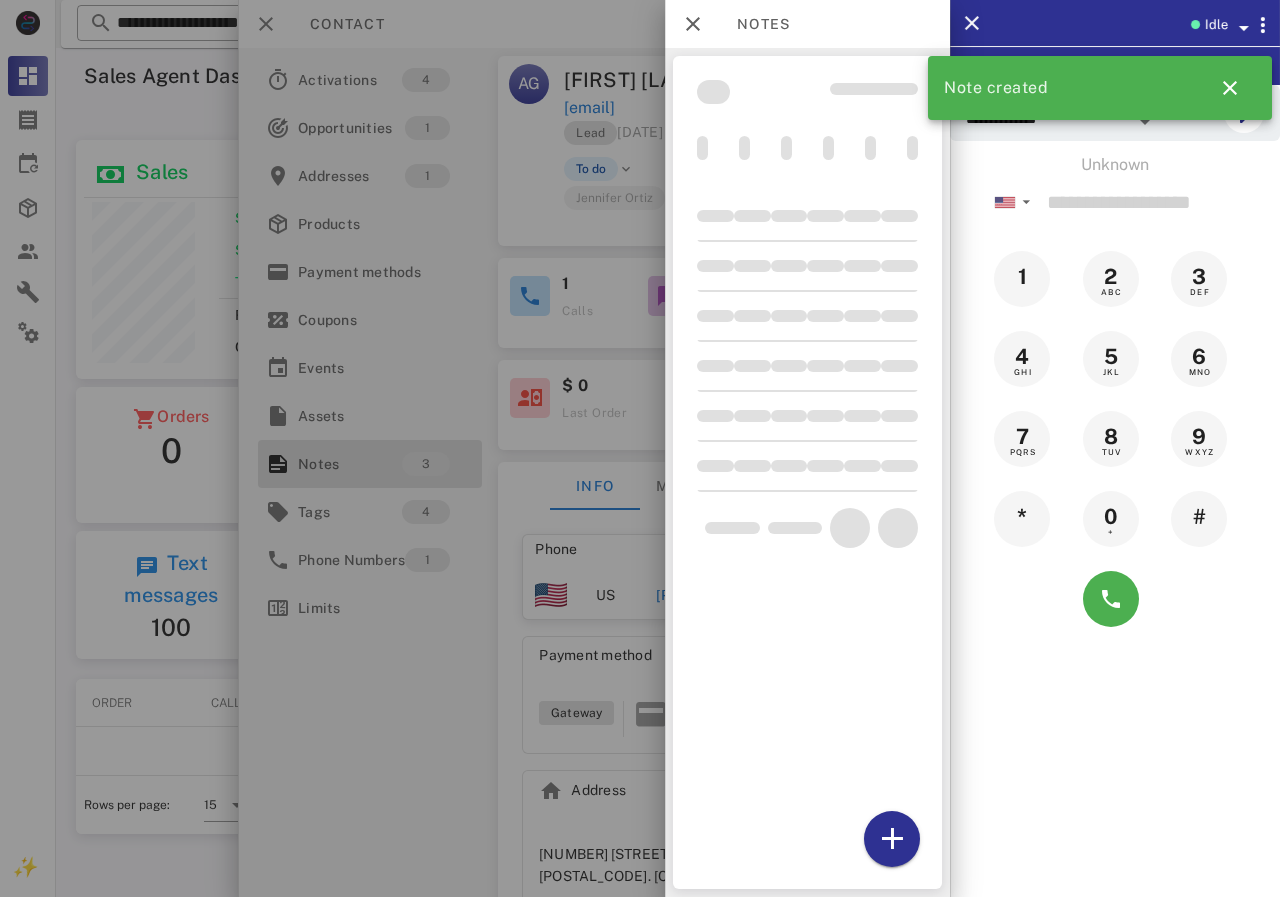 click at bounding box center (640, 448) 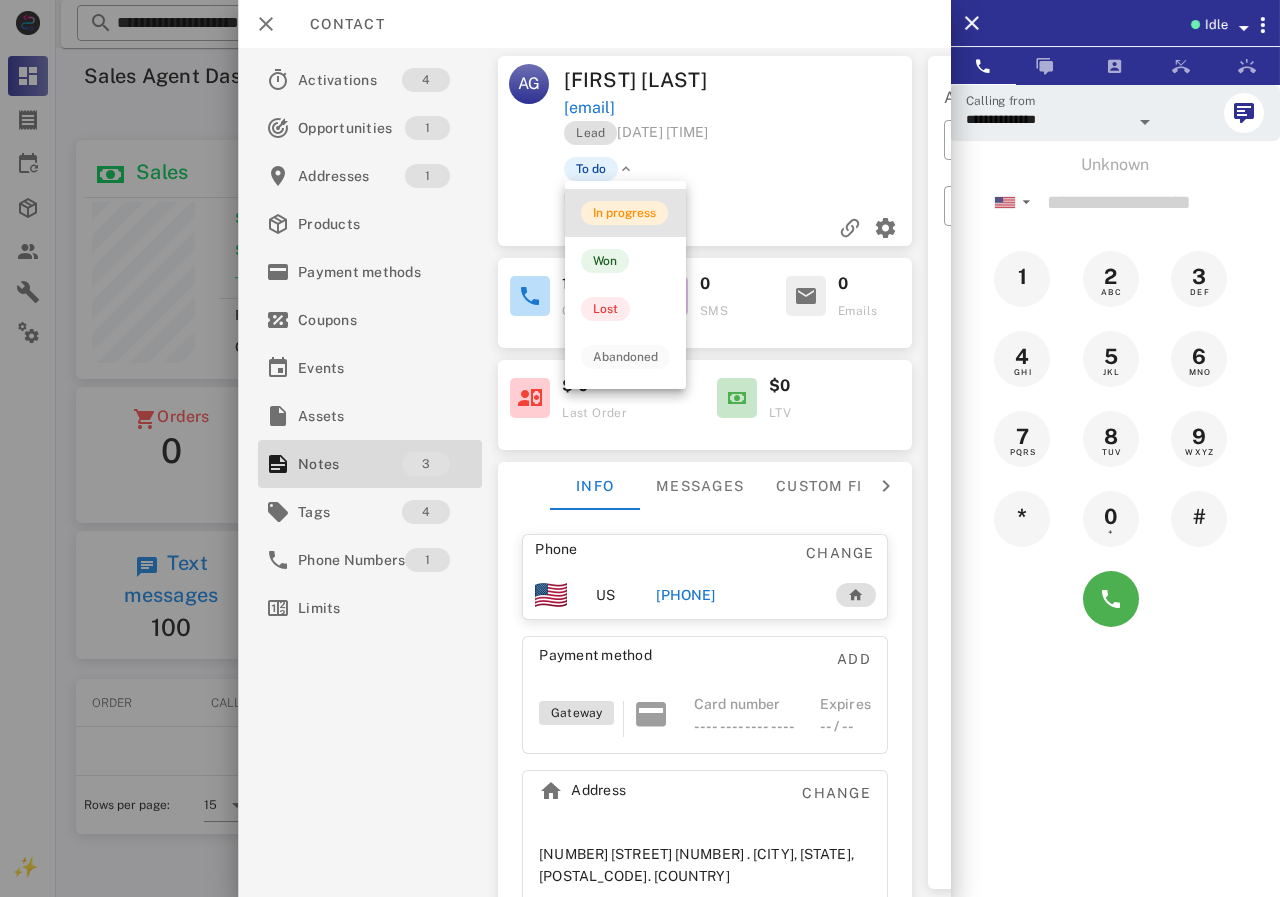 click on "In progress" at bounding box center [624, 213] 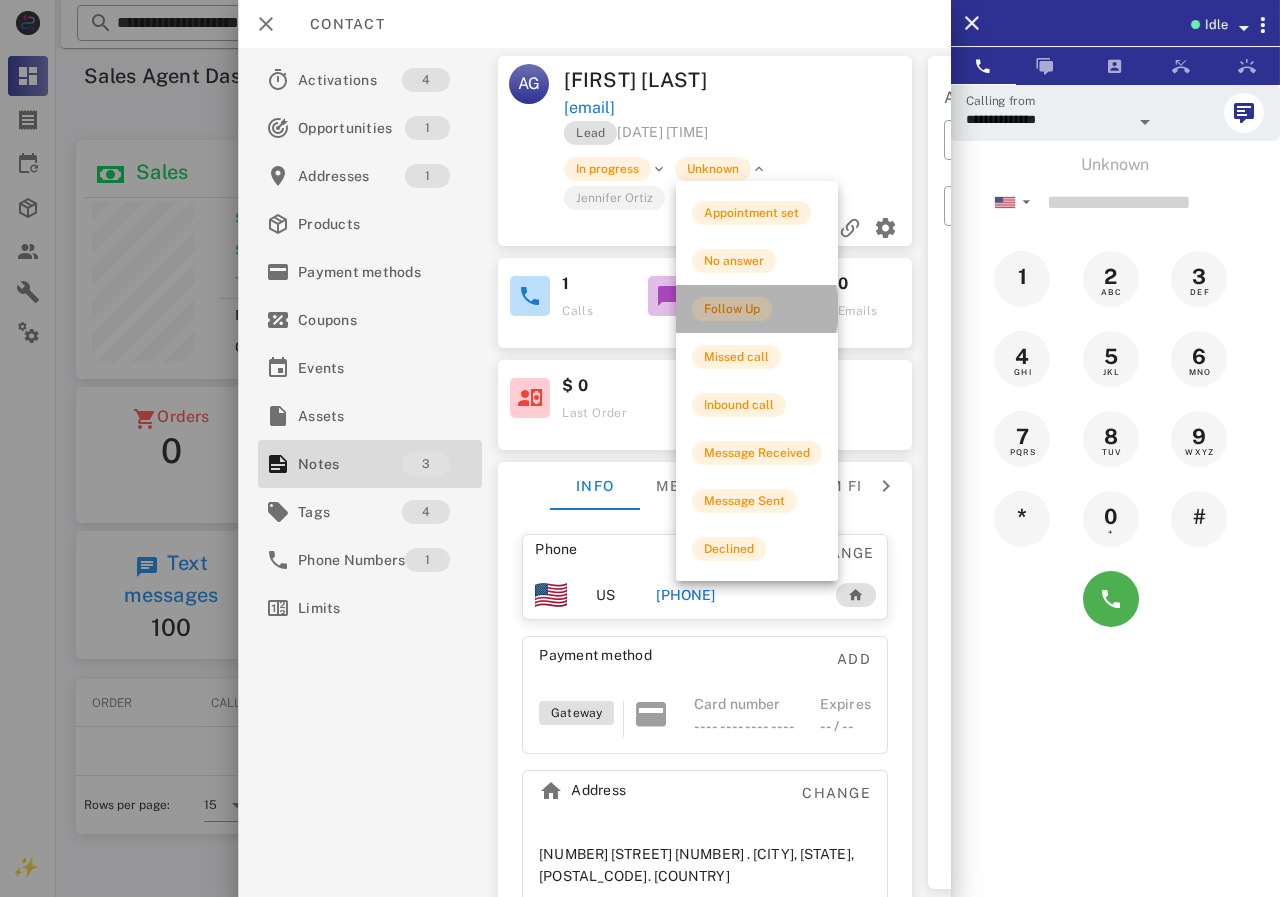 click on "Follow Up" at bounding box center (732, 309) 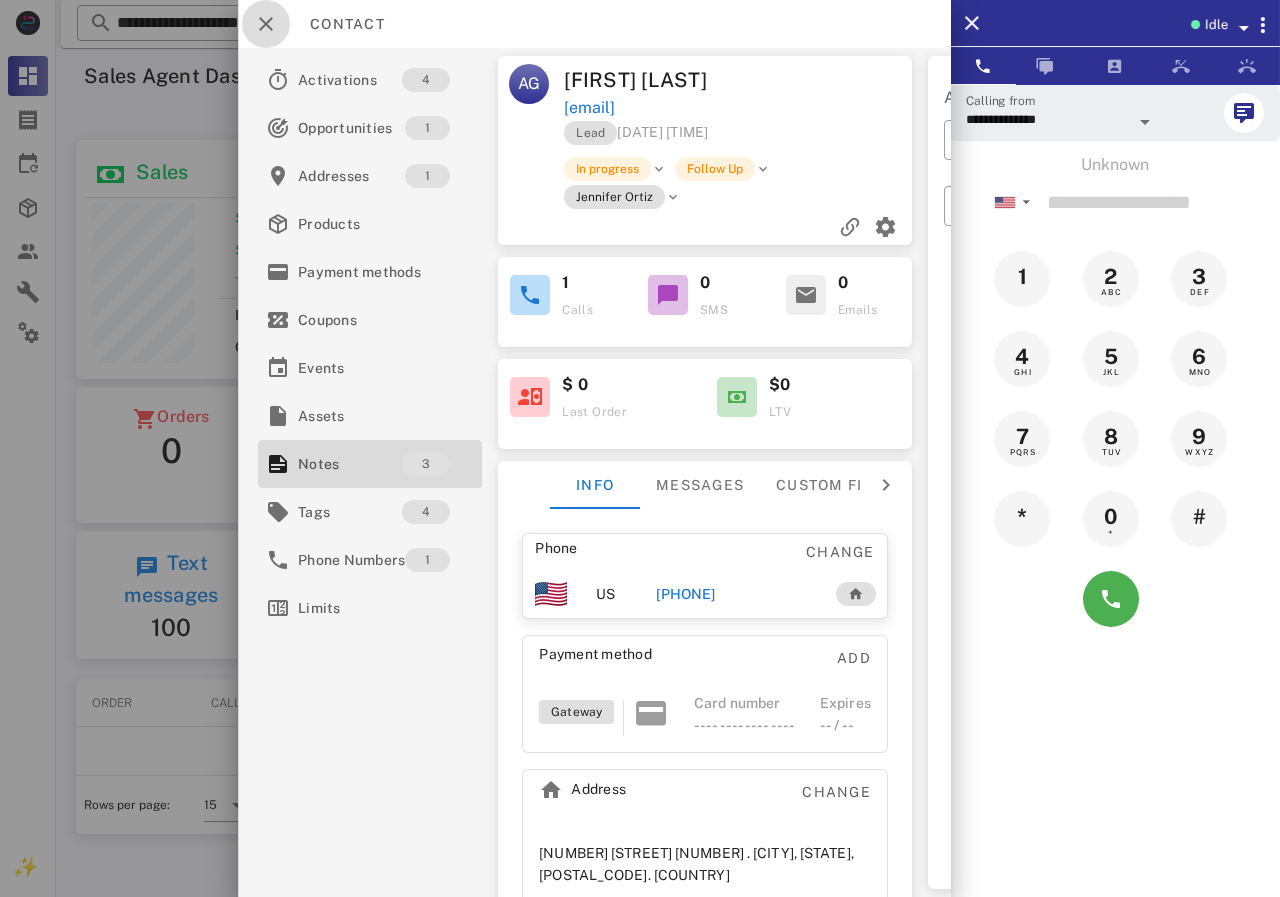 click at bounding box center [266, 24] 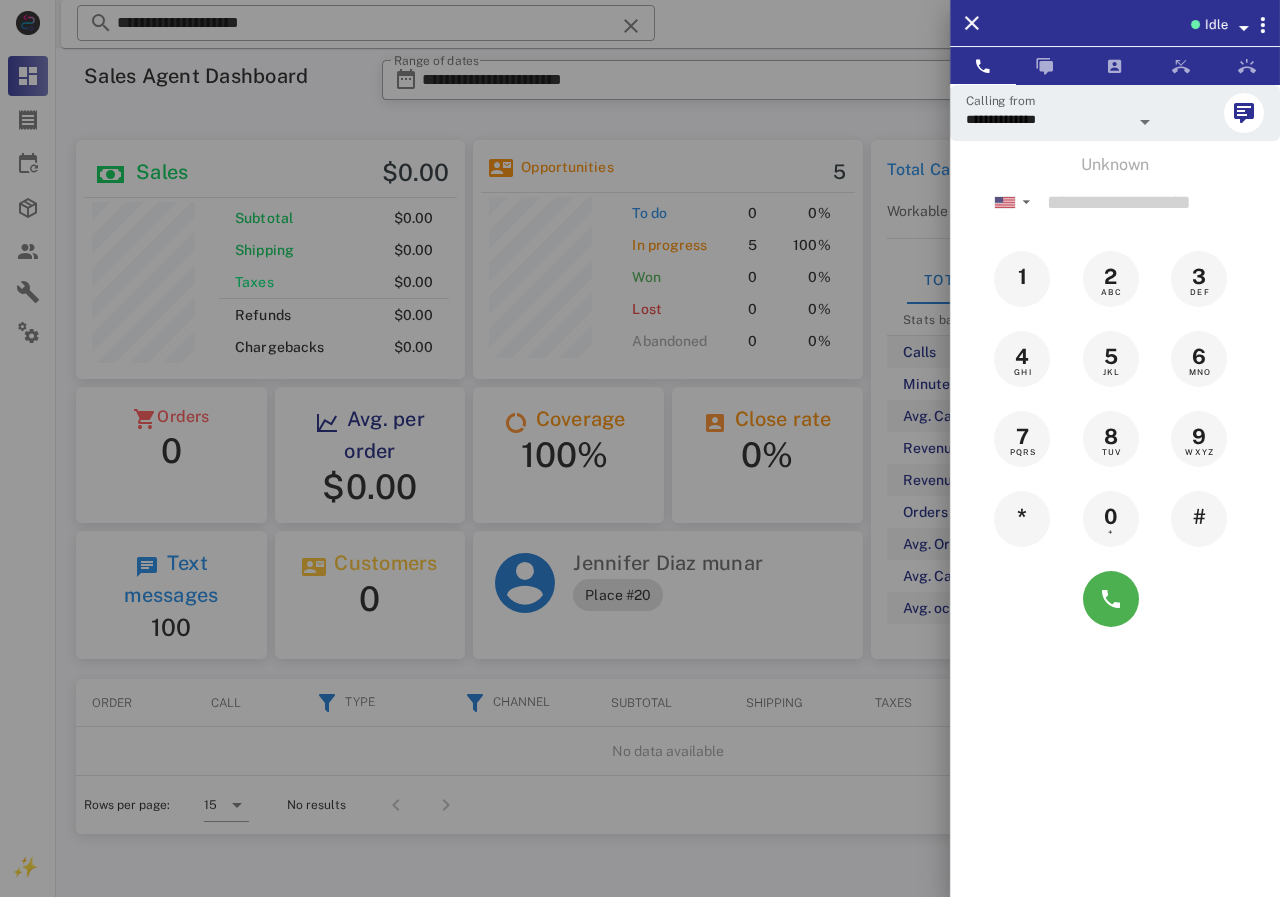 click at bounding box center (640, 448) 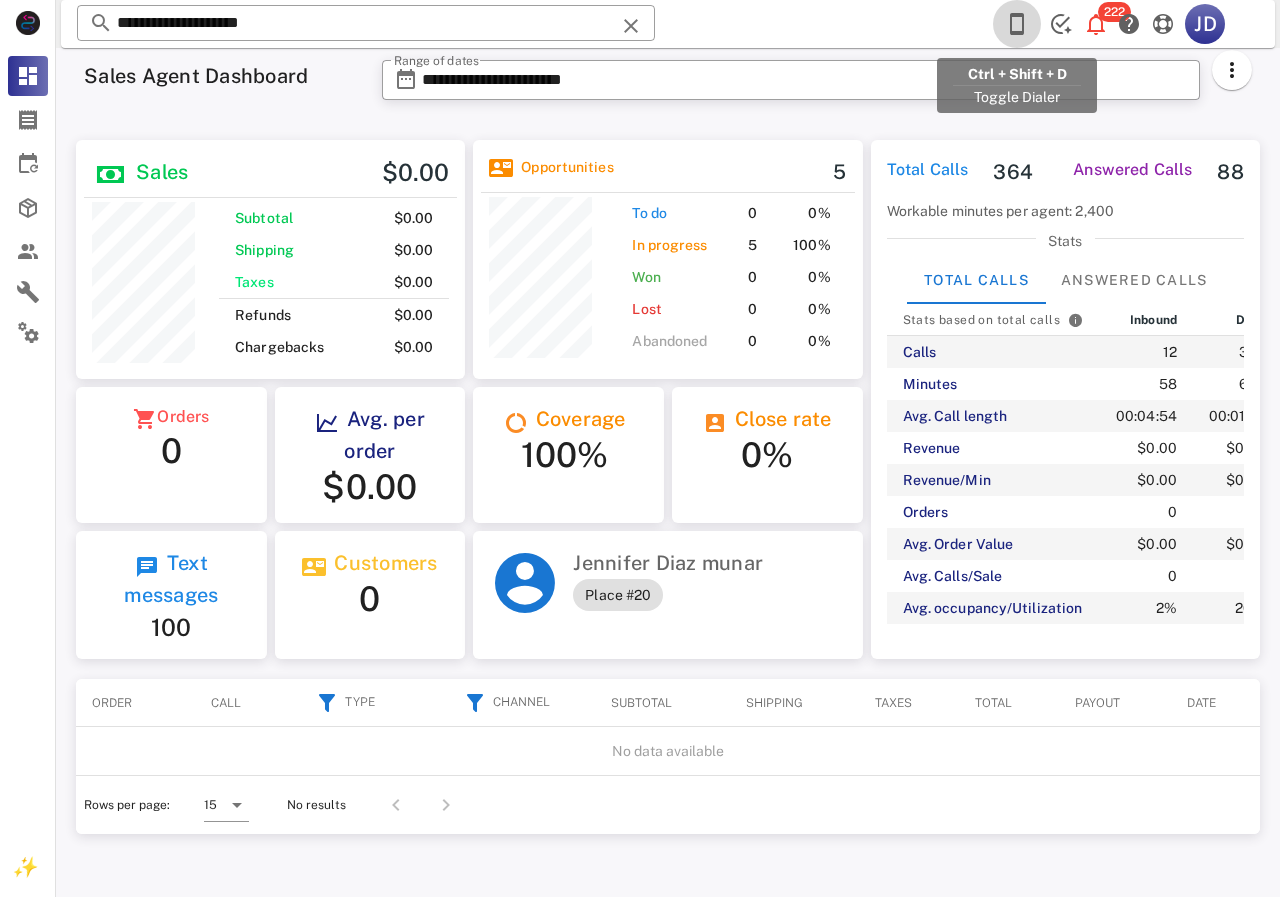 click at bounding box center (1017, 24) 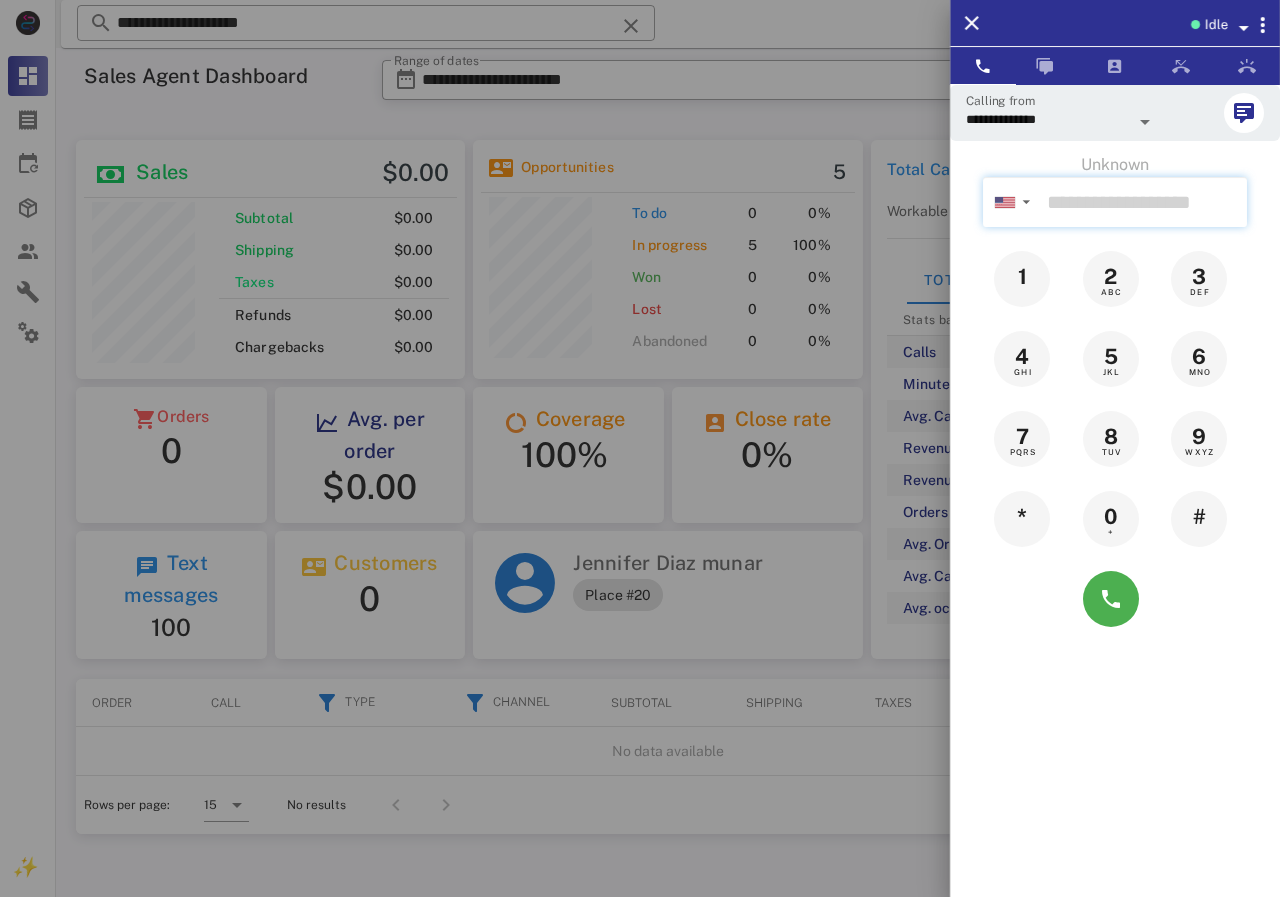 click at bounding box center [1143, 202] 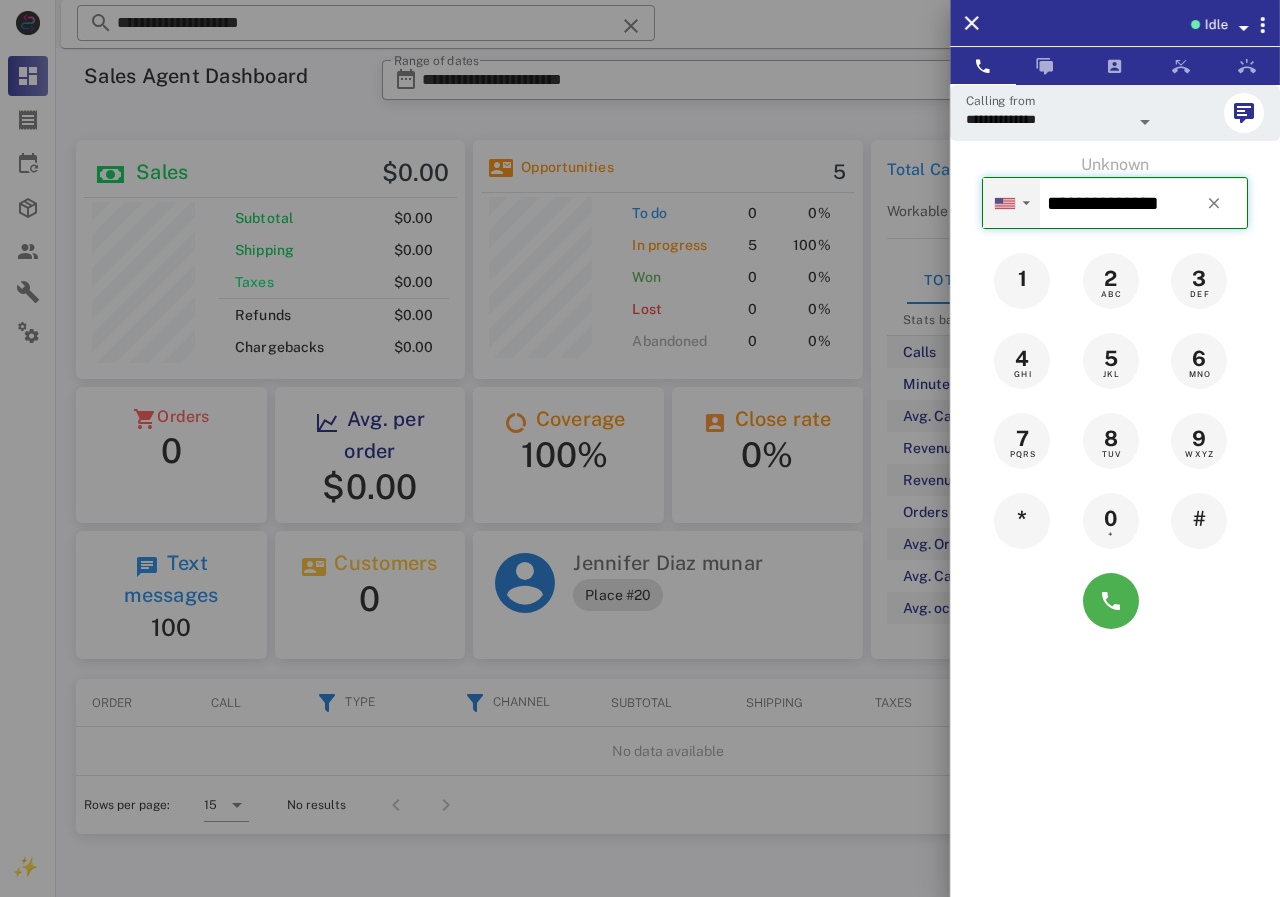 click on "▼" at bounding box center (1011, 202) 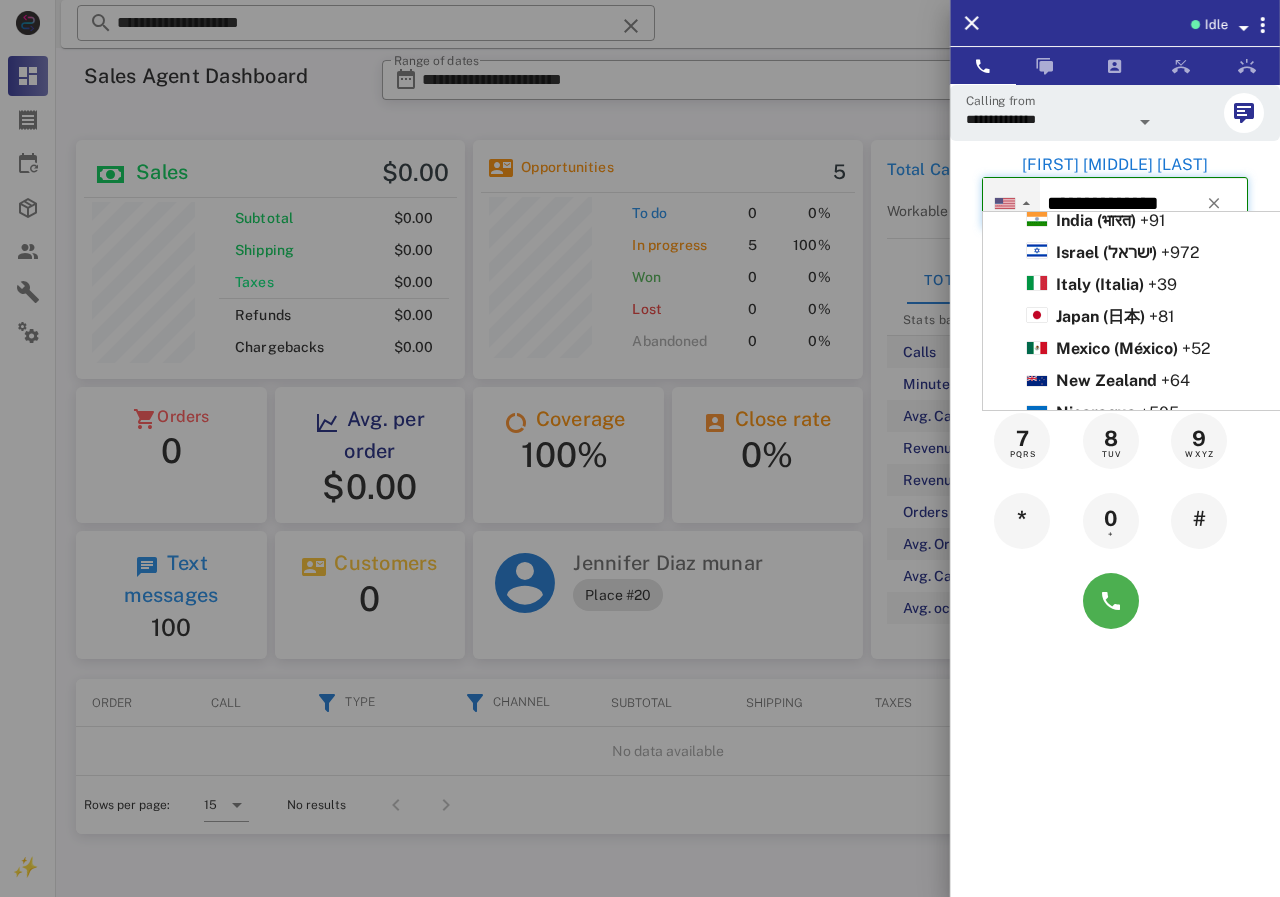 scroll, scrollTop: 700, scrollLeft: 0, axis: vertical 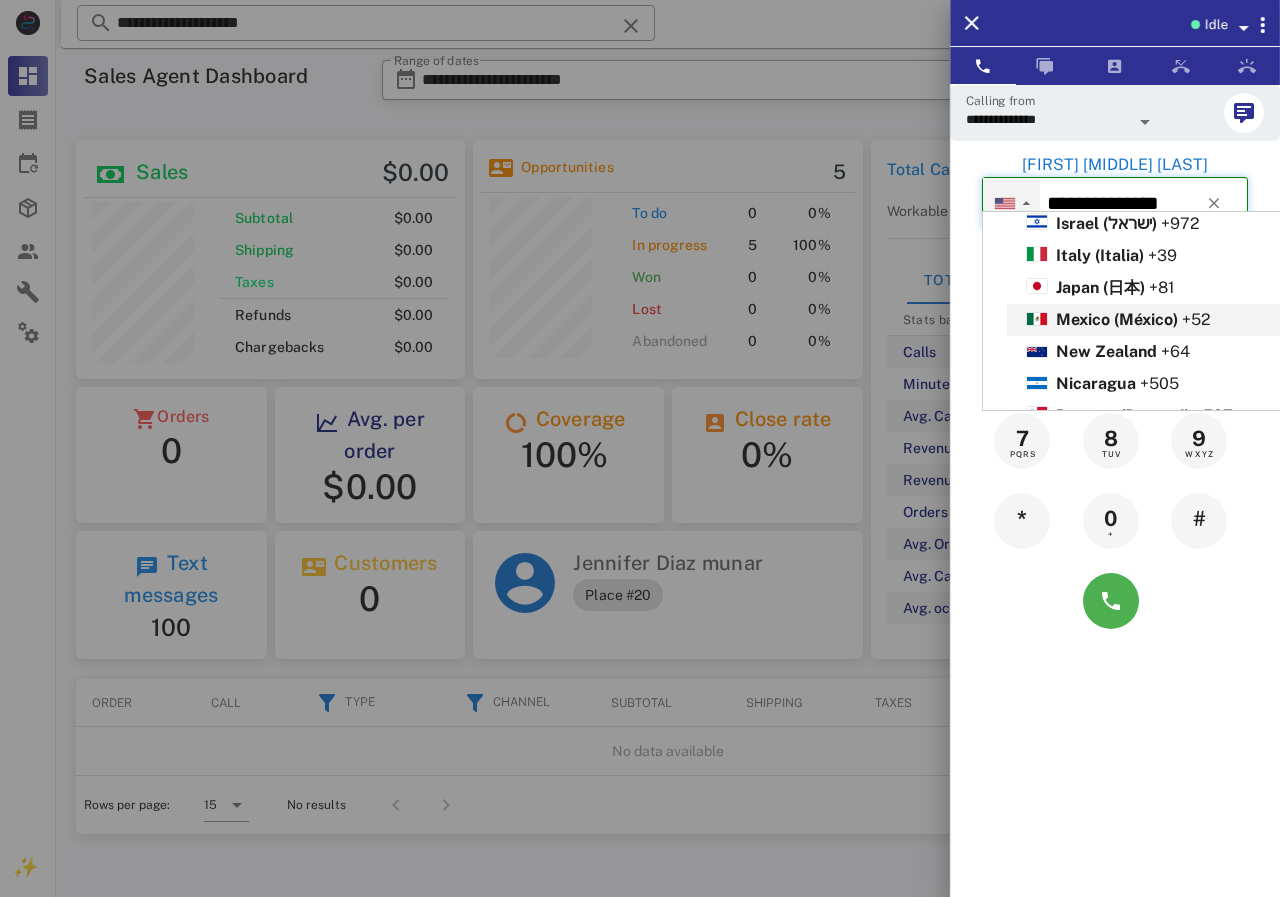 click on "Mexico (México)" at bounding box center (1117, 319) 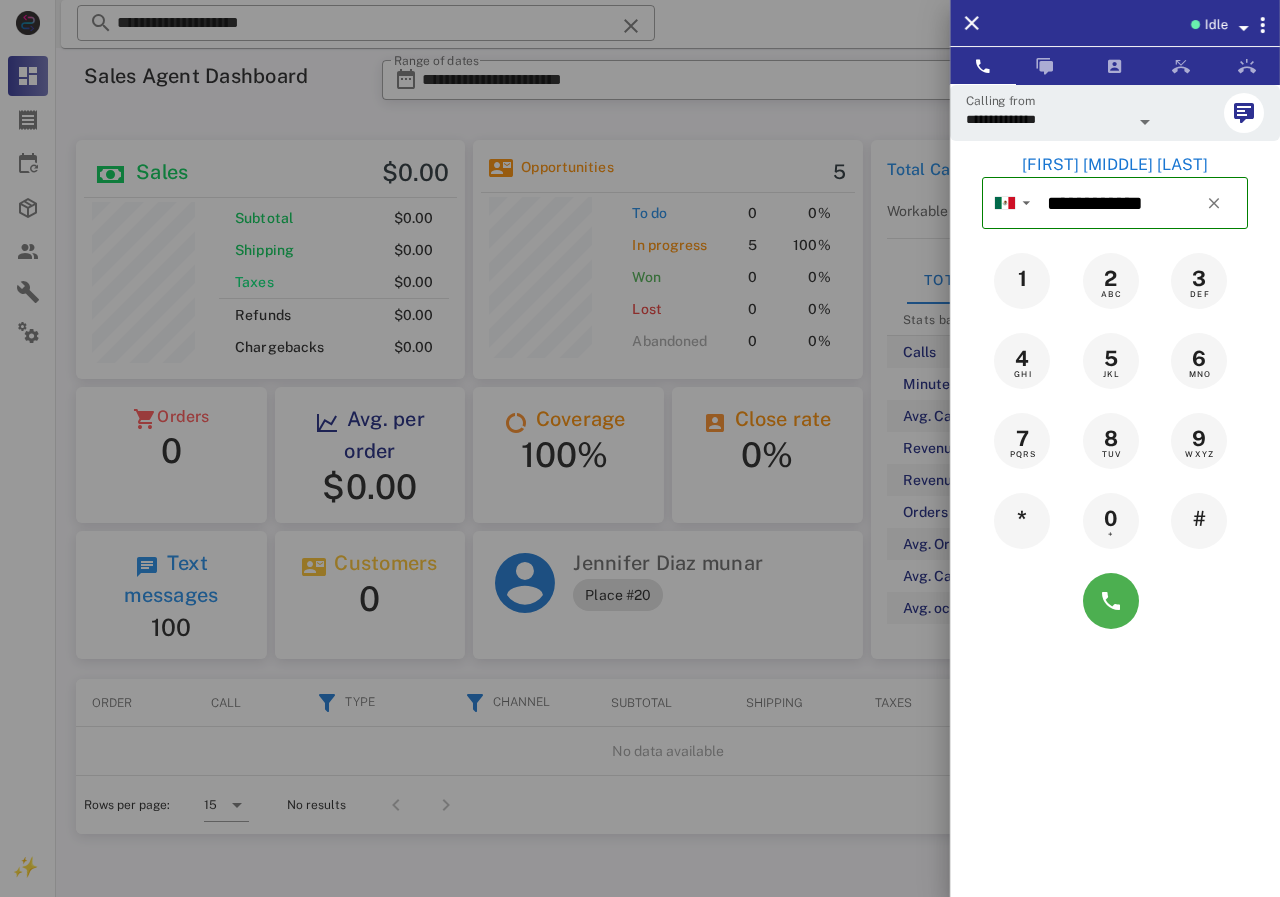 click on "[FIRST] [MIDDLE] [LAST]" at bounding box center [1115, 165] 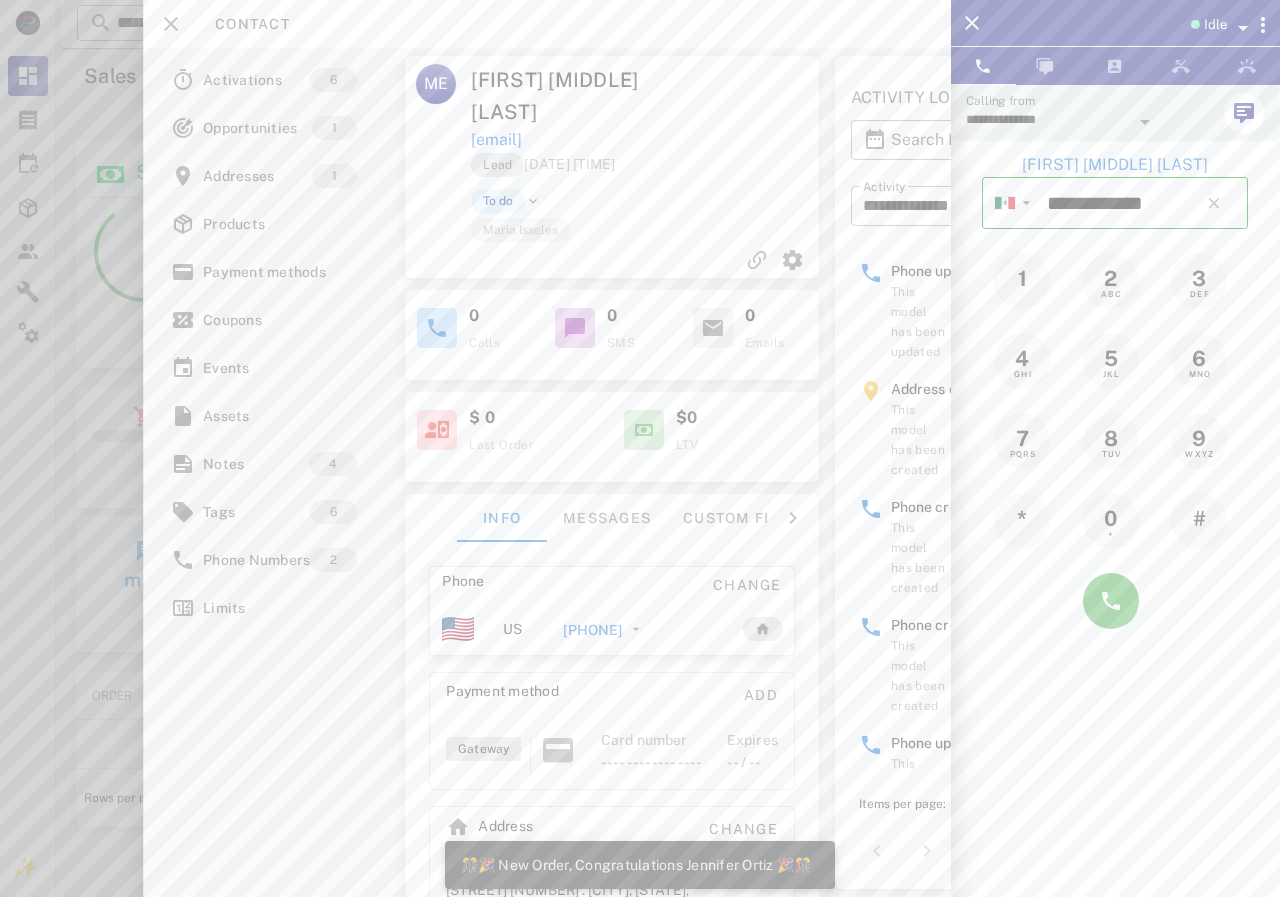 scroll, scrollTop: 999755, scrollLeft: 999611, axis: both 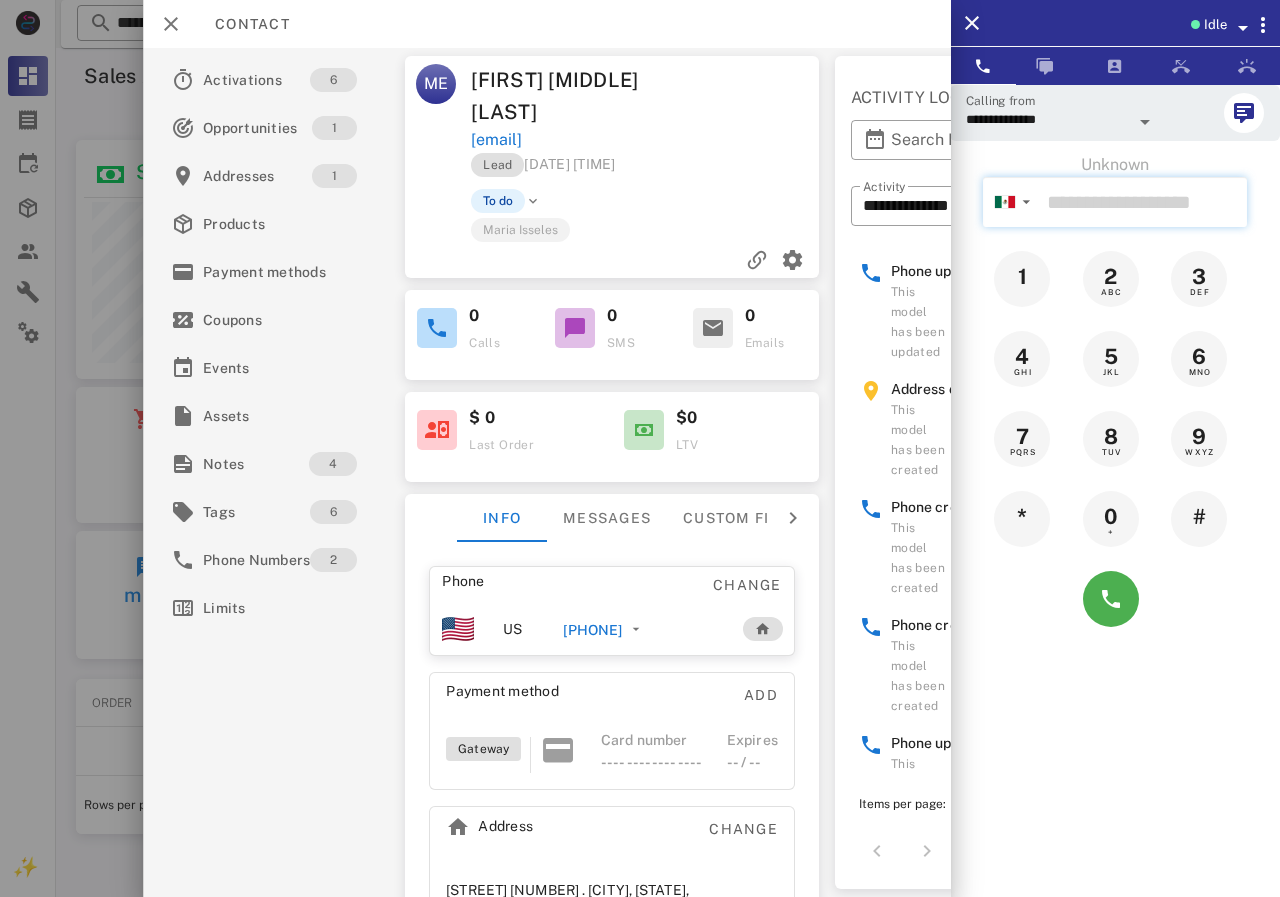 click at bounding box center (1143, 202) 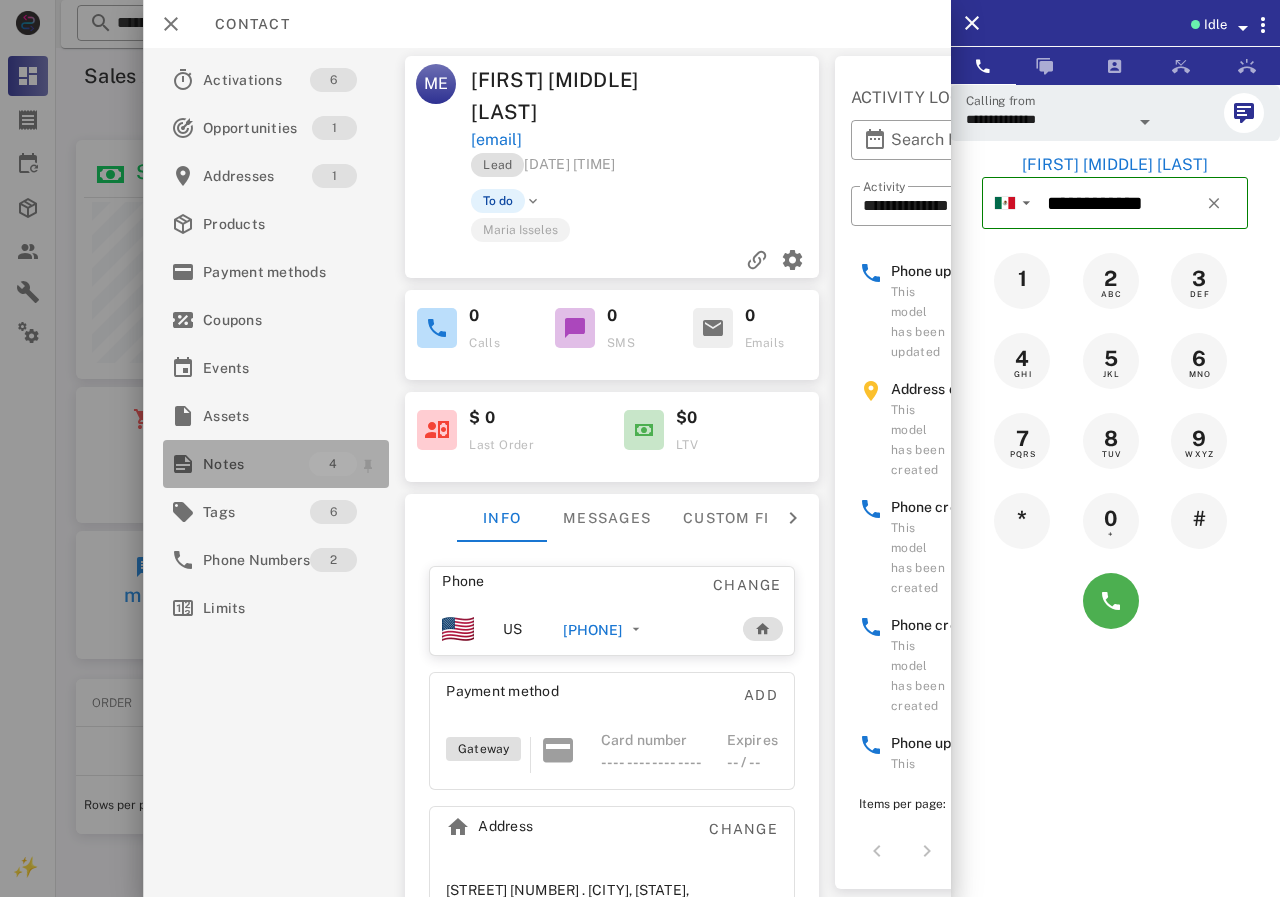 click on "Notes" at bounding box center (256, 464) 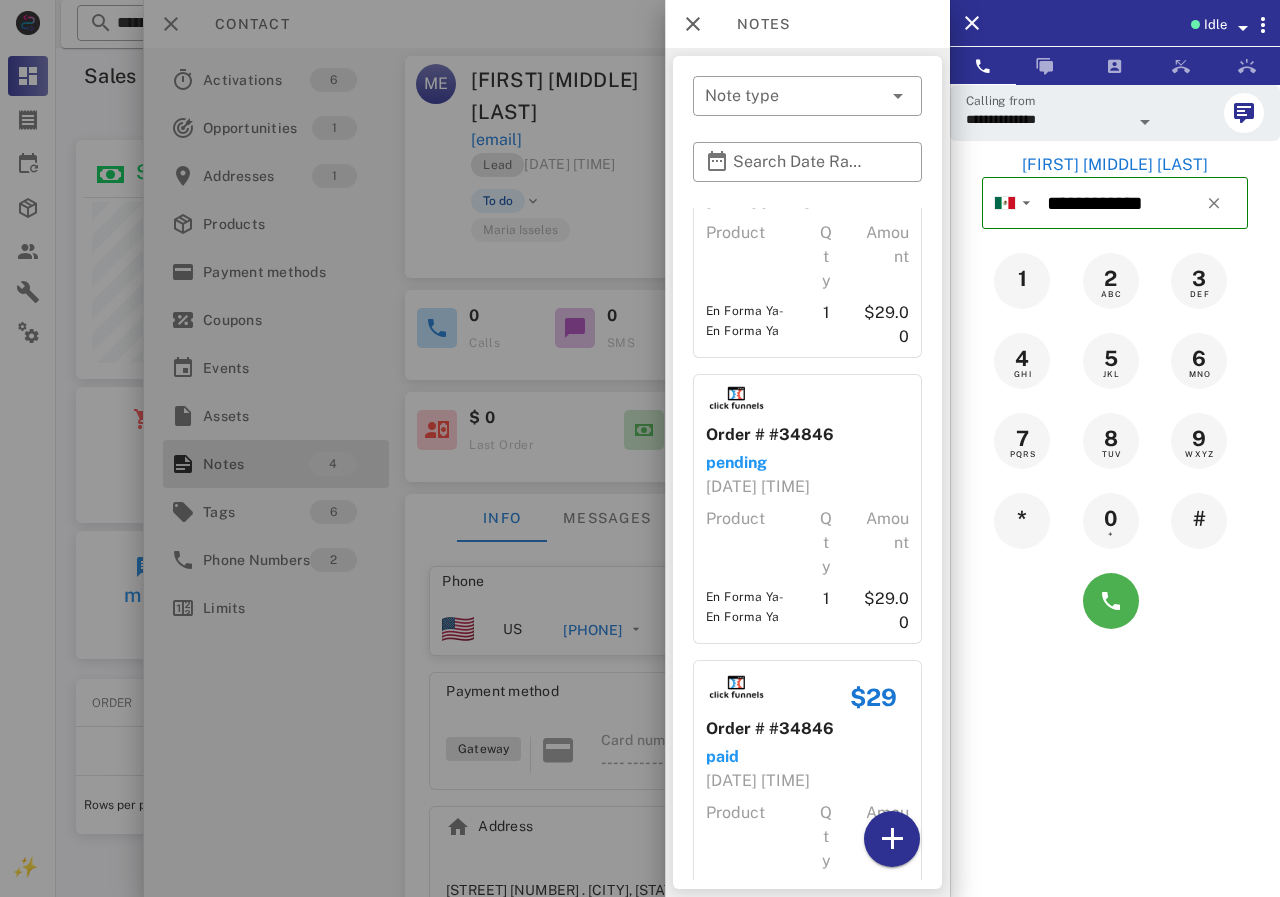 scroll, scrollTop: 496, scrollLeft: 0, axis: vertical 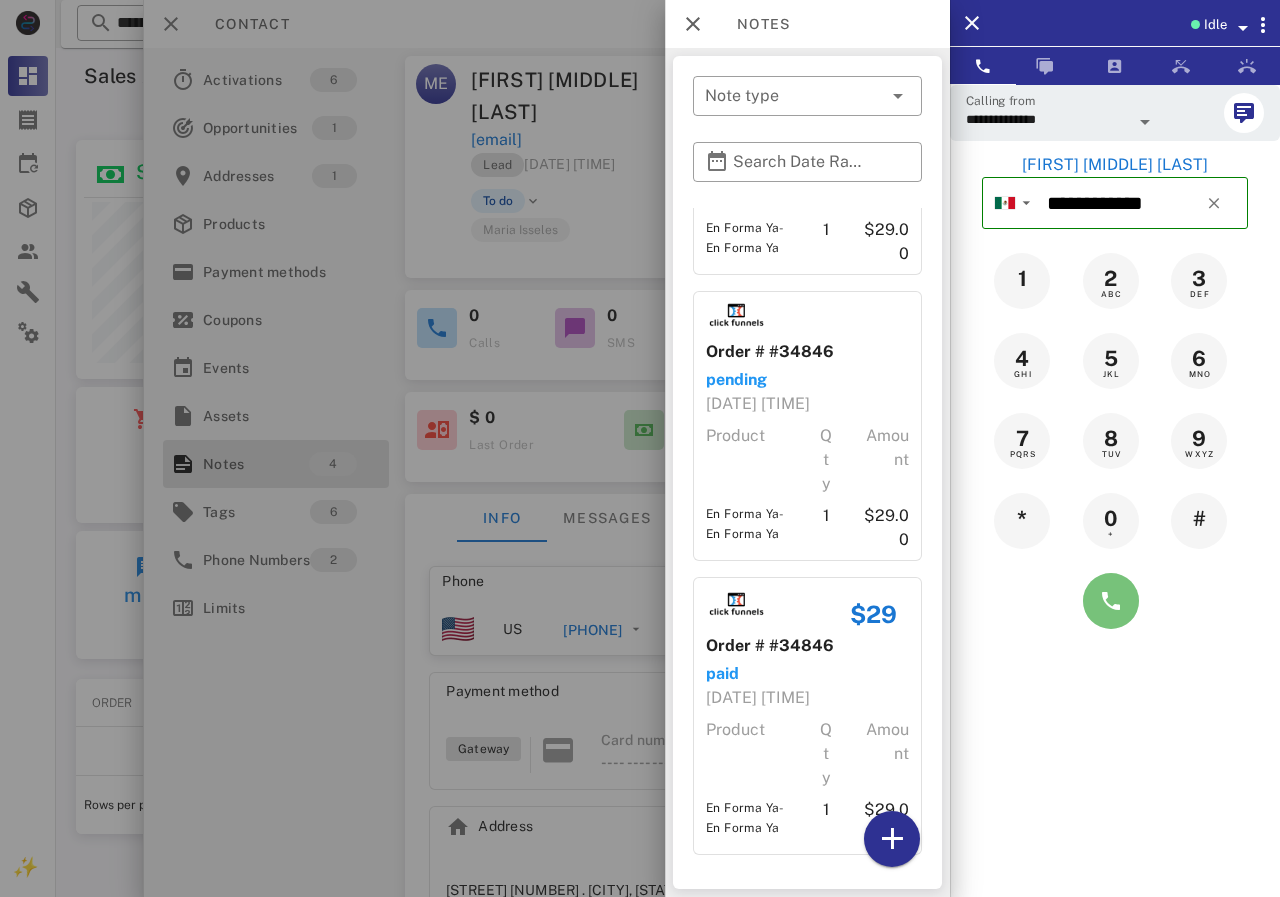 click at bounding box center (1111, 601) 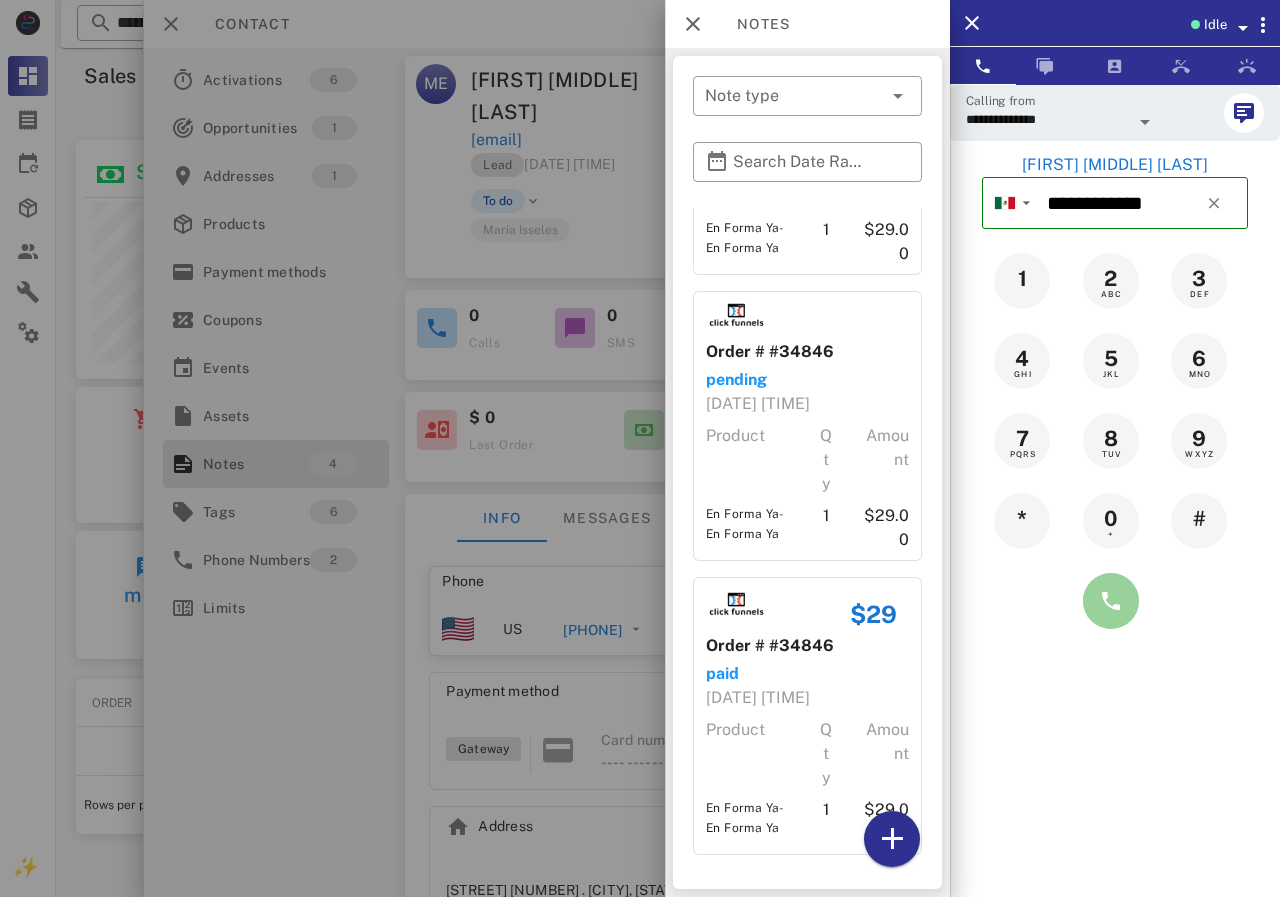 type on "**********" 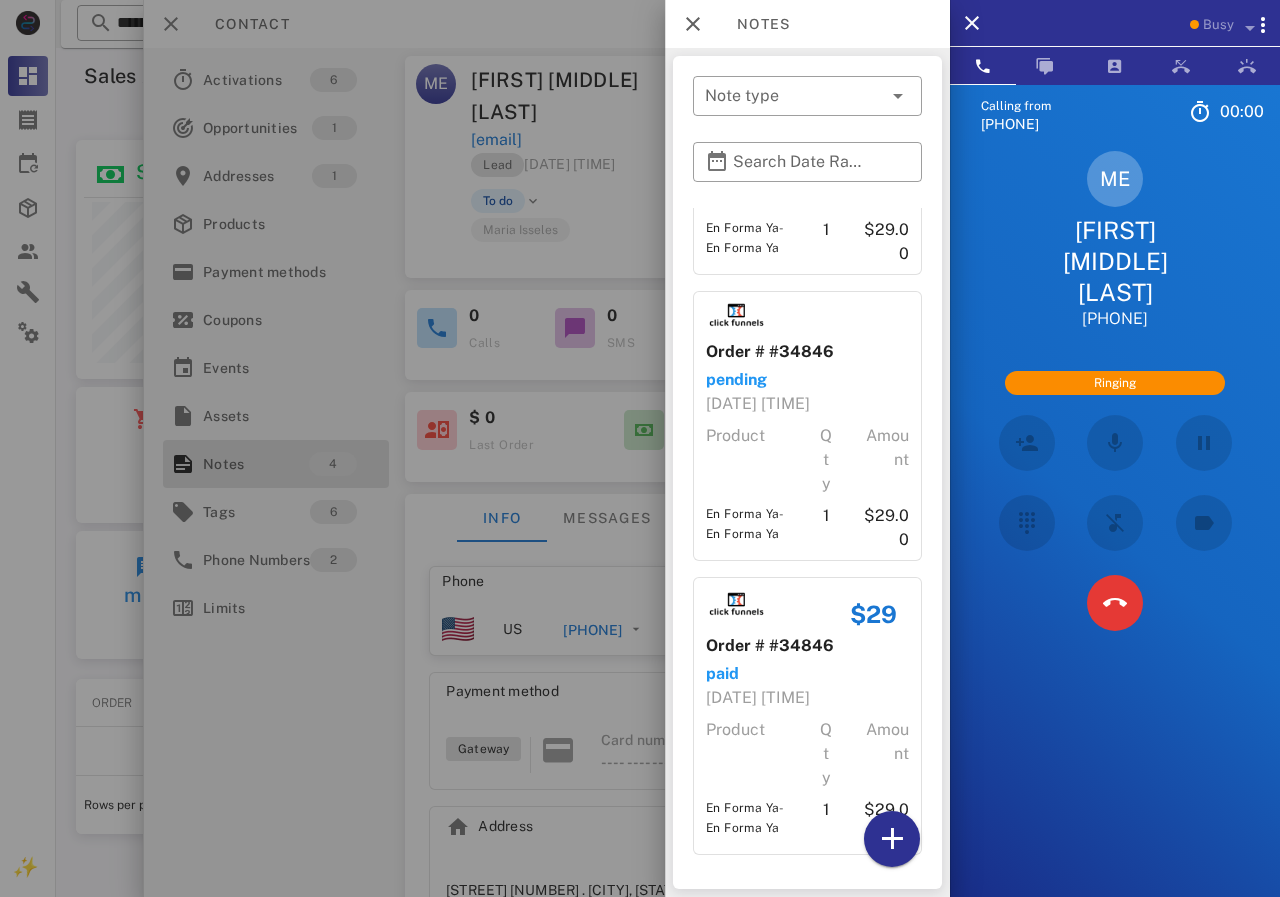 click at bounding box center (640, 448) 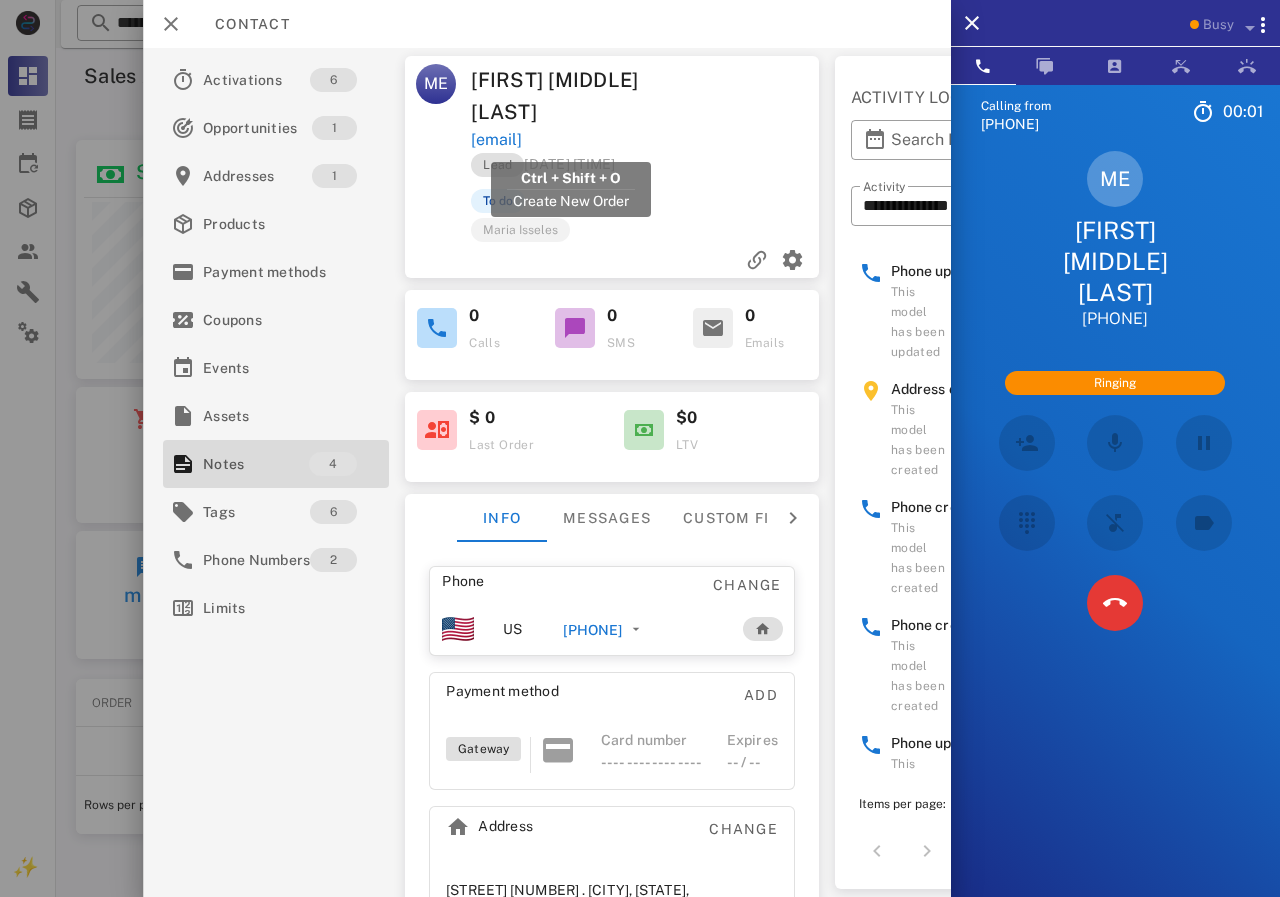 drag, startPoint x: 717, startPoint y: 133, endPoint x: 473, endPoint y: 145, distance: 244.2949 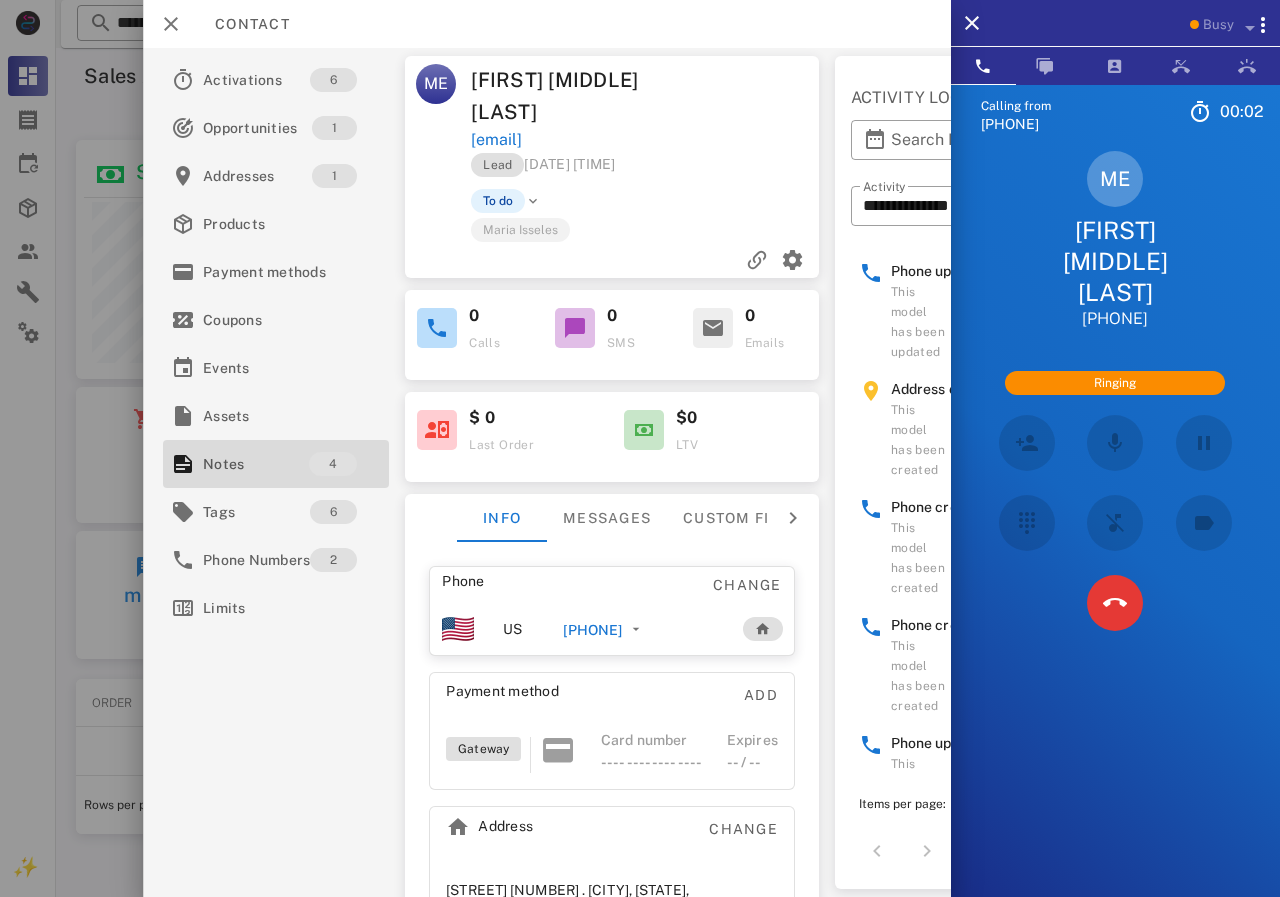 copy on "[EMAIL]" 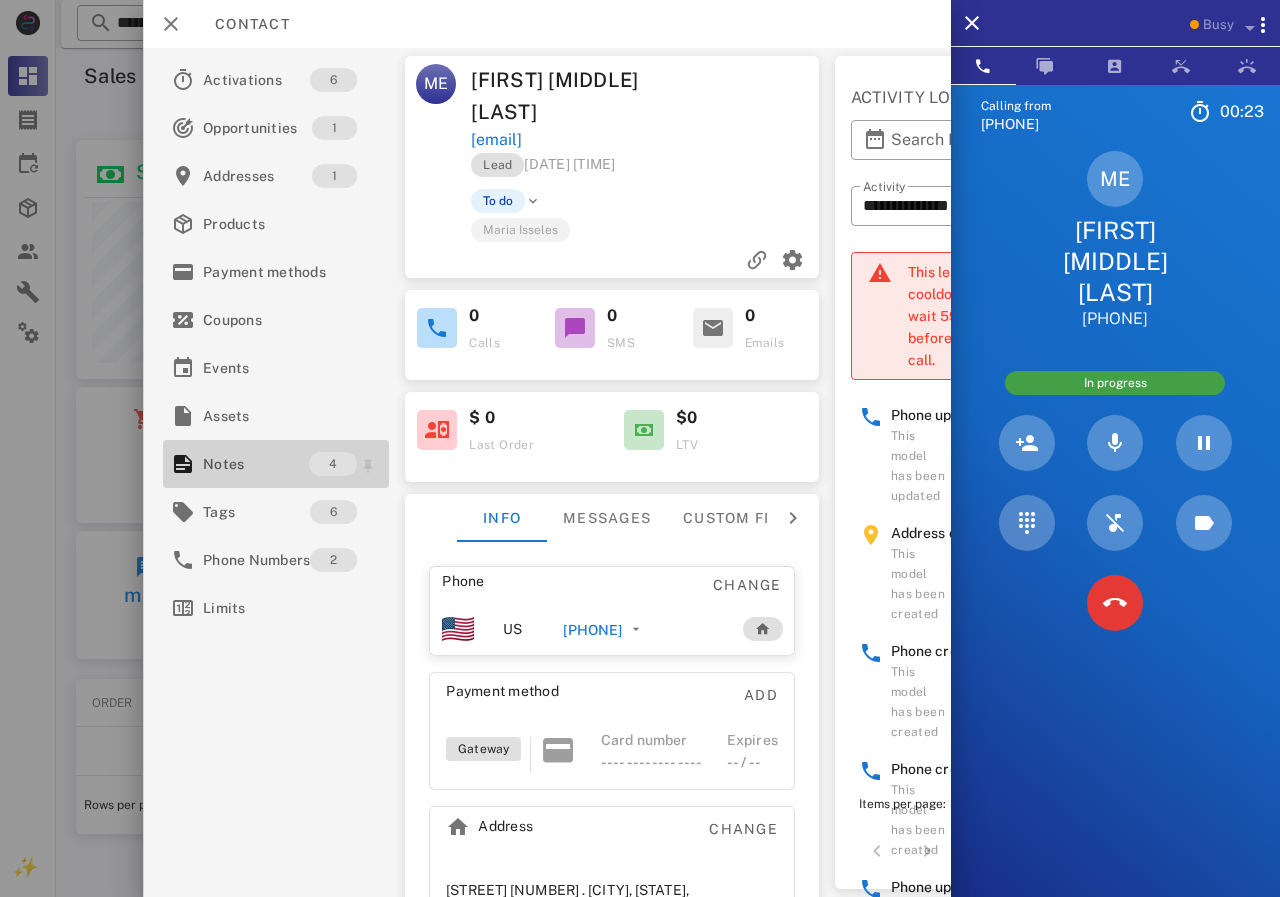 click on "Notes" at bounding box center (256, 464) 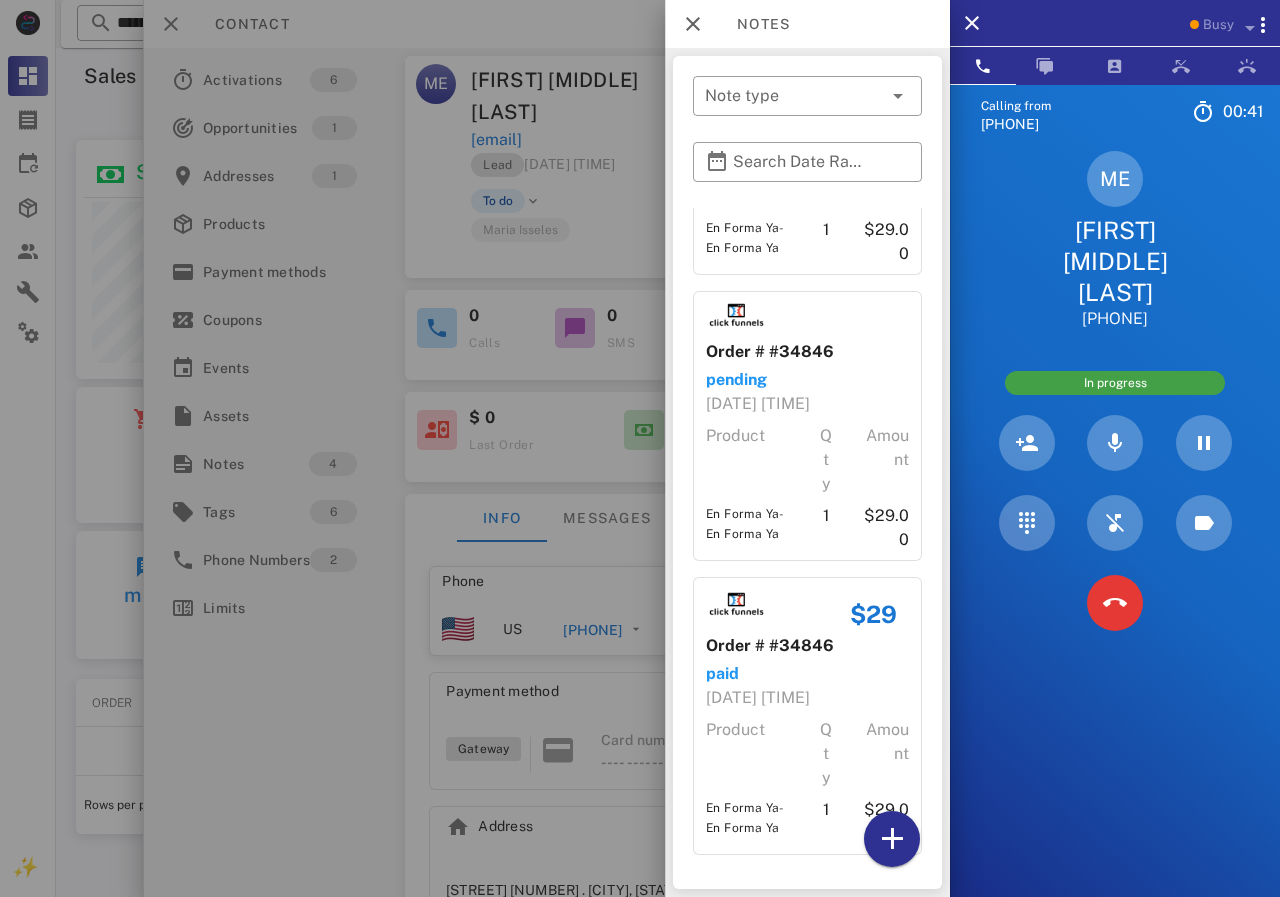 scroll, scrollTop: 0, scrollLeft: 0, axis: both 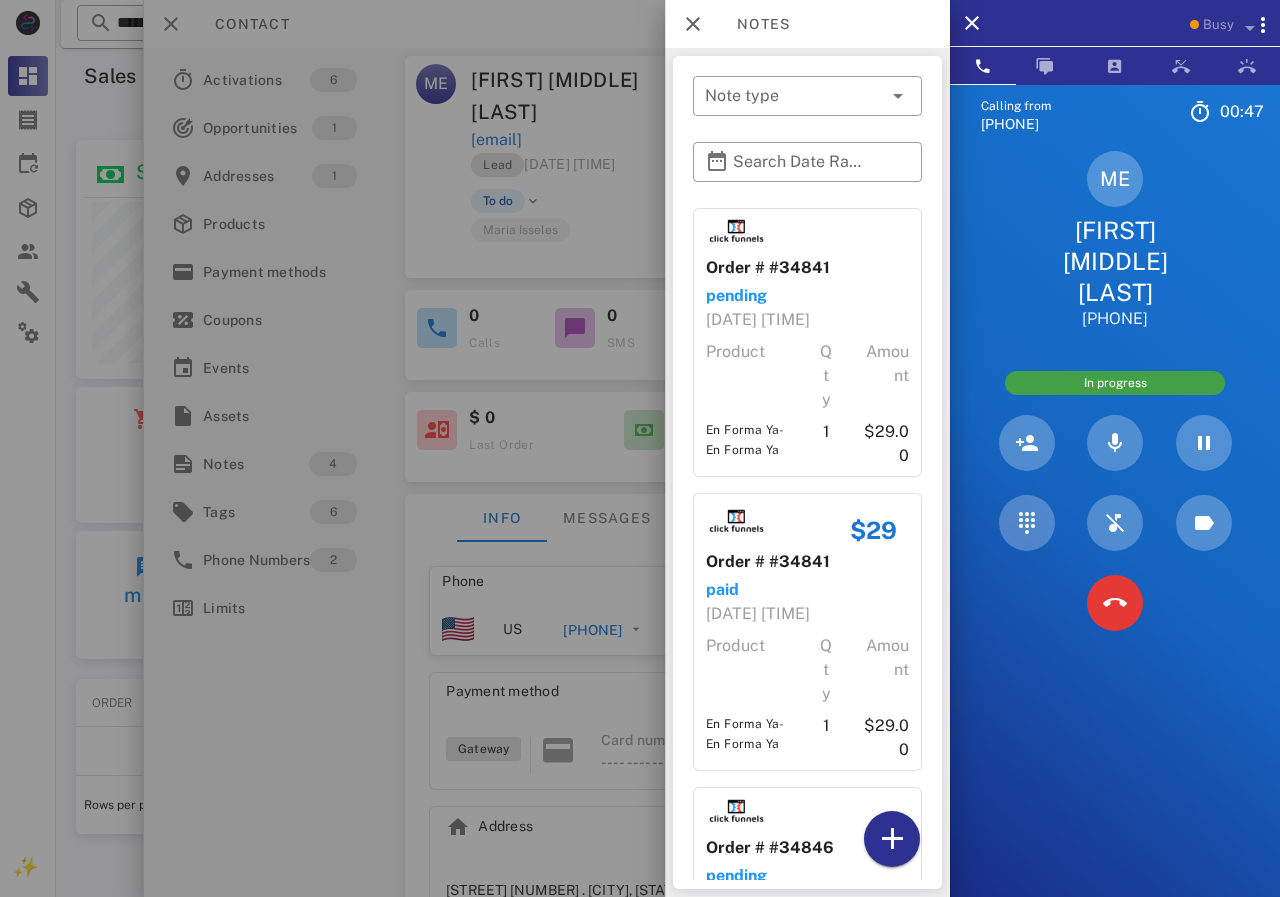 click at bounding box center [640, 448] 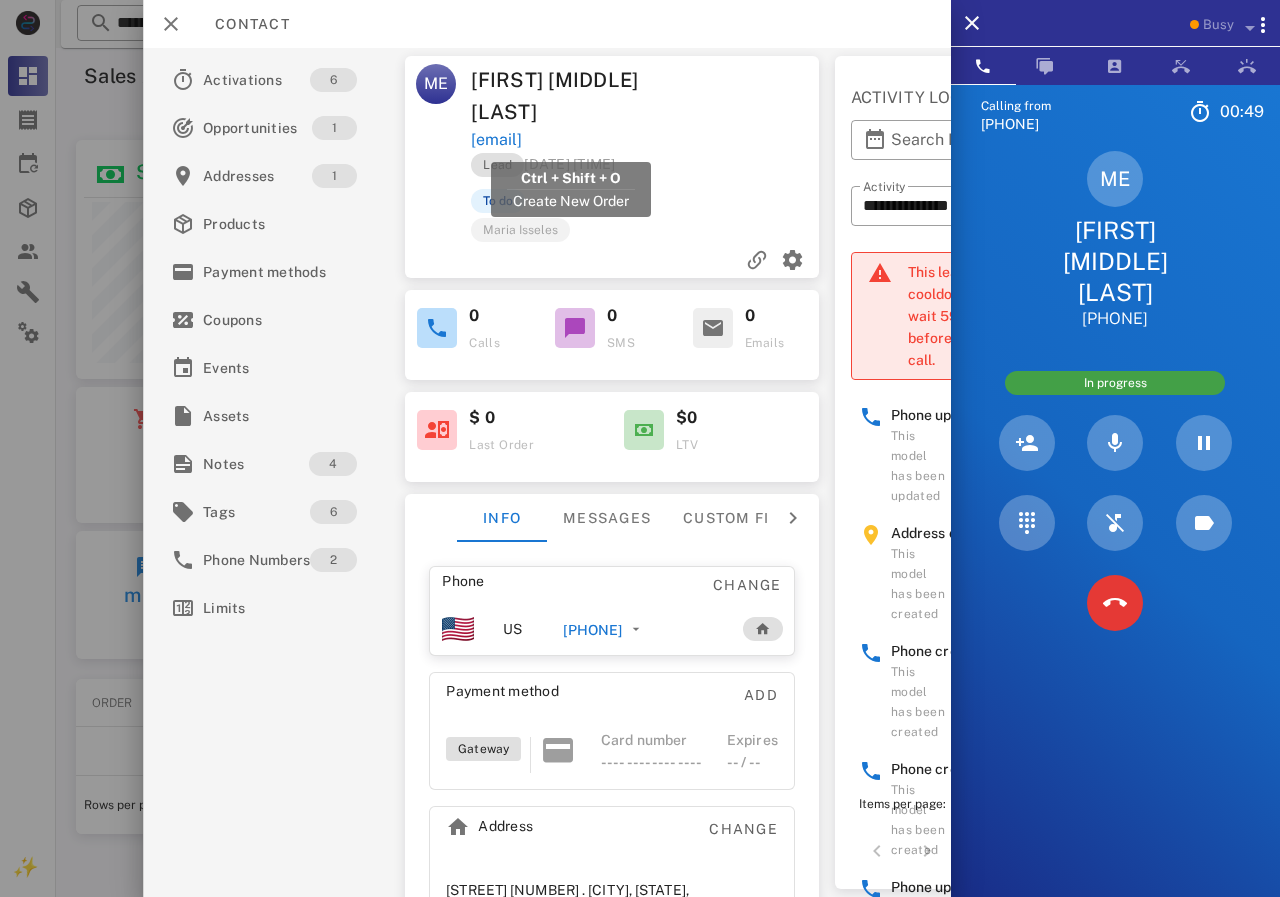drag, startPoint x: 709, startPoint y: 144, endPoint x: 475, endPoint y: 140, distance: 234.03418 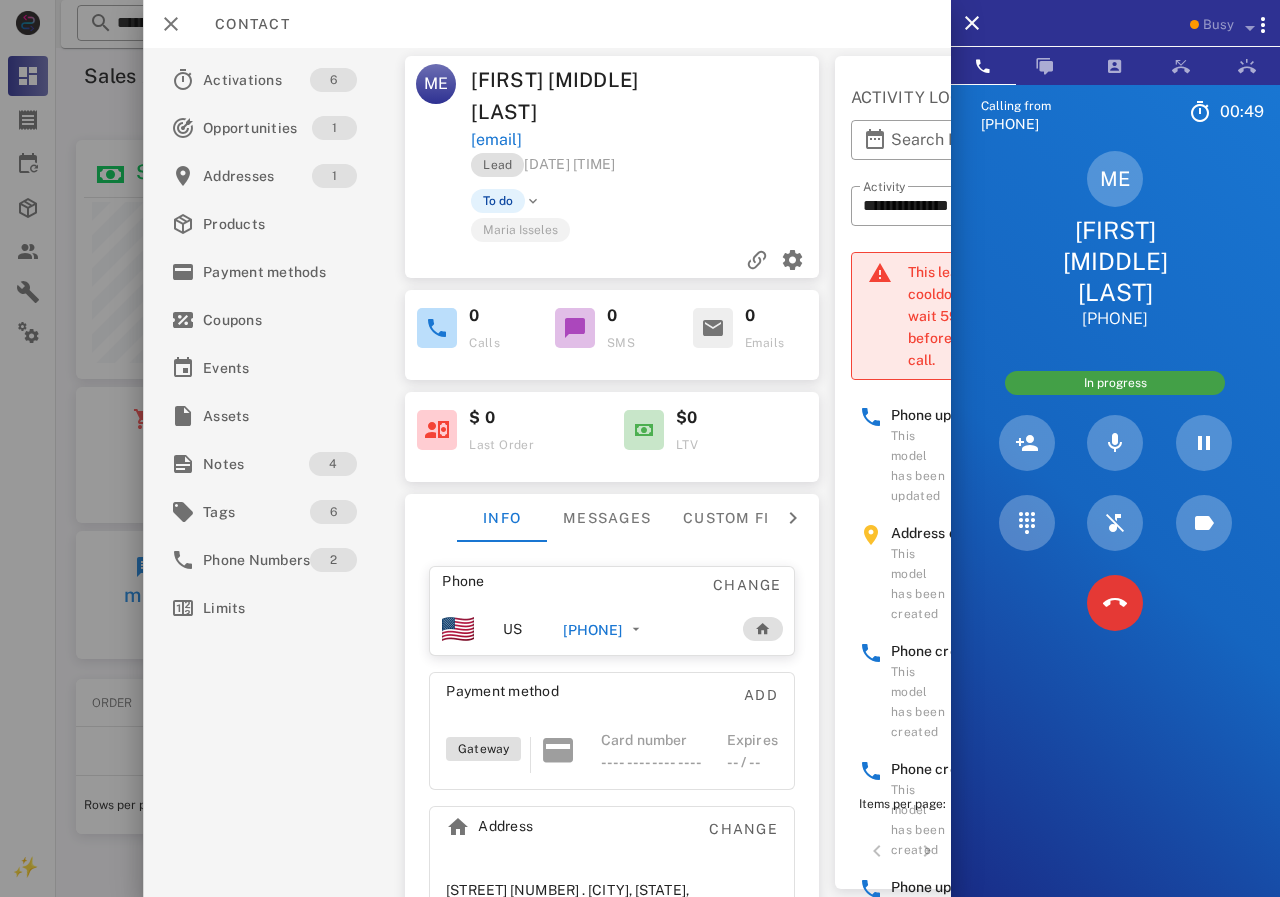 copy on "[EMAIL]" 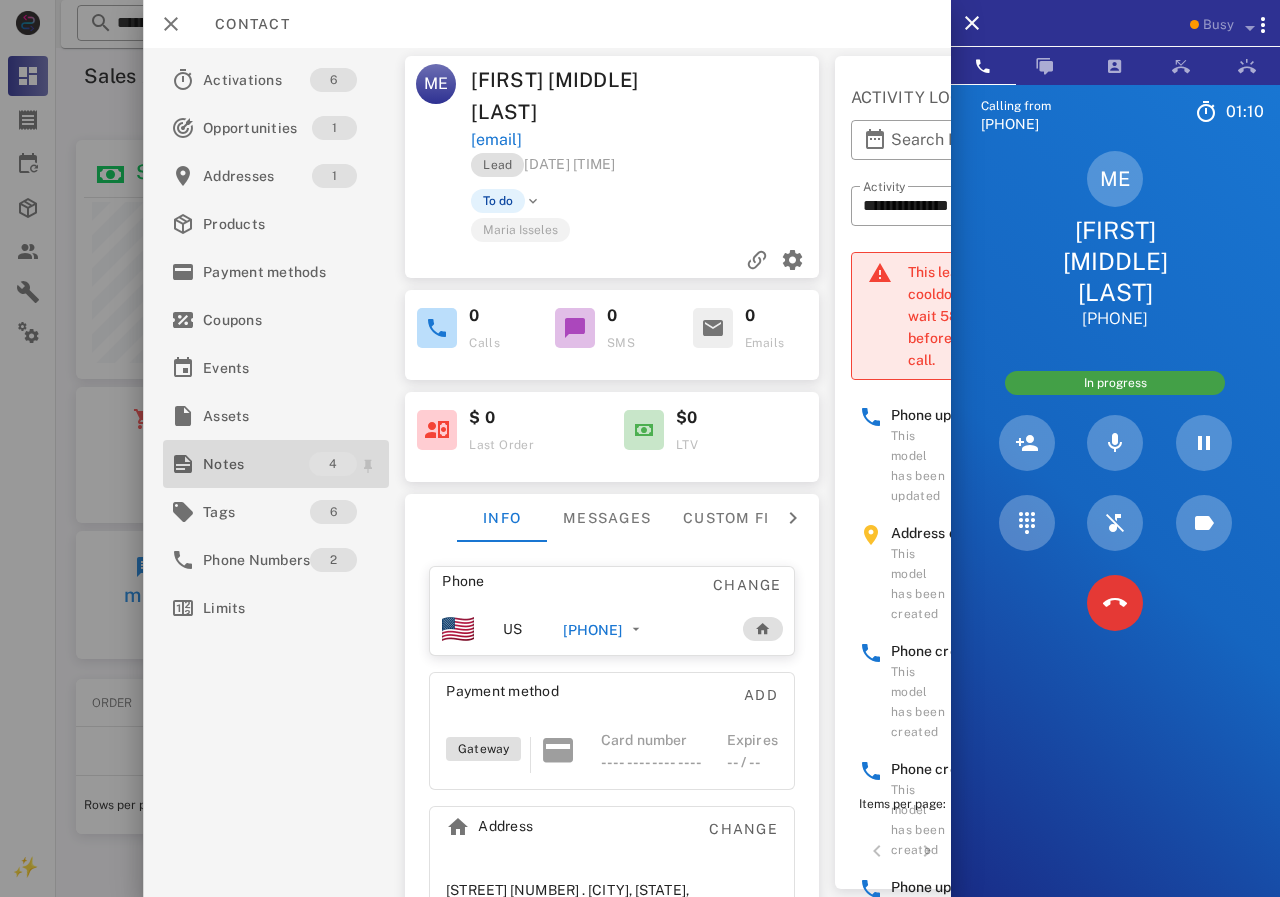 click on "Notes" at bounding box center (256, 464) 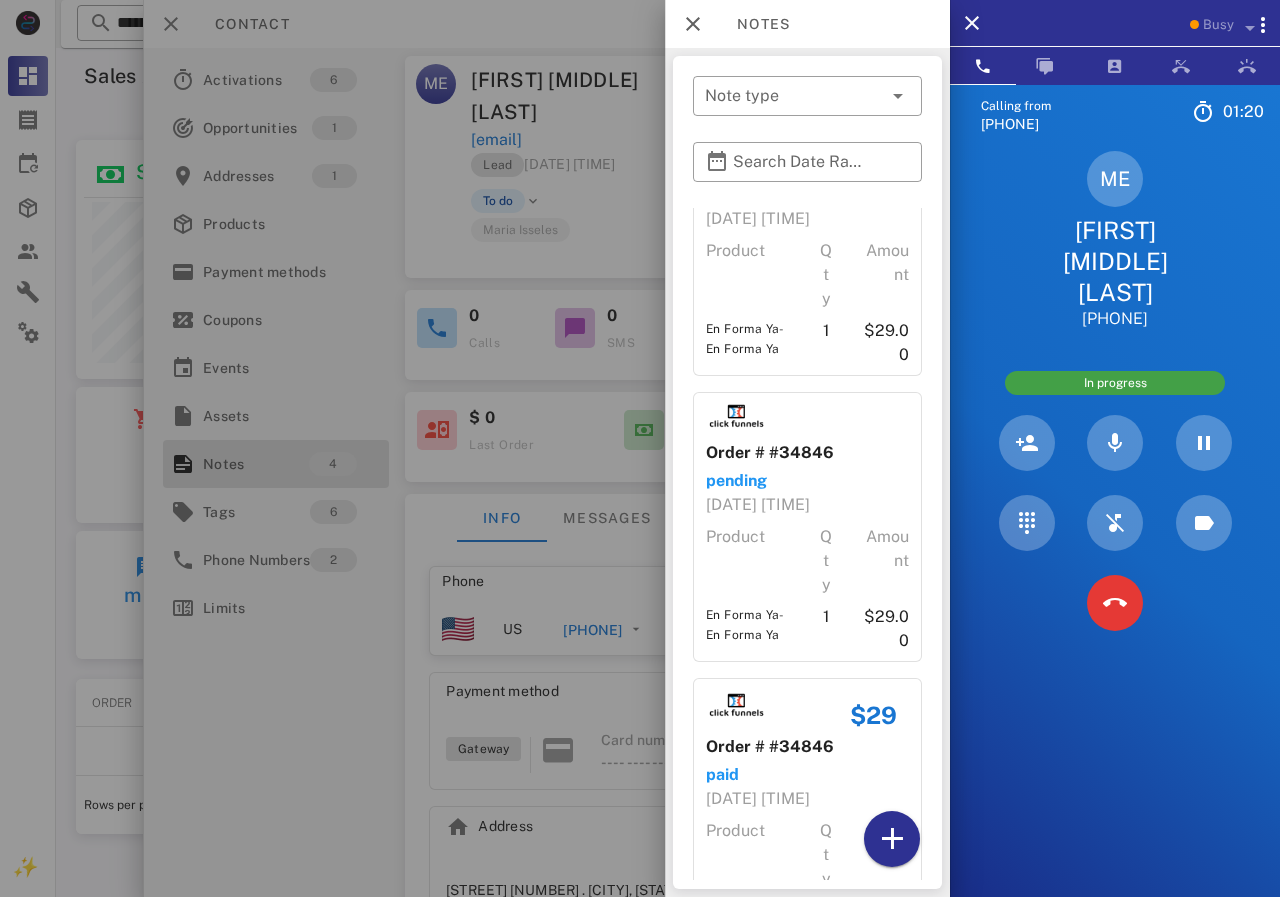 scroll, scrollTop: 96, scrollLeft: 0, axis: vertical 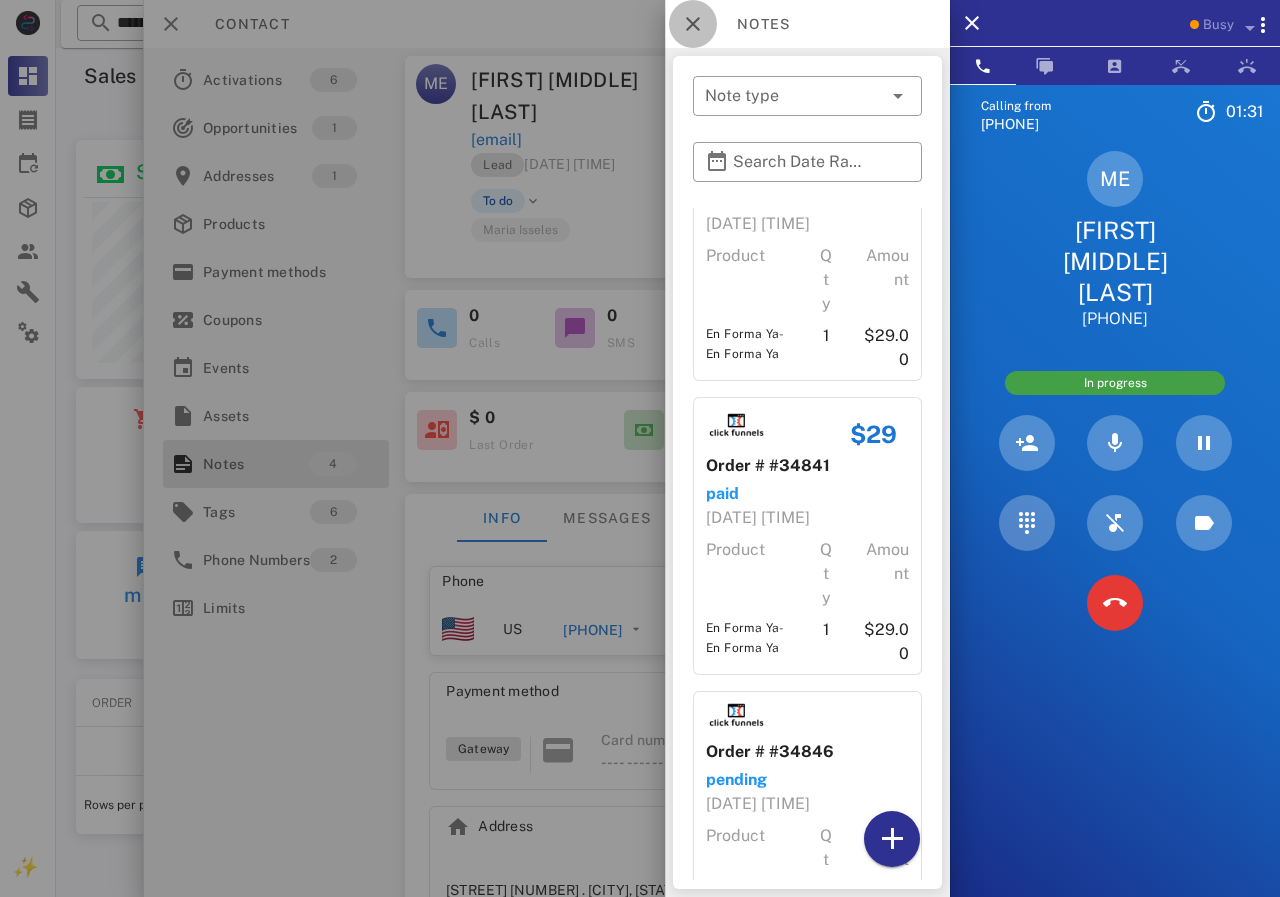 click at bounding box center (693, 24) 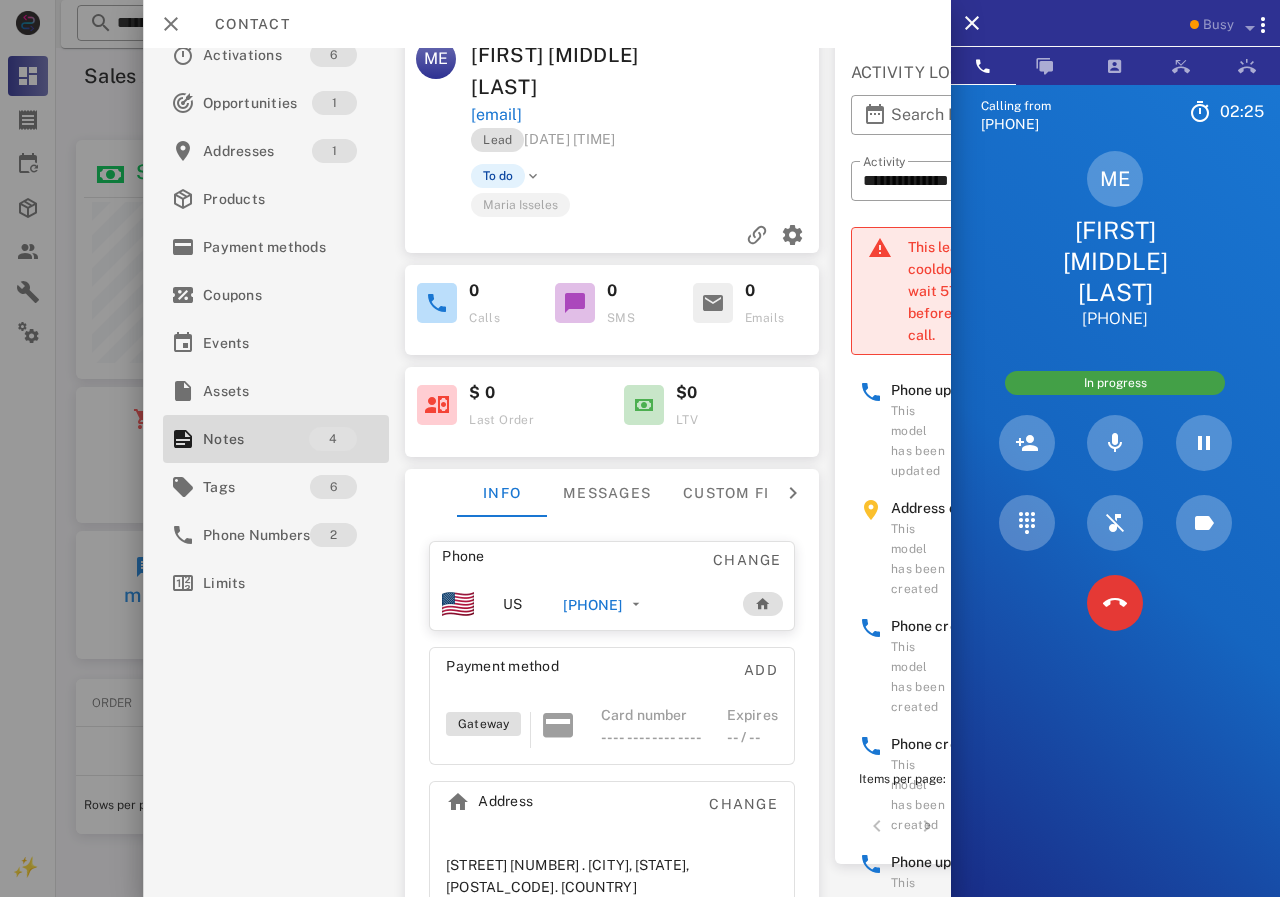 scroll, scrollTop: 0, scrollLeft: 0, axis: both 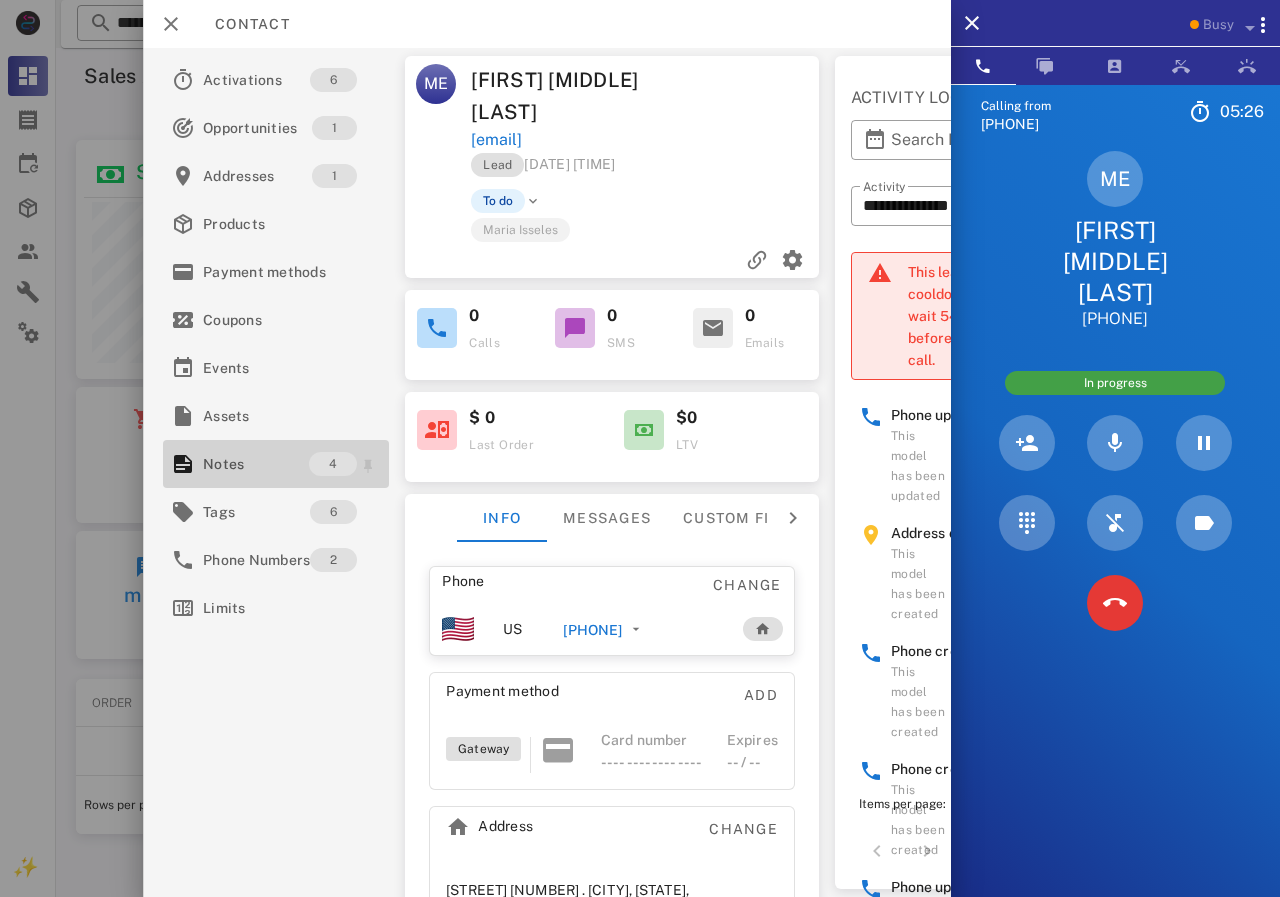 click on "Notes" at bounding box center [256, 464] 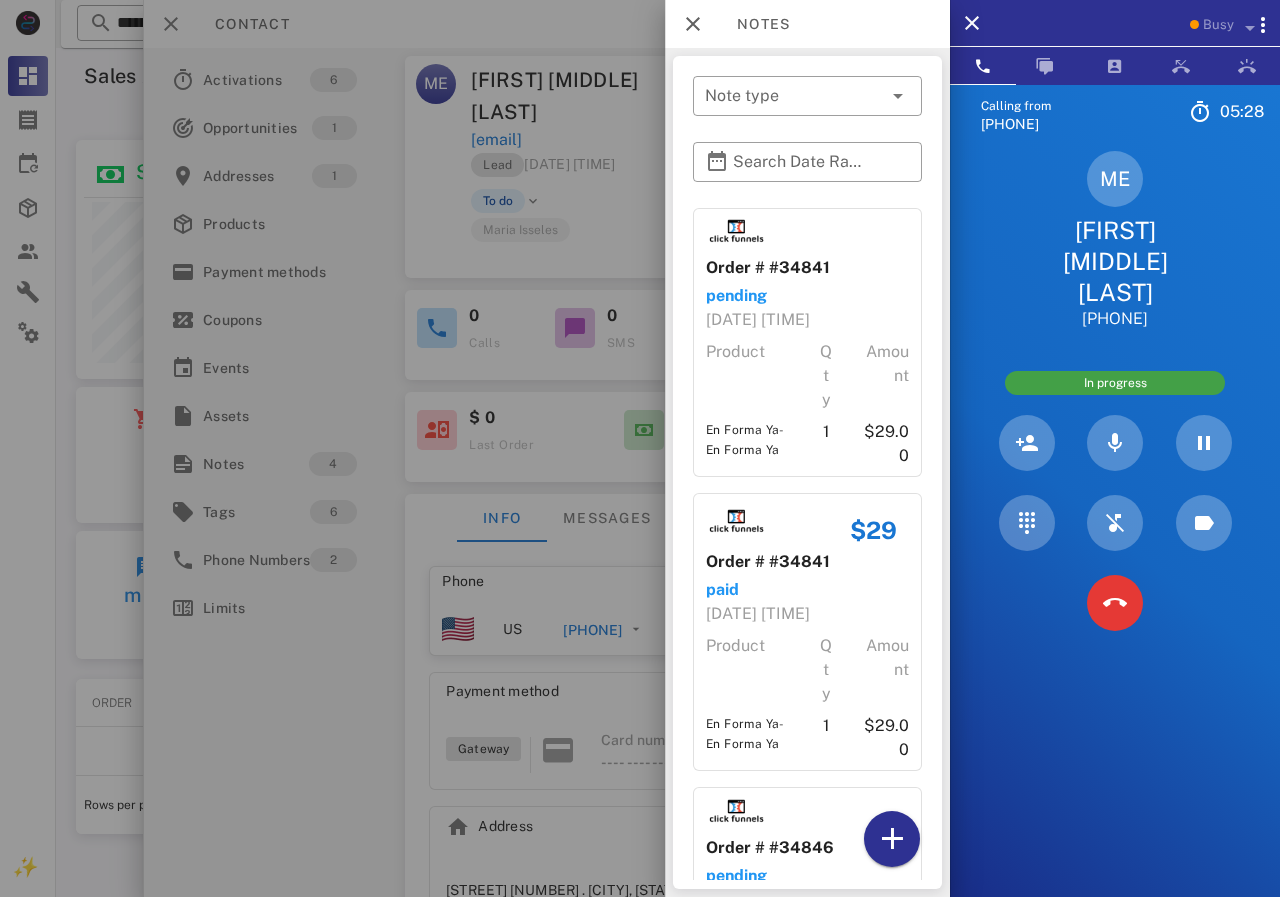 scroll, scrollTop: 496, scrollLeft: 0, axis: vertical 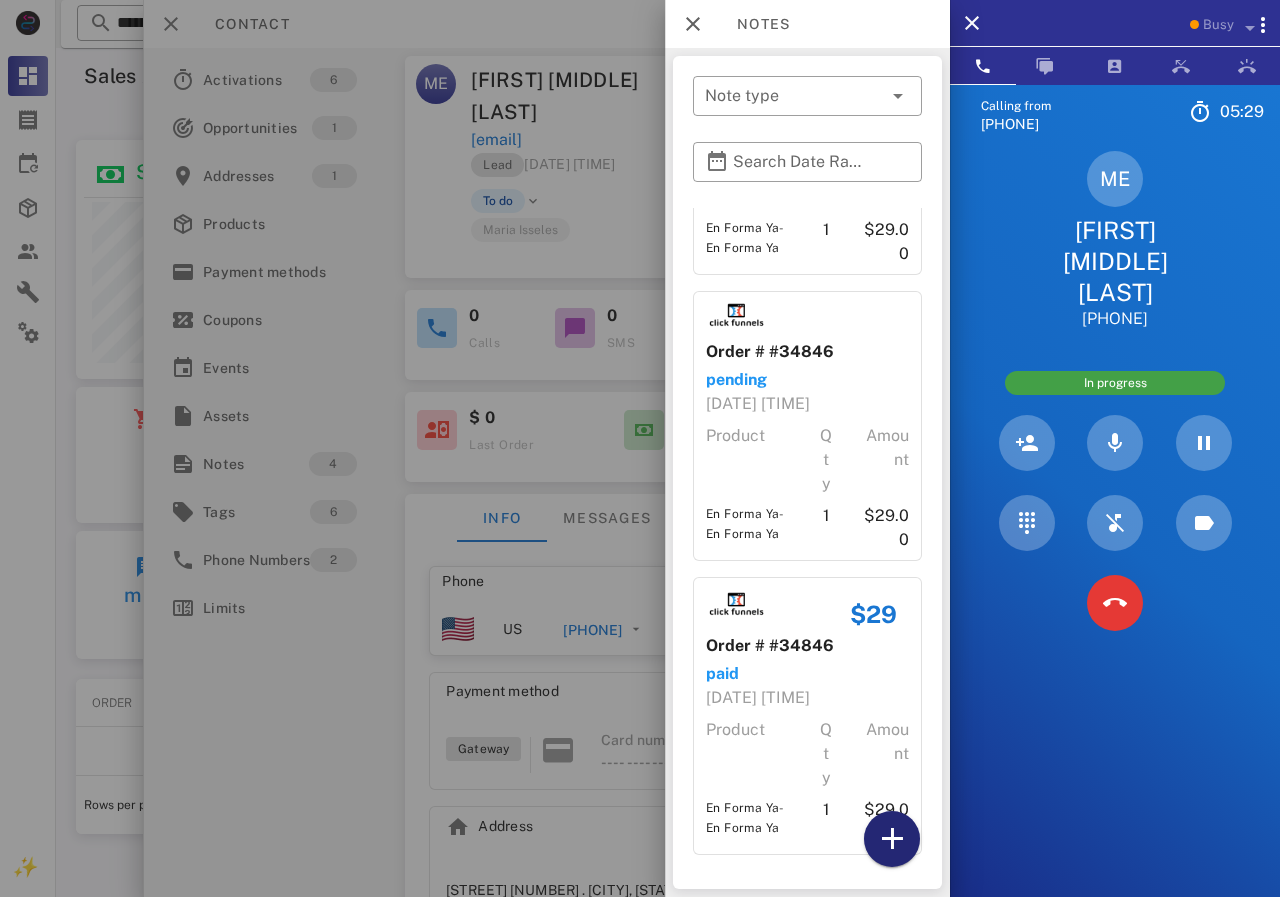 click at bounding box center [892, 839] 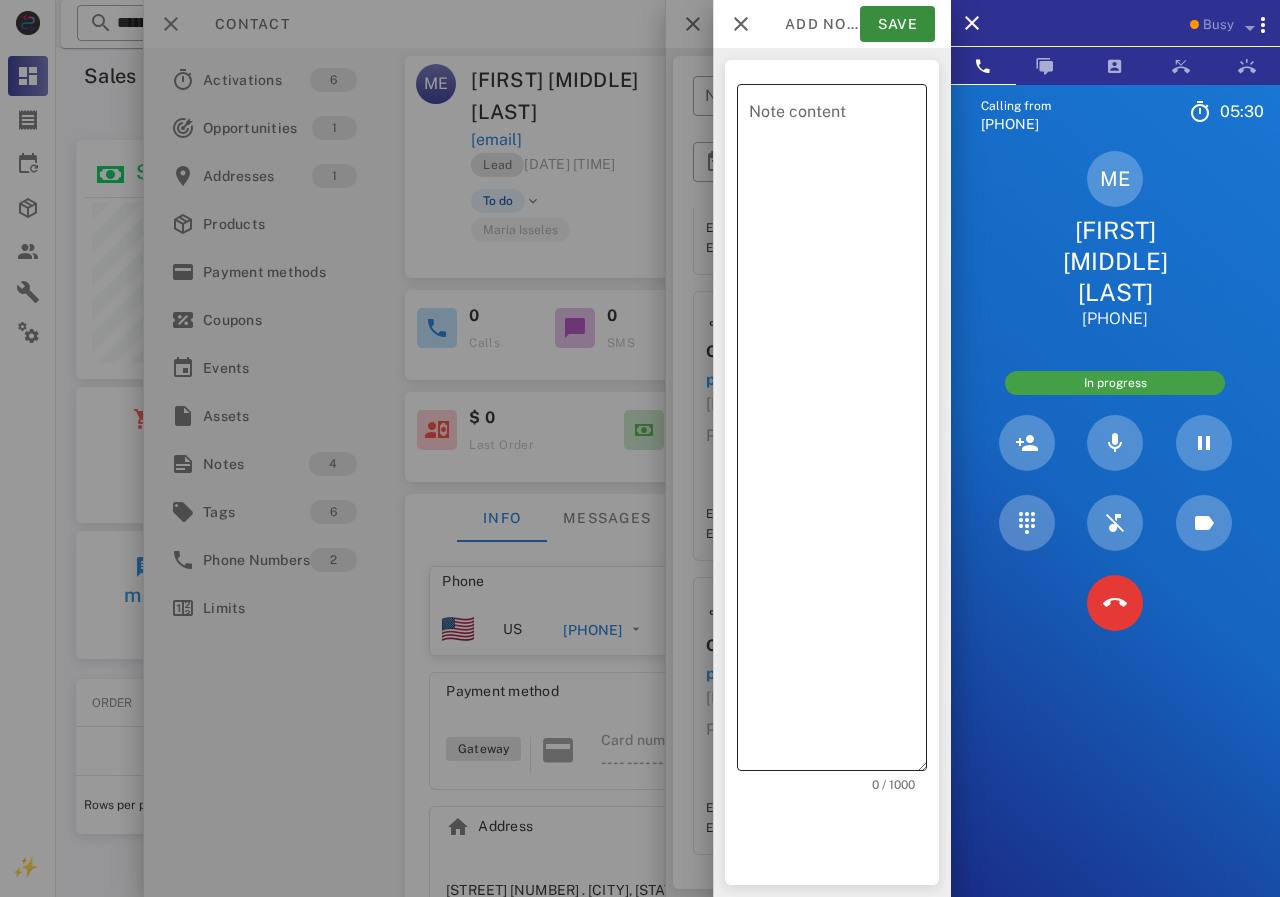 click on "Note content" at bounding box center [838, 432] 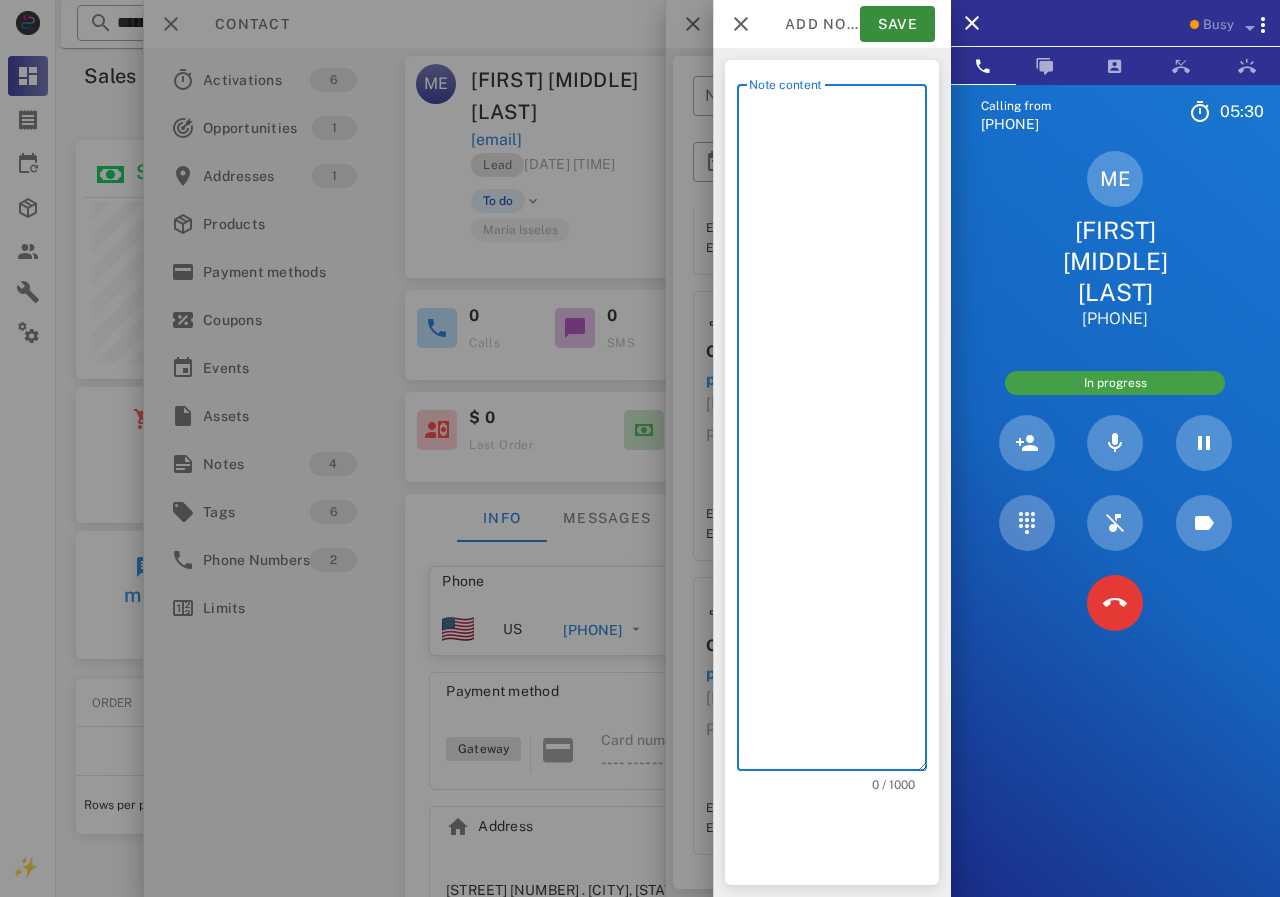 scroll, scrollTop: 240, scrollLeft: 390, axis: both 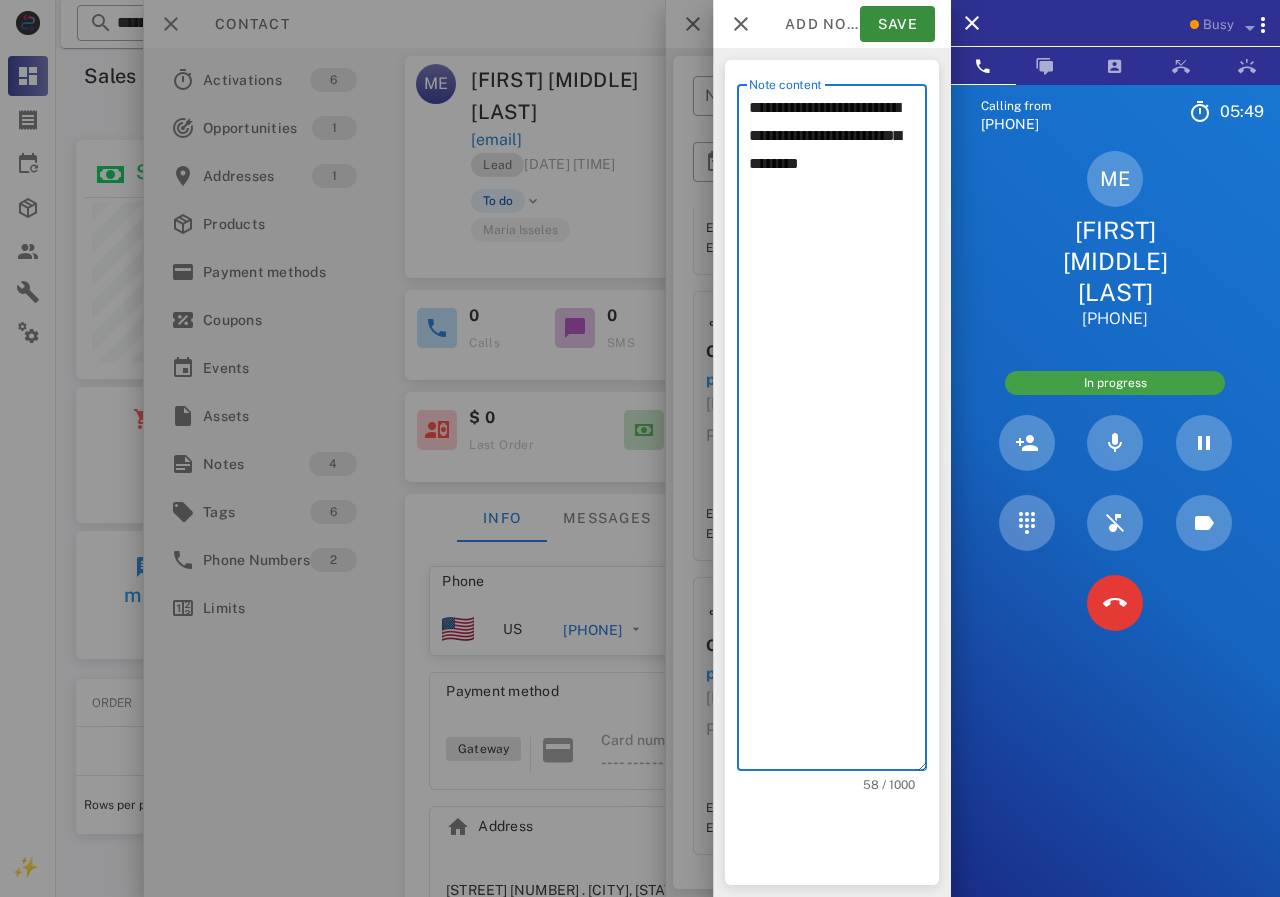 click on "**********" at bounding box center [838, 432] 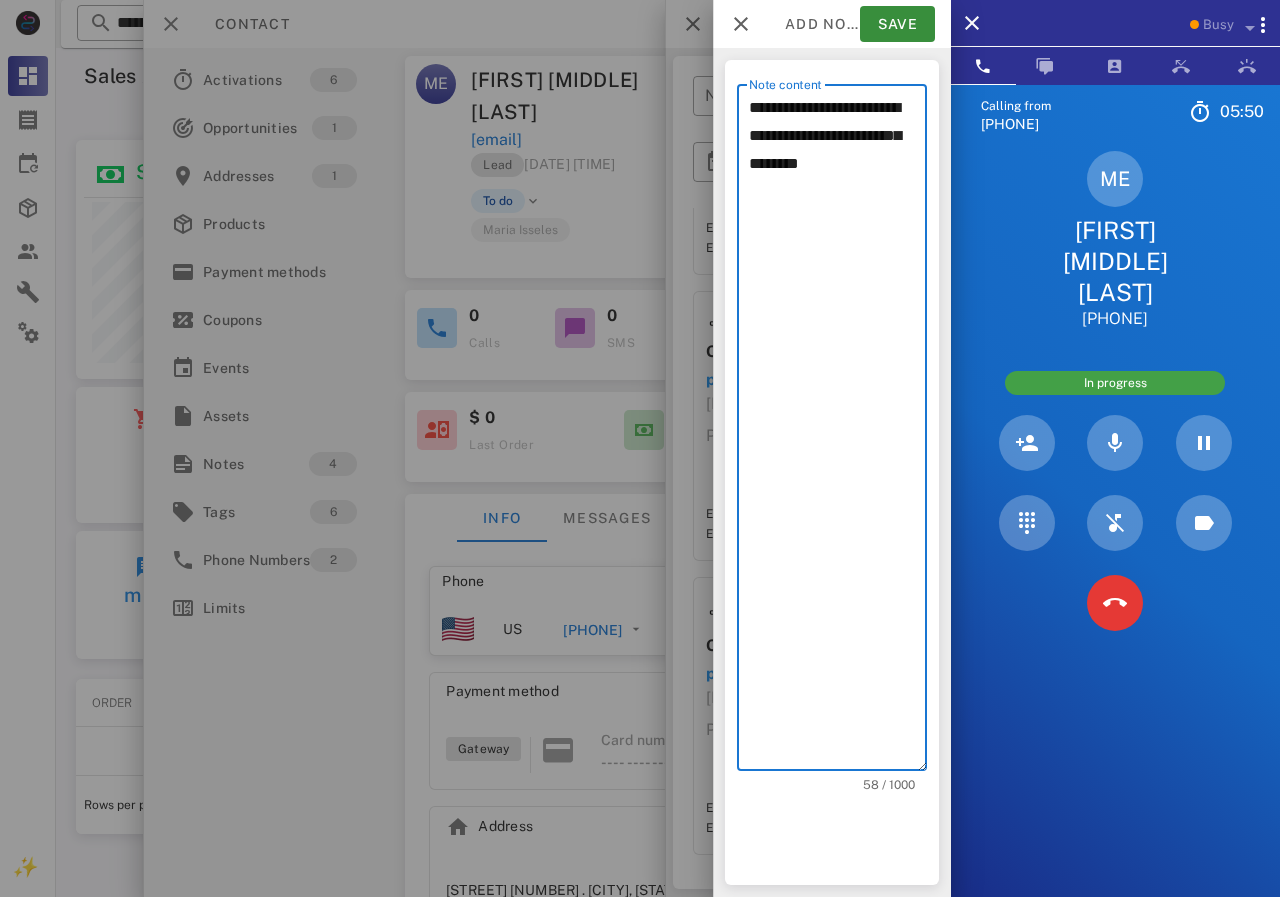 click on "******" 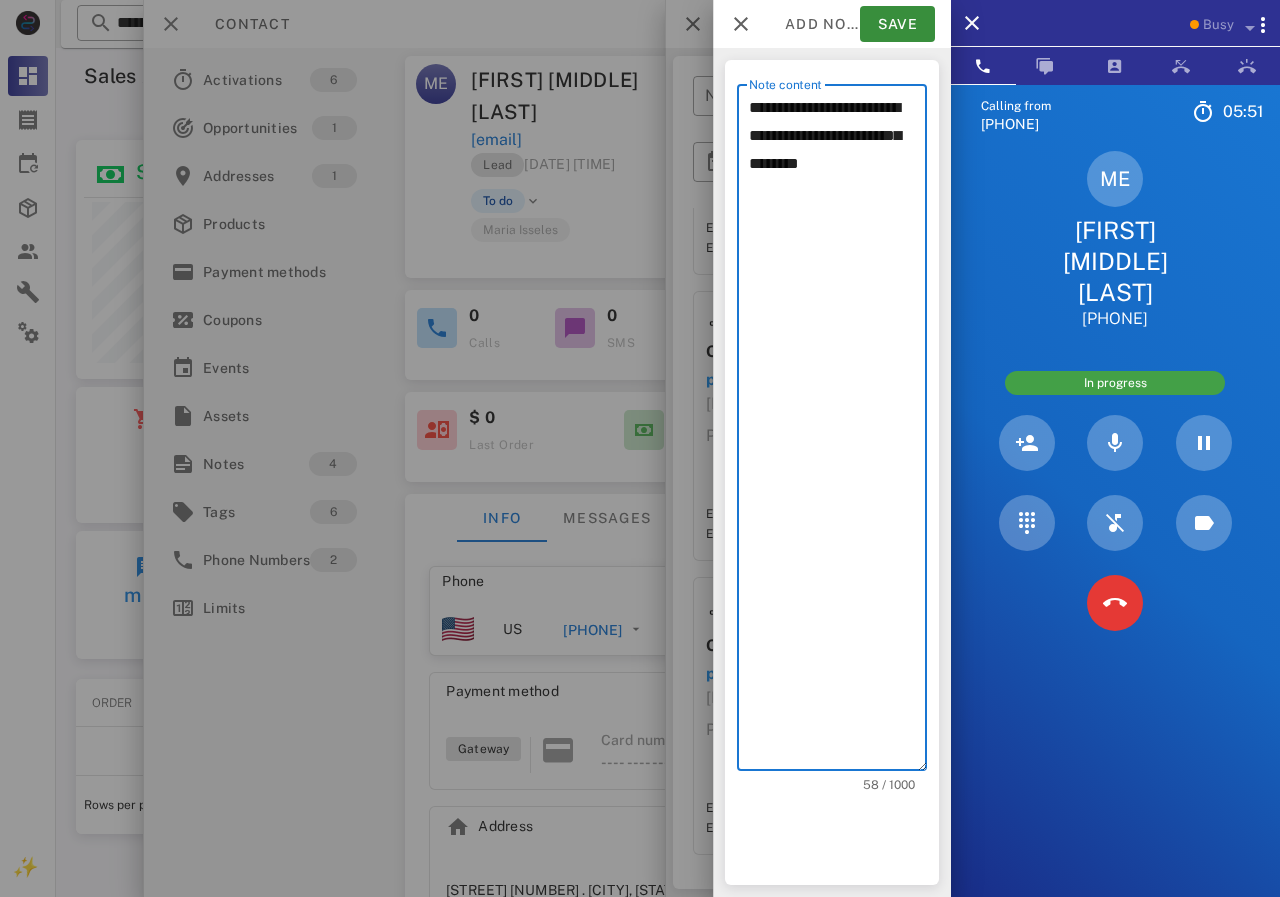 click on "**********" at bounding box center (838, 432) 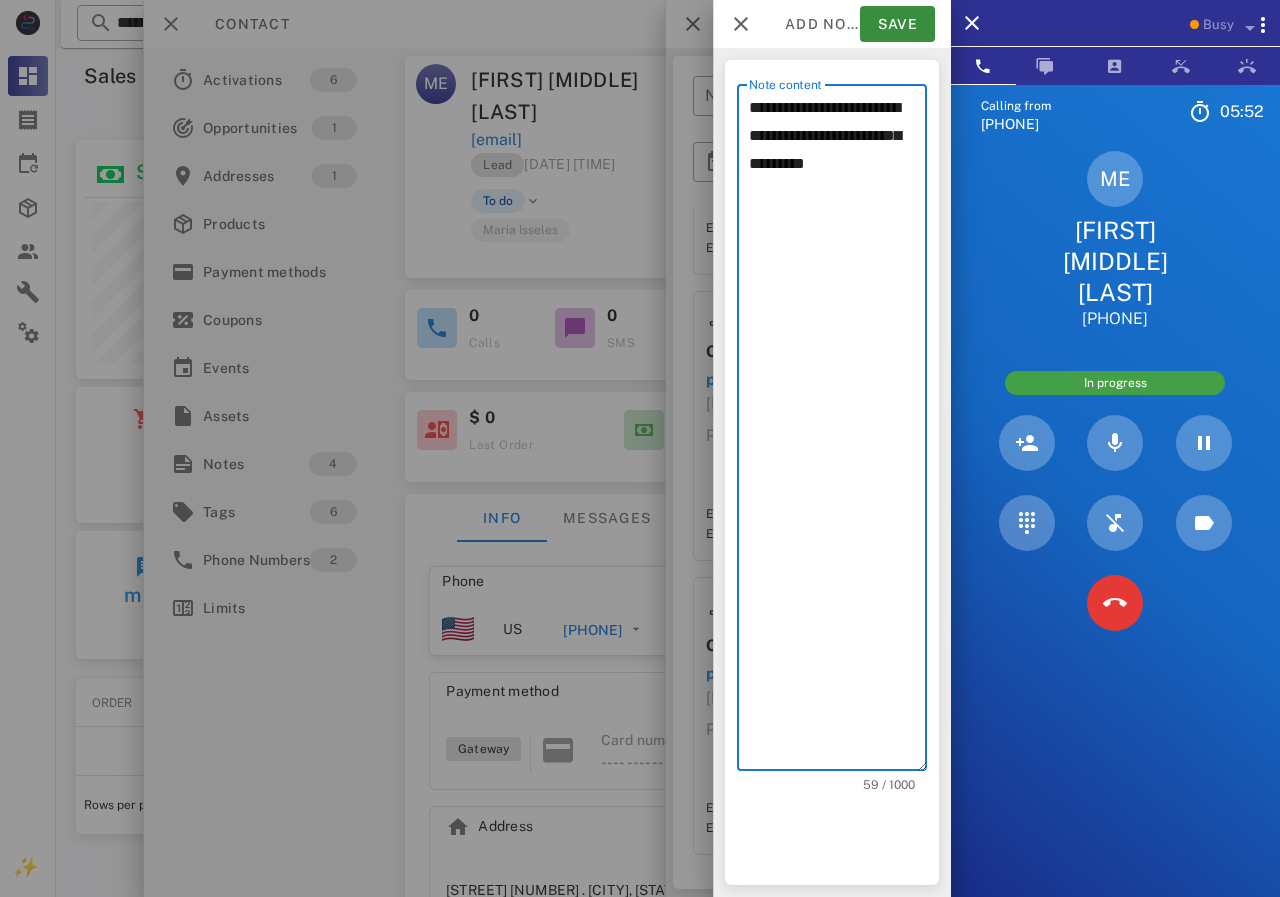 click on "**********" at bounding box center (838, 432) 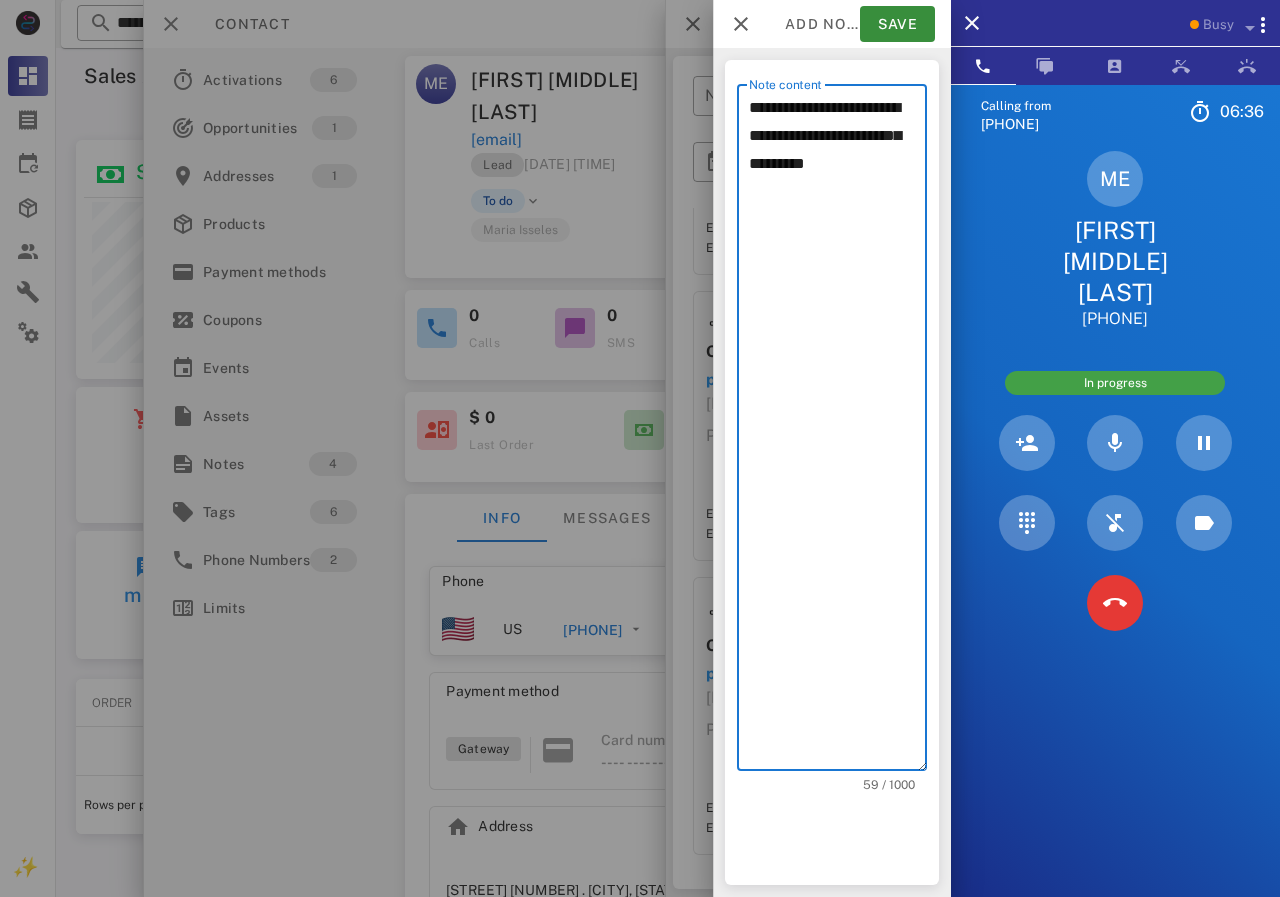 click on "**********" at bounding box center (838, 432) 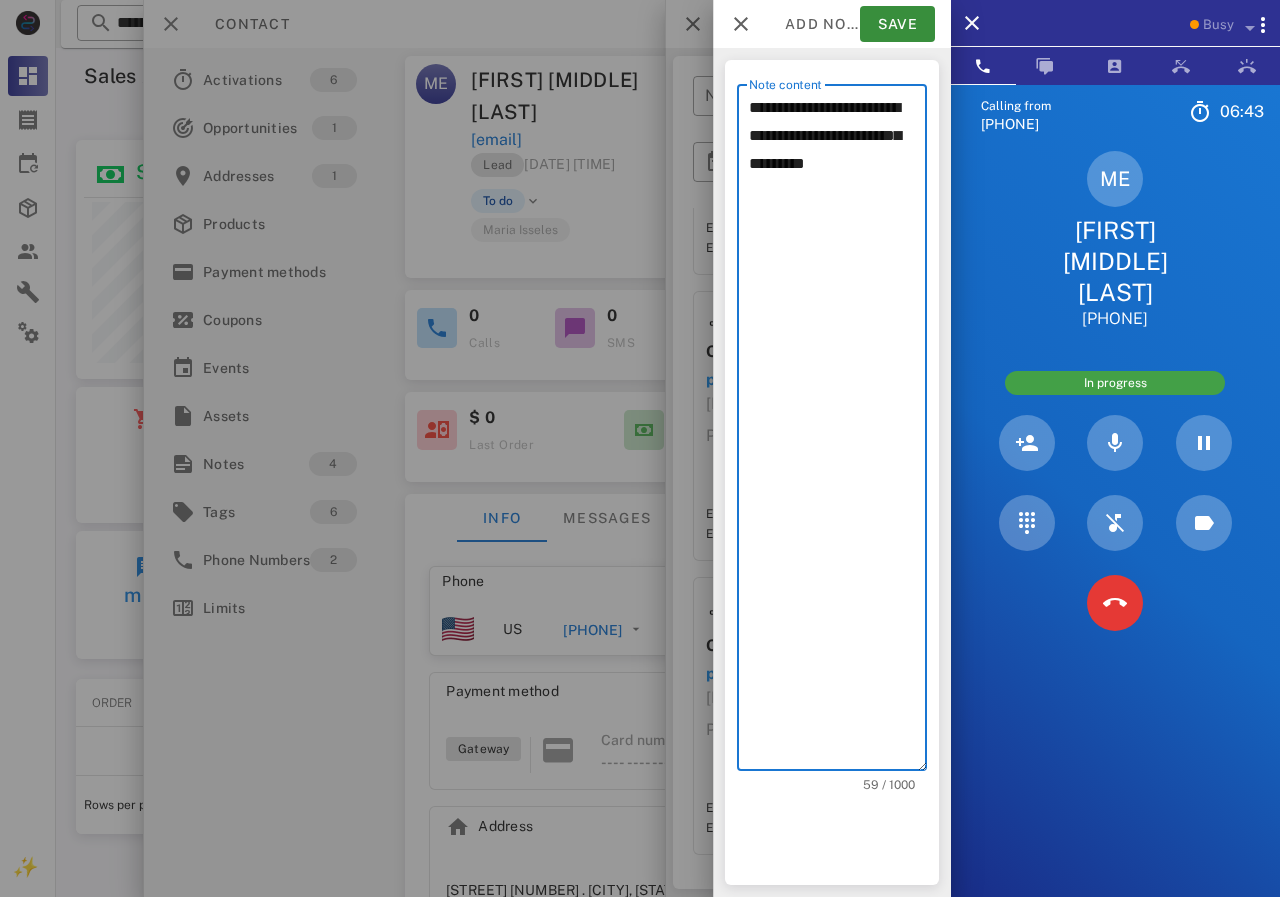 click on "**********" at bounding box center (838, 432) 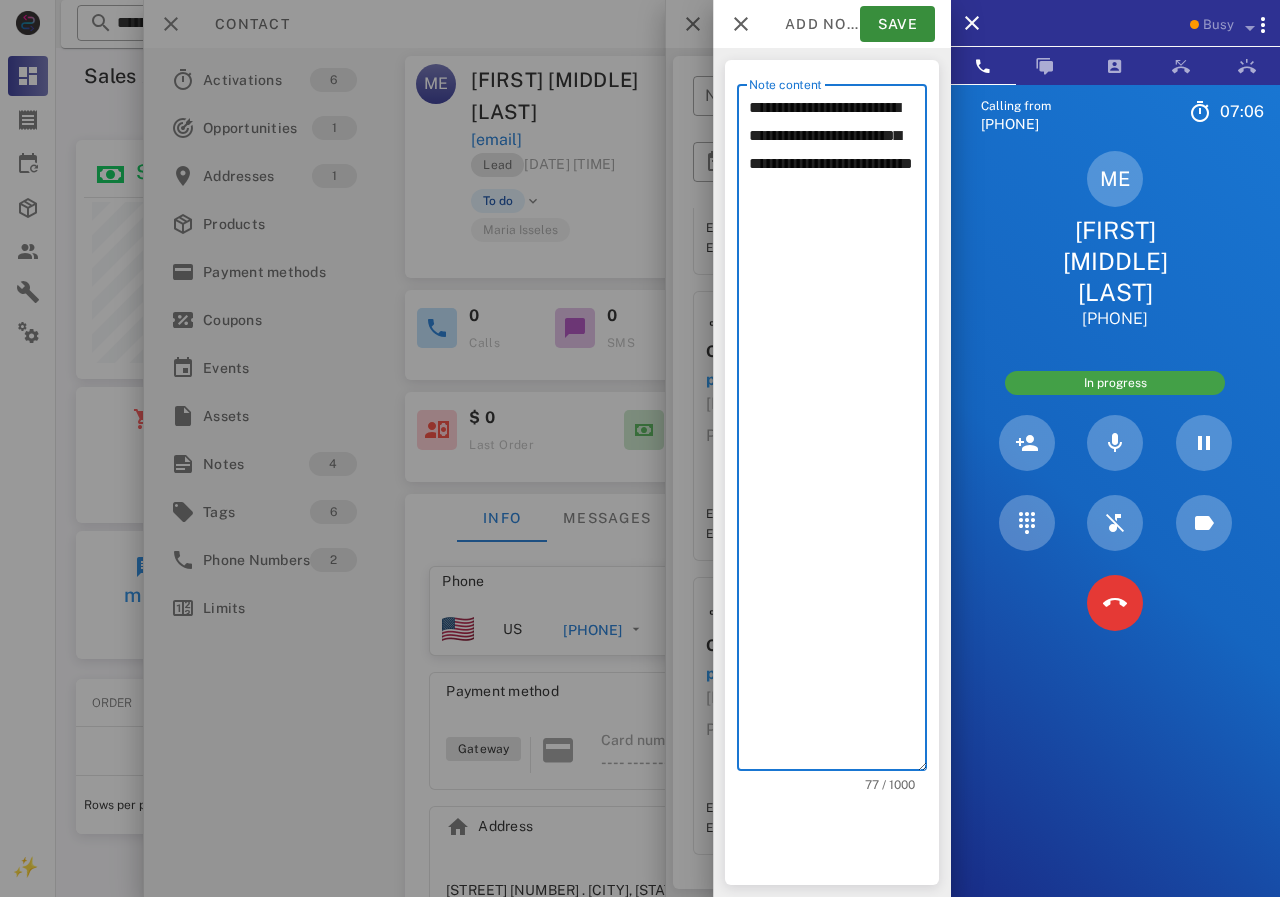 click on "**********" at bounding box center [838, 432] 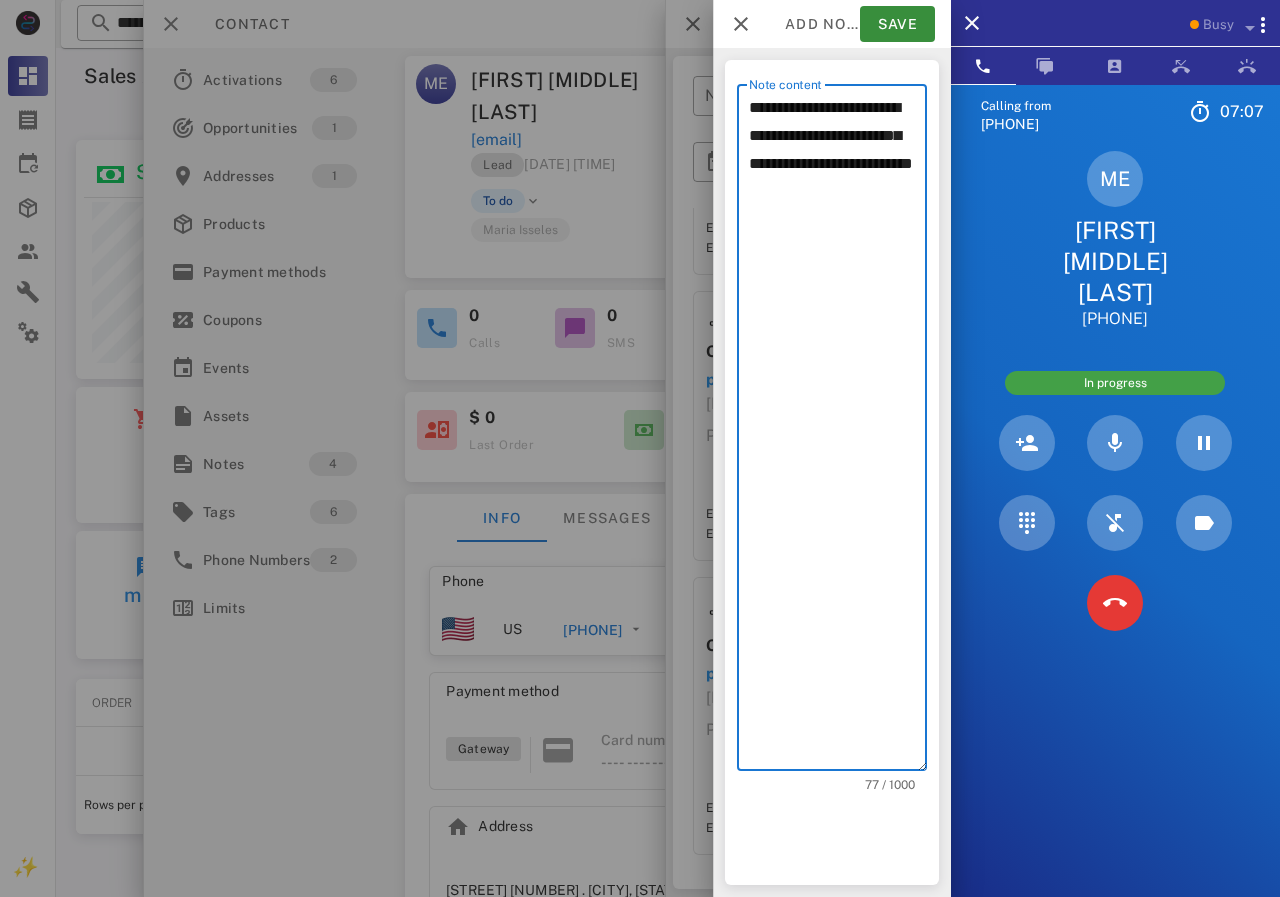 click on "***** *" 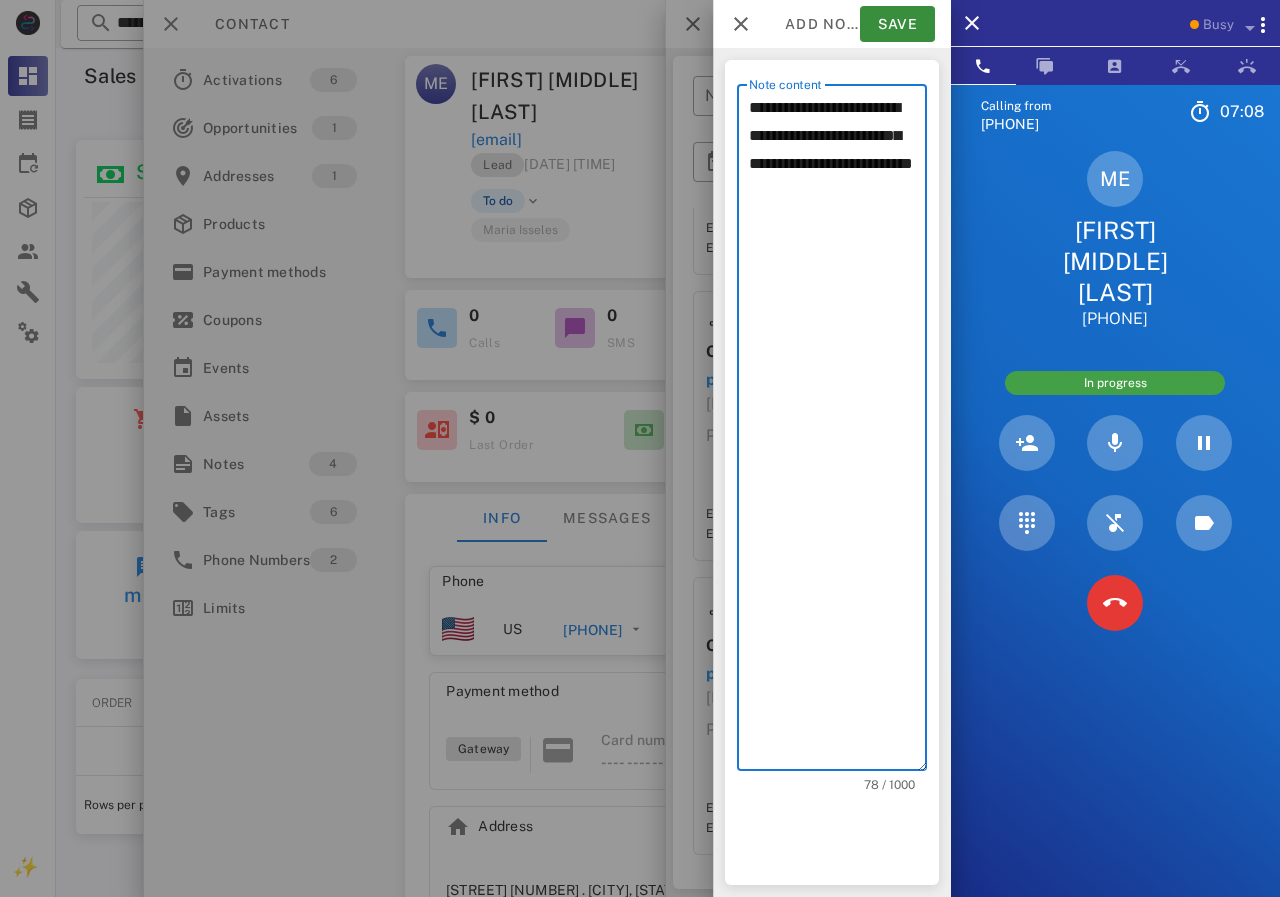 click on "**********" at bounding box center (838, 432) 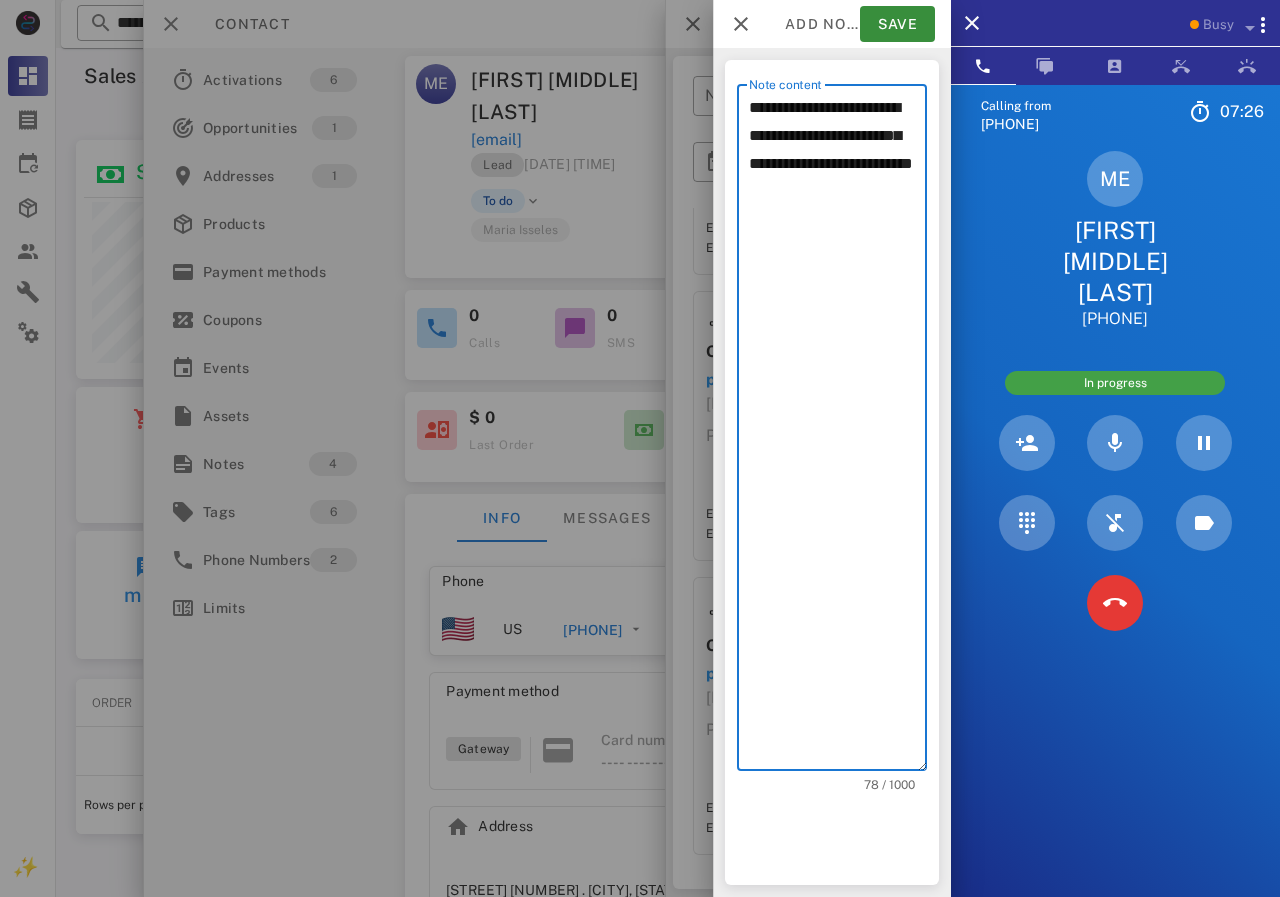 click on "**********" at bounding box center [838, 432] 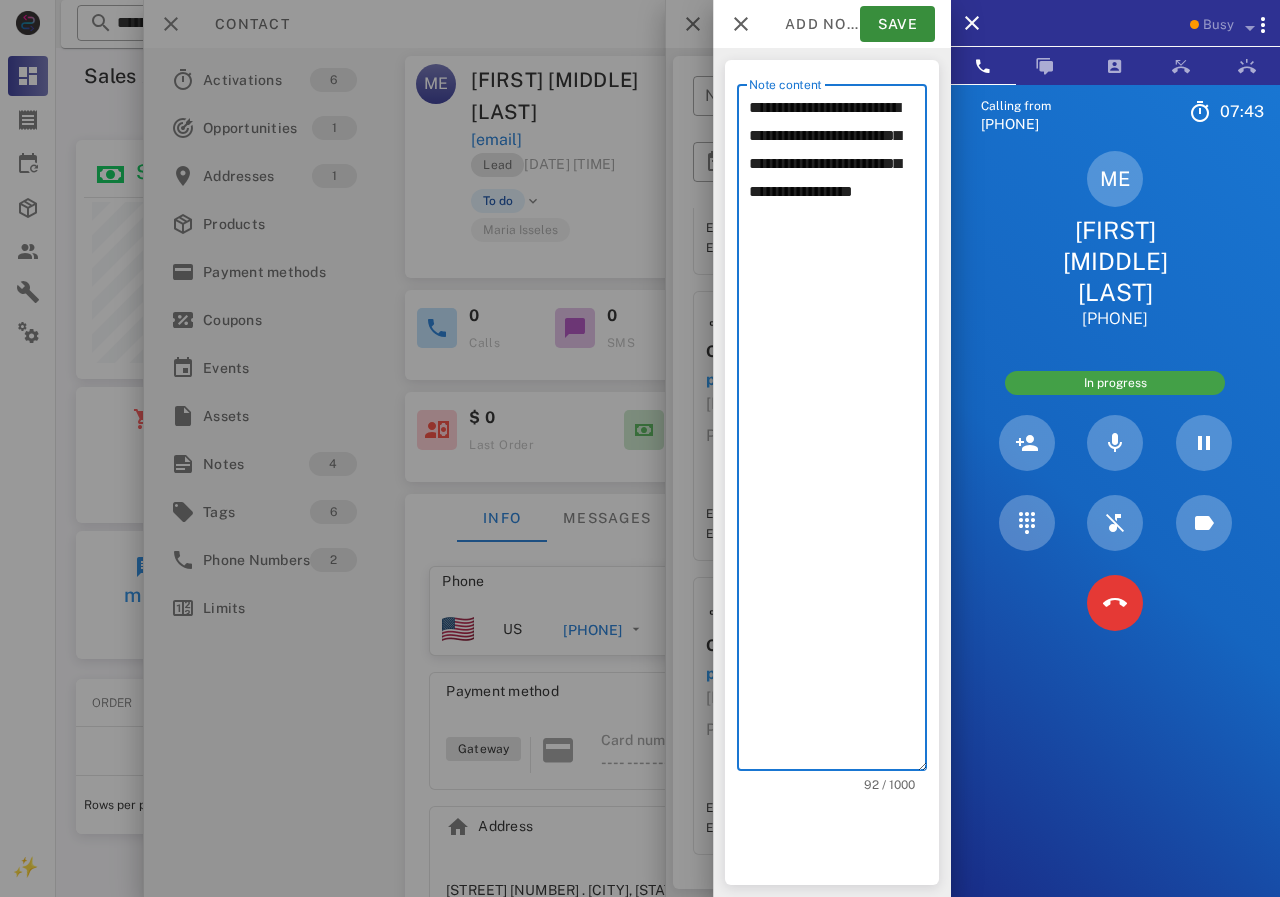 click on "**********" at bounding box center (838, 432) 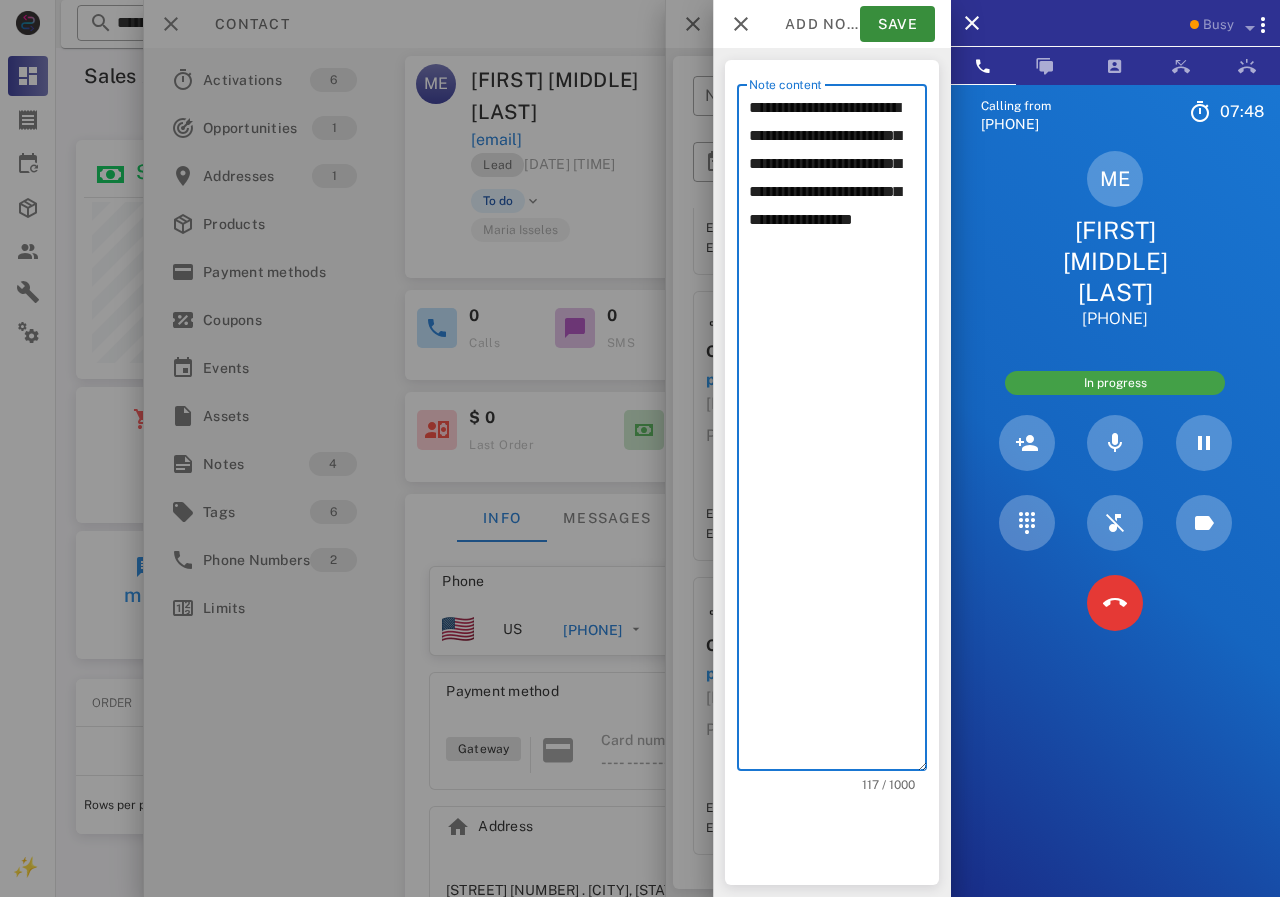 click on "**********" at bounding box center [838, 432] 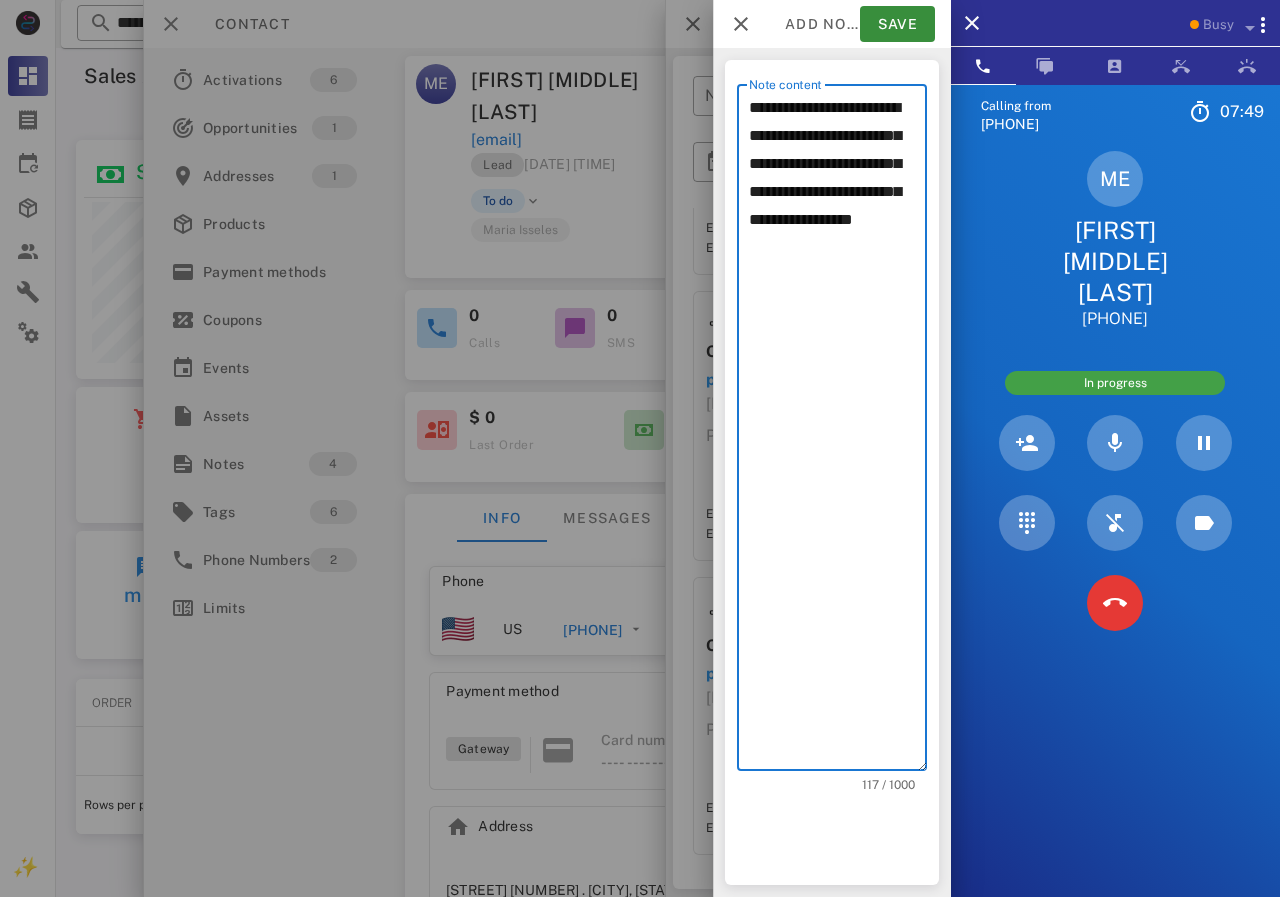 scroll, scrollTop: 240, scrollLeft: 390, axis: both 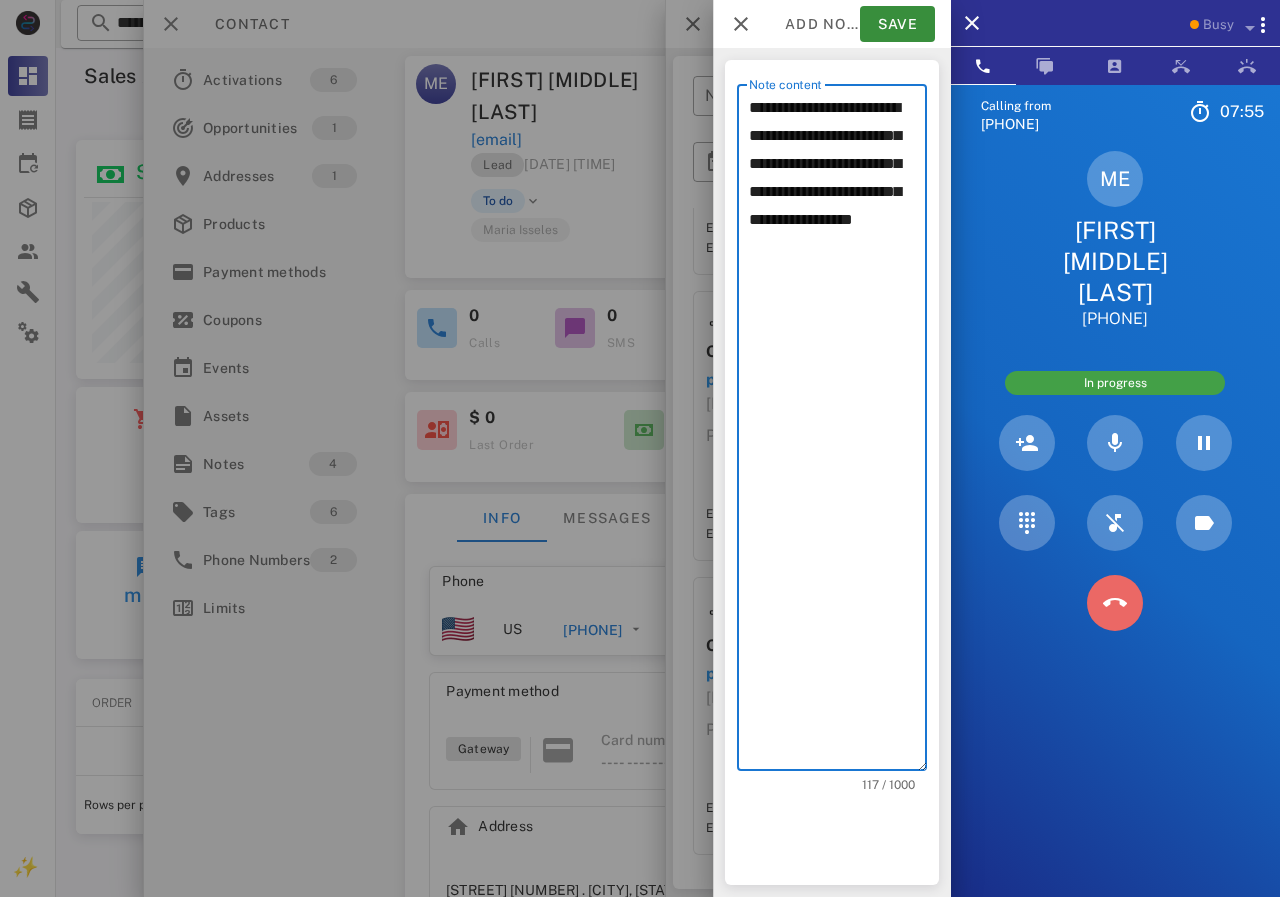 click at bounding box center [1115, 603] 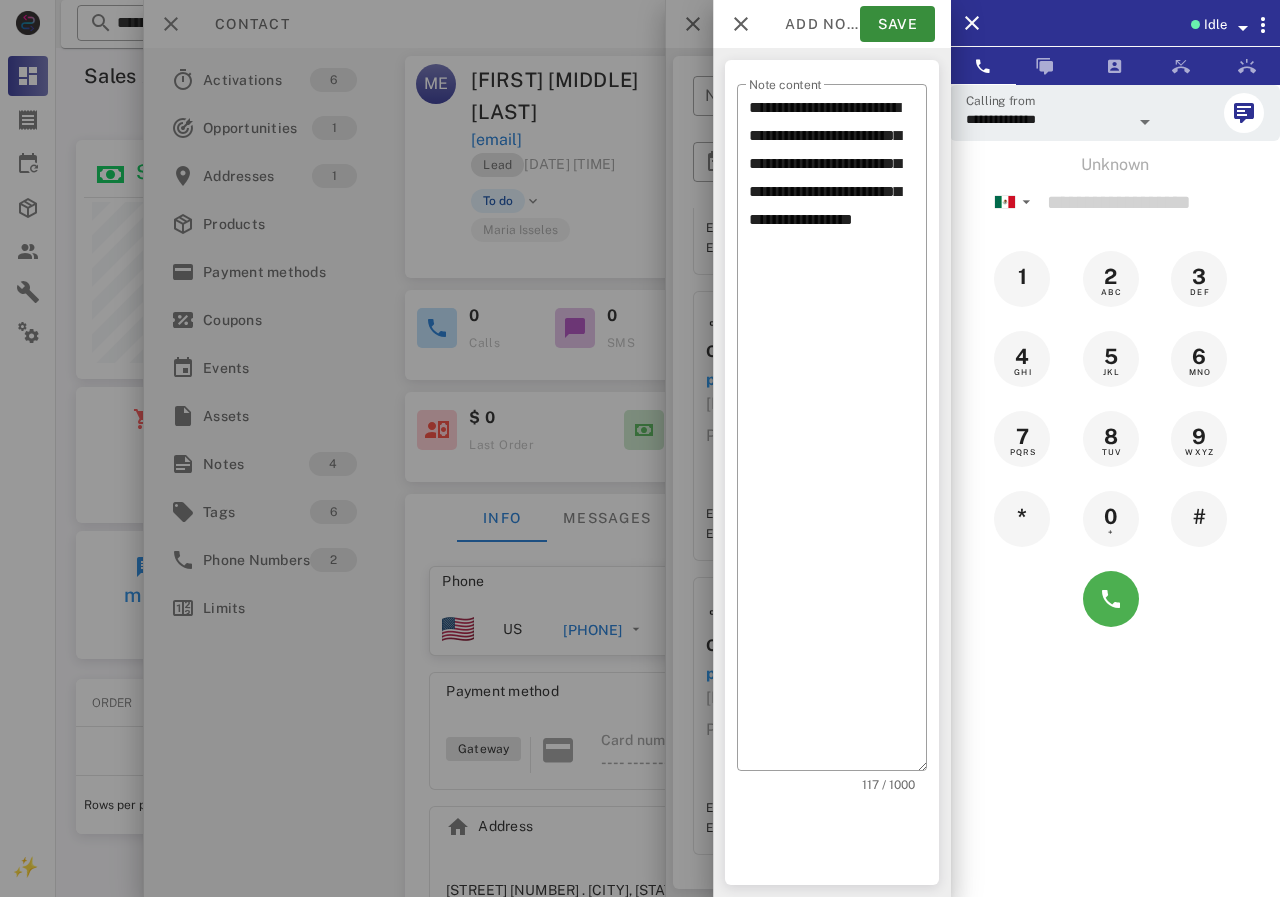 click on "5 JKL" at bounding box center (1115, 359) 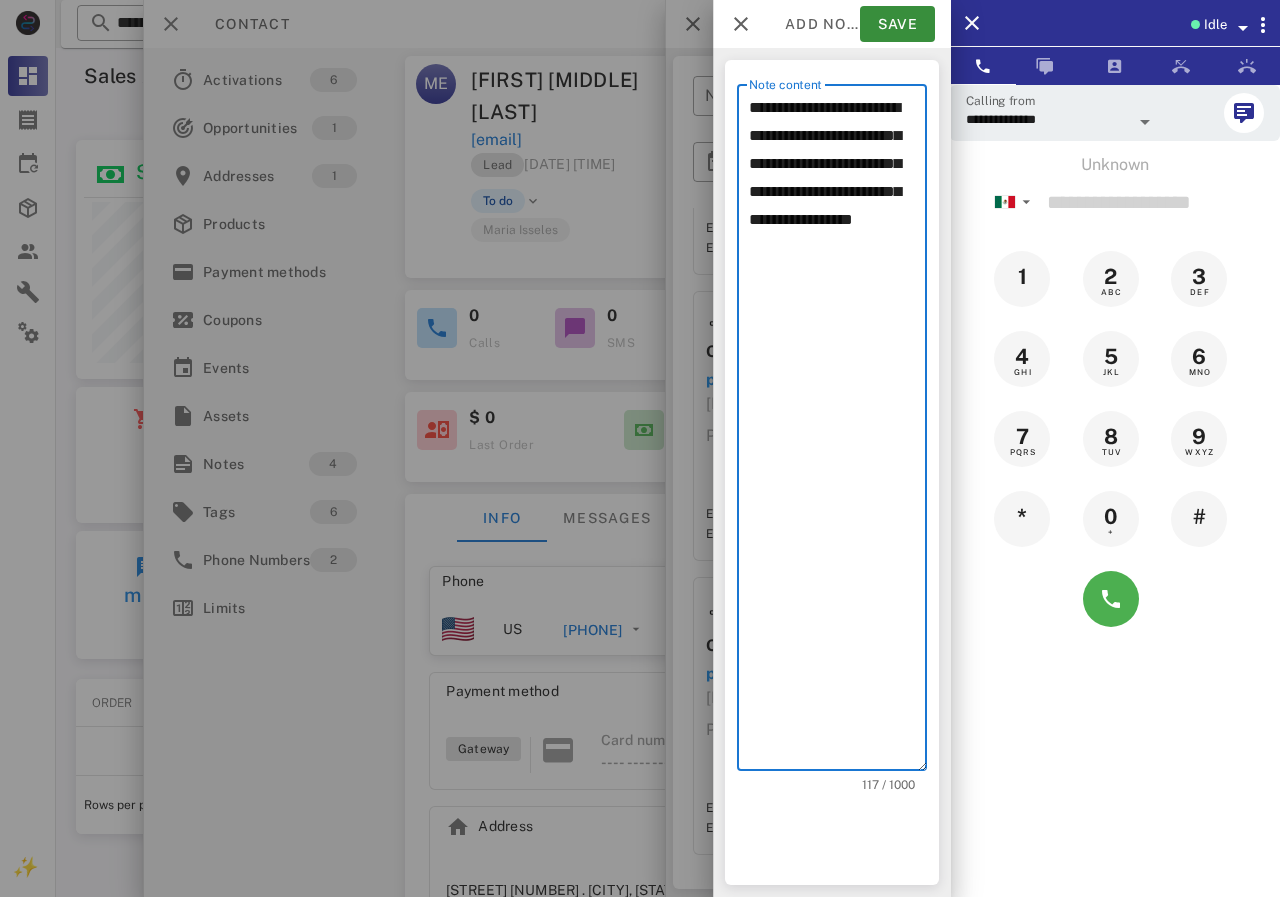 click on "**********" at bounding box center (838, 432) 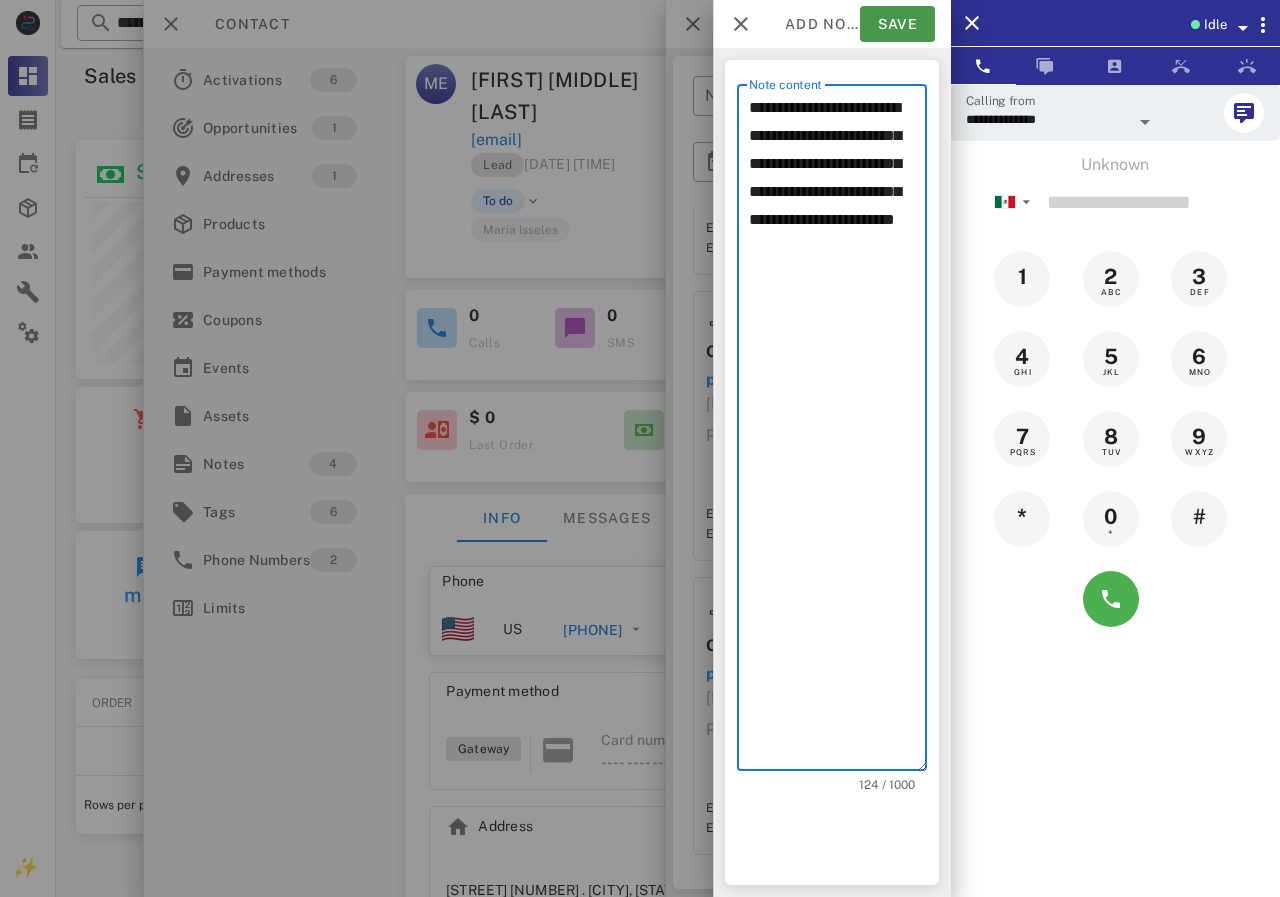 type on "**********" 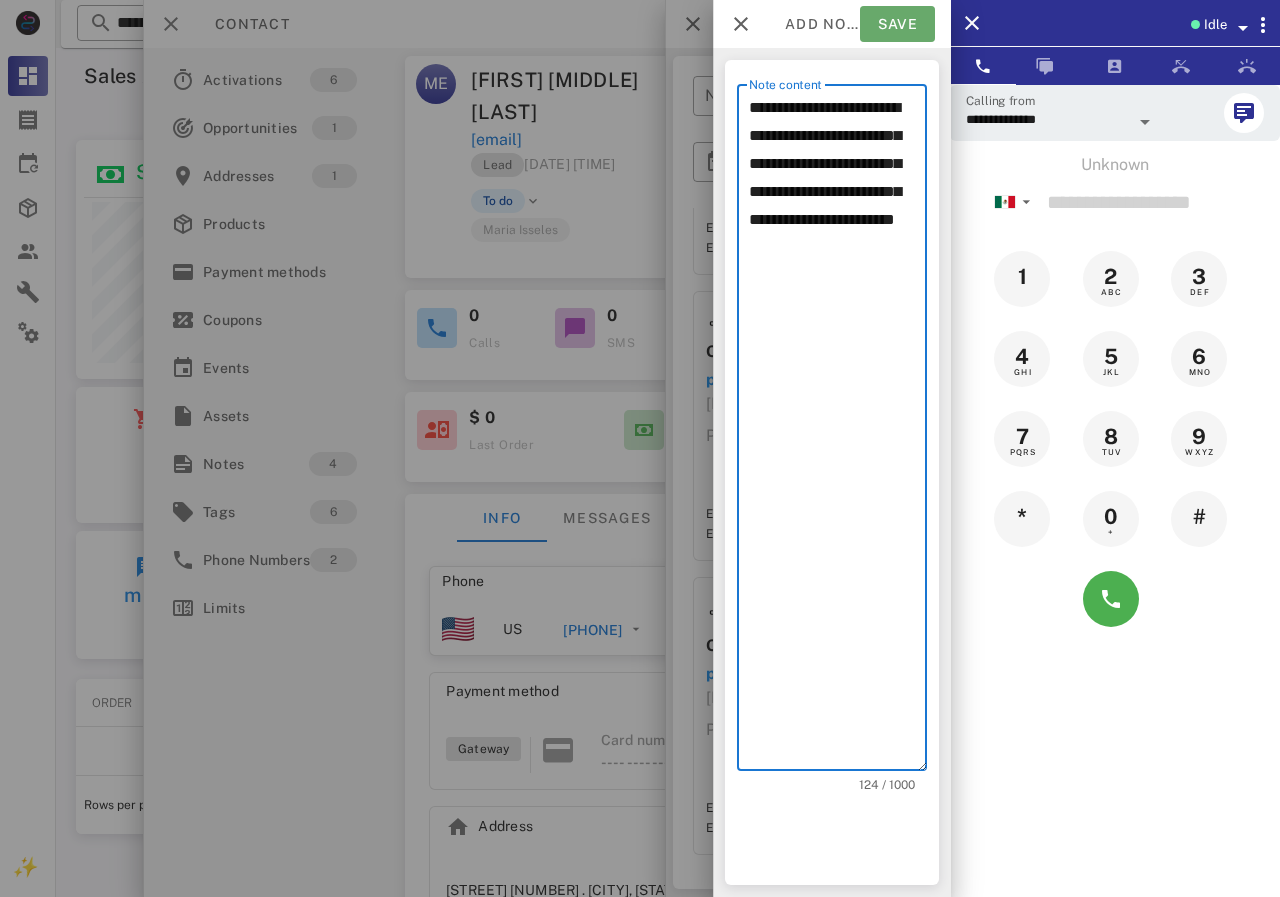 click on "Save" at bounding box center [897, 24] 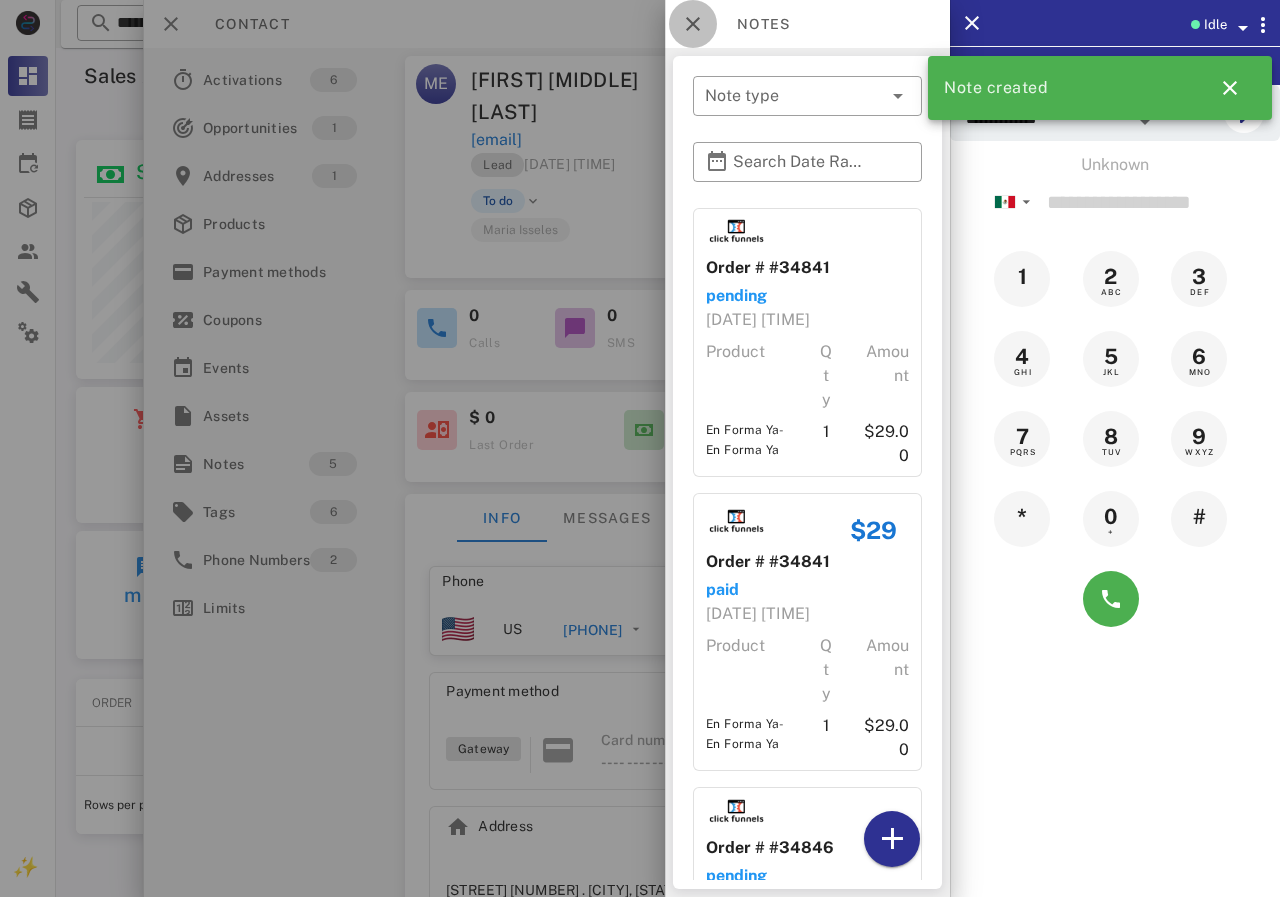 click at bounding box center [693, 24] 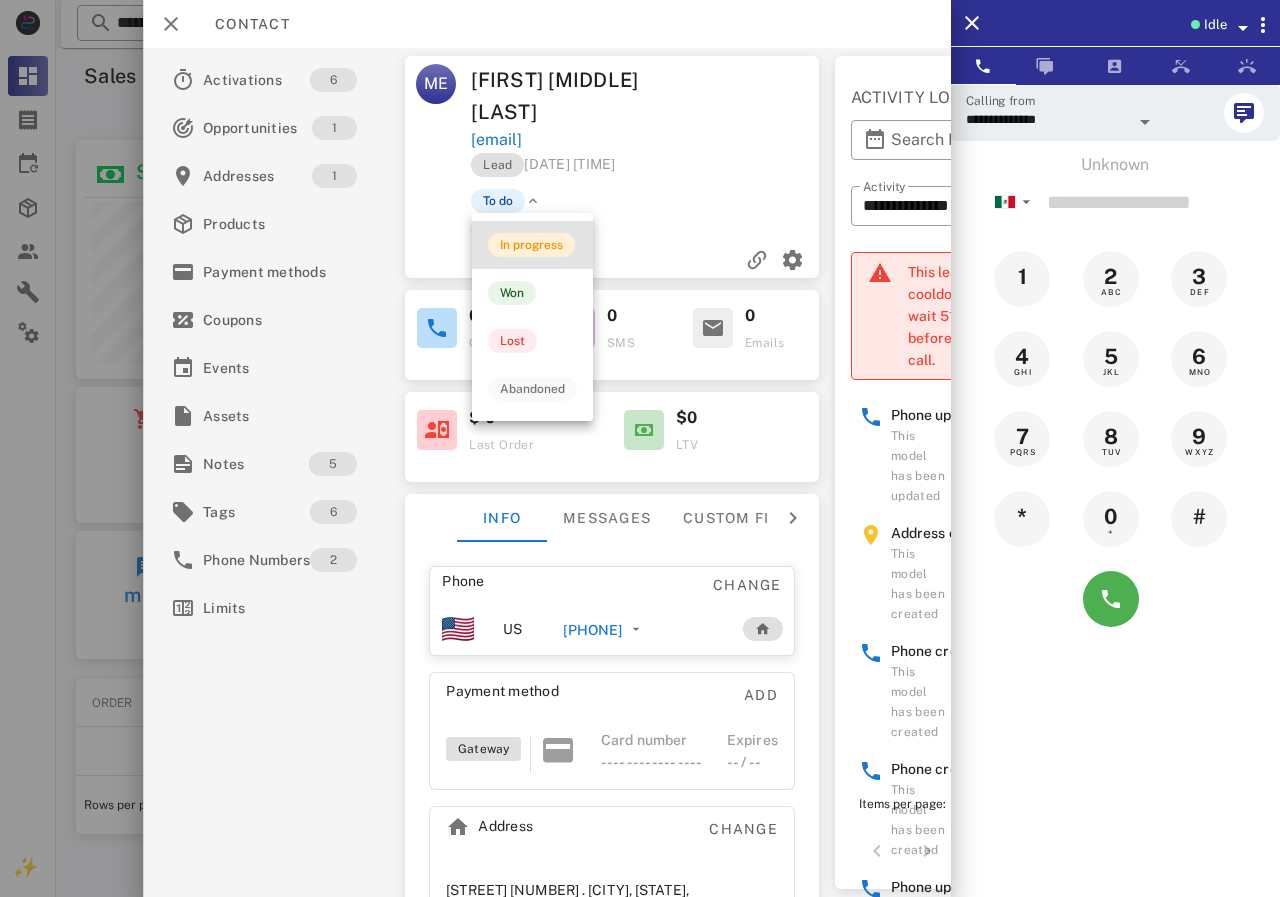 click on "In progress" at bounding box center [531, 245] 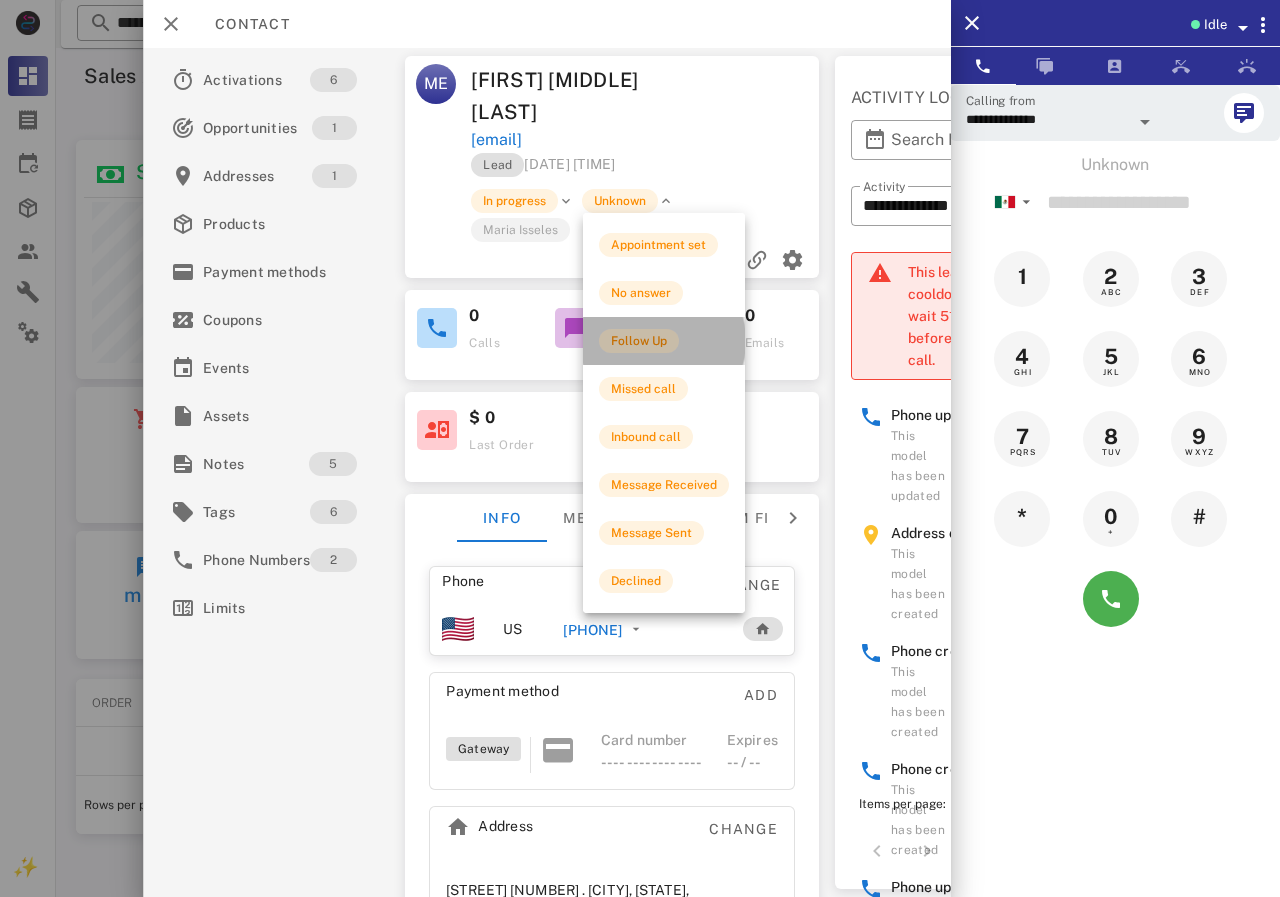 click on "Follow Up" at bounding box center (639, 341) 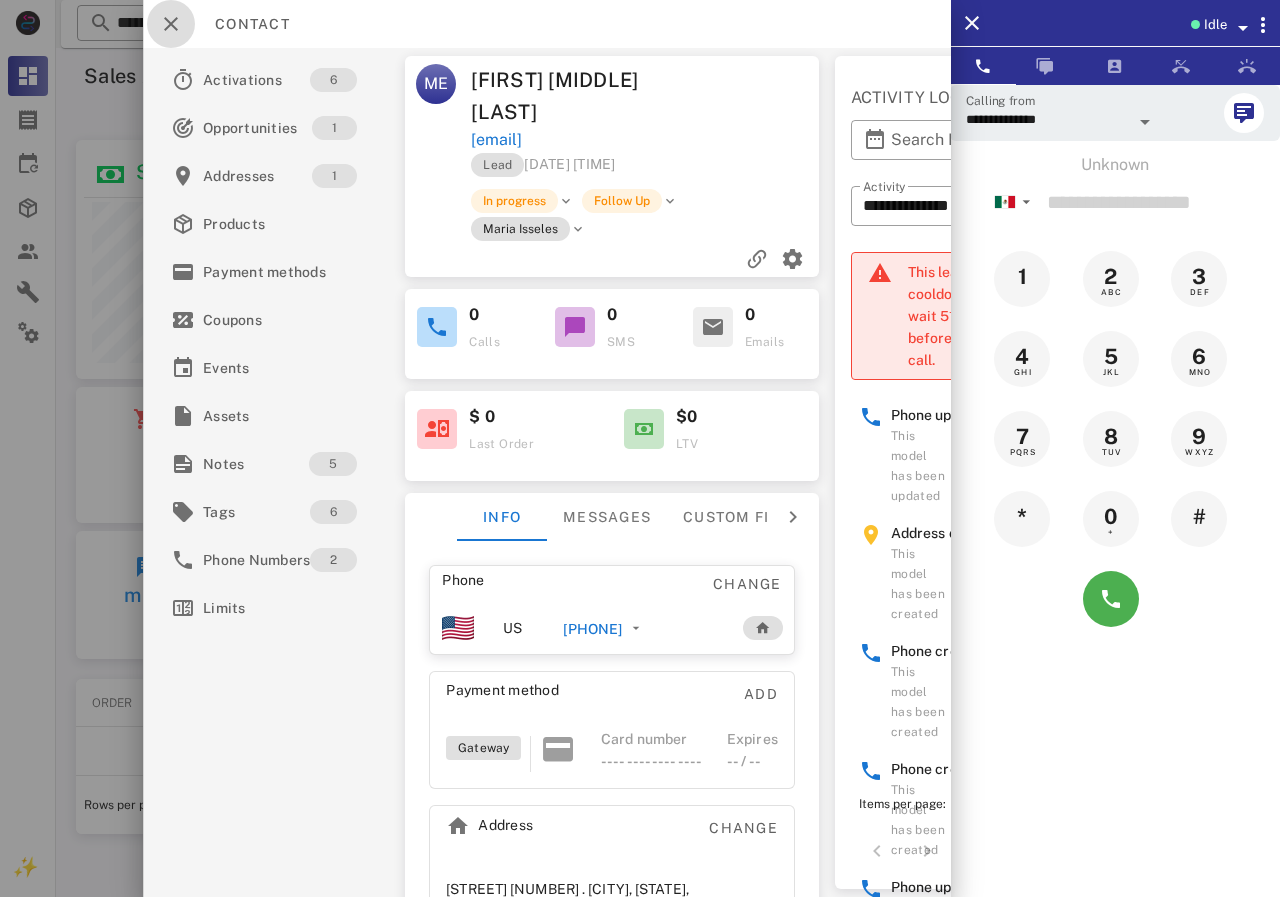 click at bounding box center [171, 24] 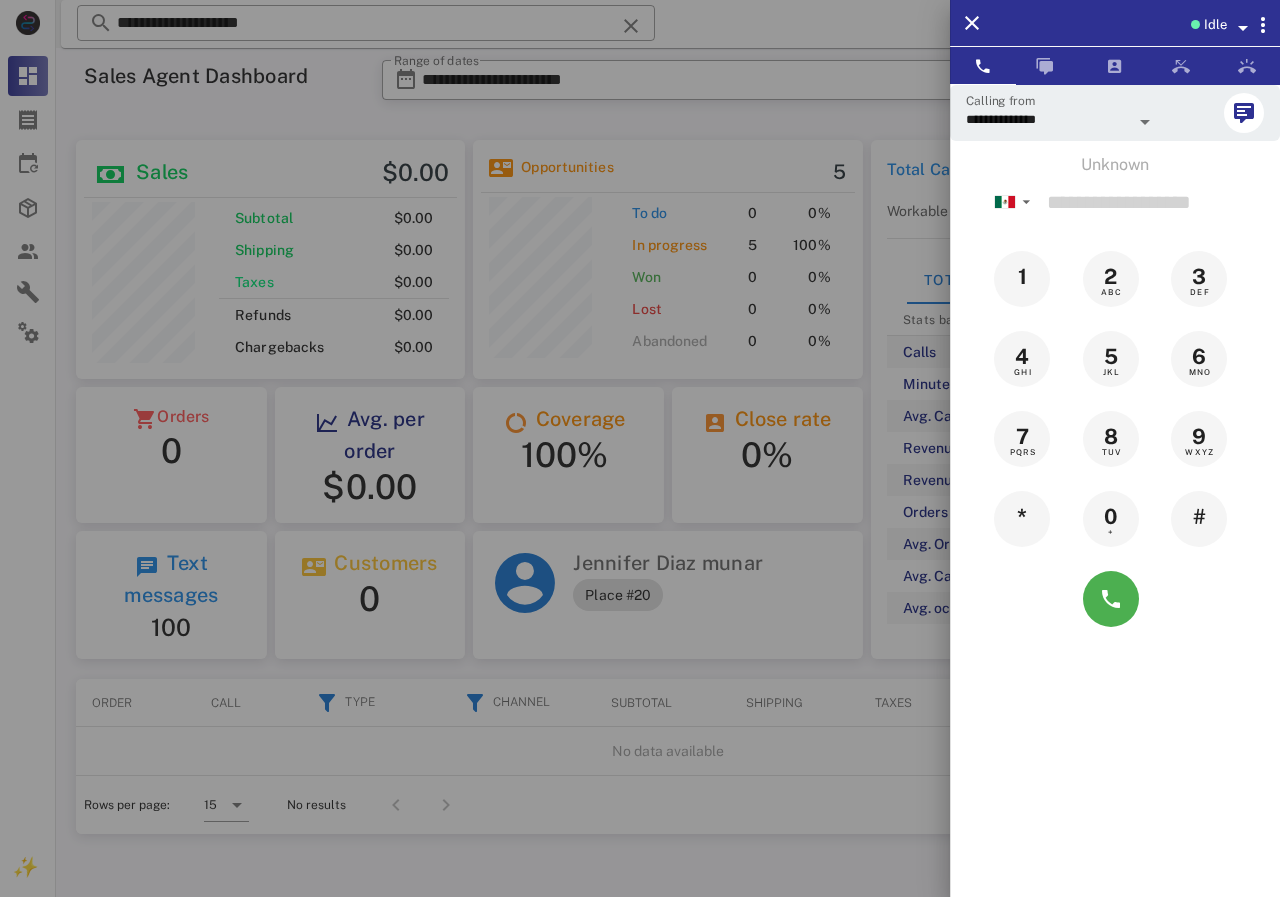 click at bounding box center [640, 448] 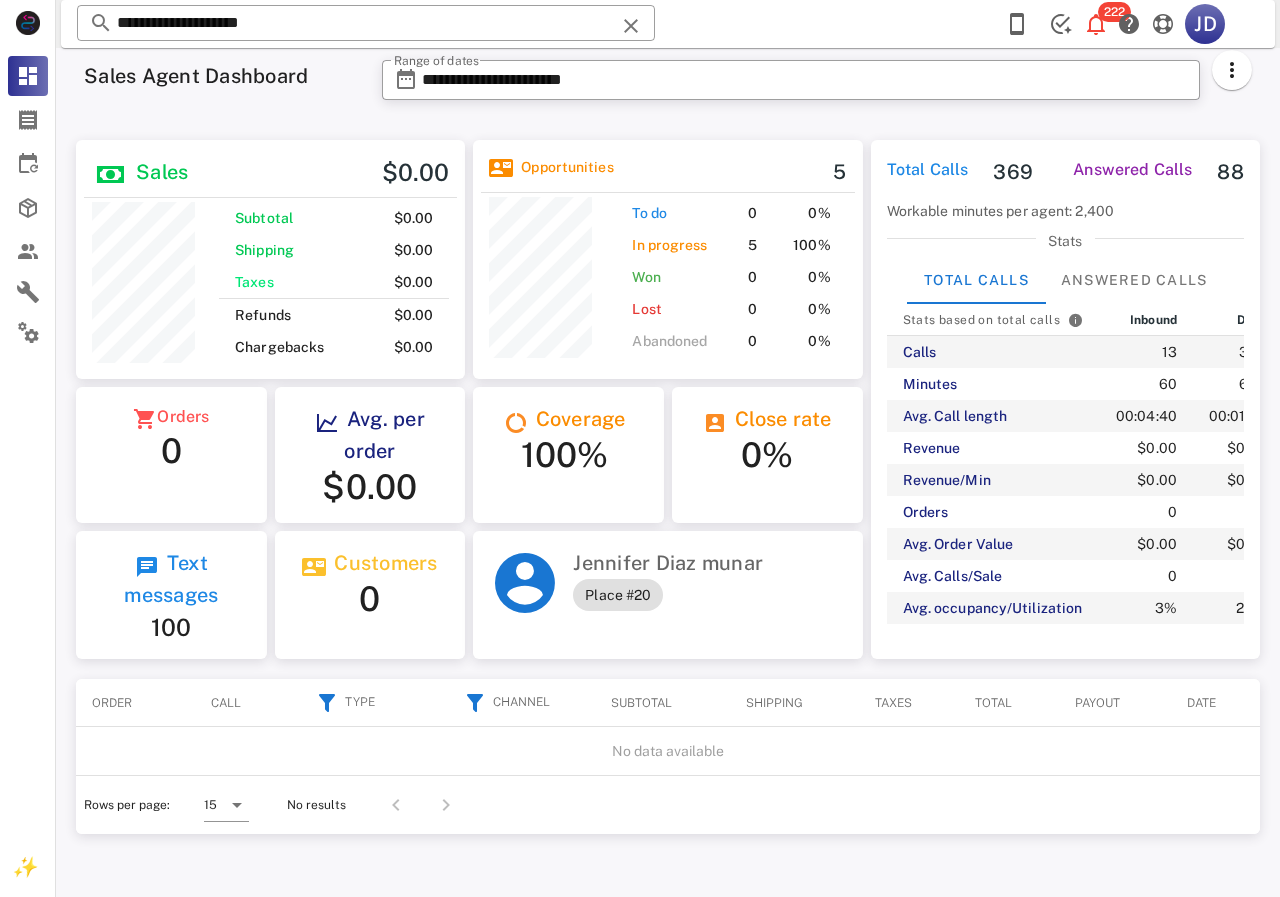click on "**********" at bounding box center (366, 23) 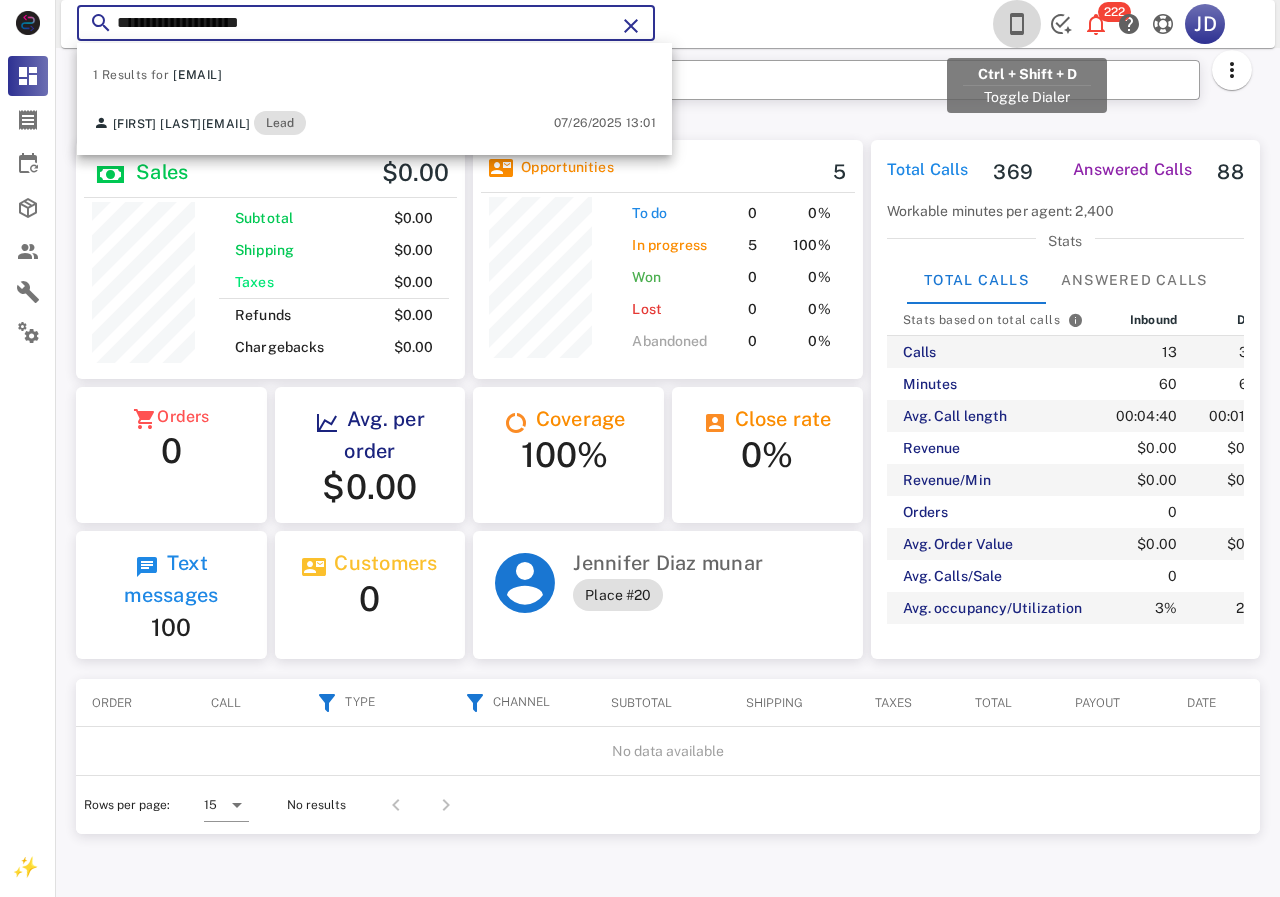 click at bounding box center (1017, 24) 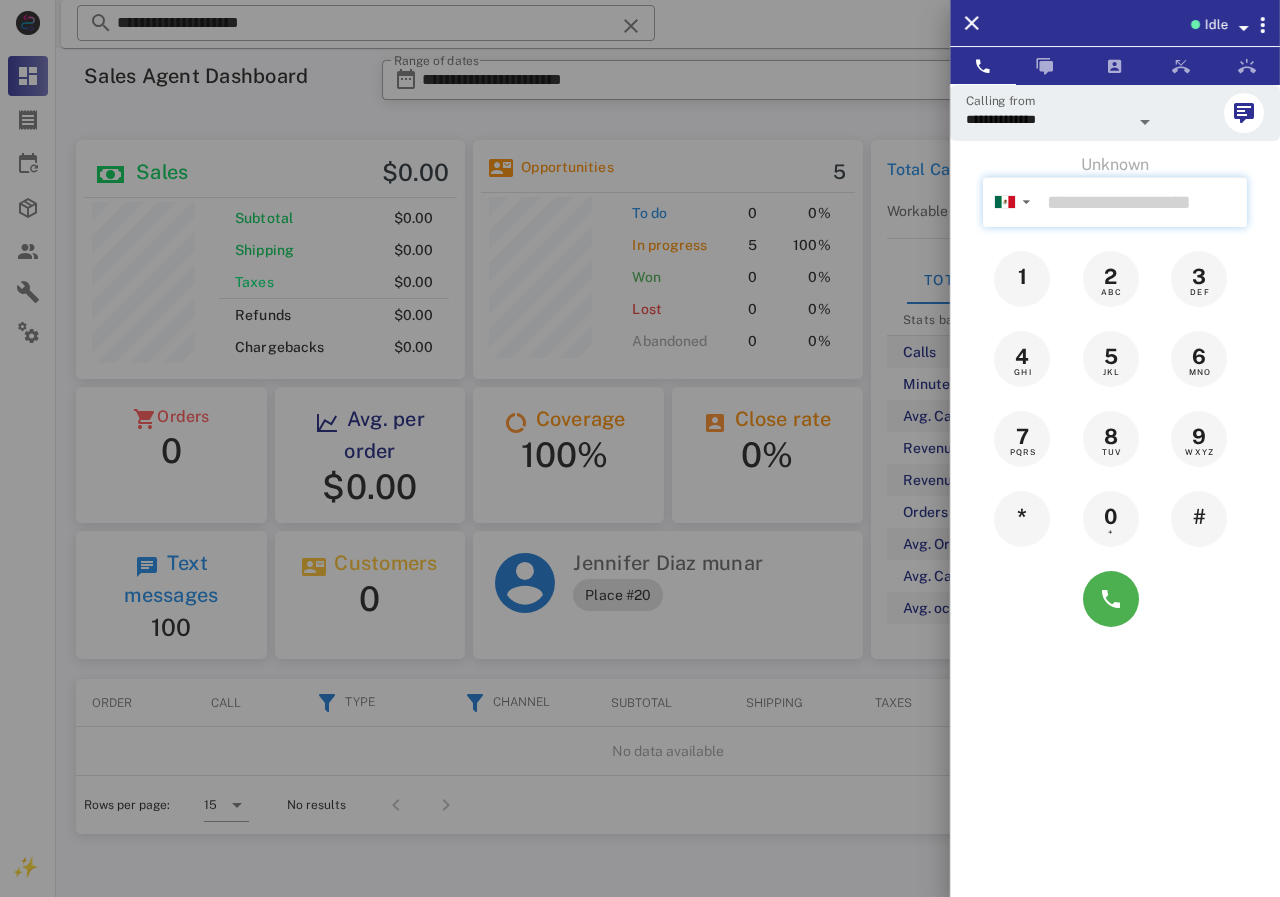 click at bounding box center (1143, 202) 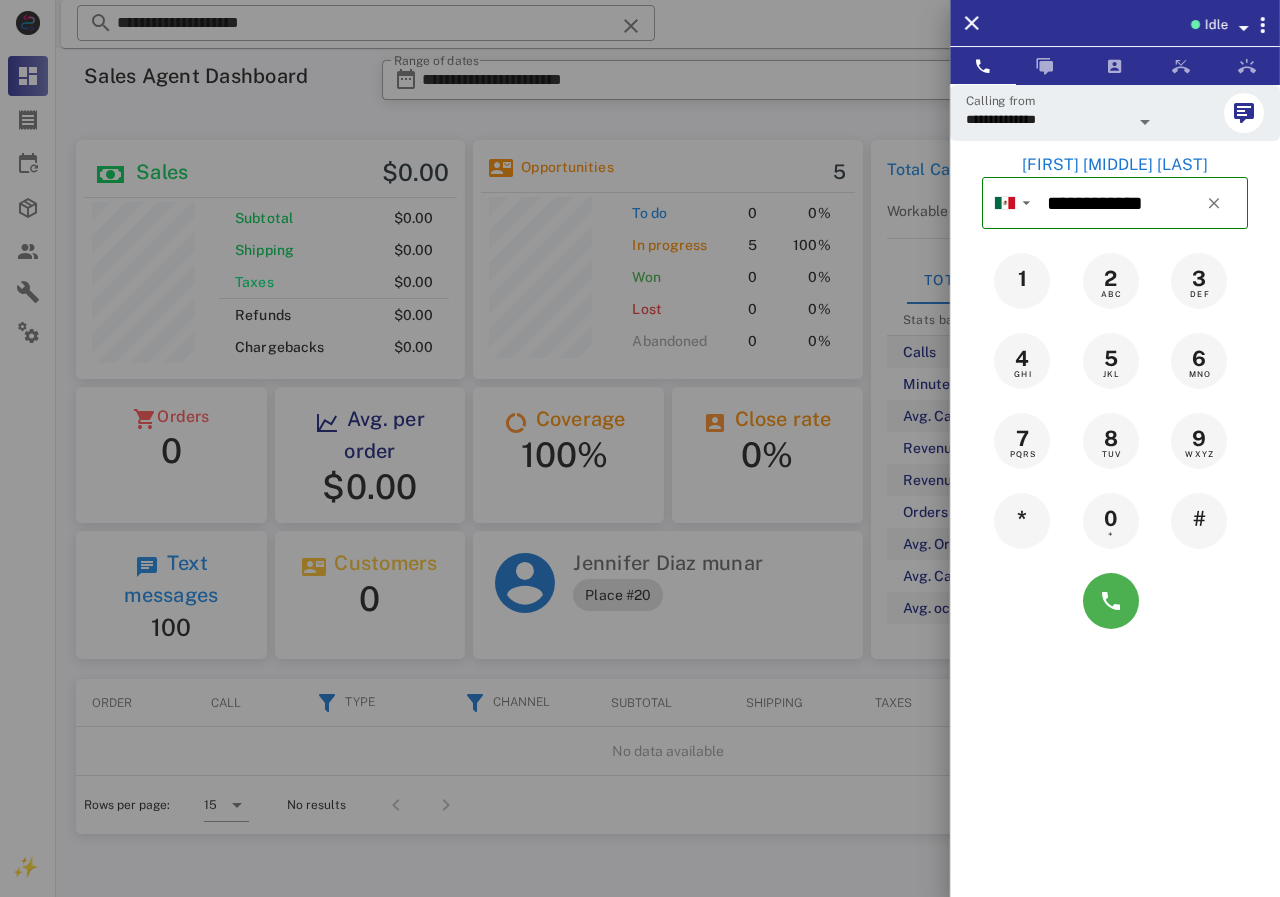 click on "[FIRST] [MIDDLE] [LAST]" at bounding box center [1115, 165] 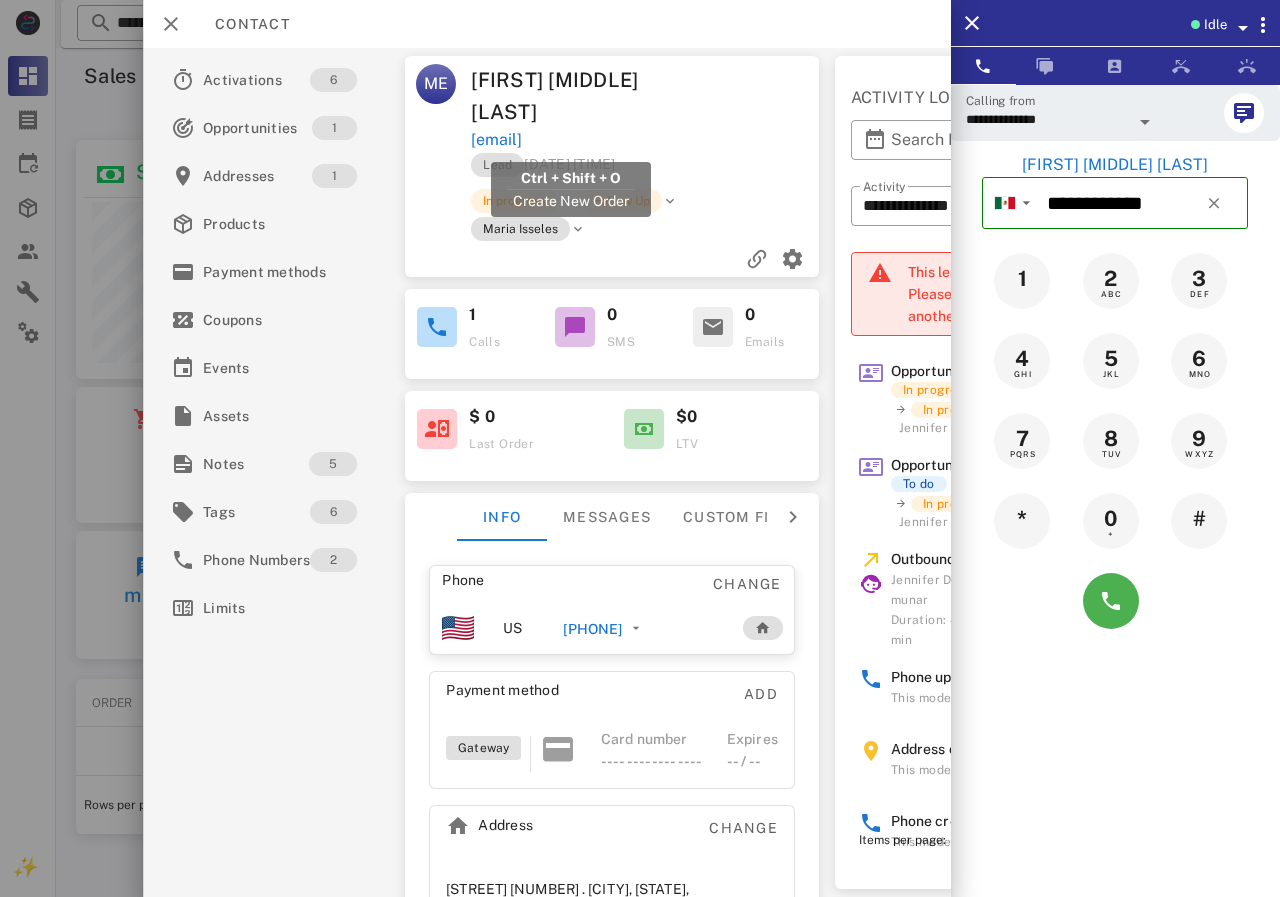 drag, startPoint x: 690, startPoint y: 141, endPoint x: 473, endPoint y: 141, distance: 217 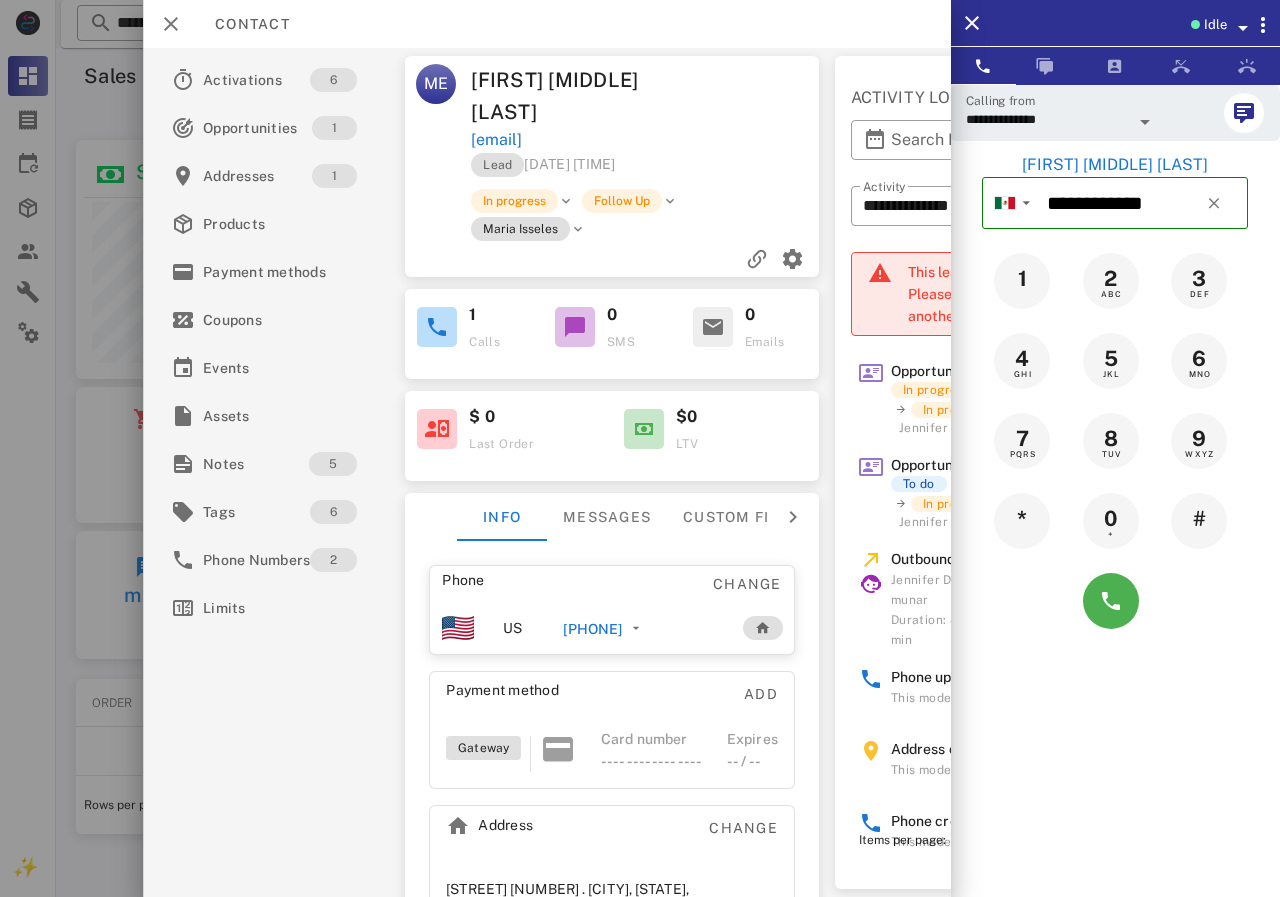 copy on "[EMAIL]" 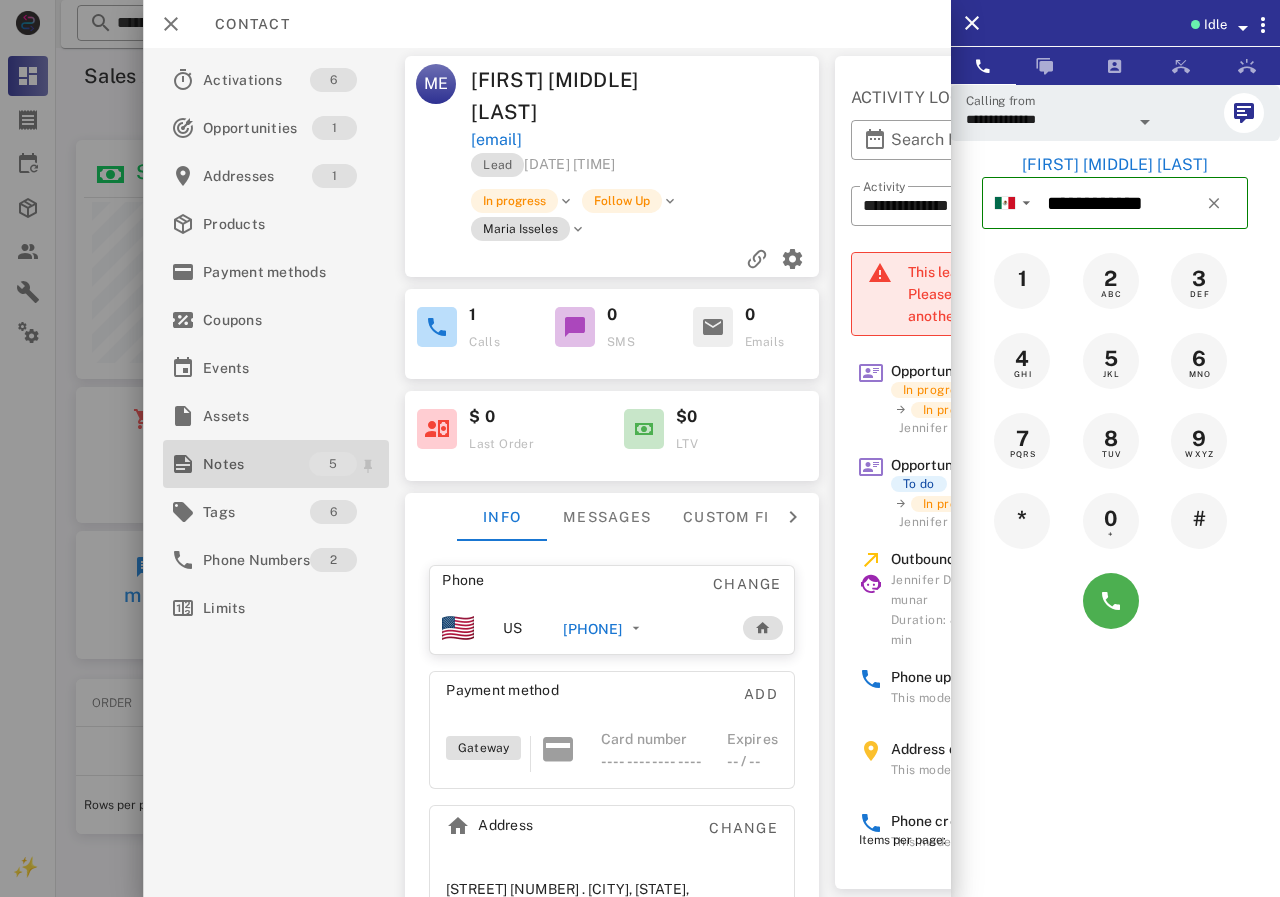 click on "Notes" at bounding box center (256, 464) 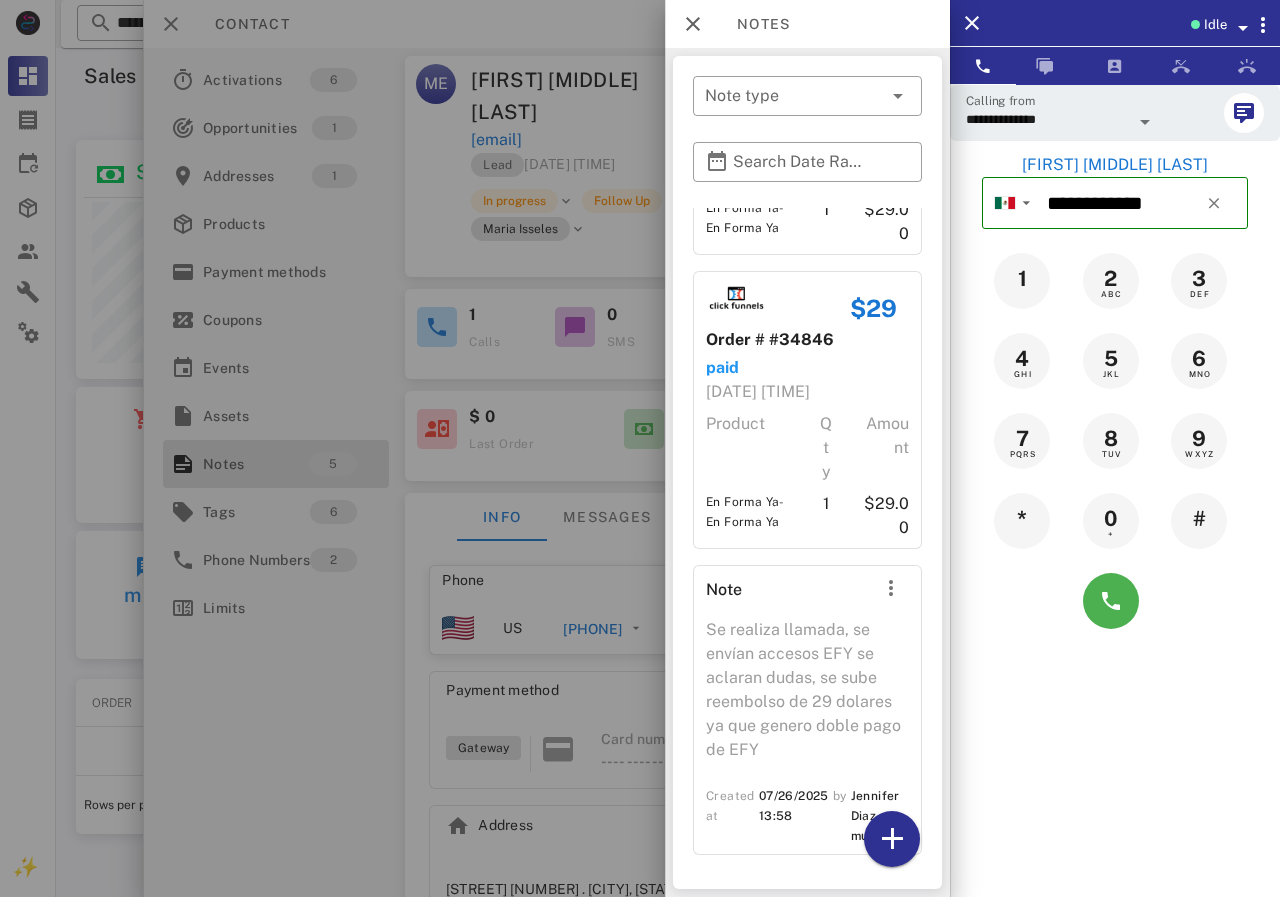 scroll, scrollTop: 702, scrollLeft: 0, axis: vertical 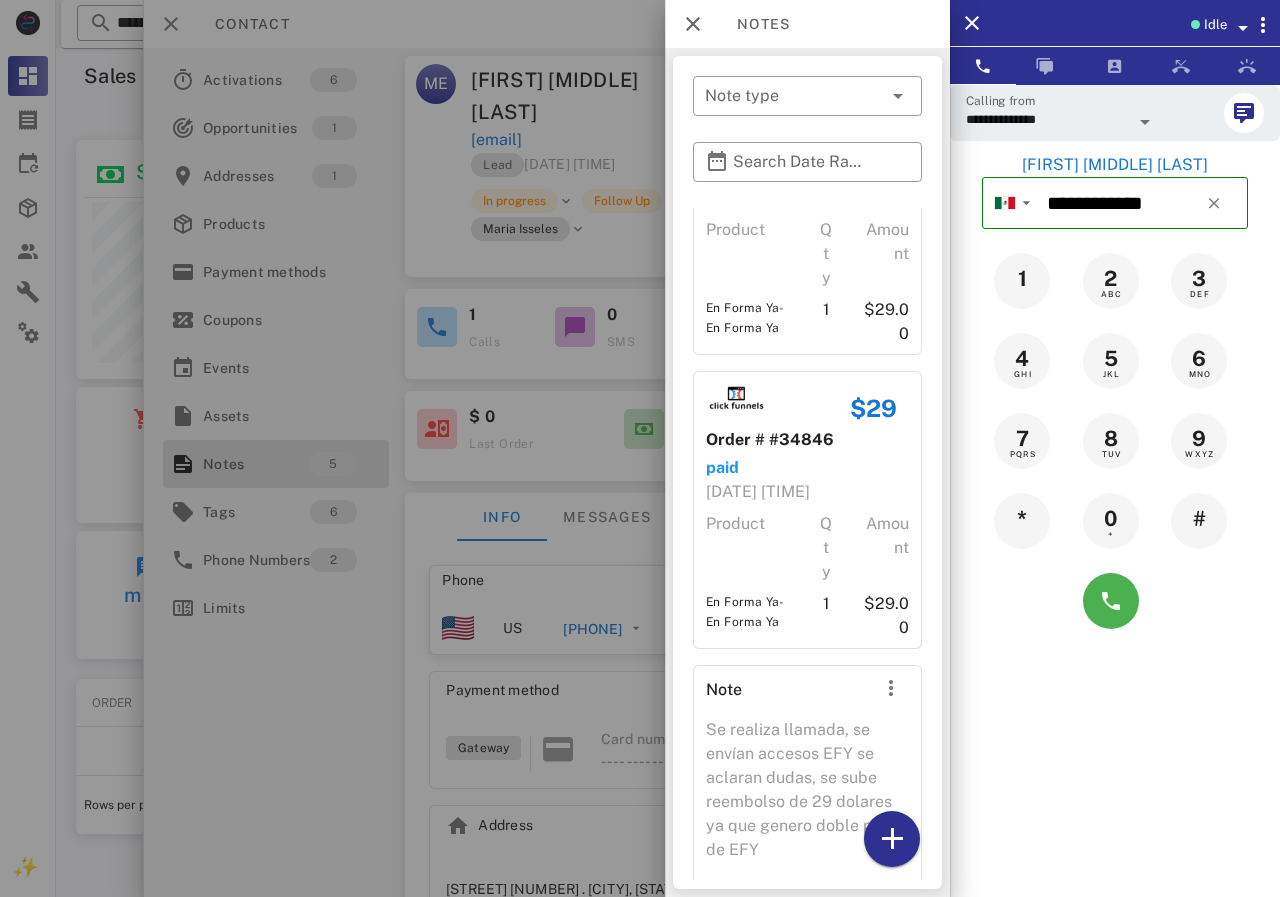 drag, startPoint x: 847, startPoint y: 432, endPoint x: 707, endPoint y: 435, distance: 140.03214 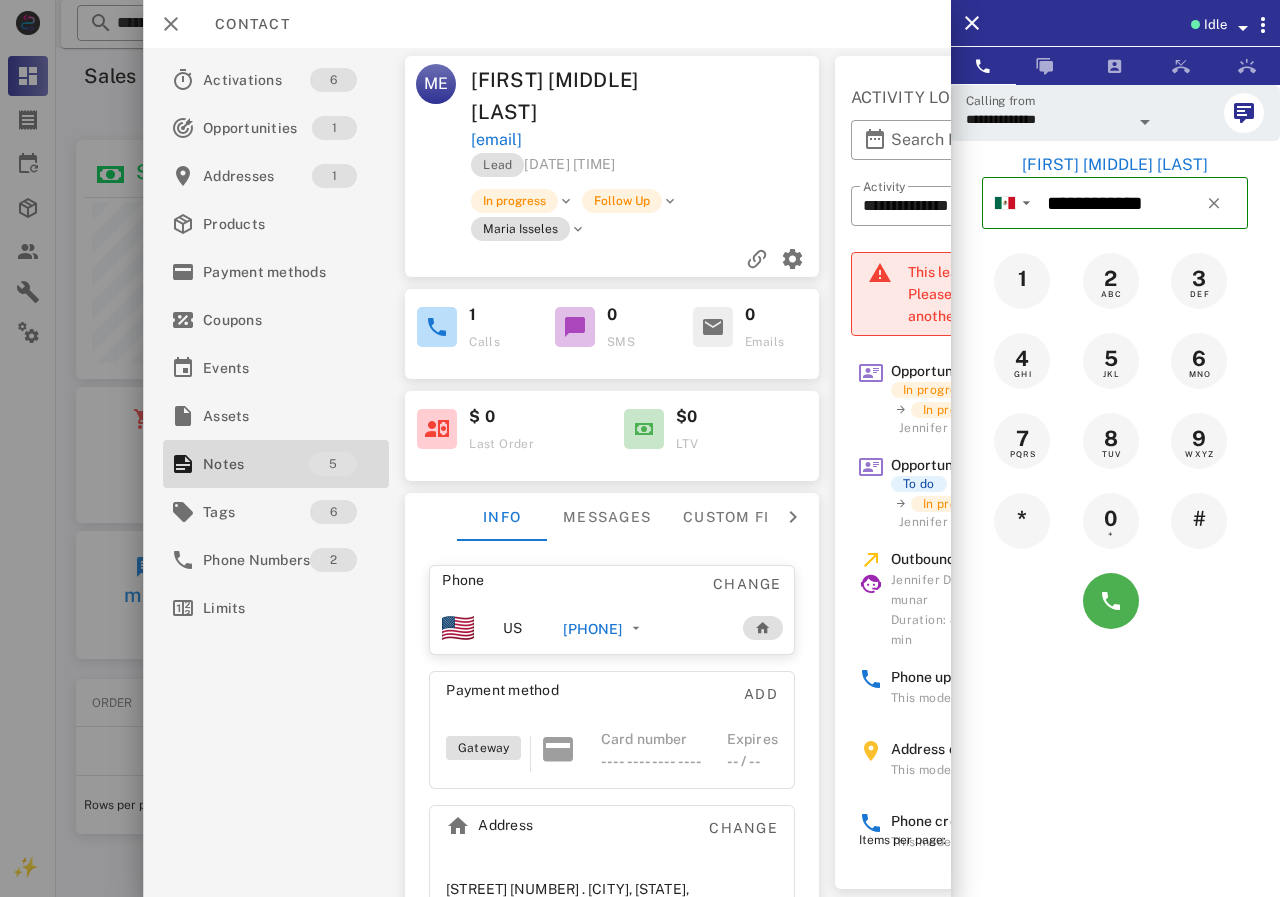 drag, startPoint x: 707, startPoint y: 137, endPoint x: 458, endPoint y: 138, distance: 249.00201 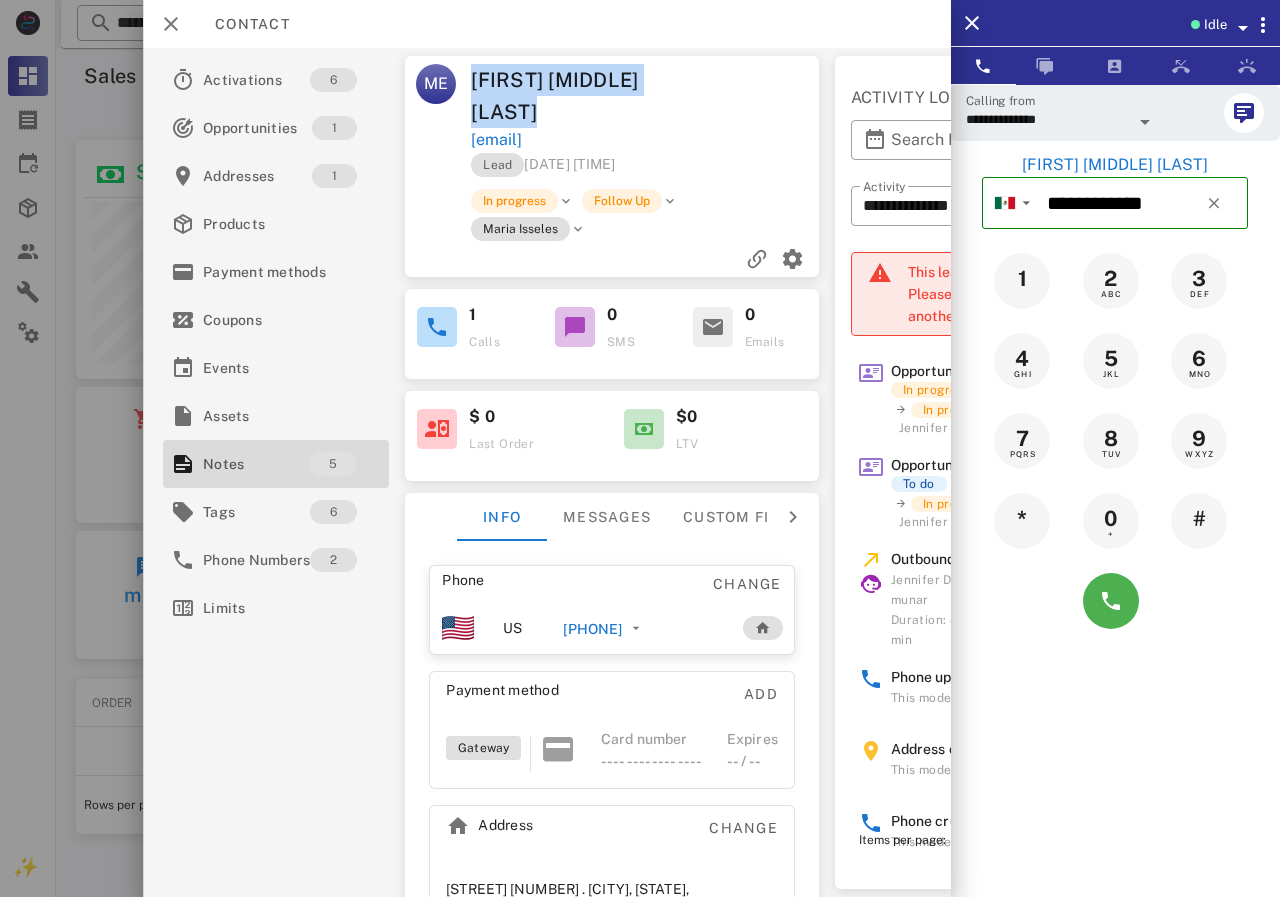 drag, startPoint x: 577, startPoint y: 114, endPoint x: 467, endPoint y: 90, distance: 112.587746 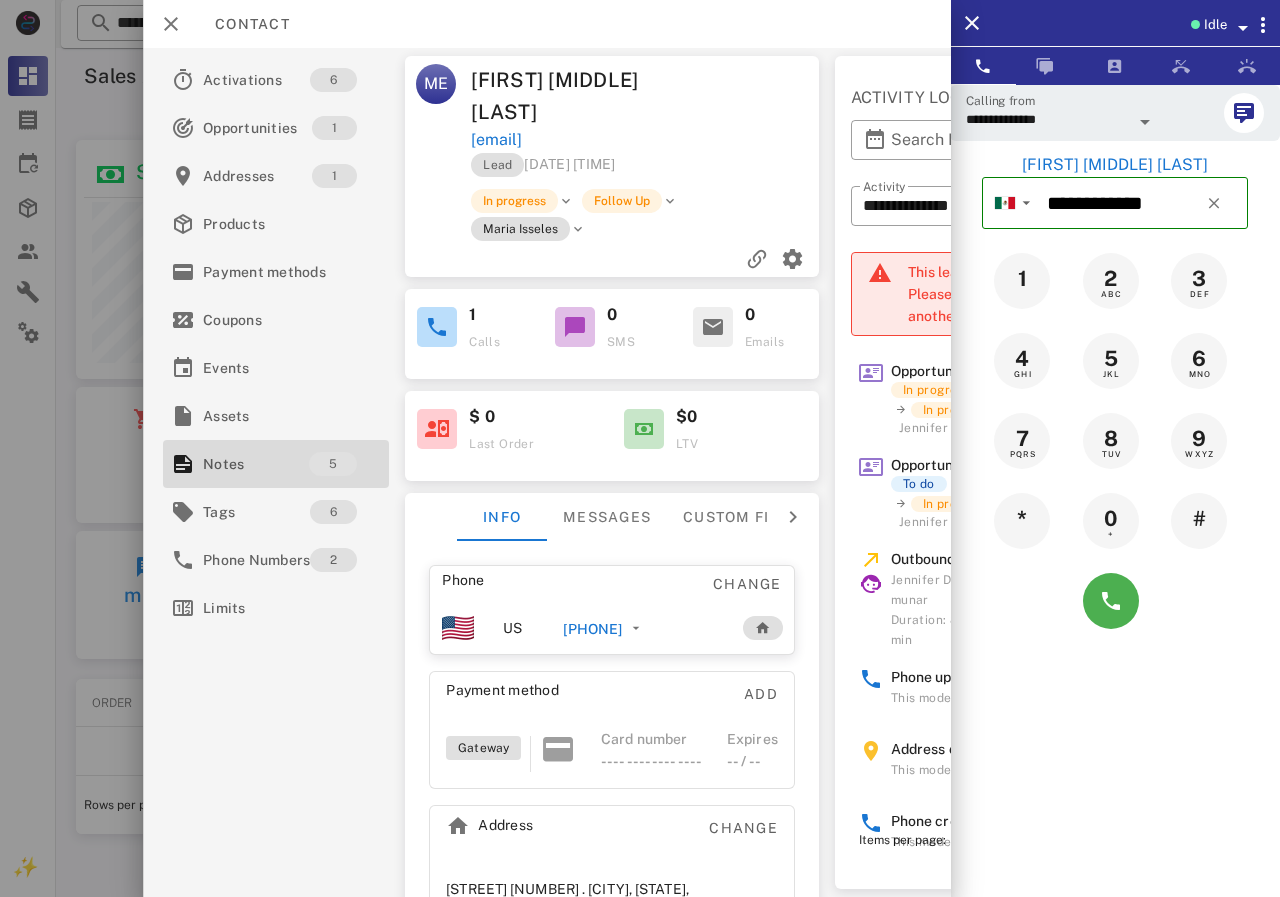 click on "Lead   [DATE] [TIME]" at bounding box center [646, 170] 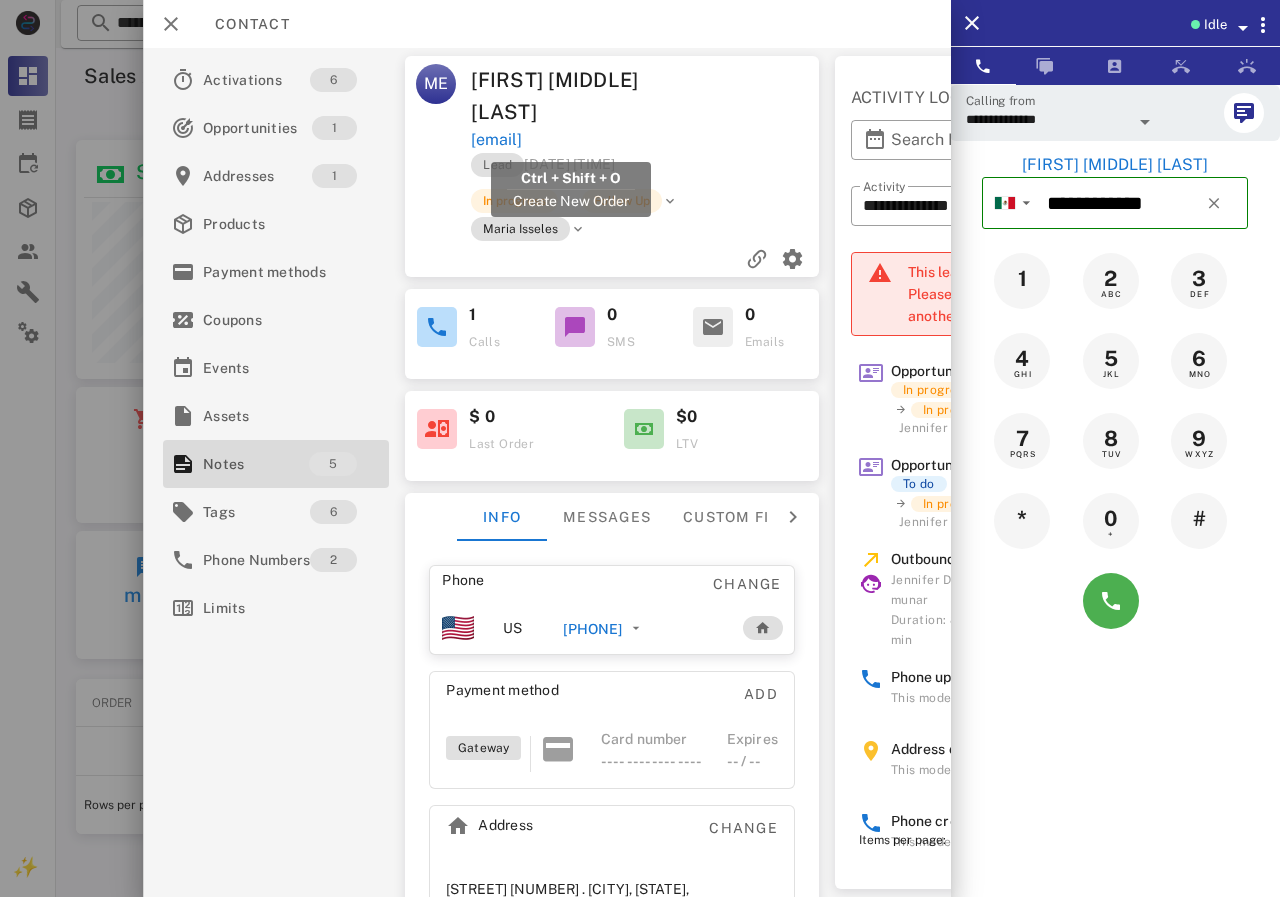 drag, startPoint x: 710, startPoint y: 145, endPoint x: 474, endPoint y: 136, distance: 236.17155 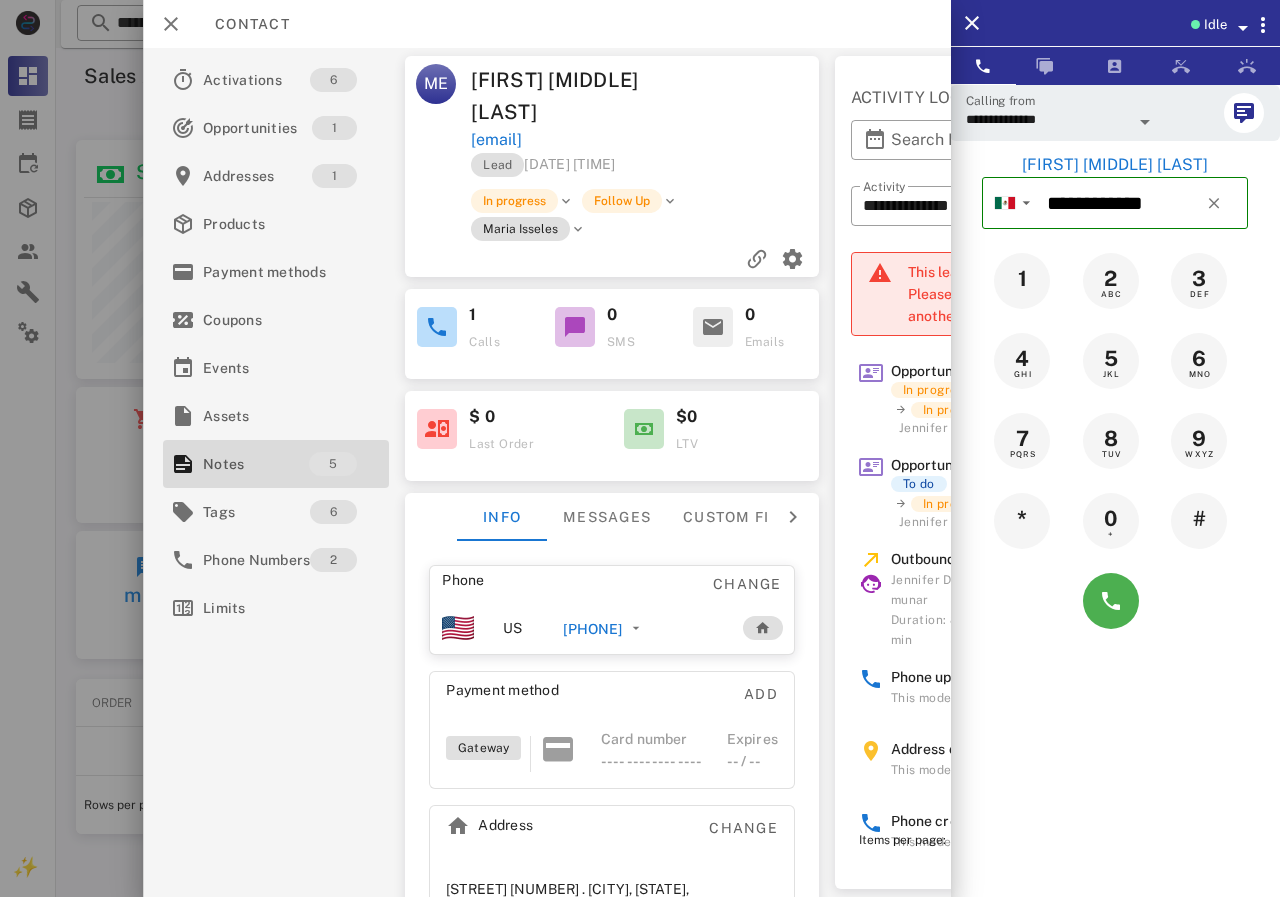 copy on "[EMAIL]" 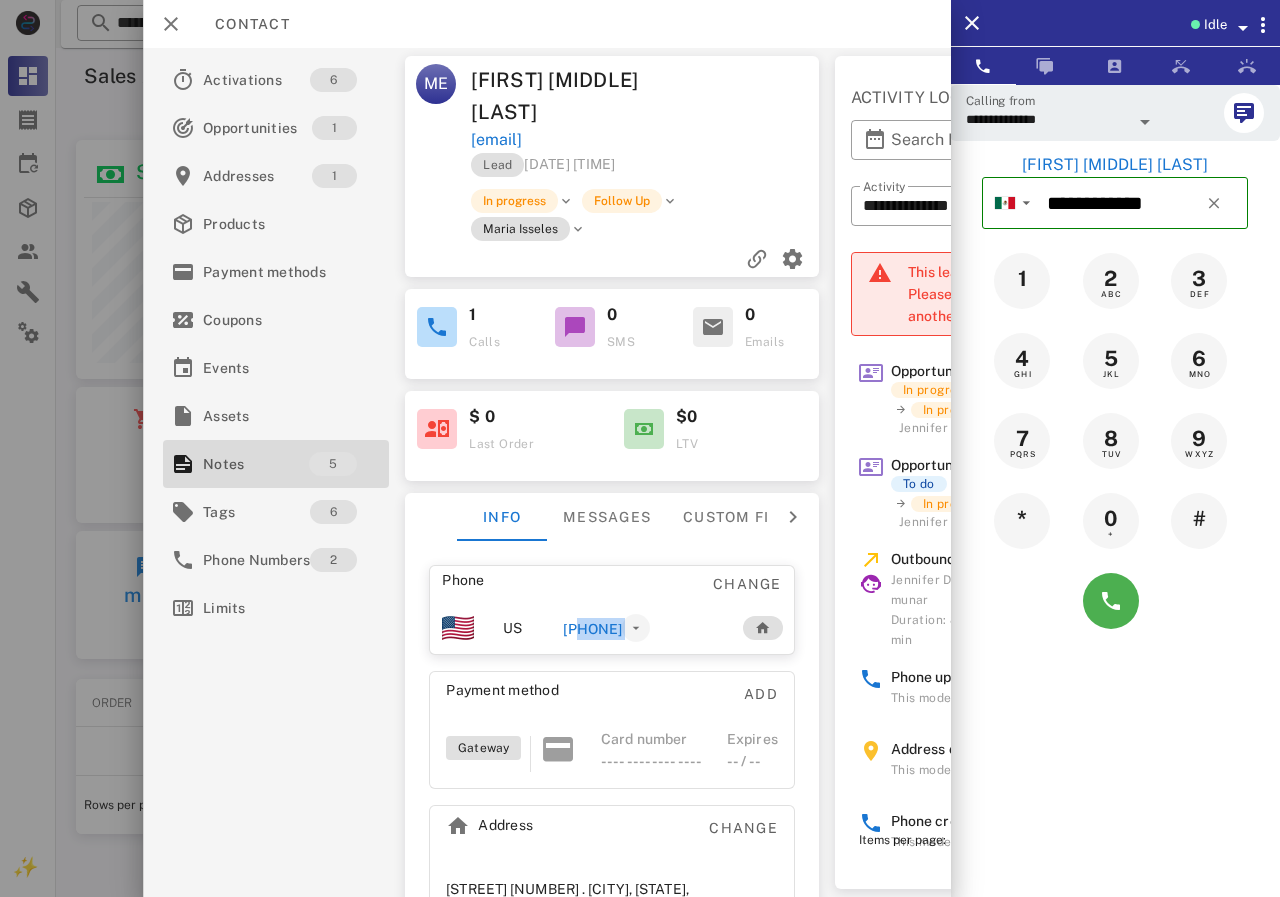 drag, startPoint x: 573, startPoint y: 631, endPoint x: 679, endPoint y: 633, distance: 106.01887 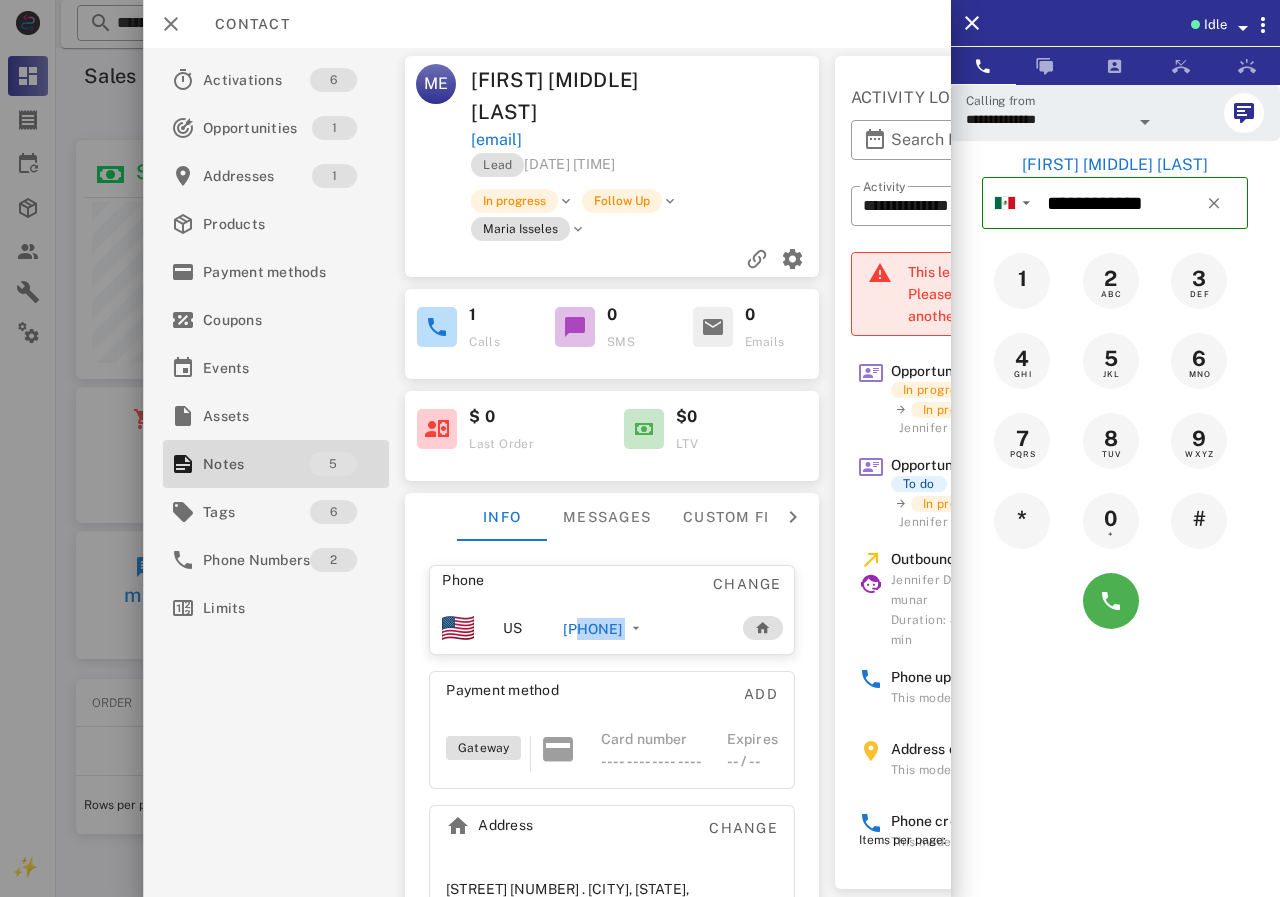 copy on "[PHONE]" 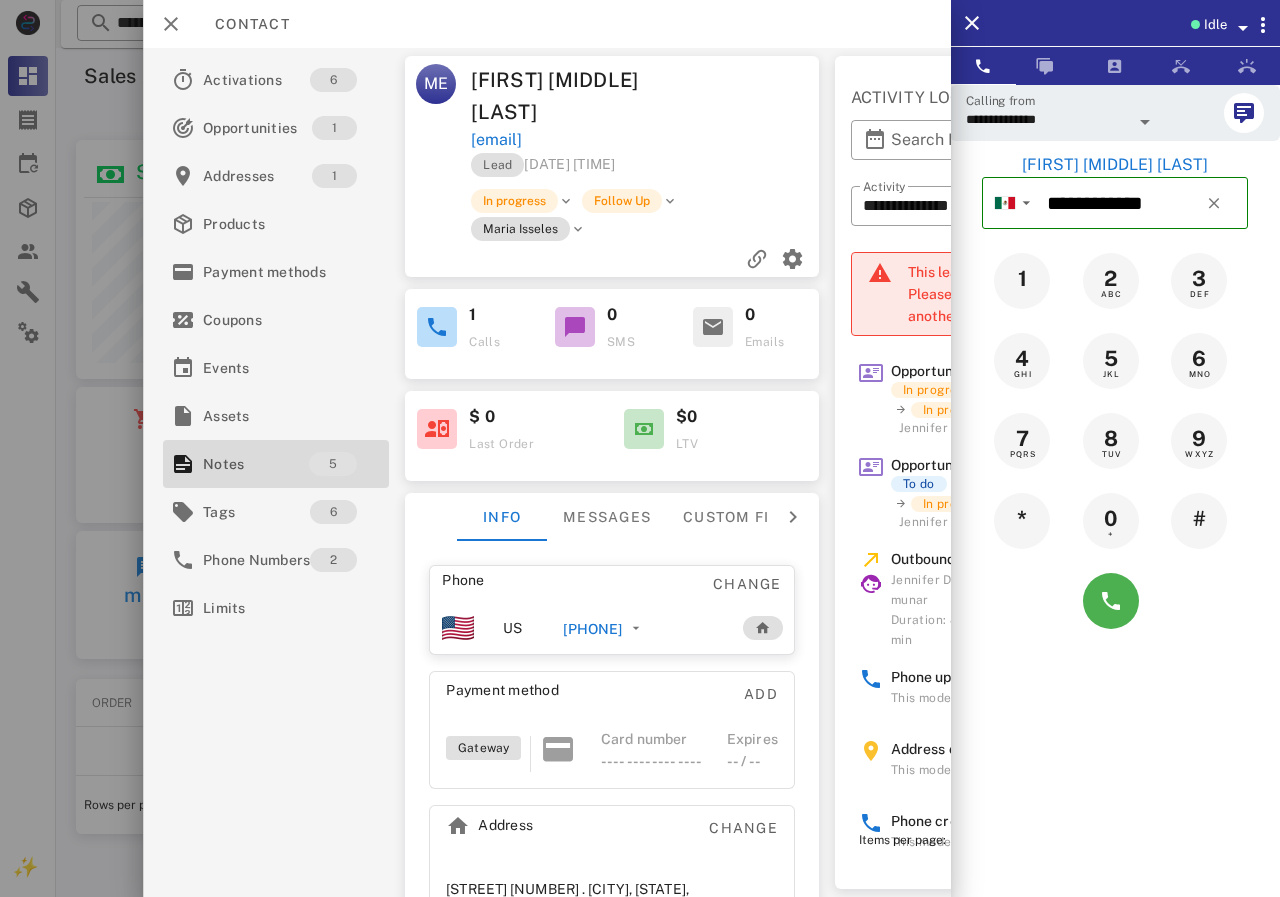 drag, startPoint x: 573, startPoint y: 631, endPoint x: 676, endPoint y: 636, distance: 103.121284 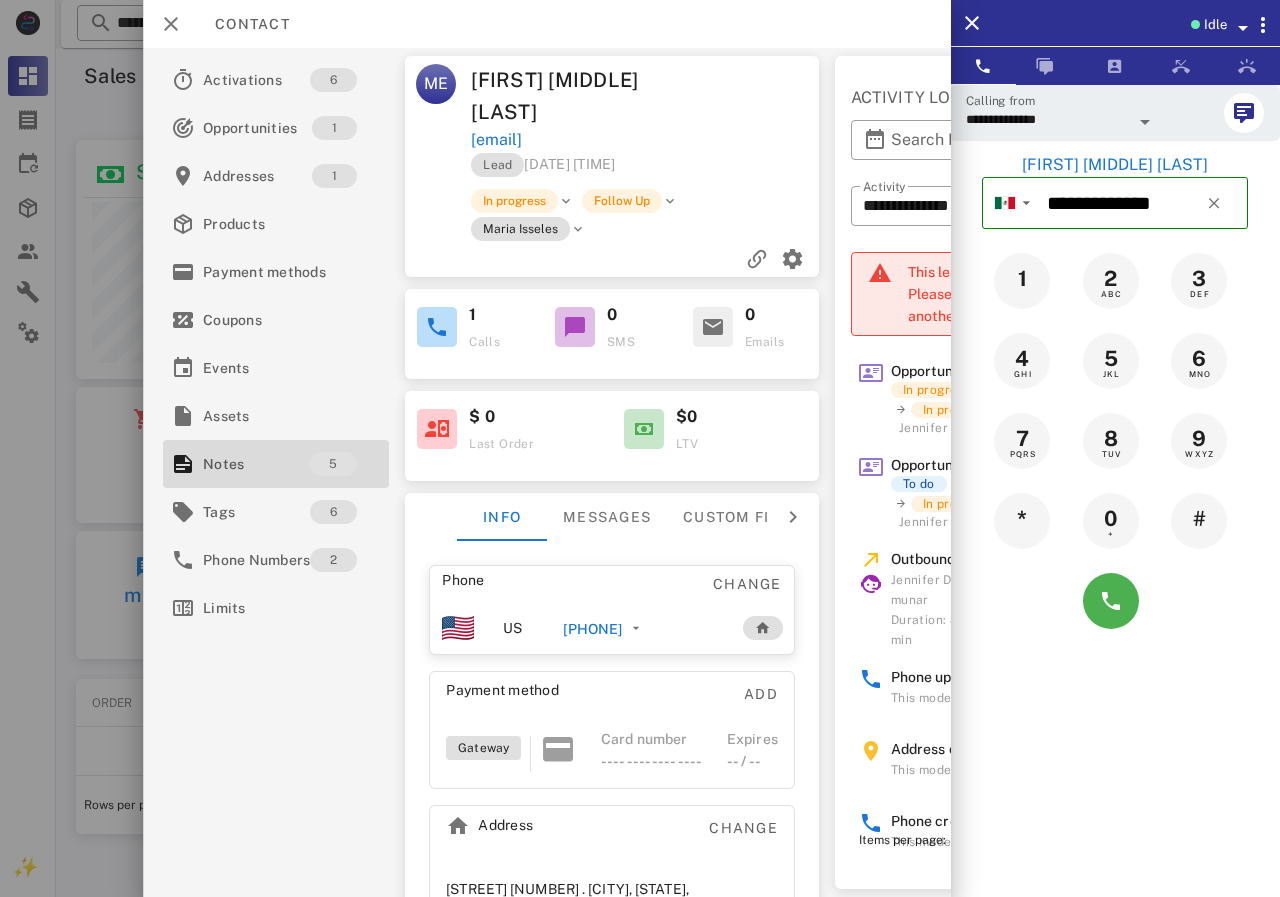 copy on "[PHONE]" 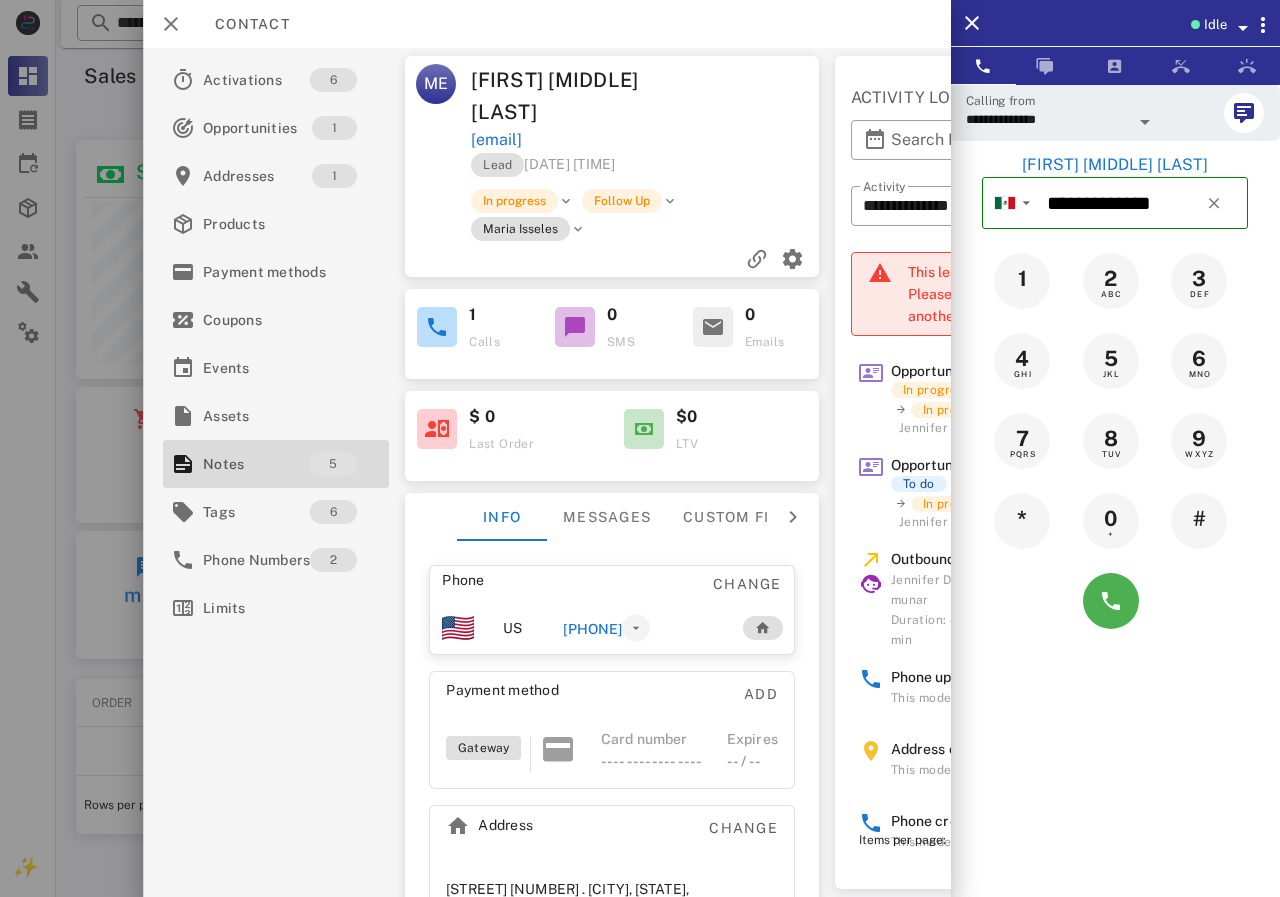 click on "[PHONE]" at bounding box center [606, 628] 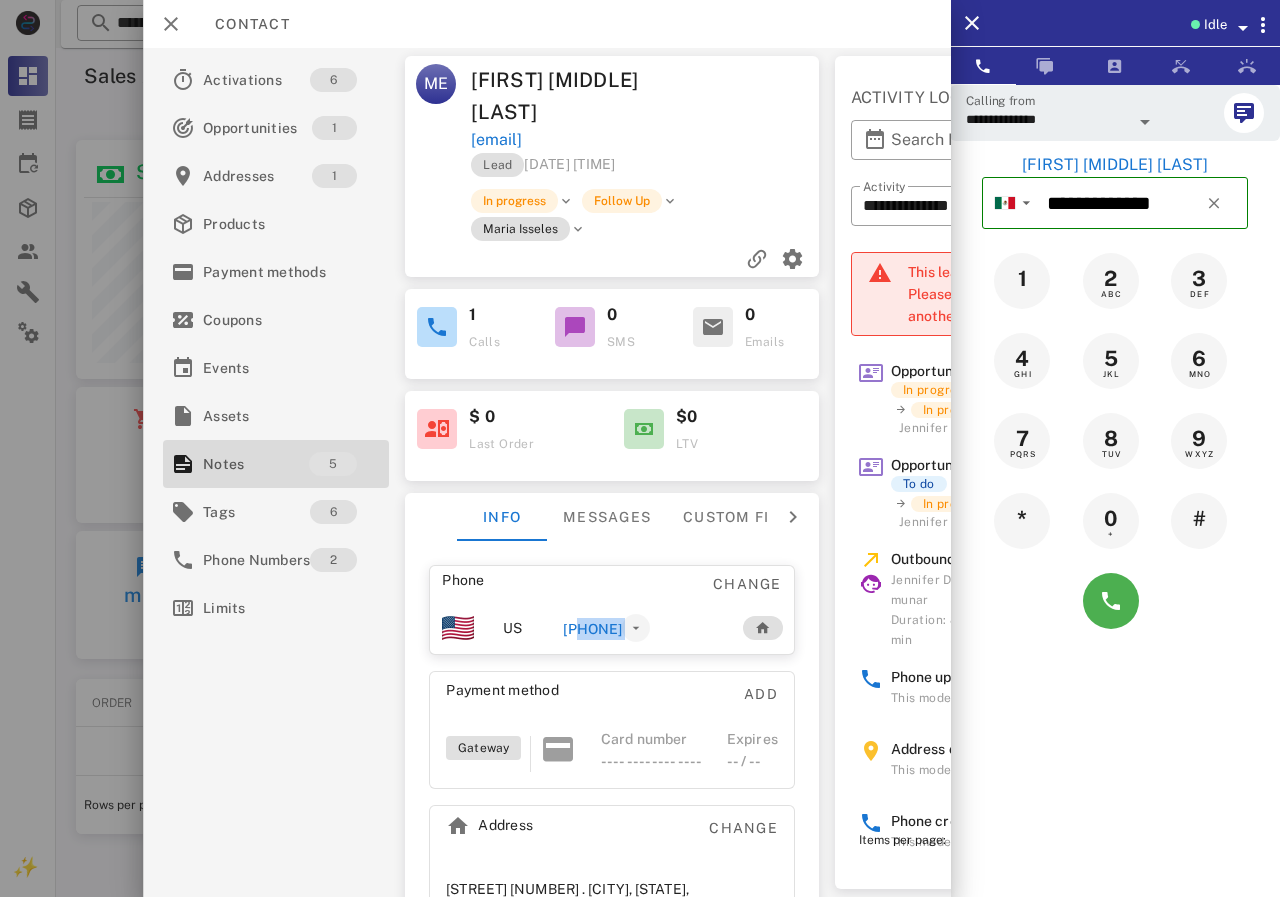 drag, startPoint x: 575, startPoint y: 633, endPoint x: 679, endPoint y: 633, distance: 104 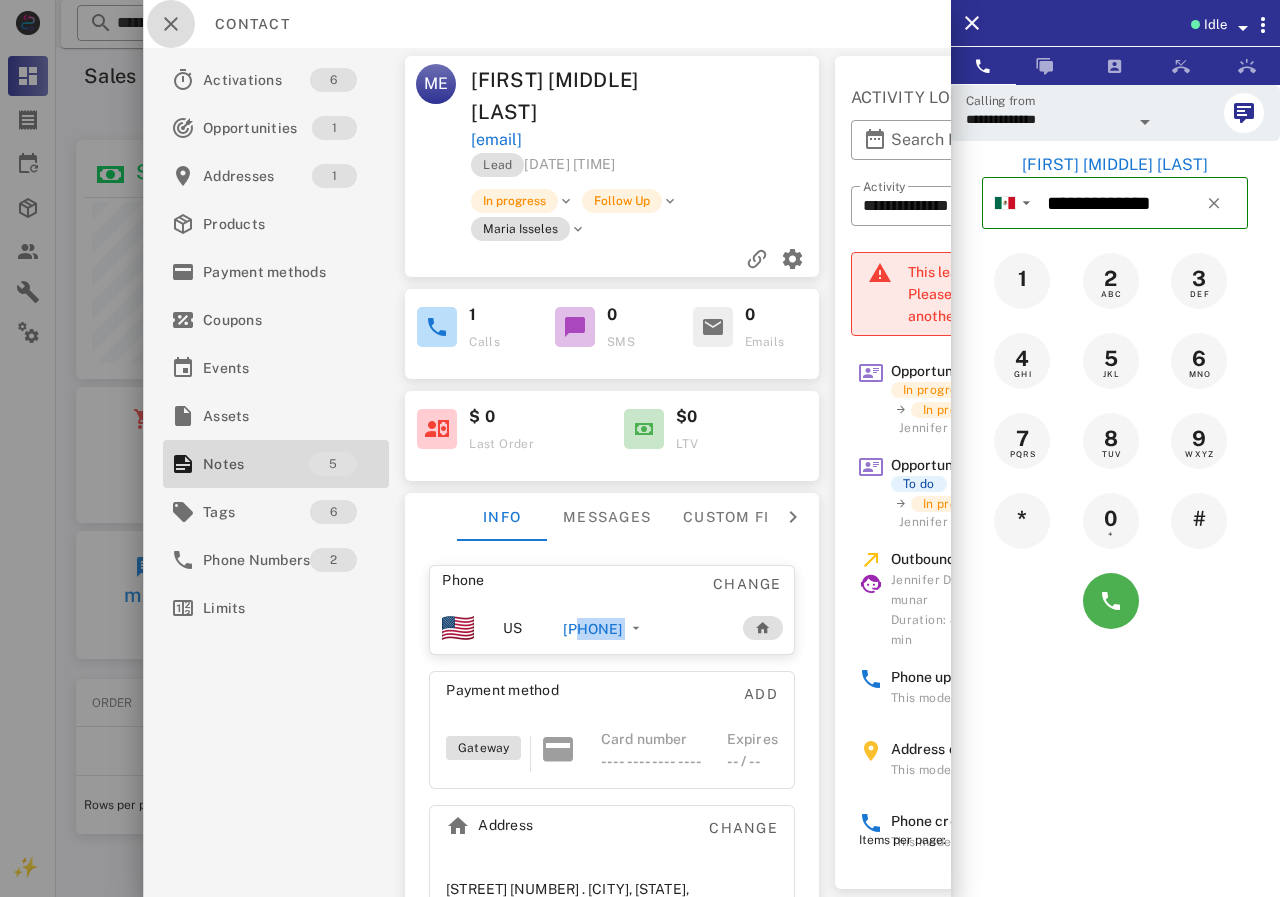 click at bounding box center (171, 24) 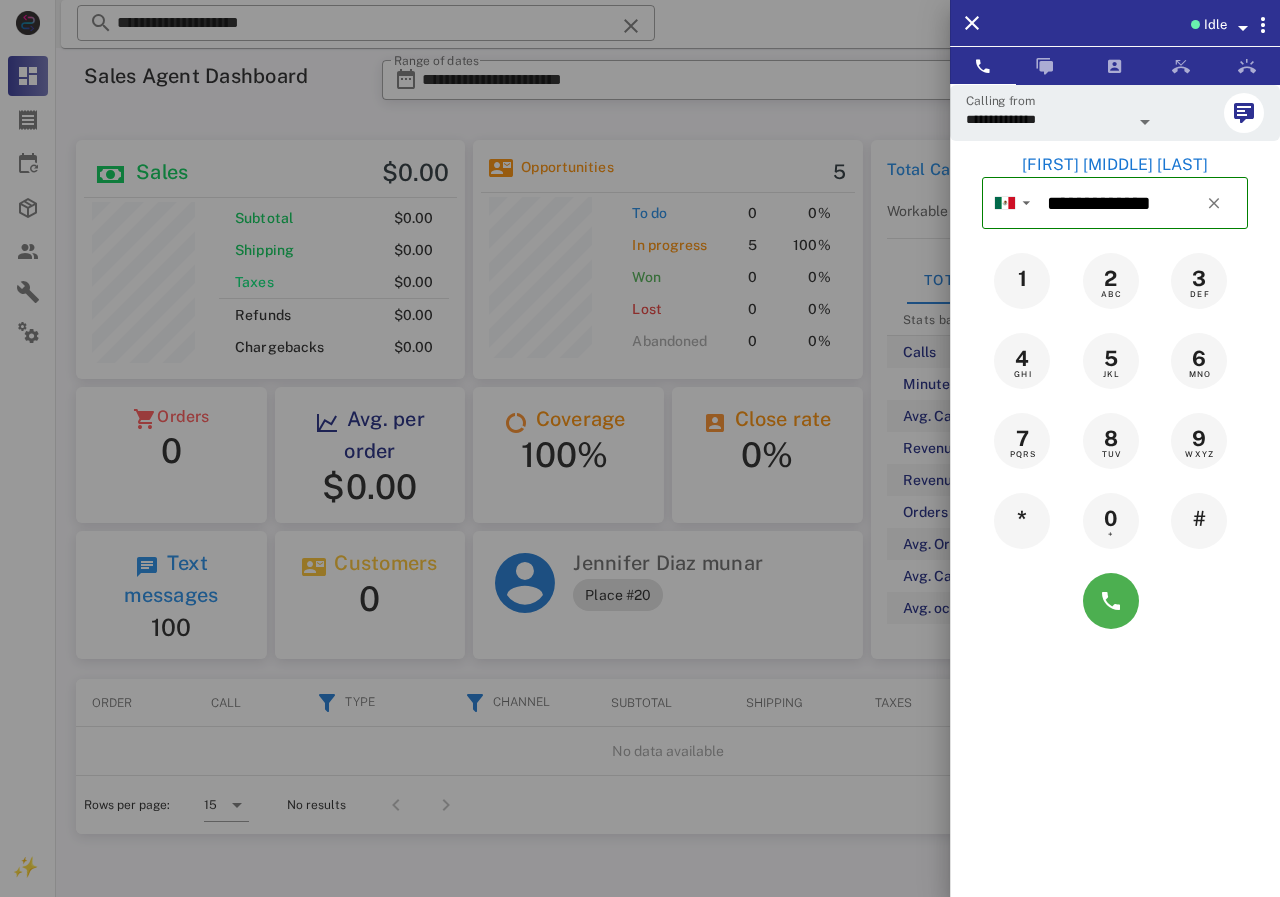 type 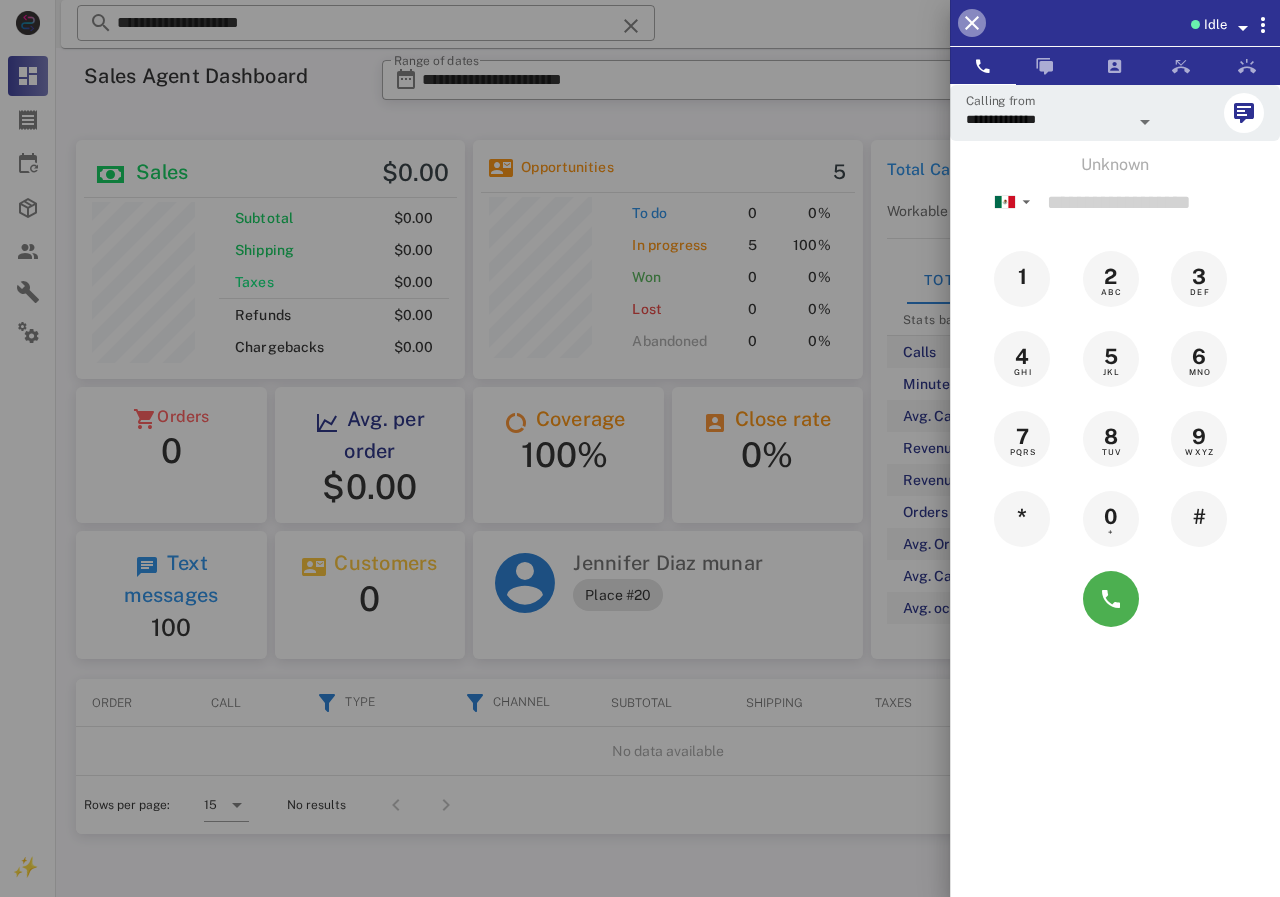 click at bounding box center (972, 23) 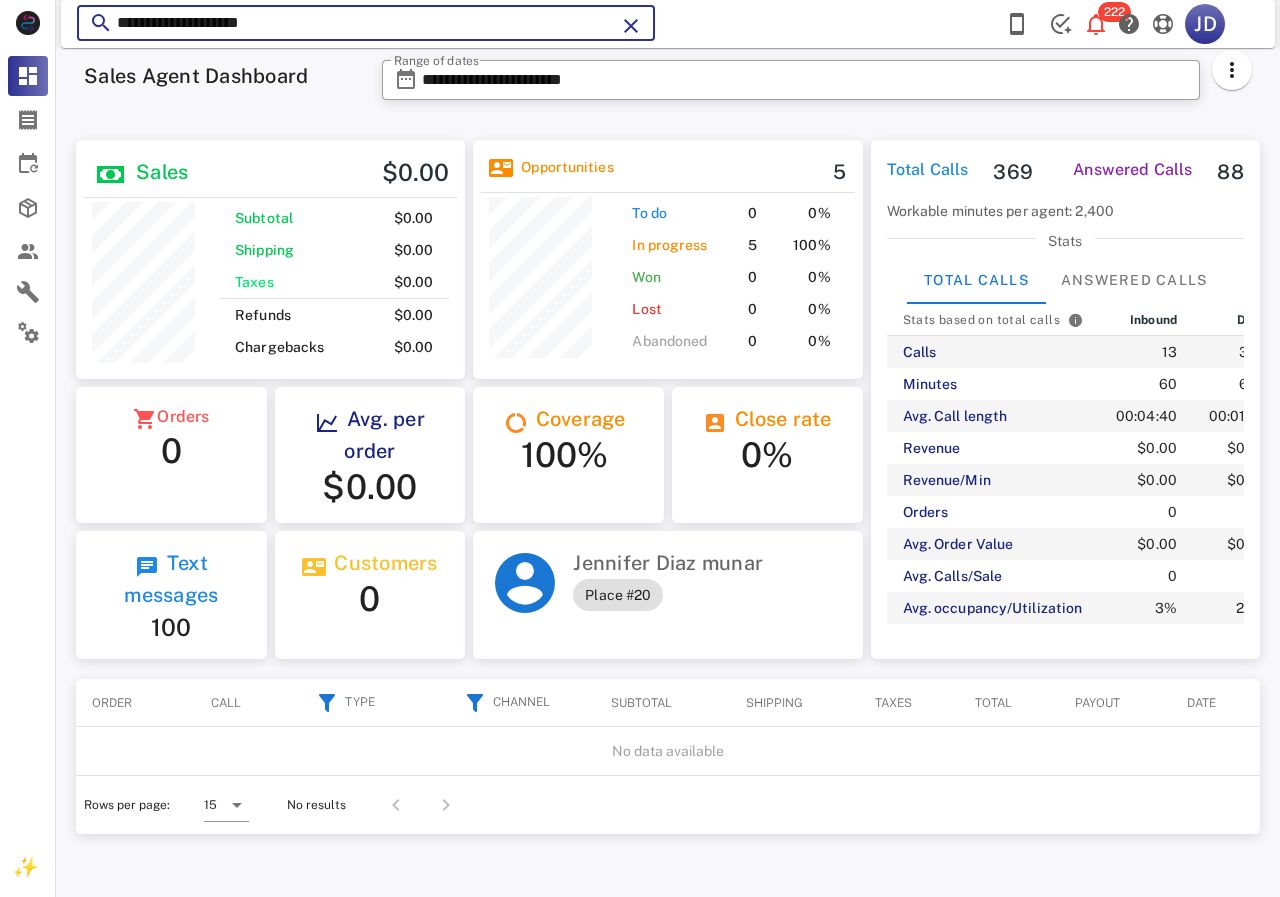 drag, startPoint x: 276, startPoint y: 32, endPoint x: 118, endPoint y: 32, distance: 158 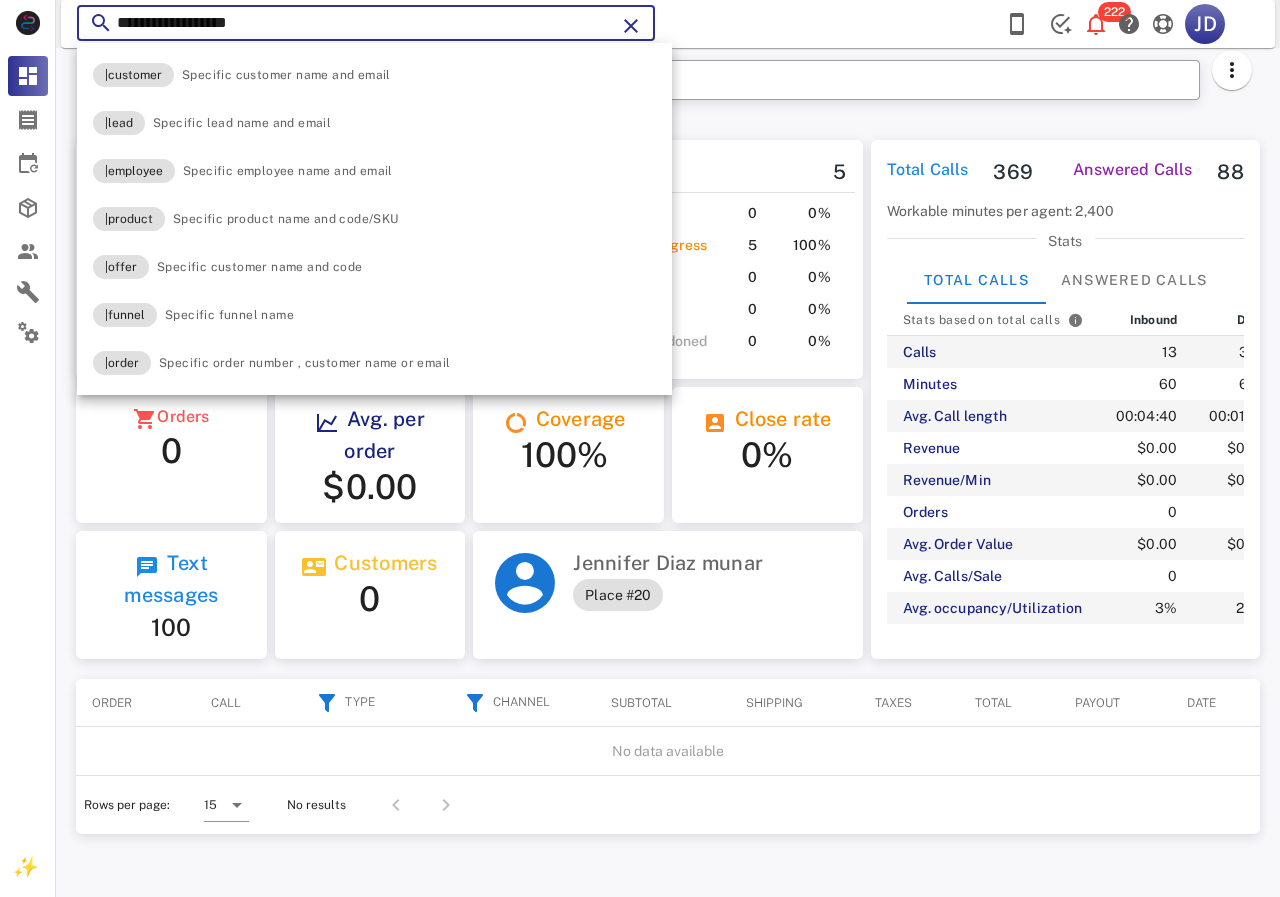 type on "**********" 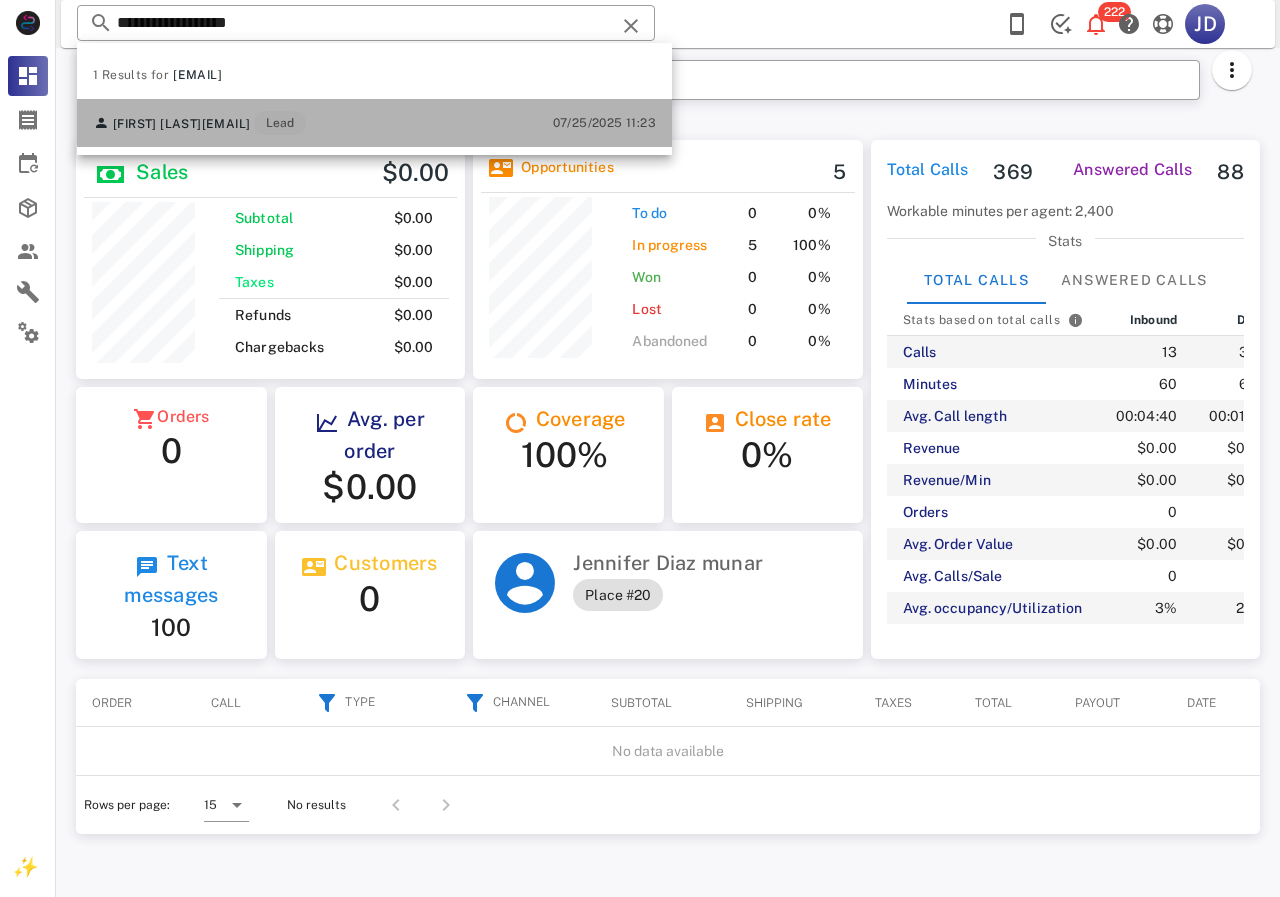 click on "[EMAIL]" at bounding box center [226, 124] 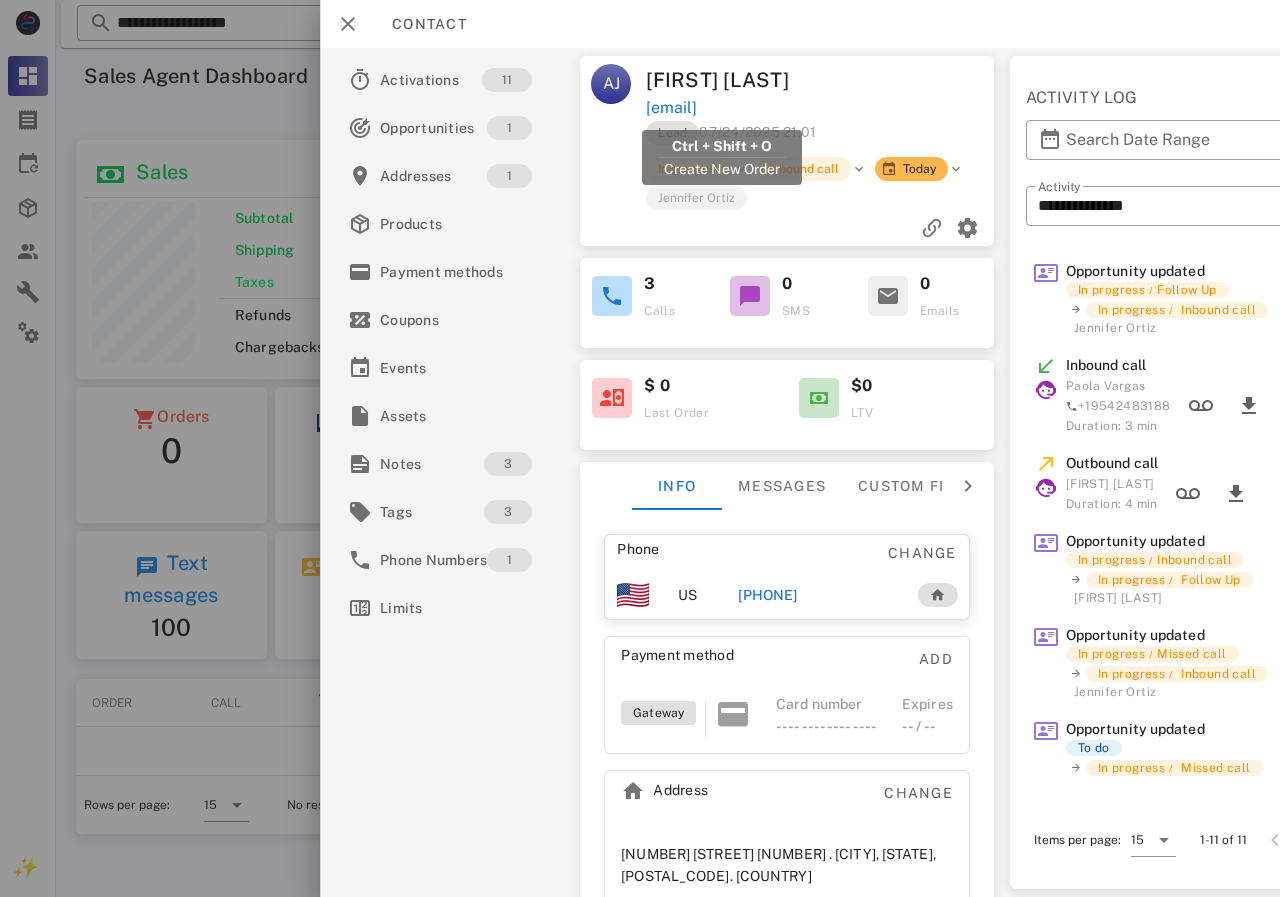 drag, startPoint x: 814, startPoint y: 122, endPoint x: 760, endPoint y: 118, distance: 54.147945 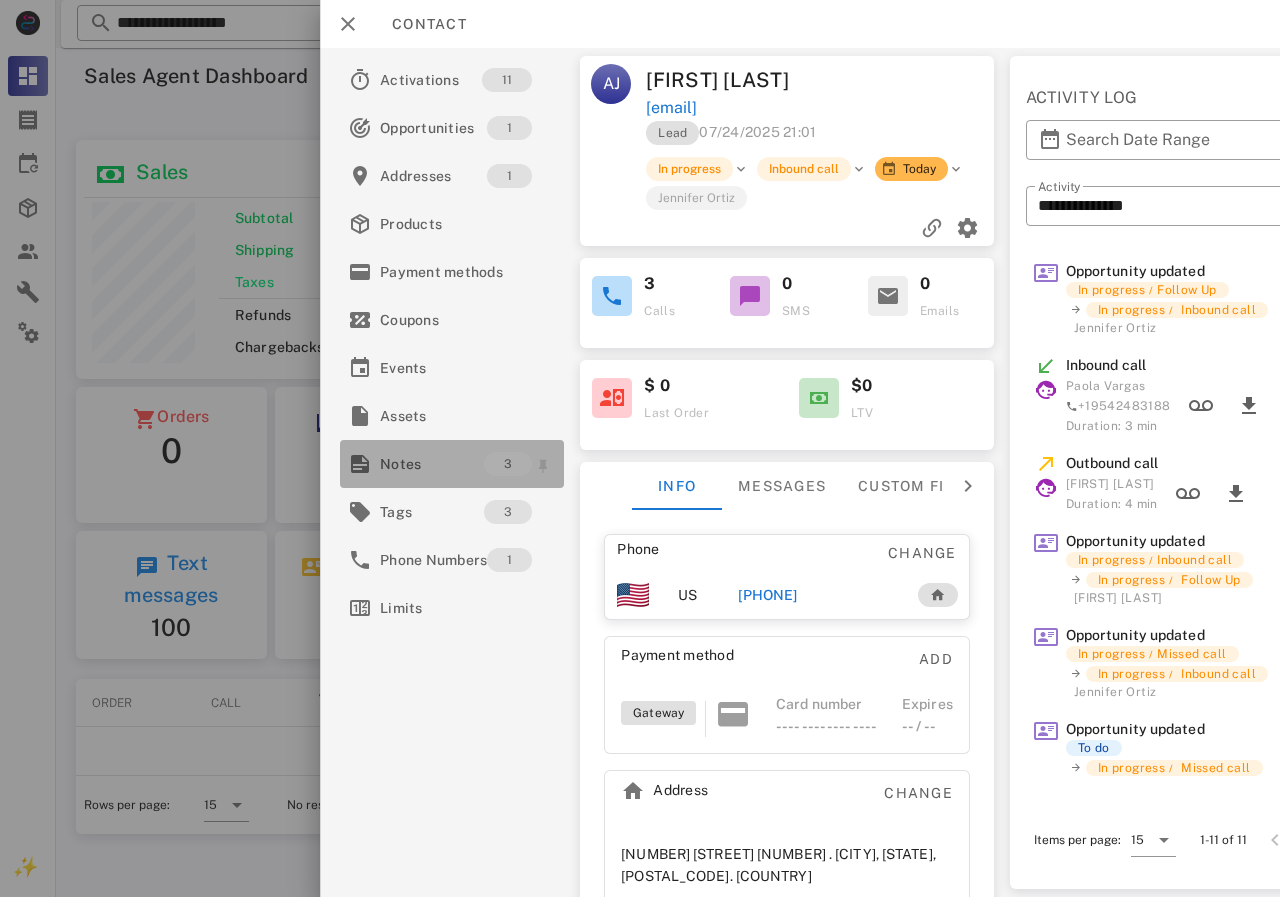 click on "Notes" at bounding box center (432, 464) 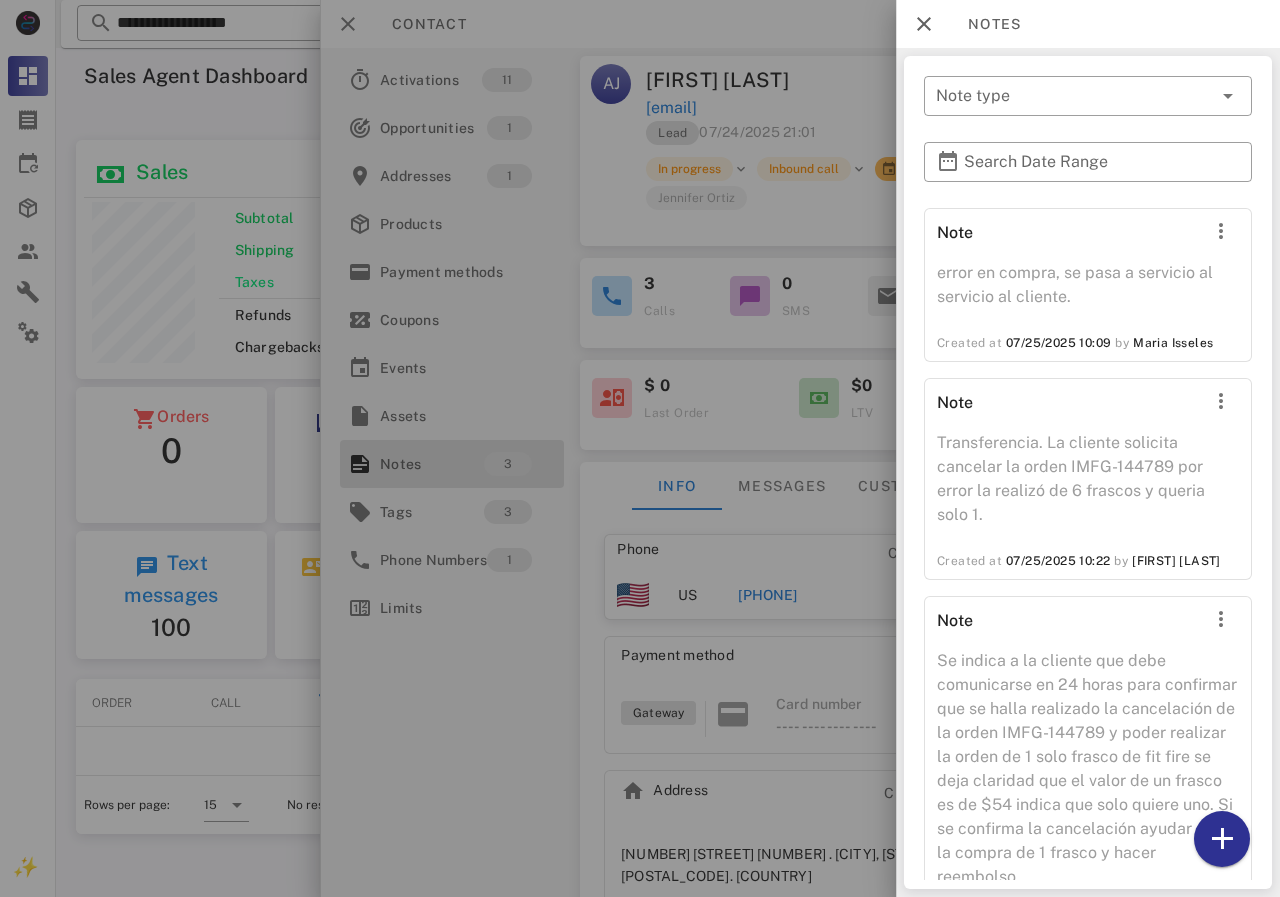 scroll, scrollTop: 90, scrollLeft: 0, axis: vertical 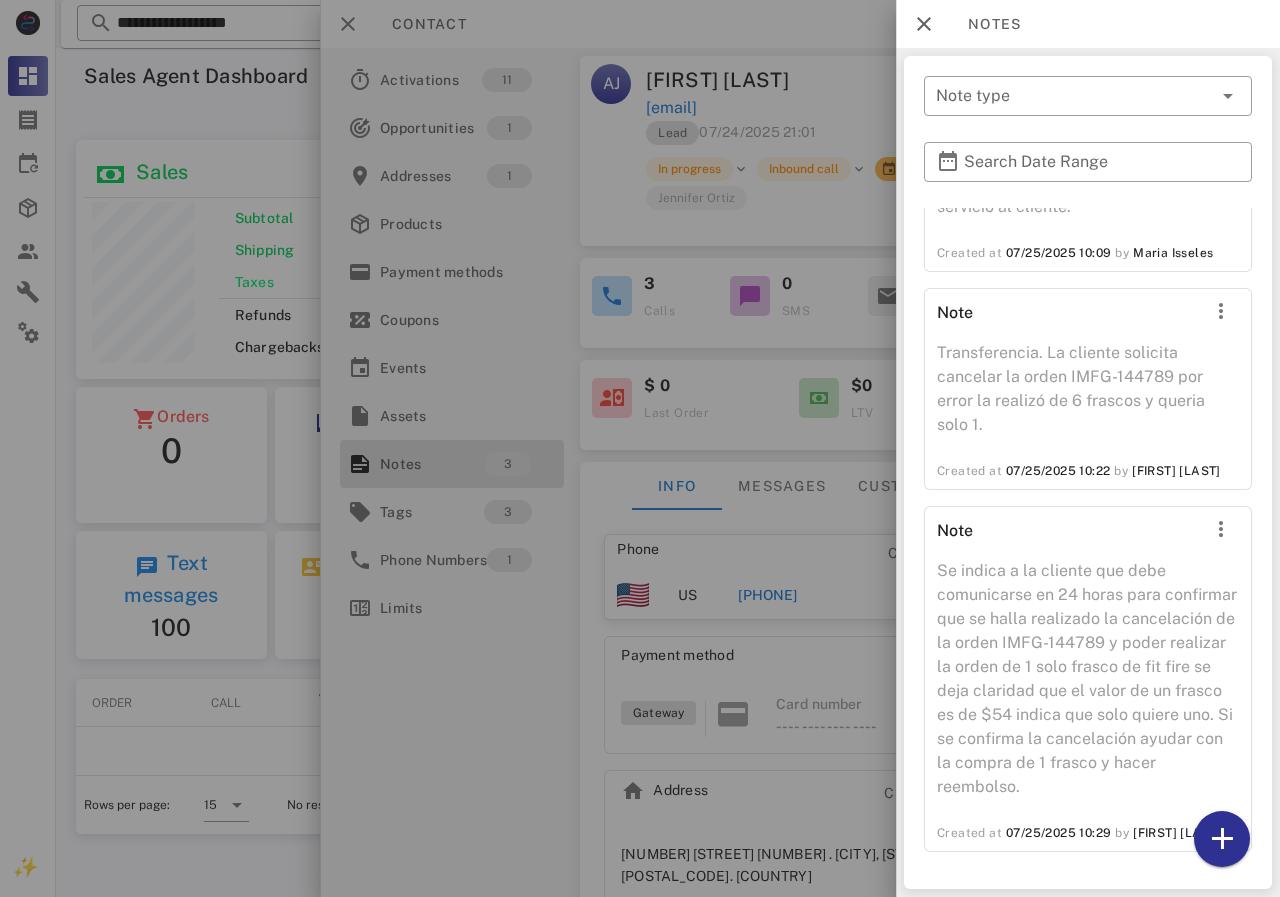 click at bounding box center (640, 448) 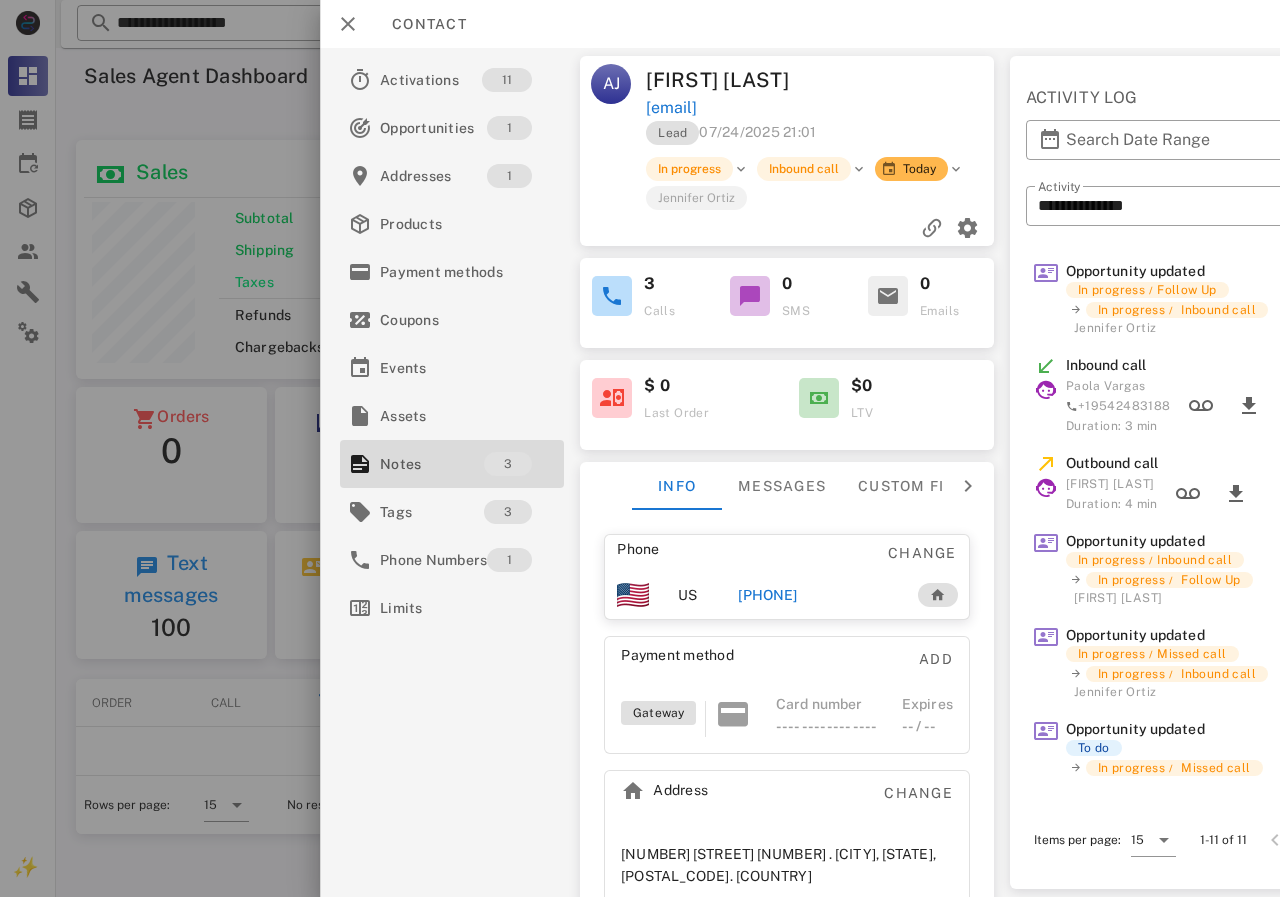 click on "[PHONE]" at bounding box center (767, 595) 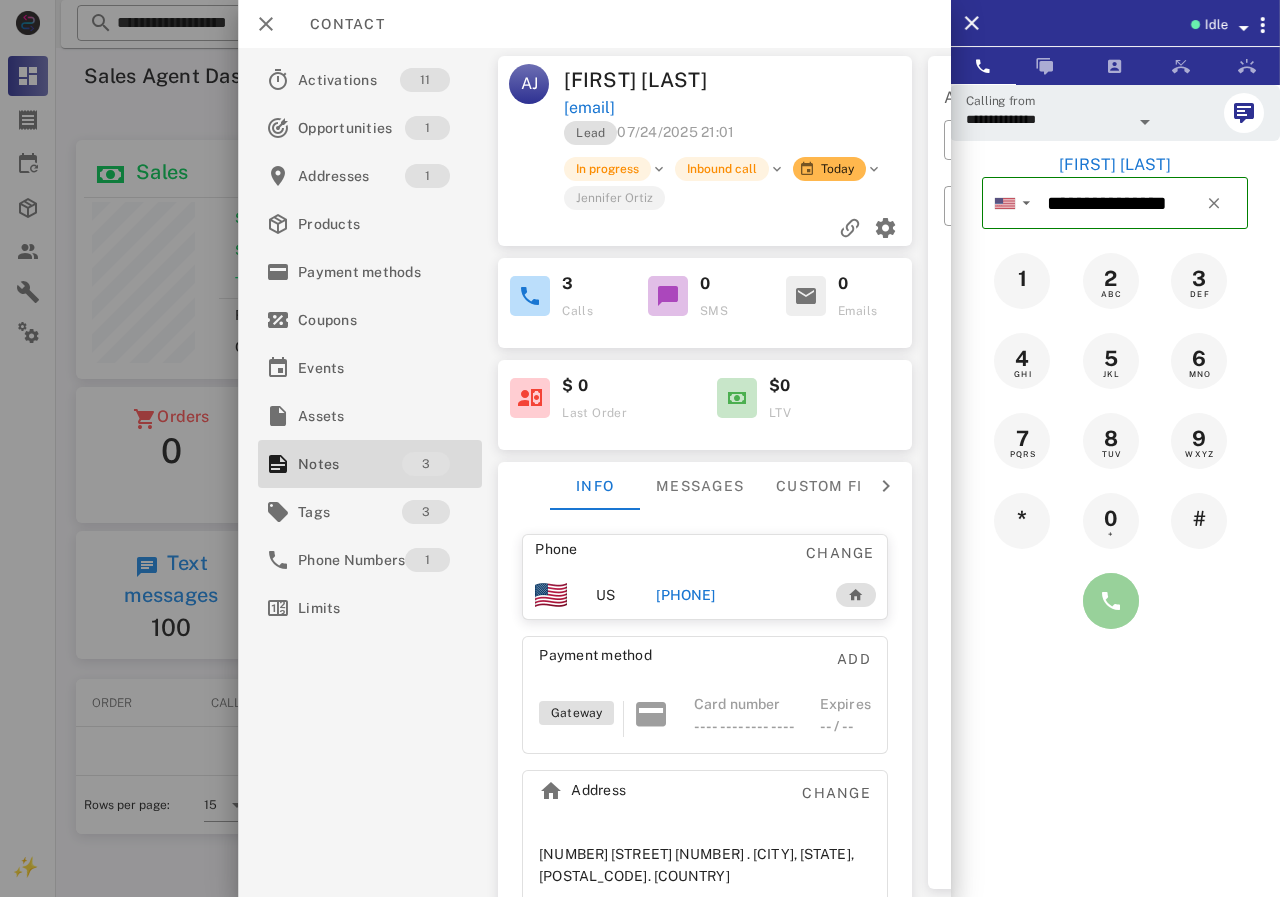 click at bounding box center [1111, 601] 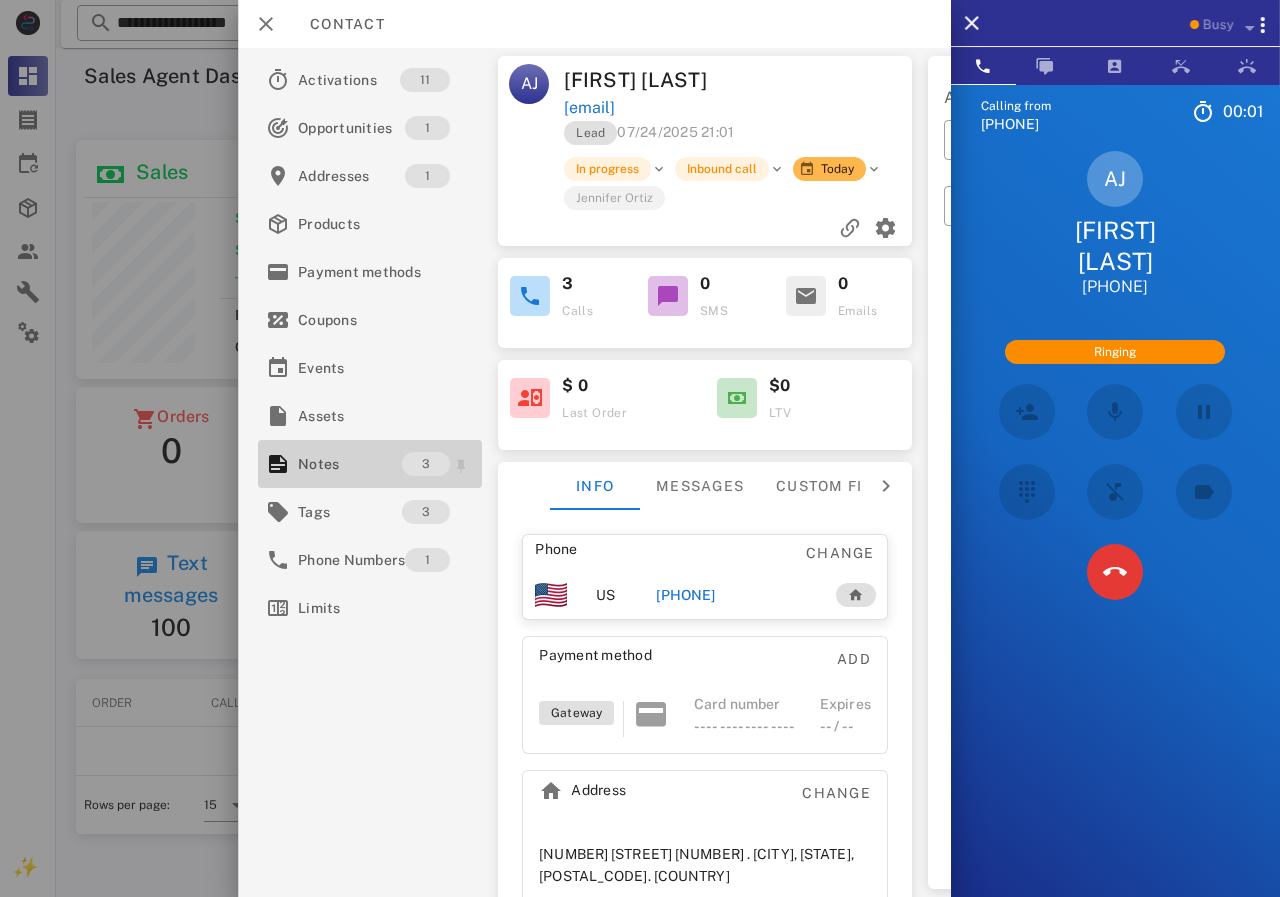click on "Notes" at bounding box center (350, 464) 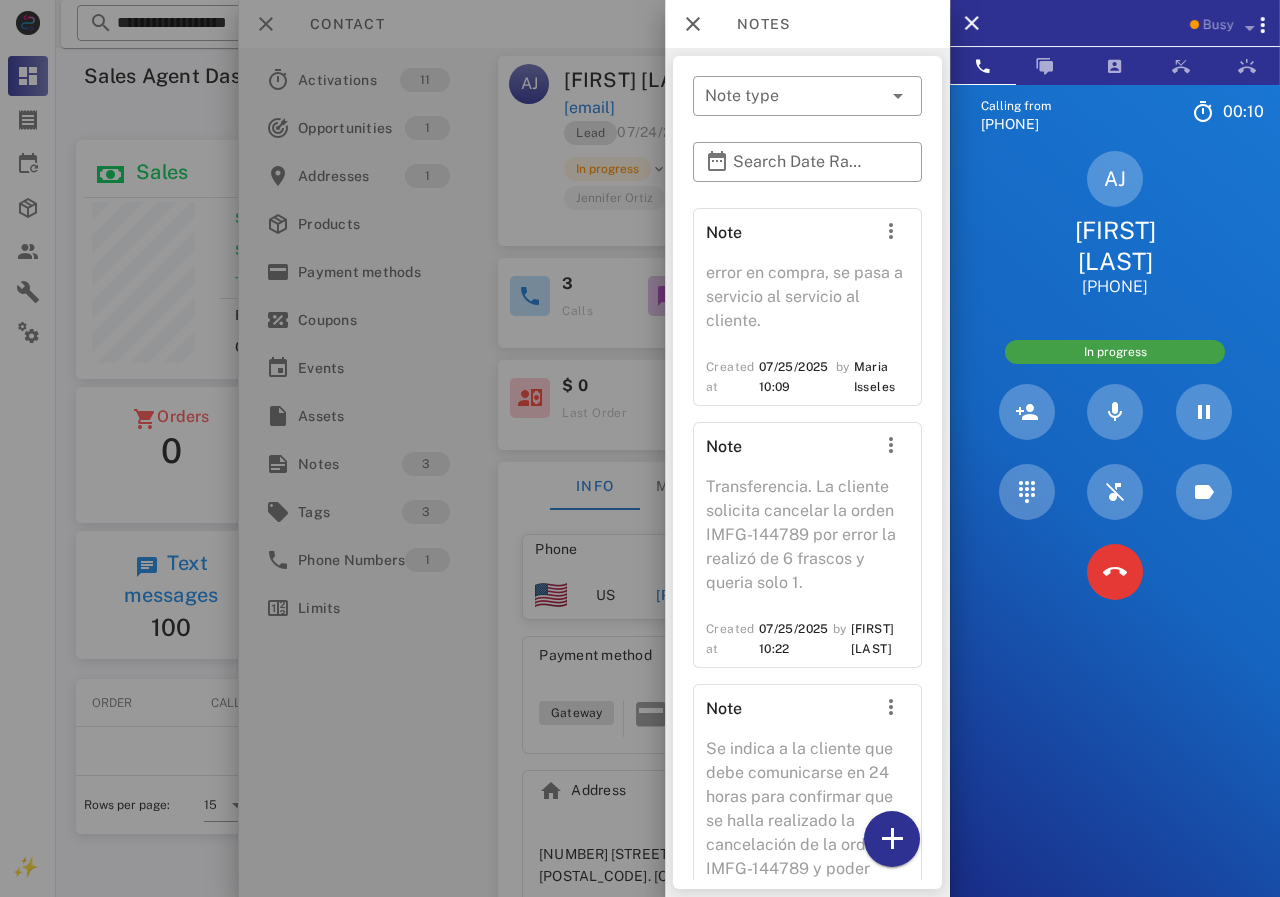 scroll, scrollTop: 318, scrollLeft: 0, axis: vertical 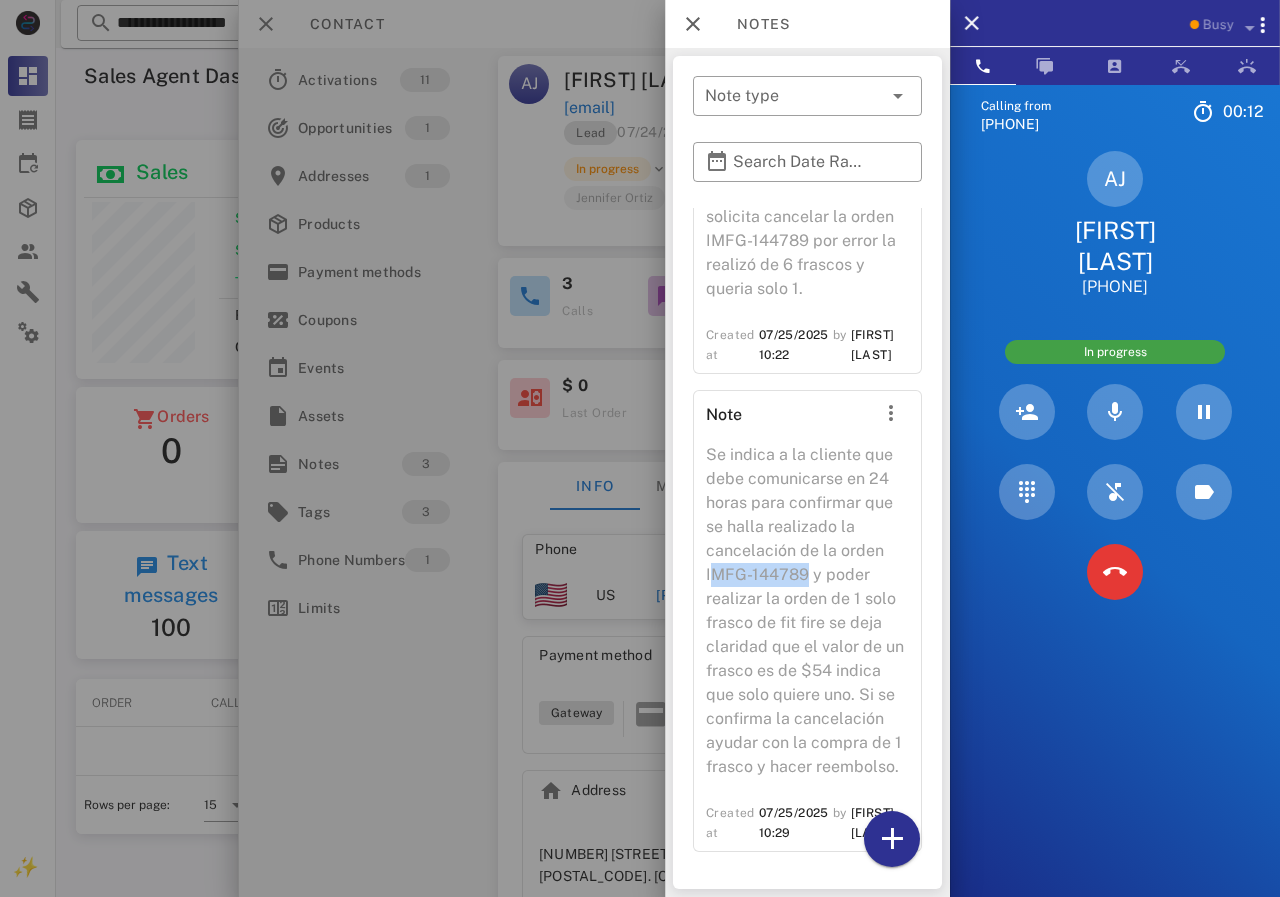 drag, startPoint x: 803, startPoint y: 550, endPoint x: 710, endPoint y: 543, distance: 93.26307 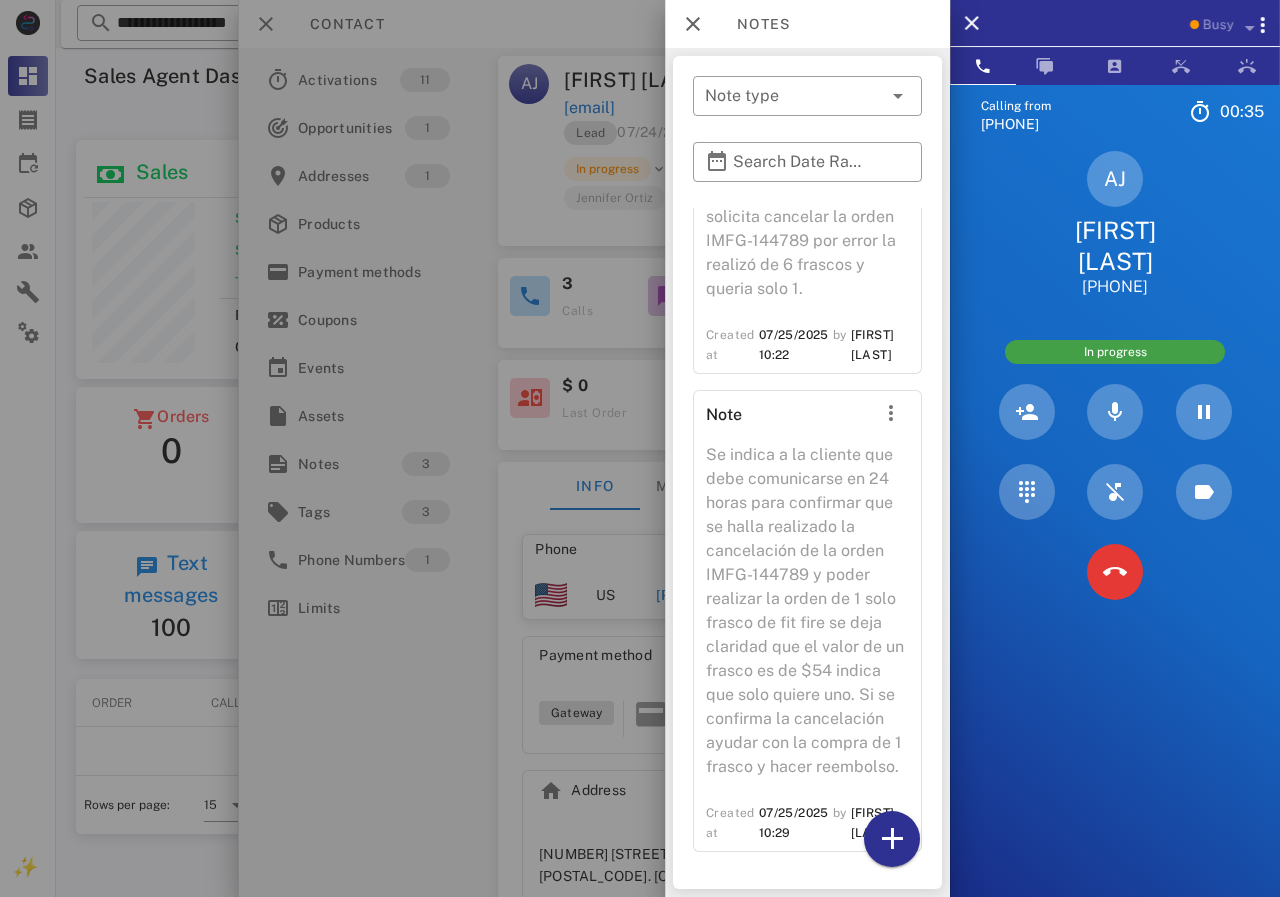 click on "Se indica a la cliente que debe comunicarse en 24 horas para confirmar que se halla realizado la cancelación de la orden IMFG-144789 y poder realizar la orden de 1 solo frasco de fit fire se deja claridad que el valor de un frasco es de $54 indica que solo quiere uno.
Si se confirma la cancelación ayudar con la compra de 1 frasco y hacer reembolso." at bounding box center [807, 617] 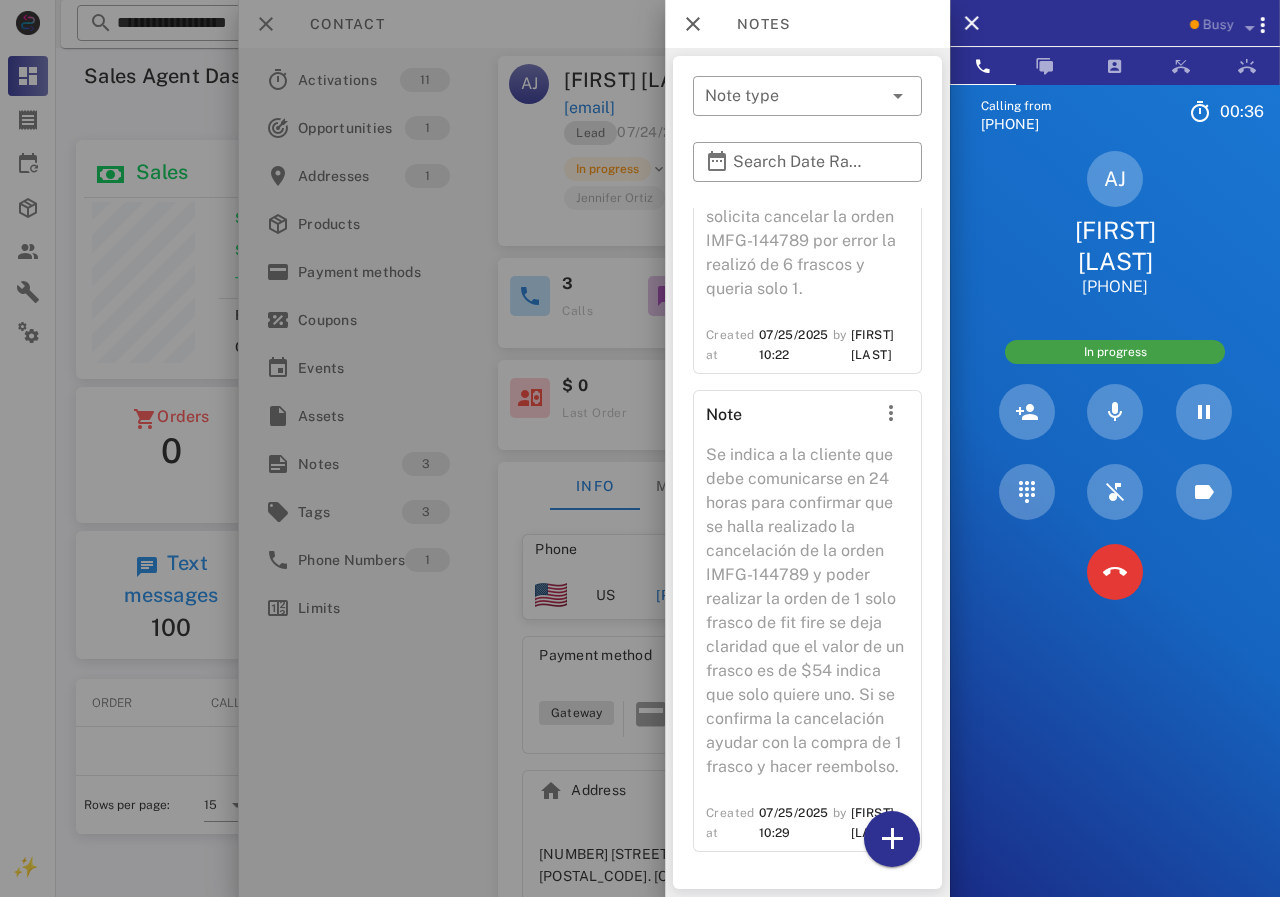 click at bounding box center [640, 448] 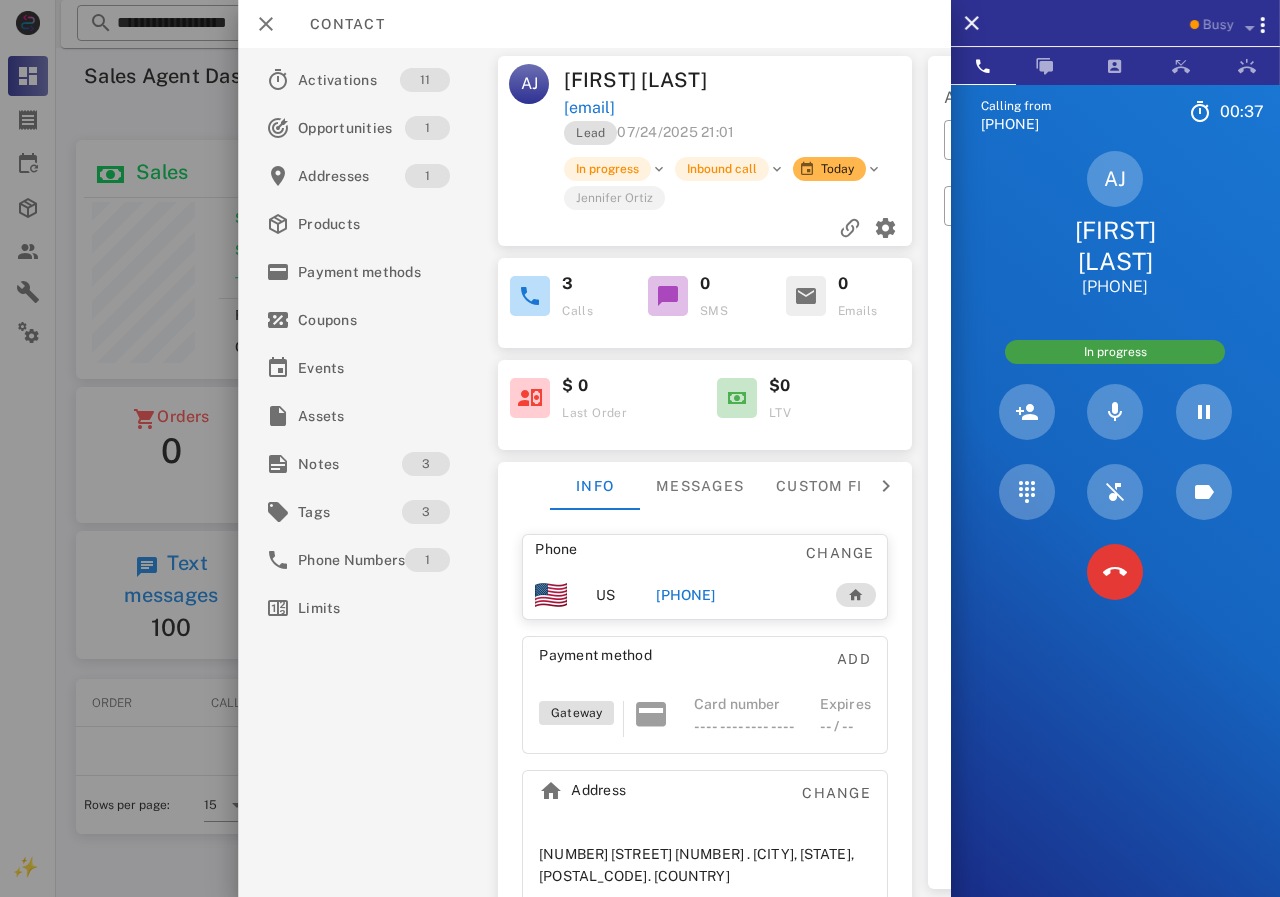 drag, startPoint x: 735, startPoint y: 116, endPoint x: 563, endPoint y: 113, distance: 172.02615 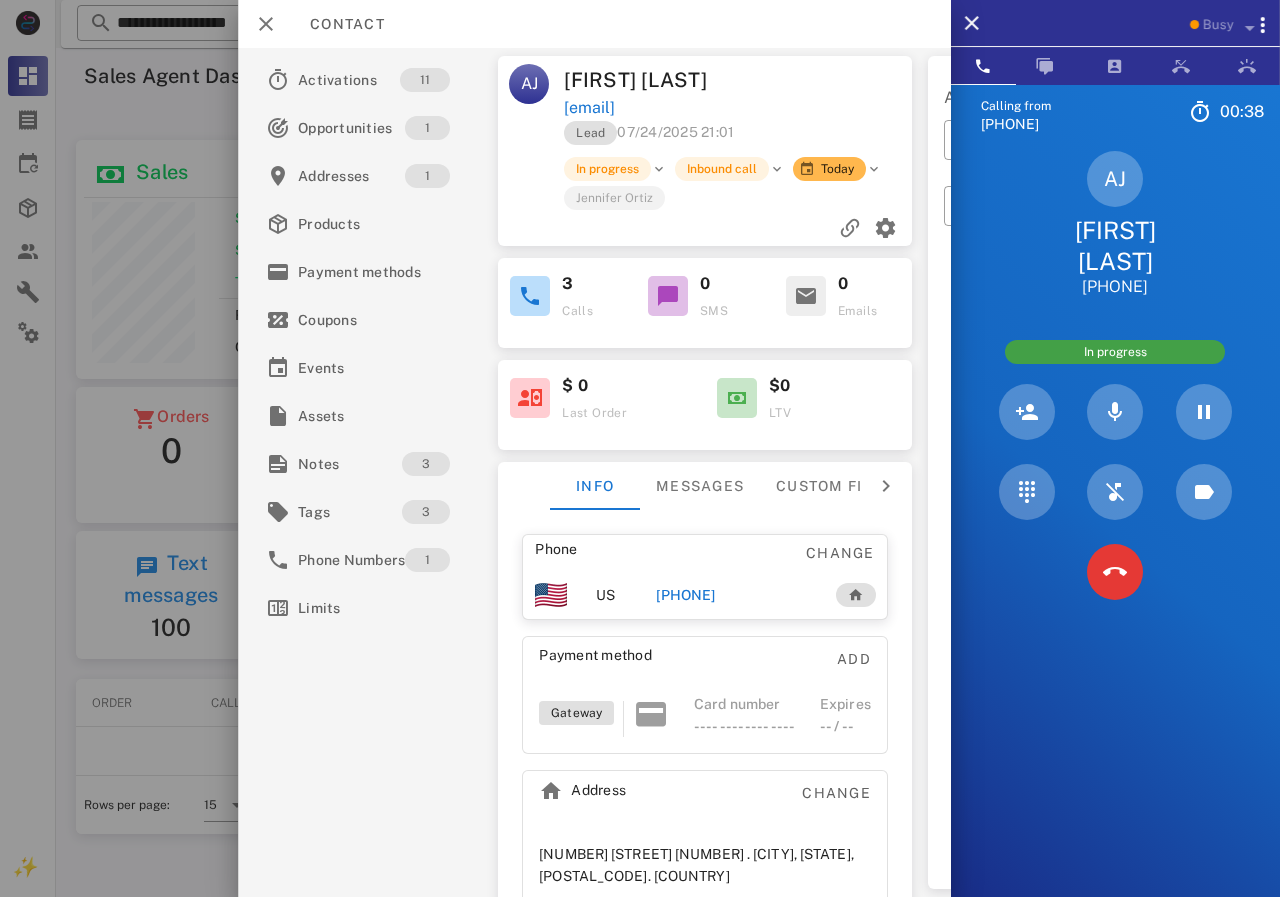 click on "Lead   [DATE] [TIME]" at bounding box center (739, 138) 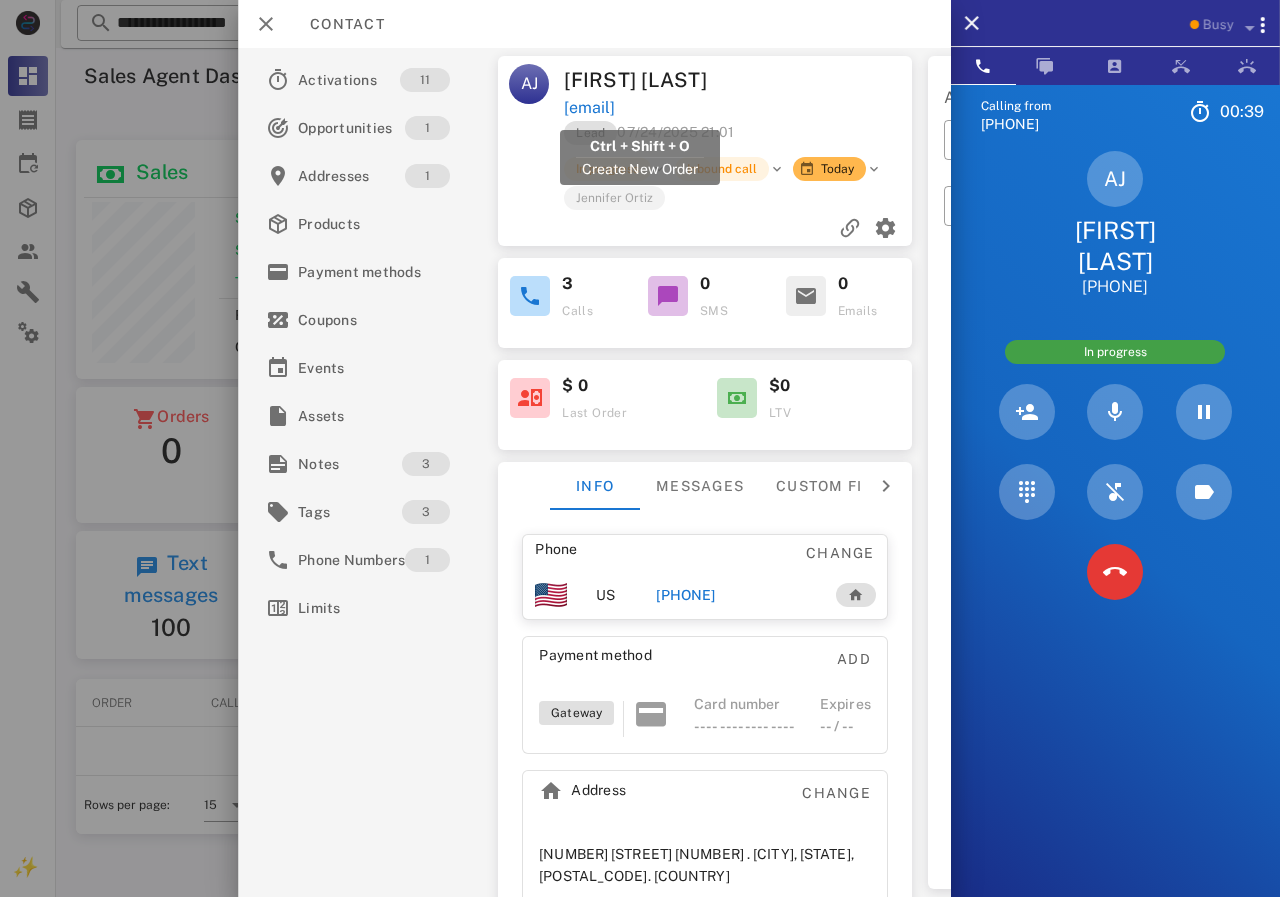 drag, startPoint x: 728, startPoint y: 117, endPoint x: 565, endPoint y: 113, distance: 163.04907 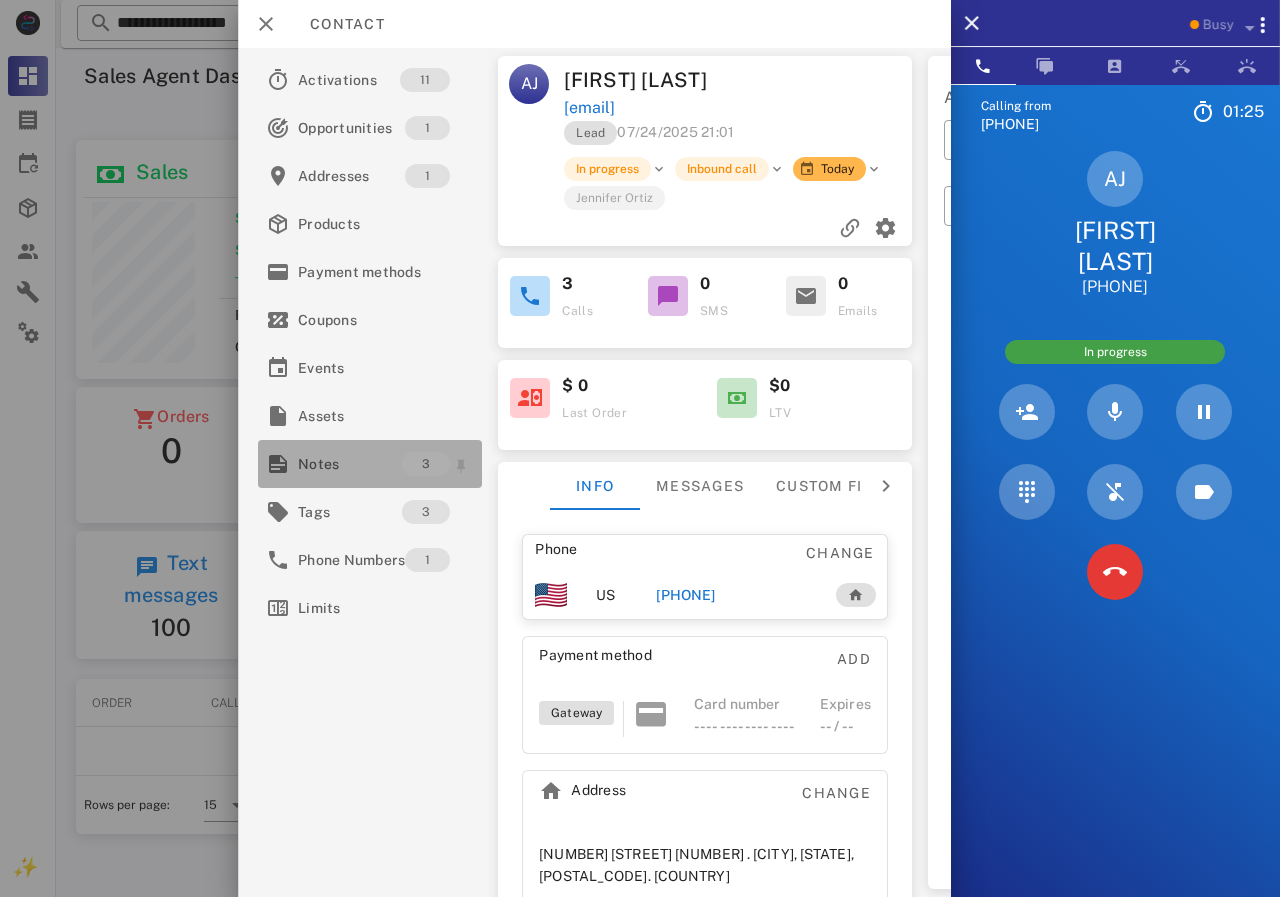 click on "Notes" at bounding box center [350, 464] 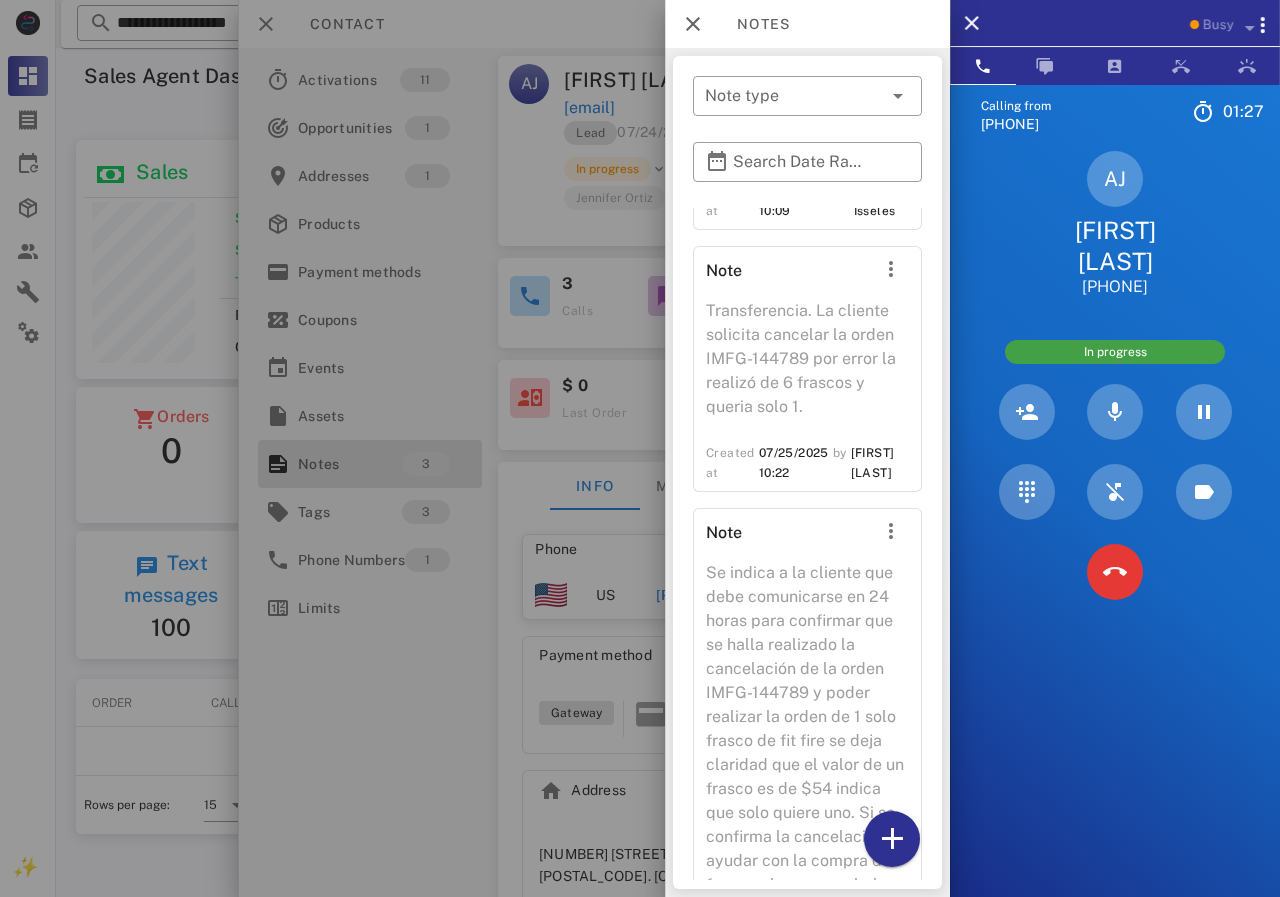scroll, scrollTop: 318, scrollLeft: 0, axis: vertical 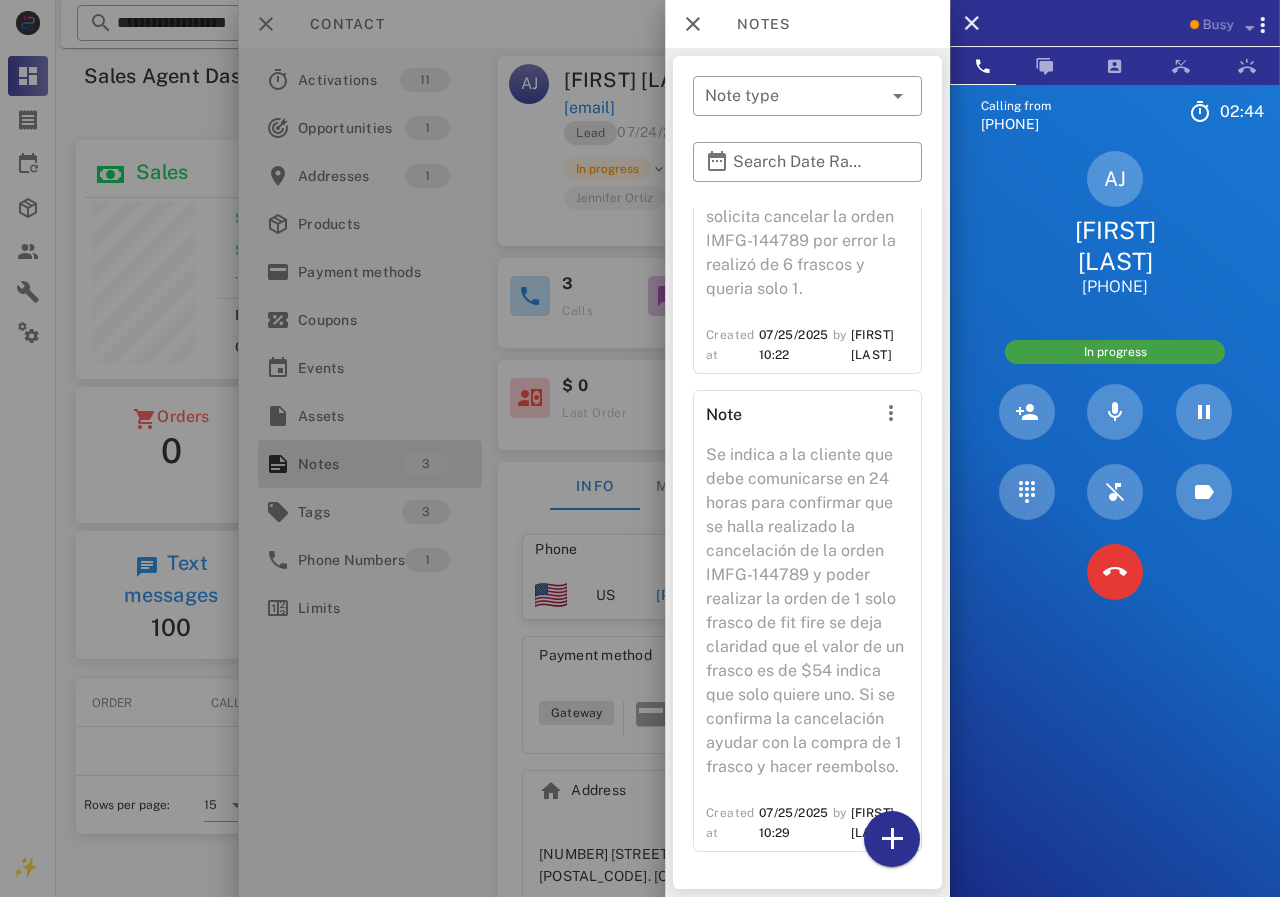 click at bounding box center (640, 448) 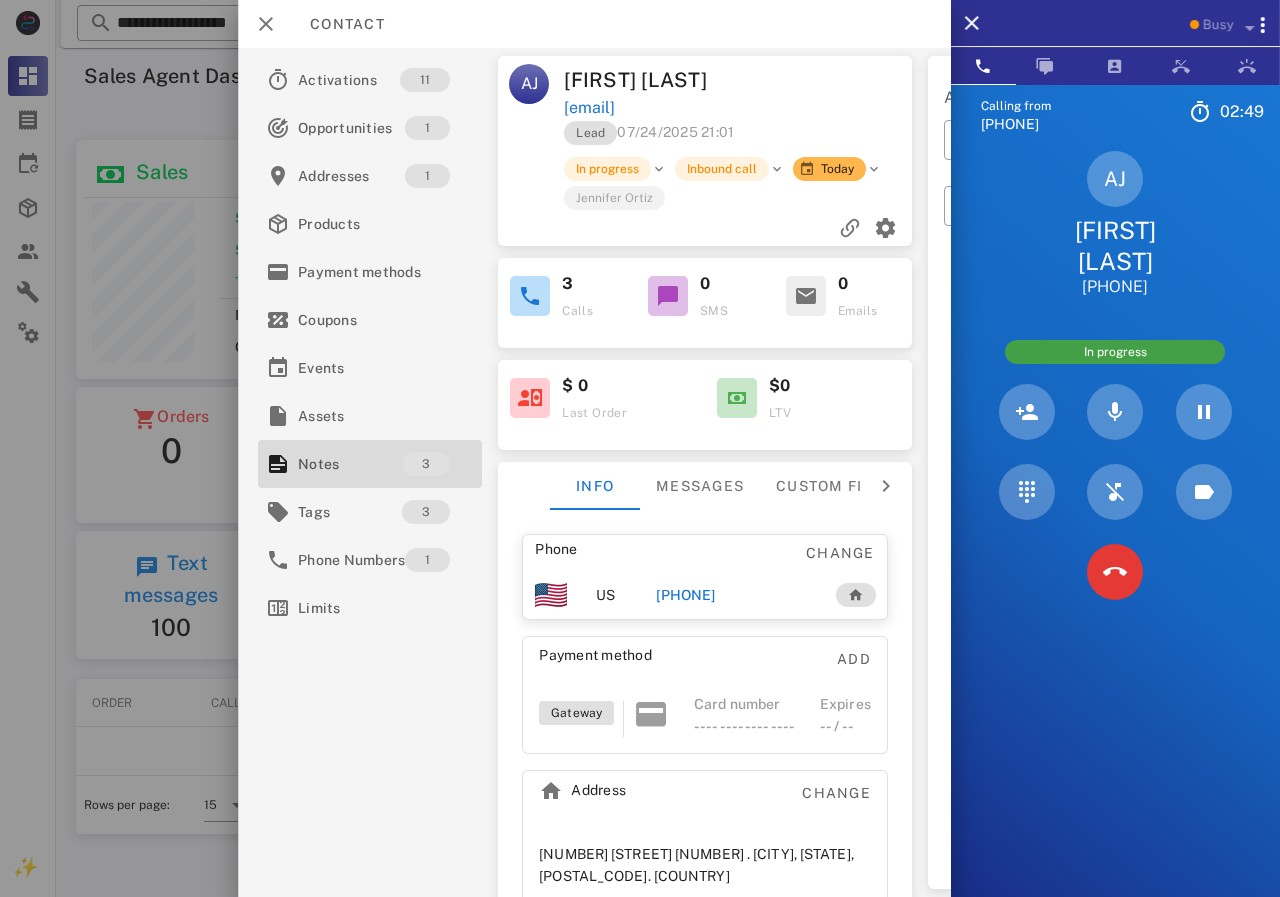 drag, startPoint x: 735, startPoint y: 111, endPoint x: 567, endPoint y: 121, distance: 168.29736 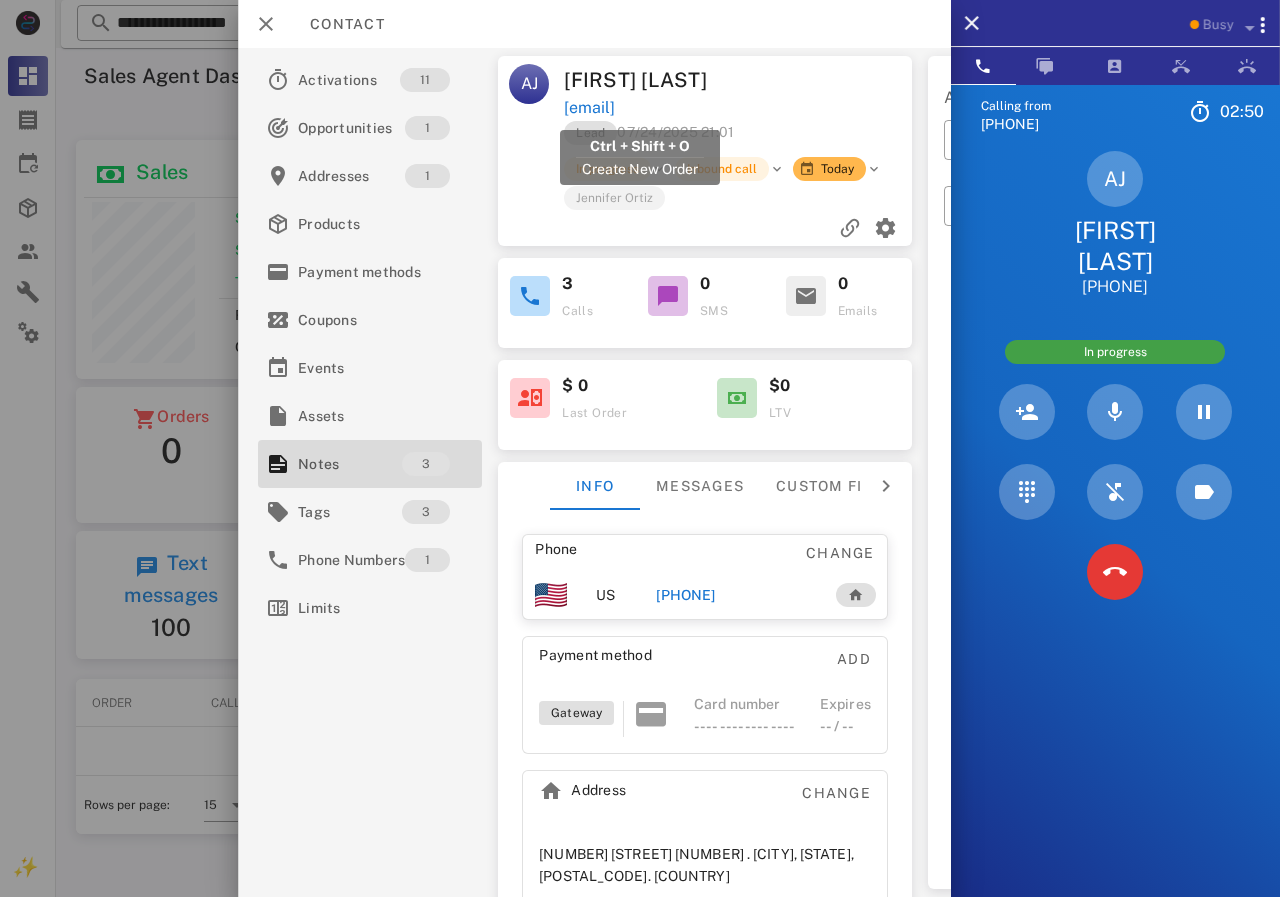 click on "[EMAIL]" at bounding box center [739, 108] 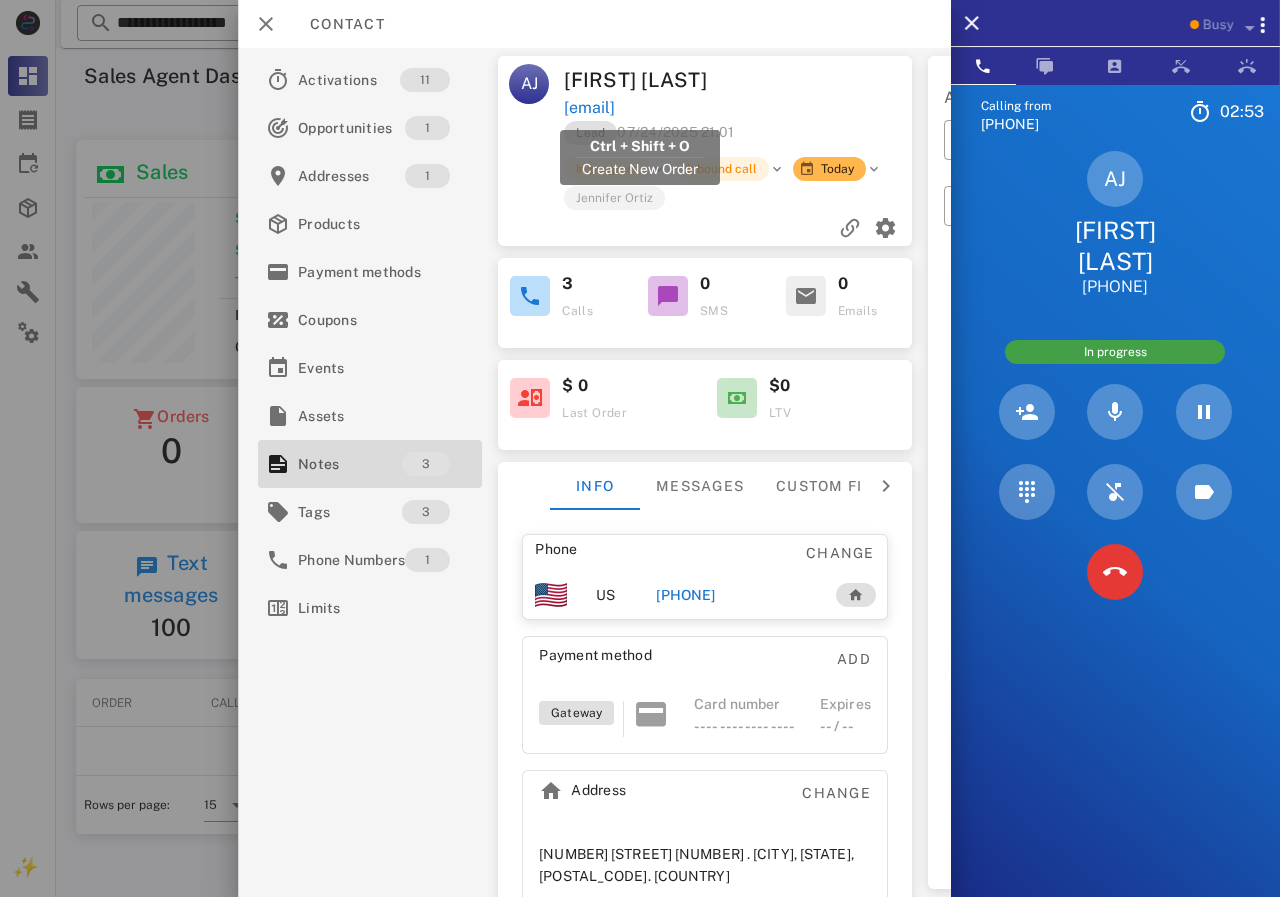 drag, startPoint x: 704, startPoint y: 110, endPoint x: 567, endPoint y: 109, distance: 137.00365 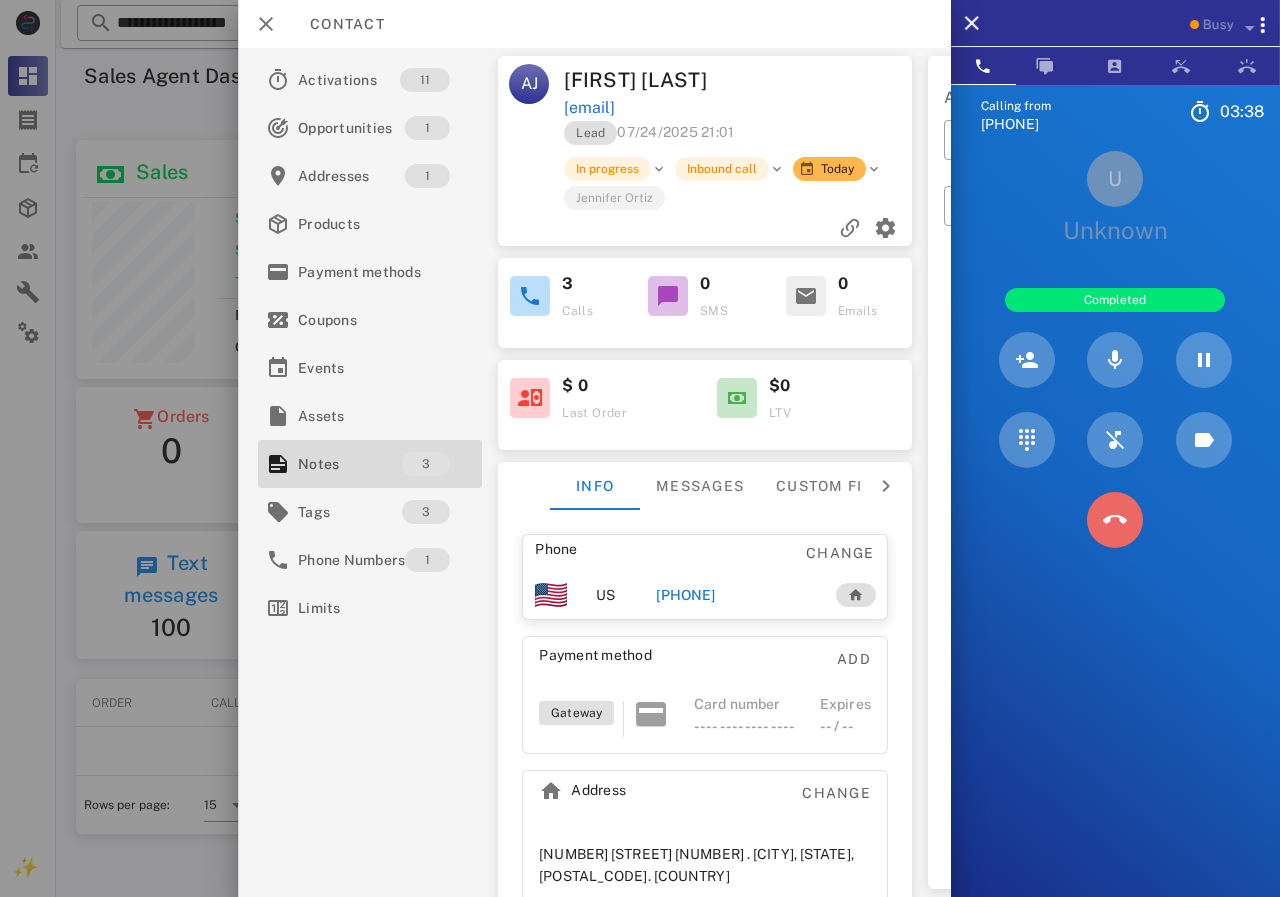click at bounding box center (1115, 520) 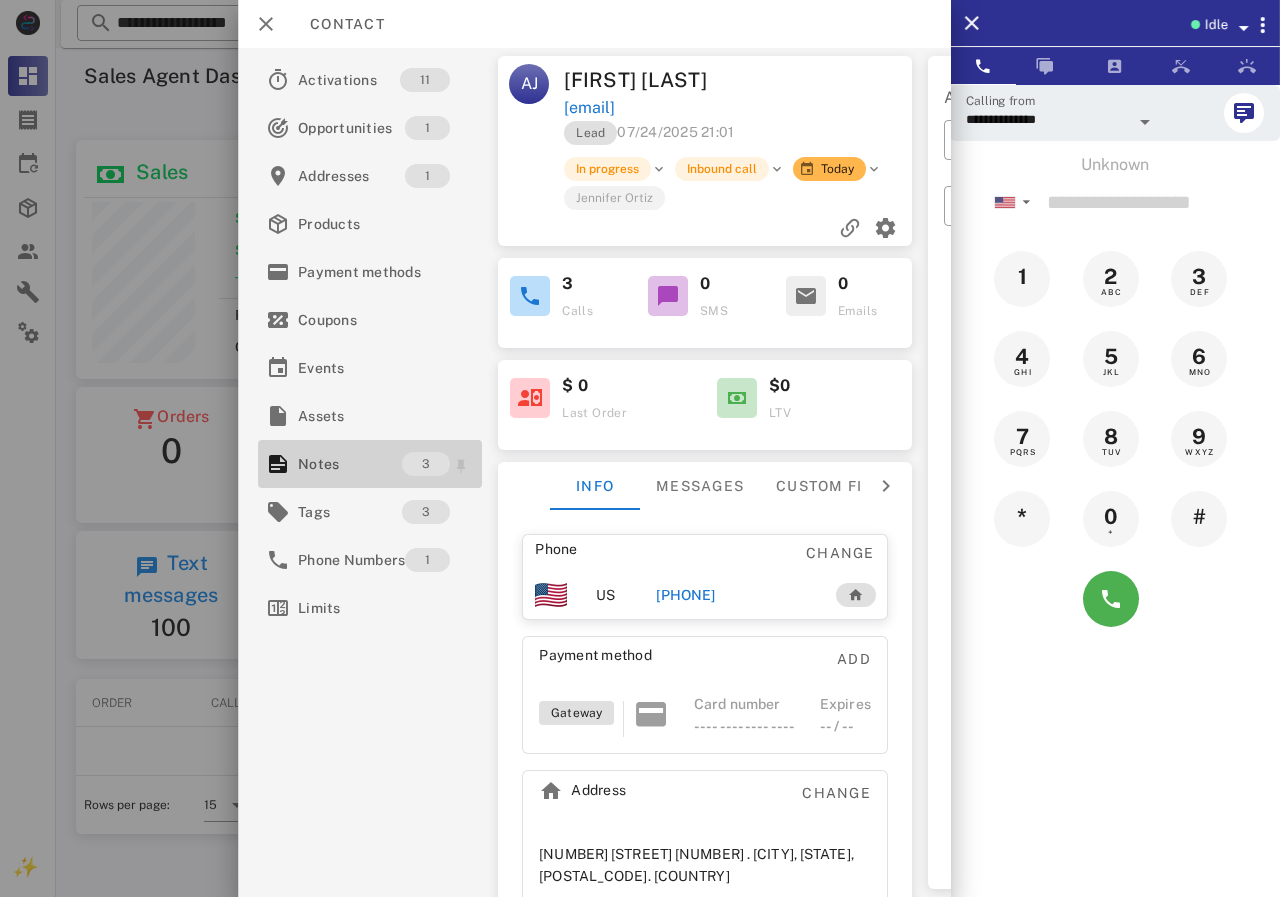 click on "Notes" at bounding box center (350, 464) 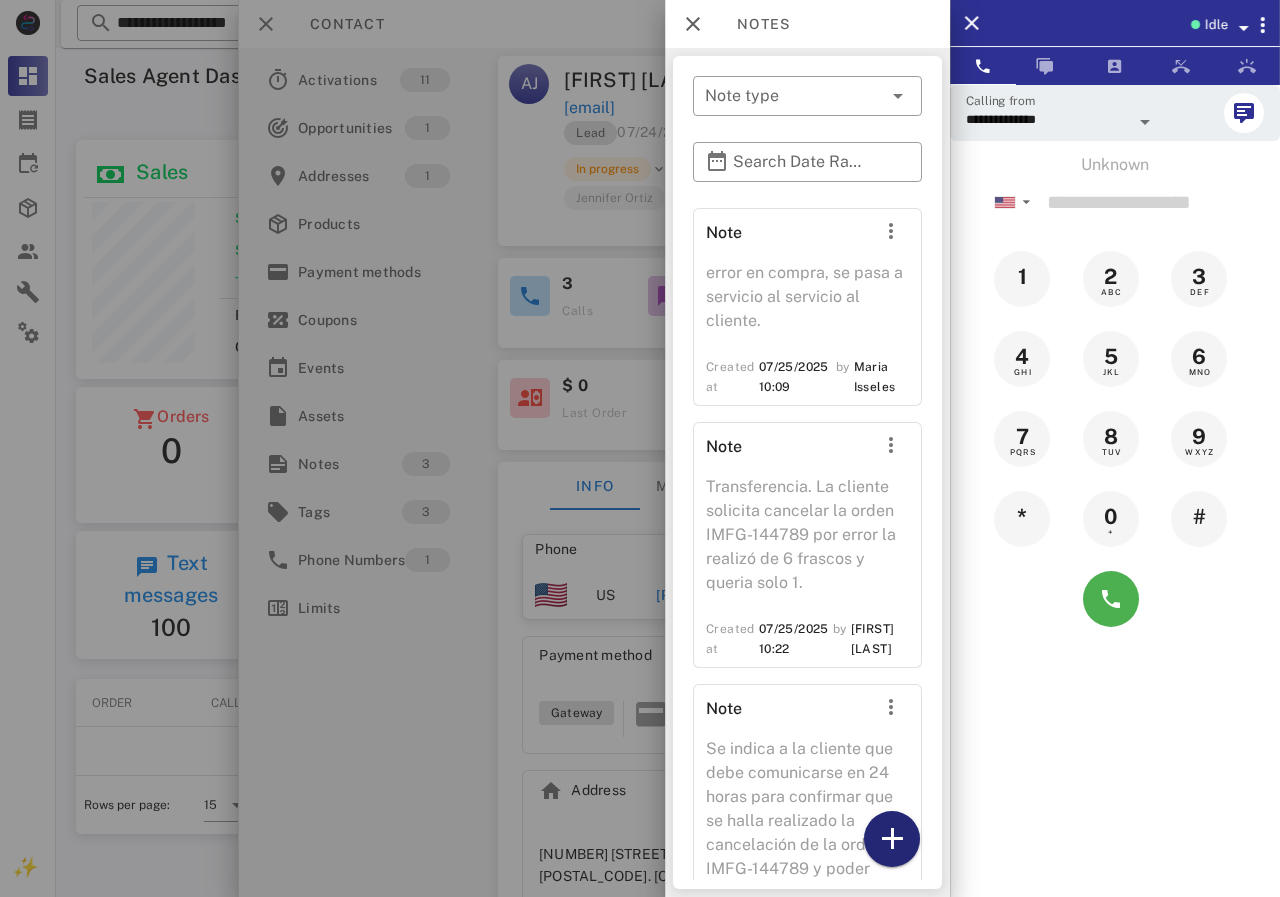 click at bounding box center [892, 839] 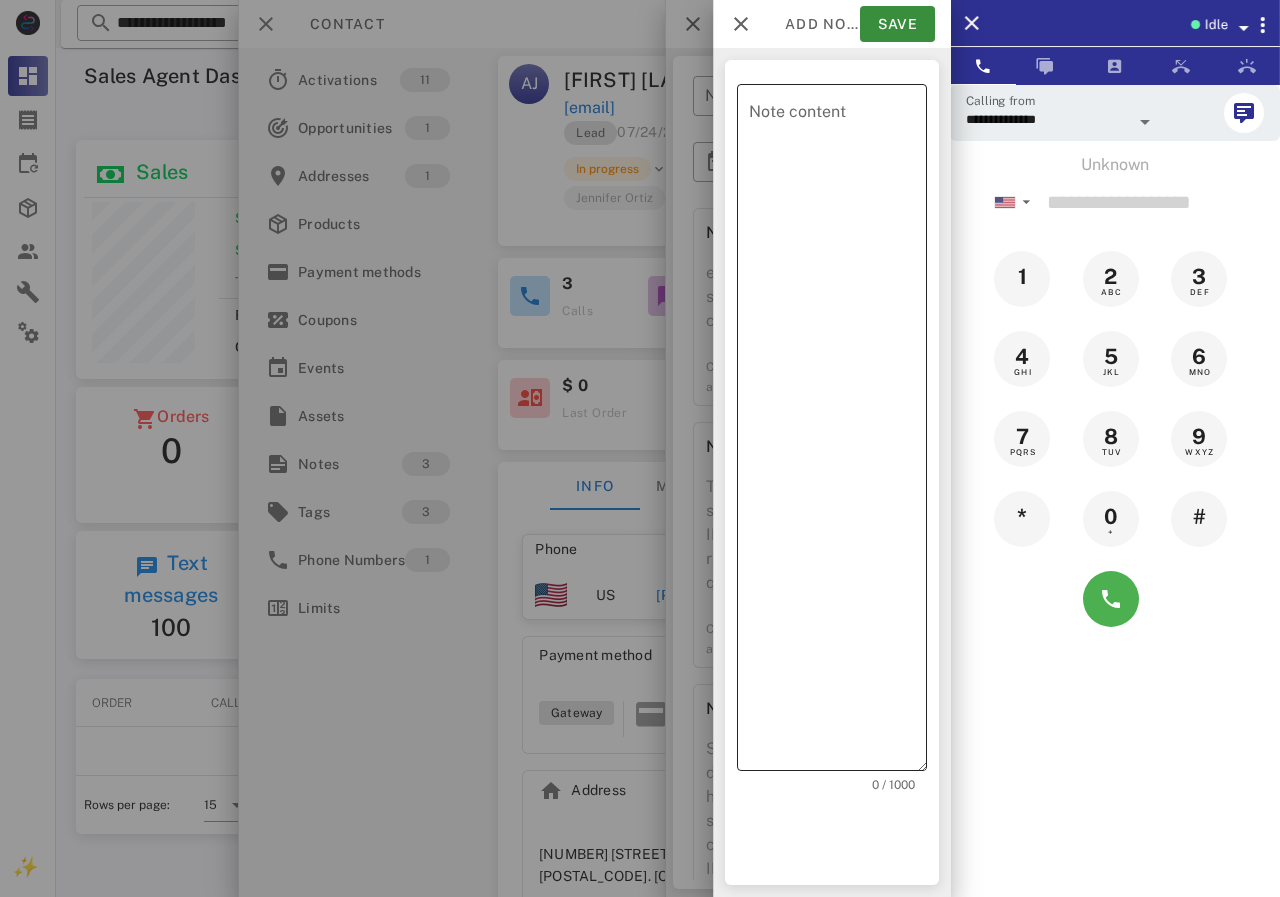 click on "Note content" at bounding box center (838, 432) 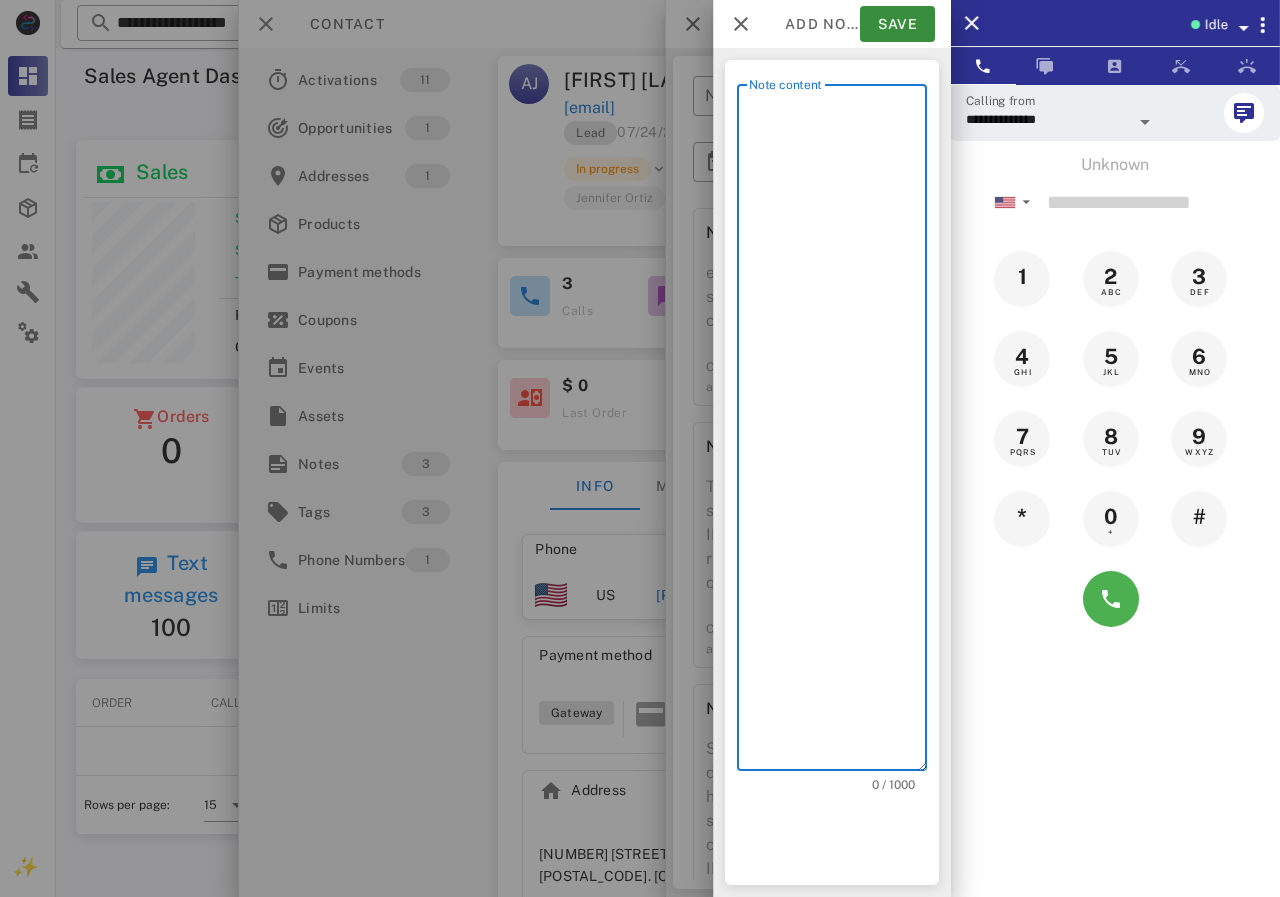 scroll, scrollTop: 240, scrollLeft: 390, axis: both 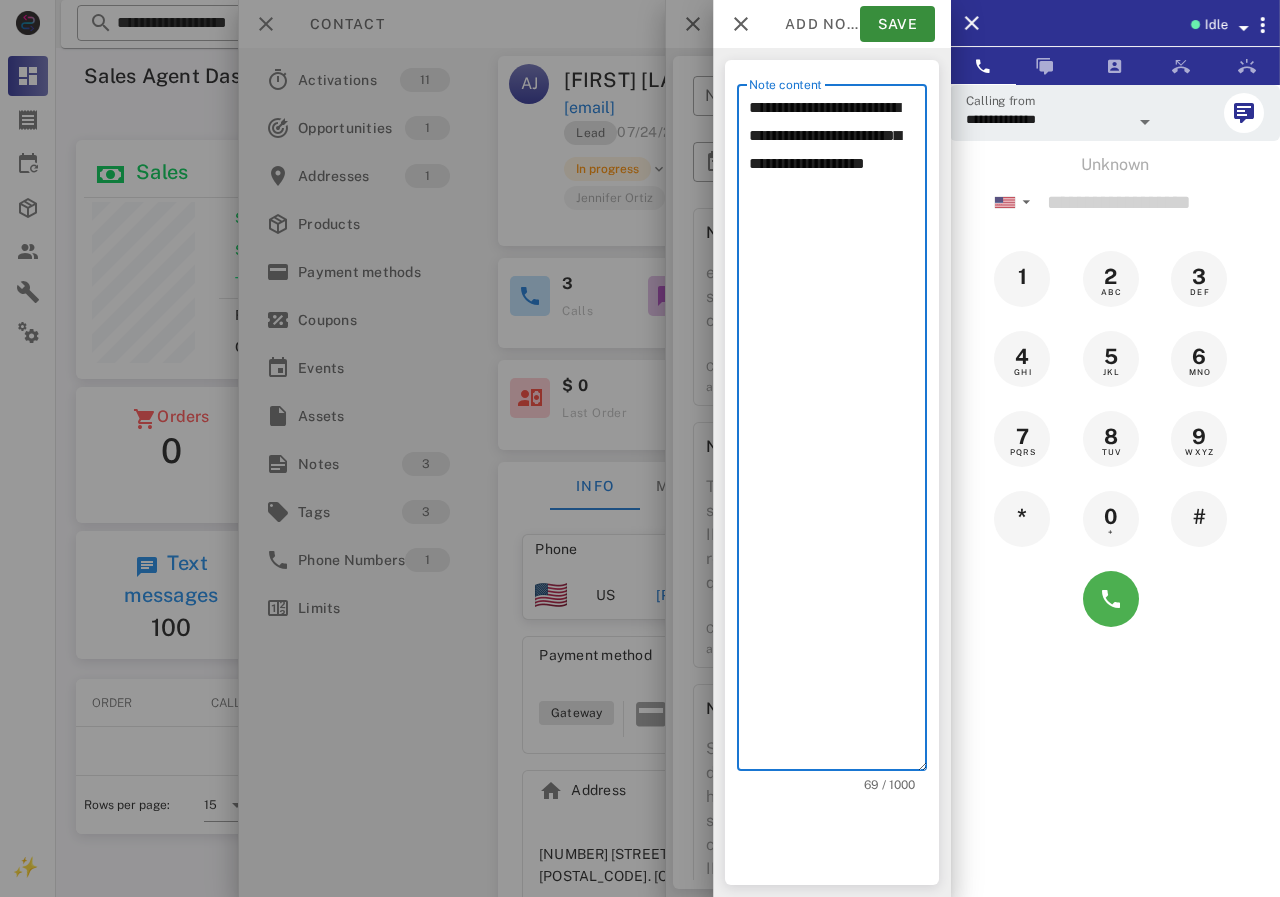 drag, startPoint x: 820, startPoint y: 198, endPoint x: 850, endPoint y: 197, distance: 30.016663 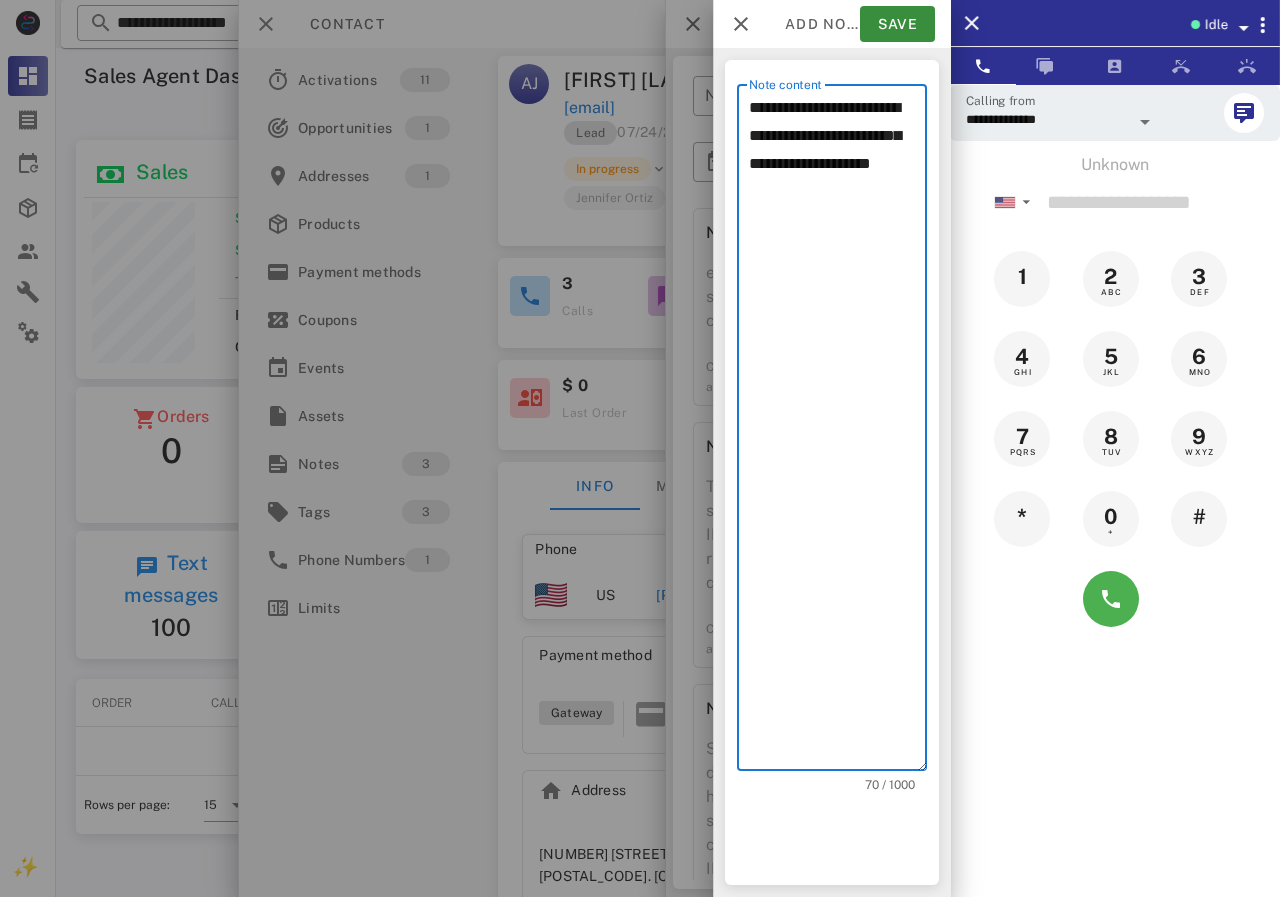 click on "**********" at bounding box center (838, 432) 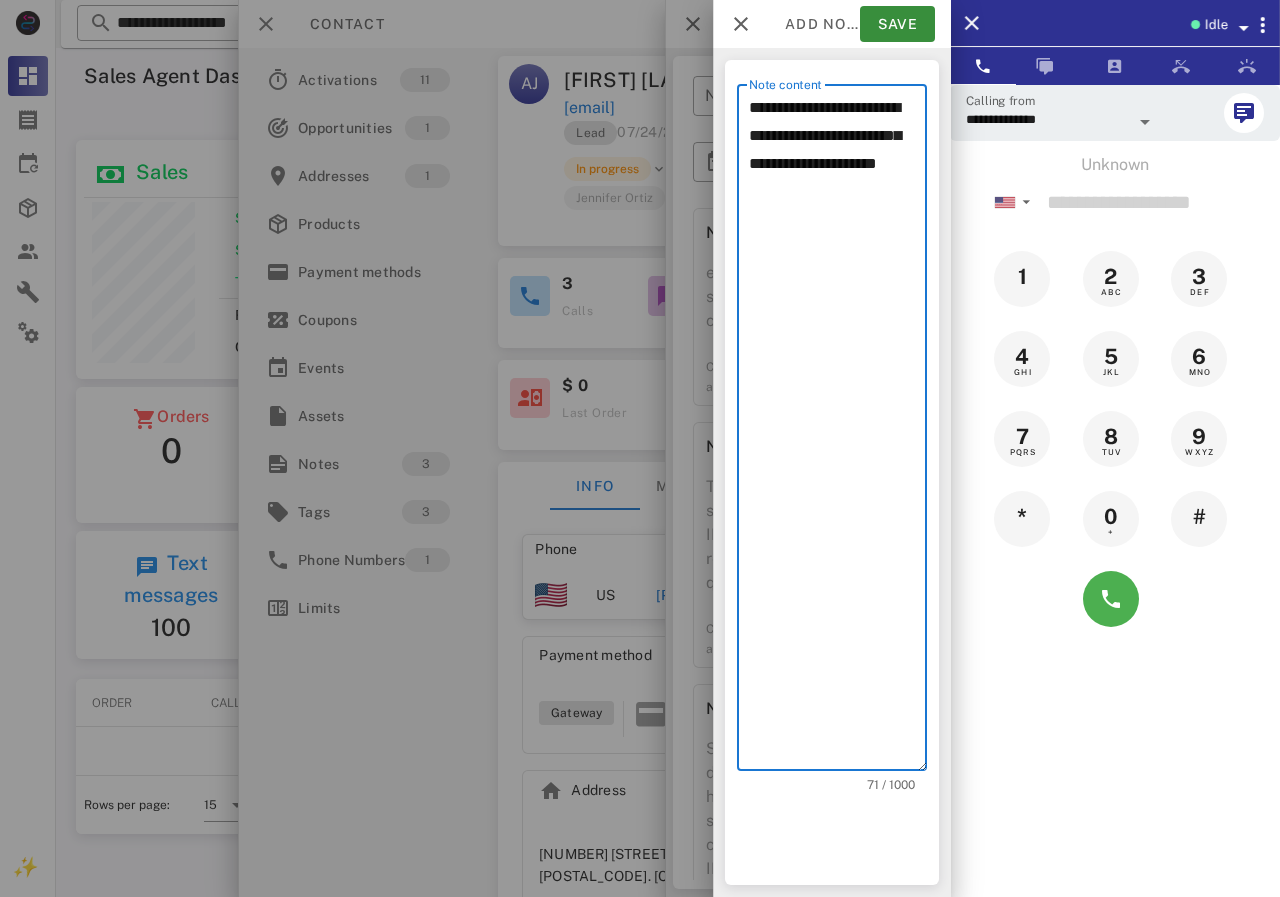 paste on "**********" 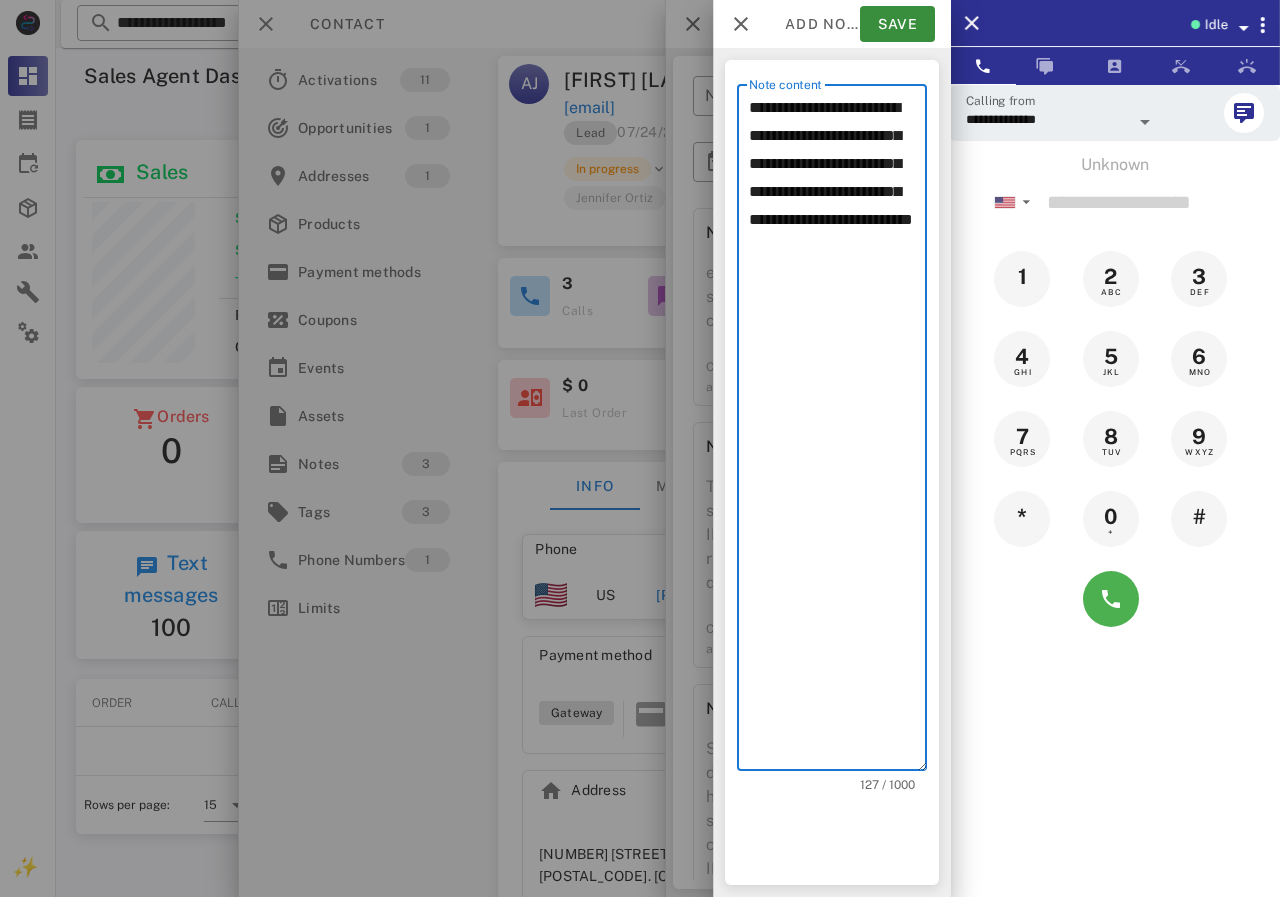 click on "**********" at bounding box center [838, 432] 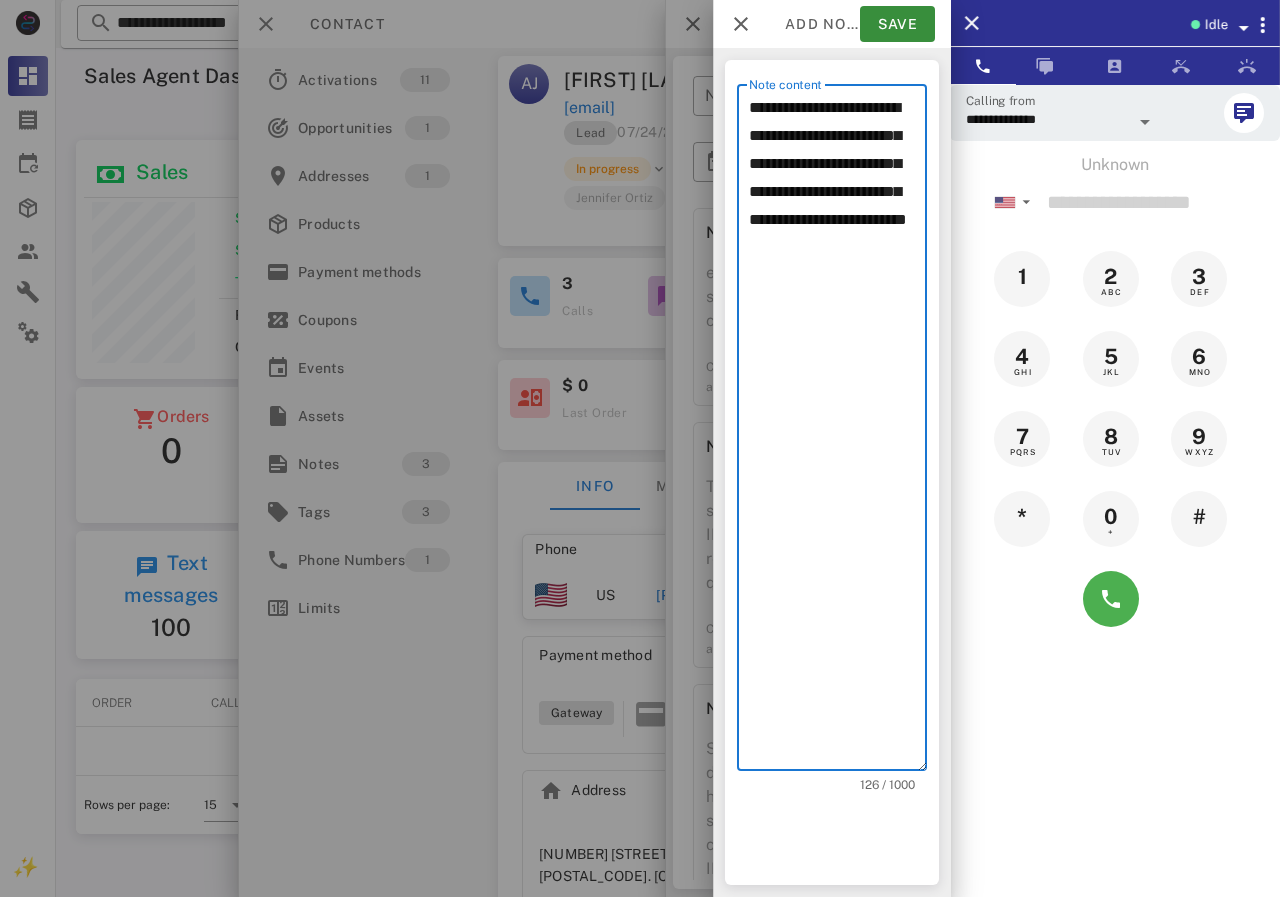 click on "**********" at bounding box center (838, 432) 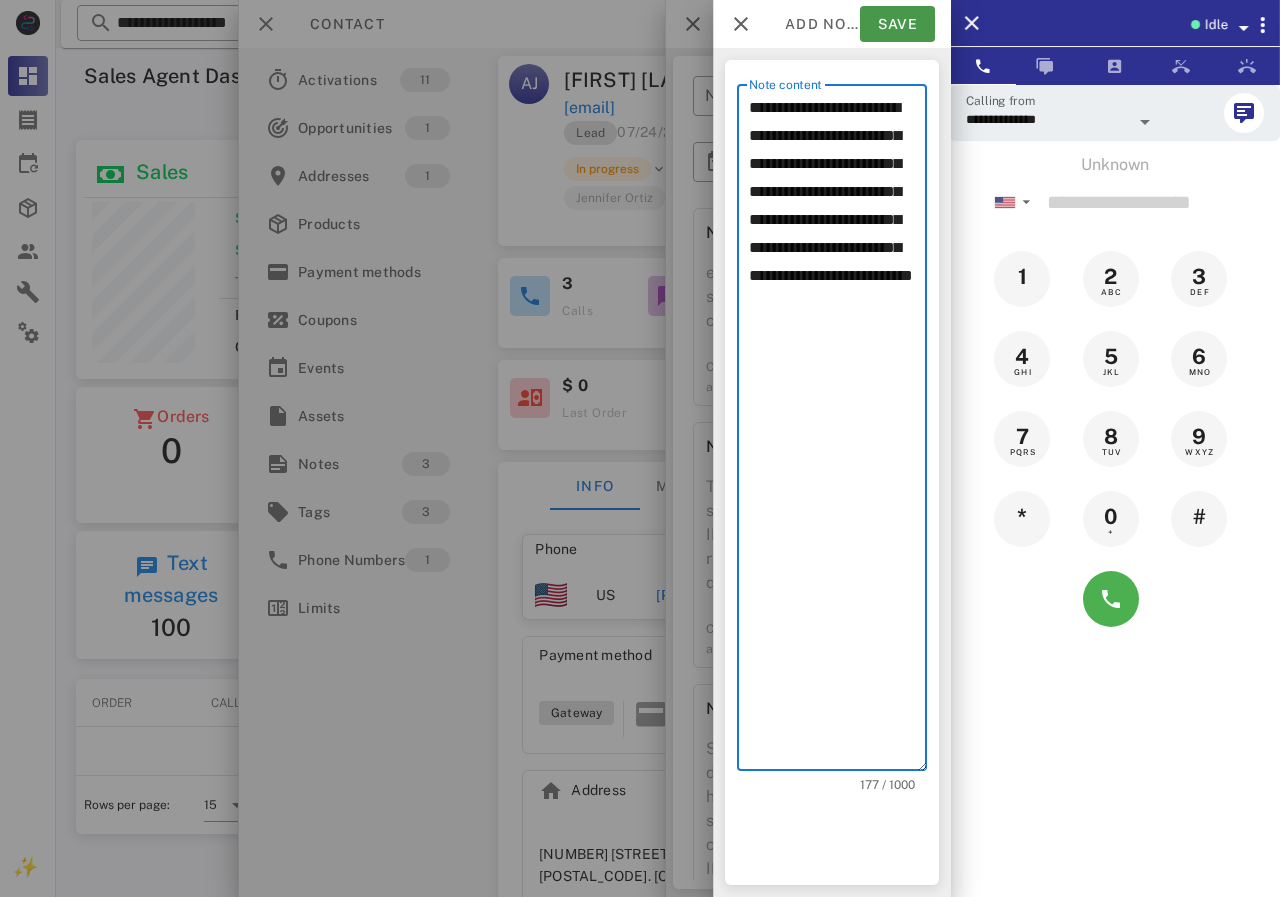 type on "**********" 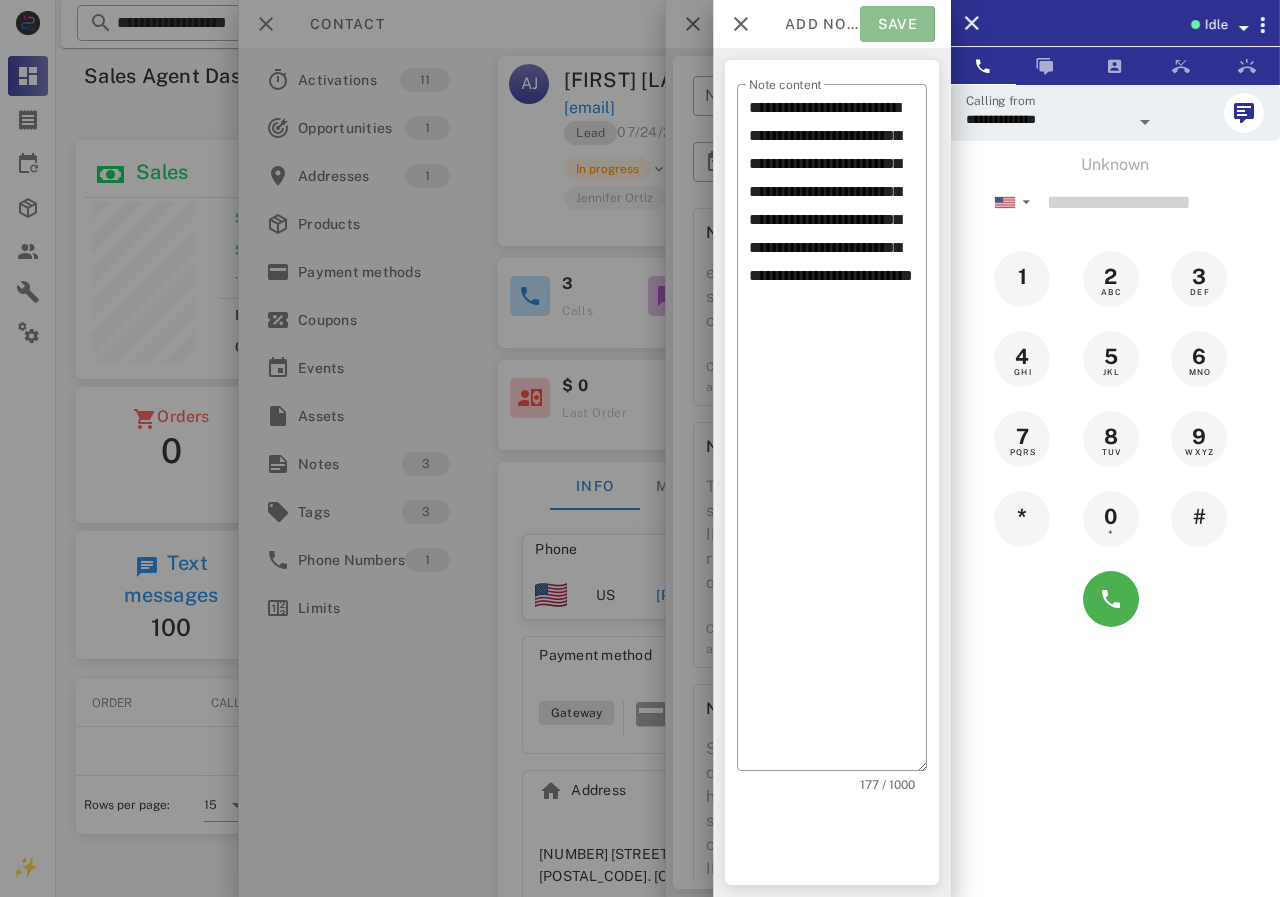 click on "Save" at bounding box center (897, 24) 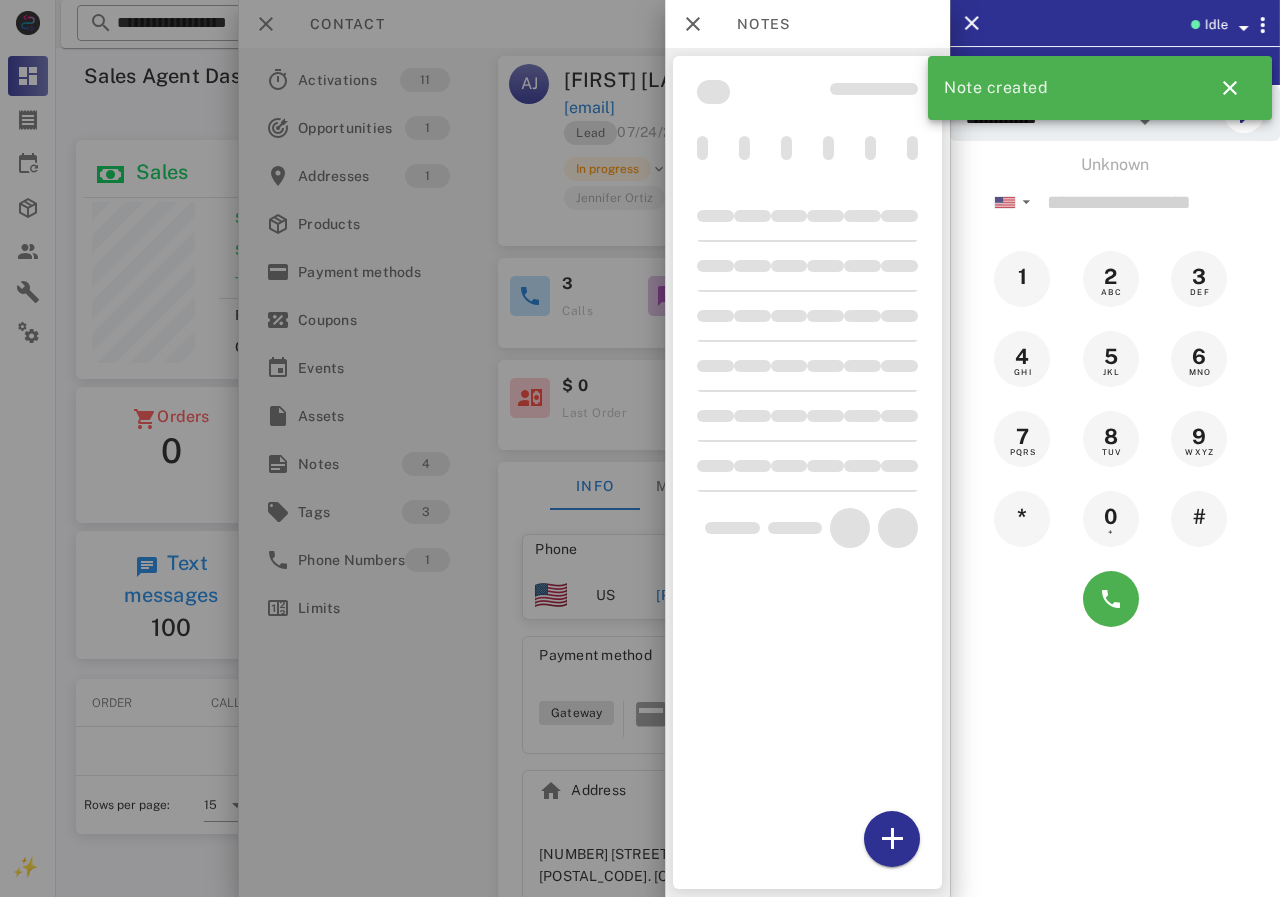 click at bounding box center [640, 448] 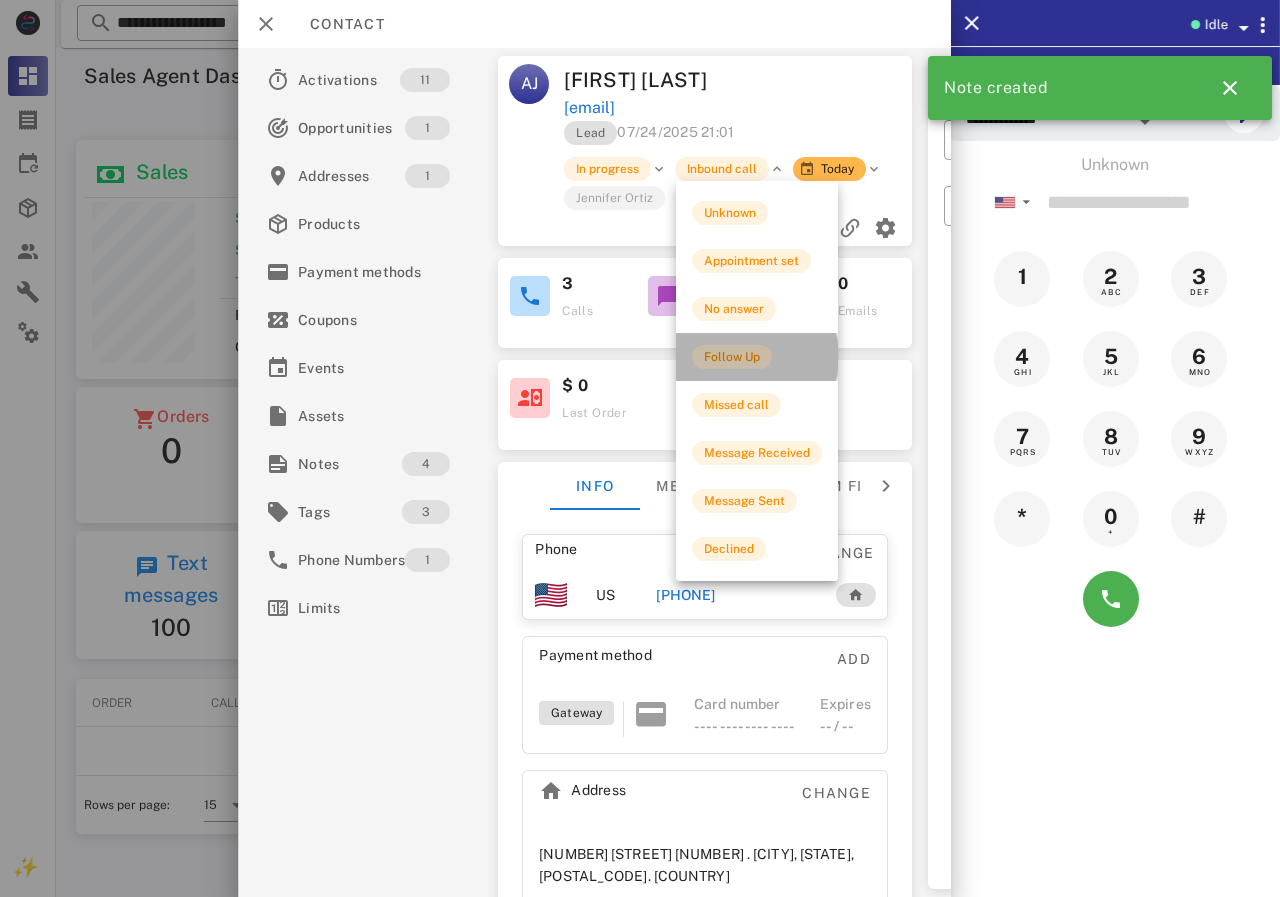 click on "Follow Up" at bounding box center [732, 357] 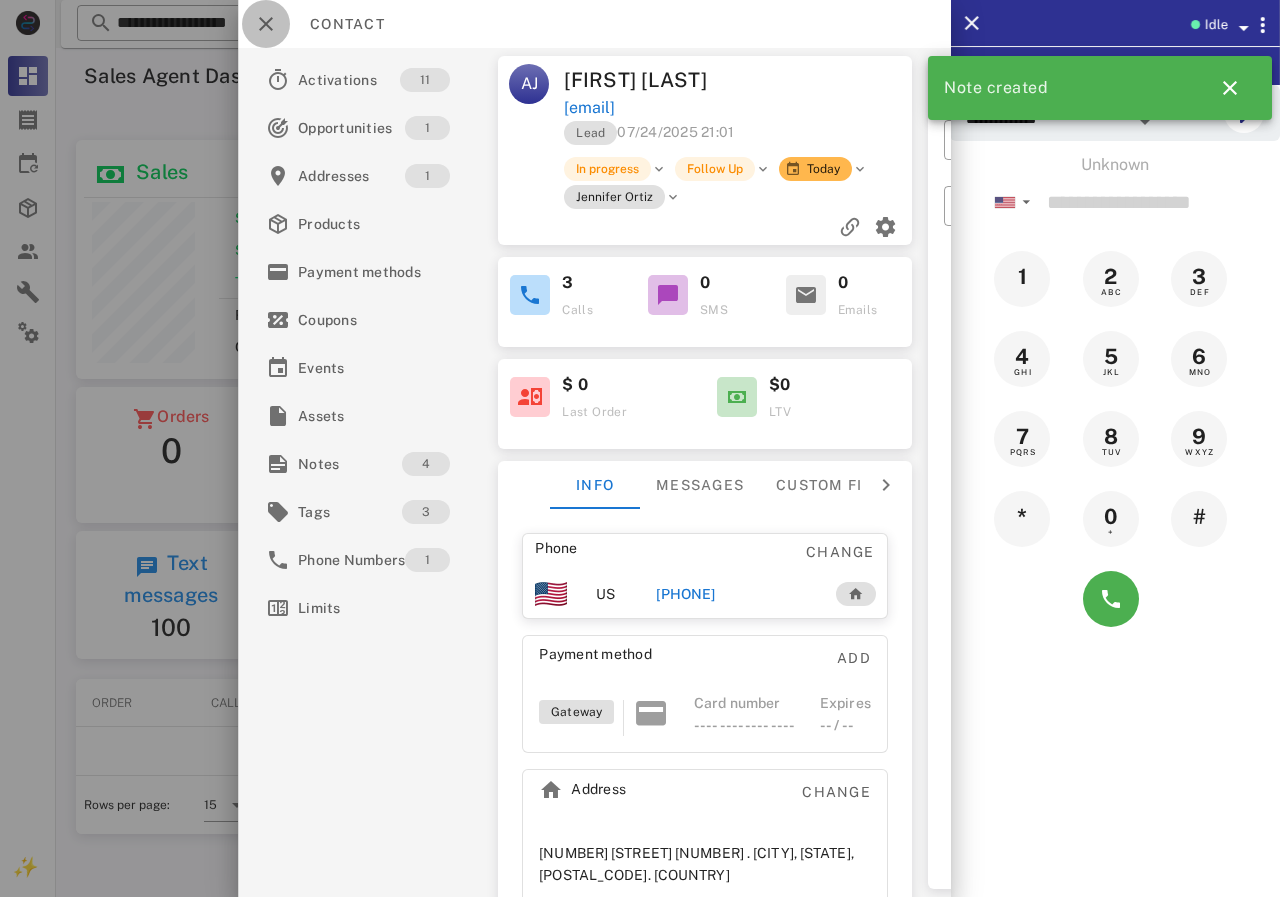 click at bounding box center (266, 24) 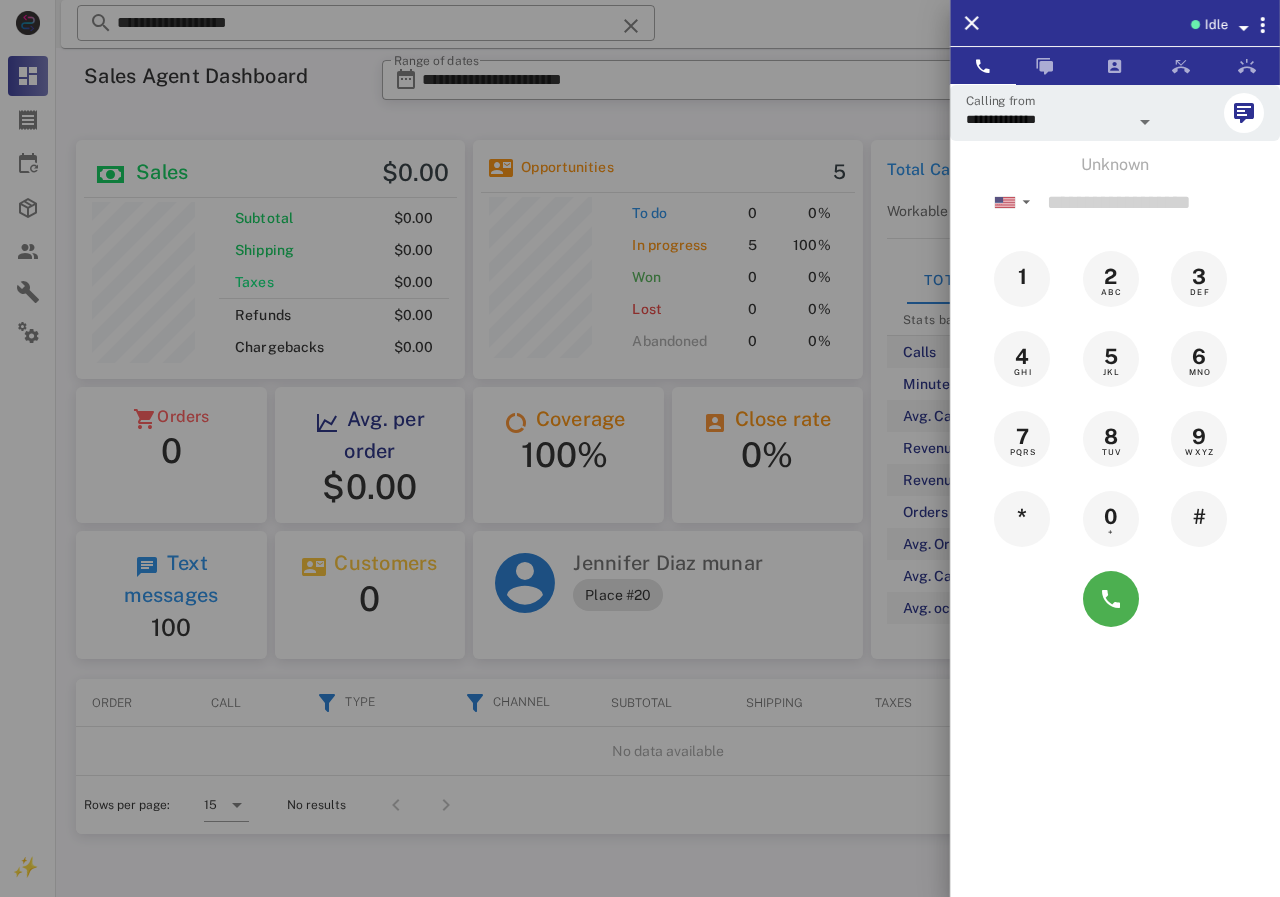 click at bounding box center [640, 448] 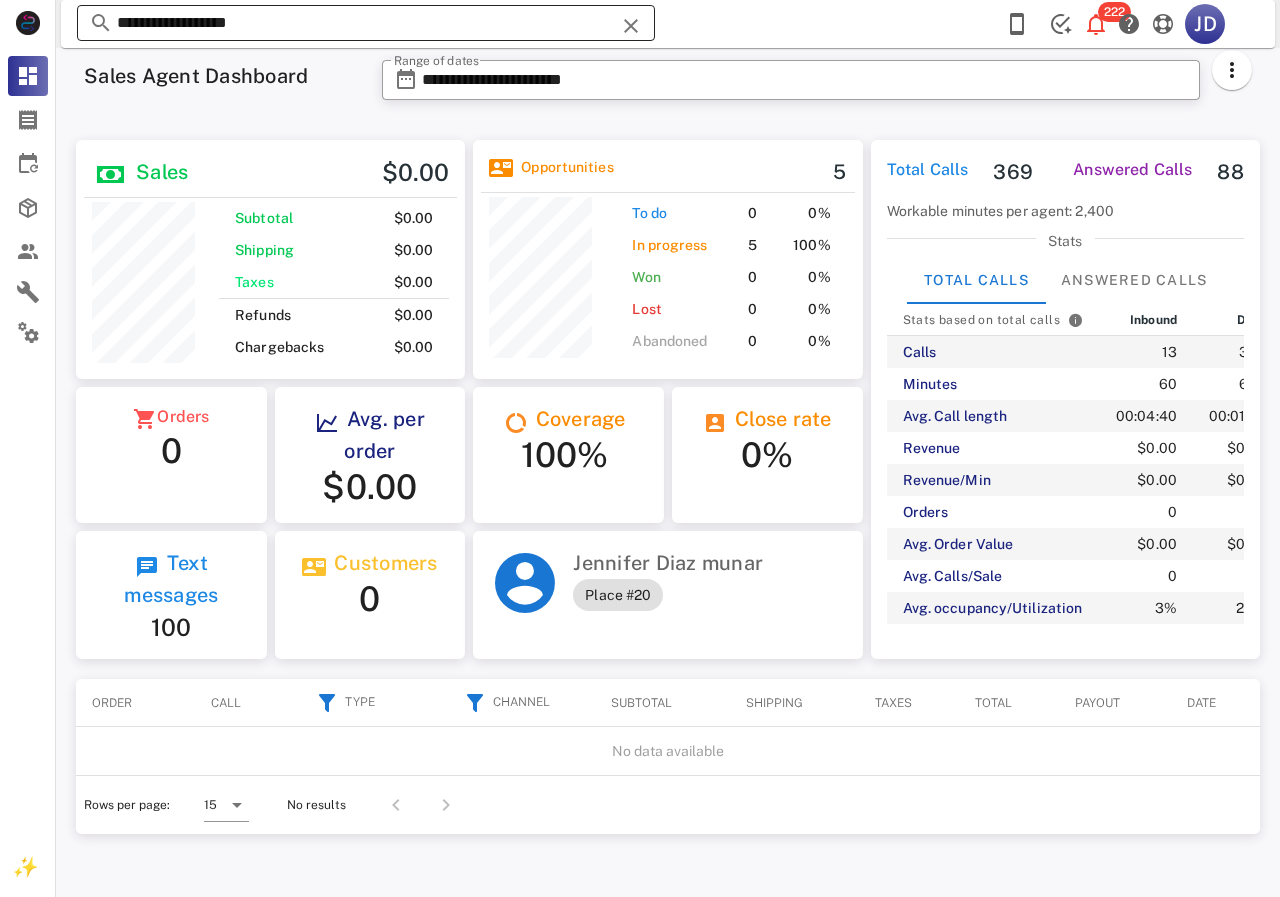 click on "**********" at bounding box center [366, 23] 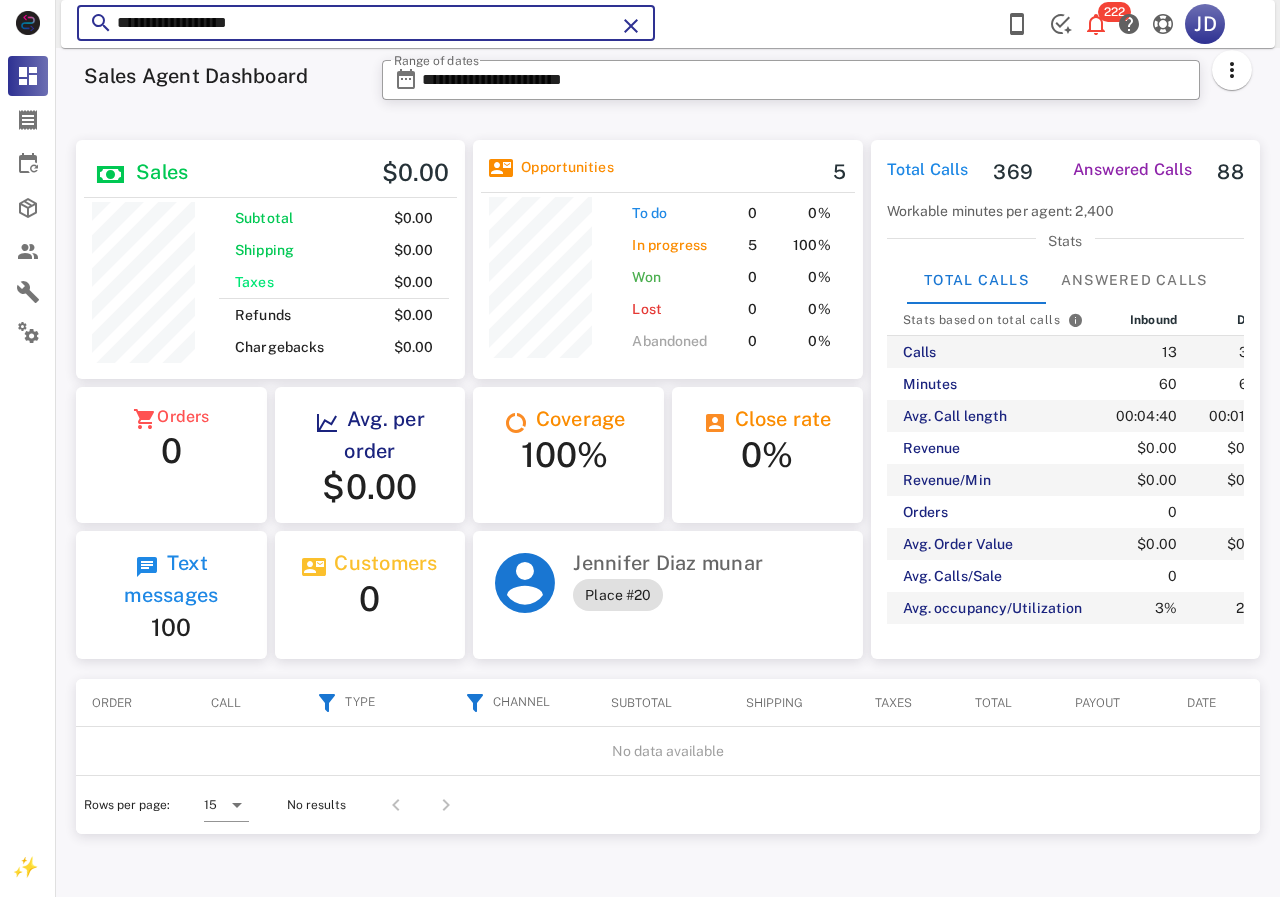 click on "**********" at bounding box center [366, 23] 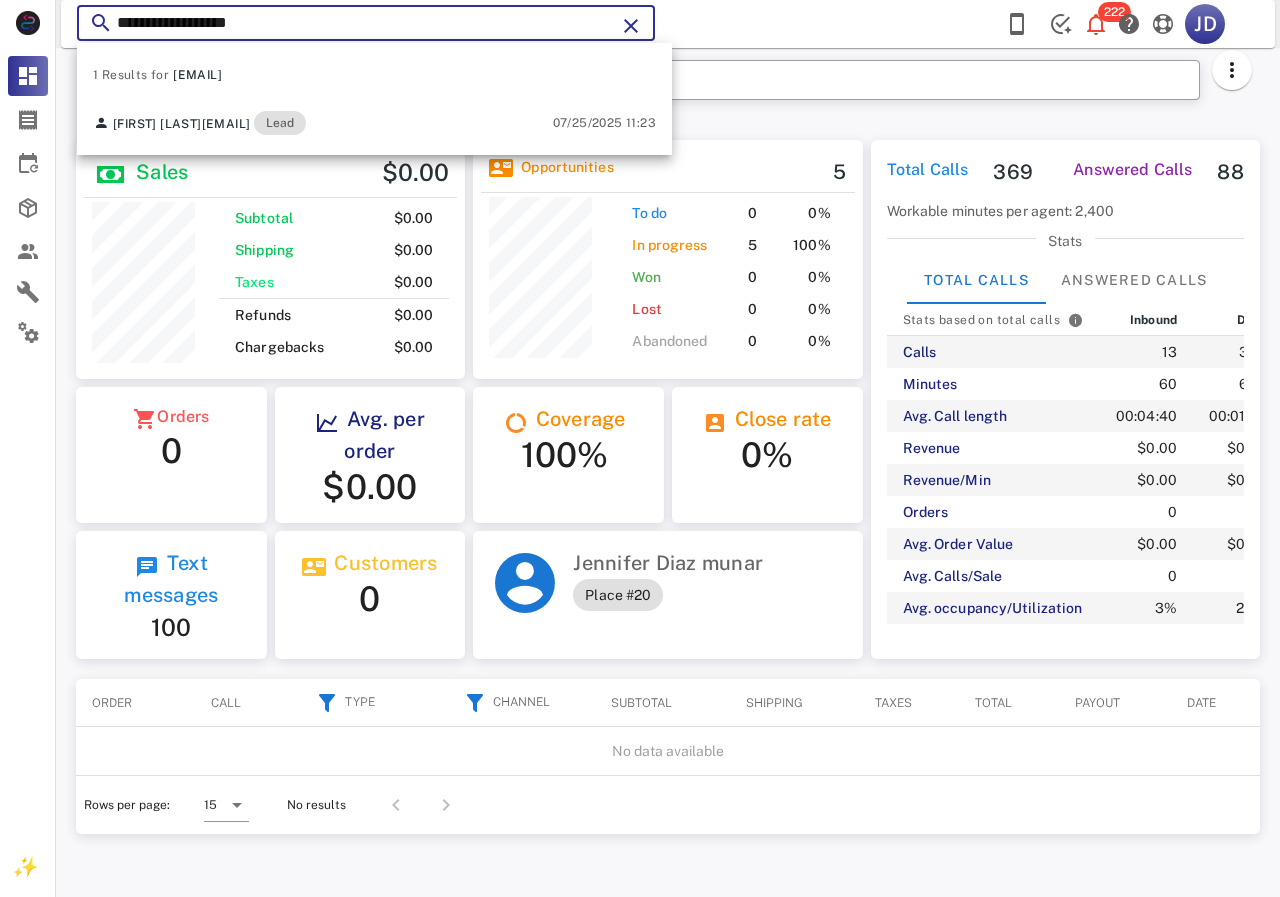 drag, startPoint x: 339, startPoint y: 19, endPoint x: 117, endPoint y: 19, distance: 222 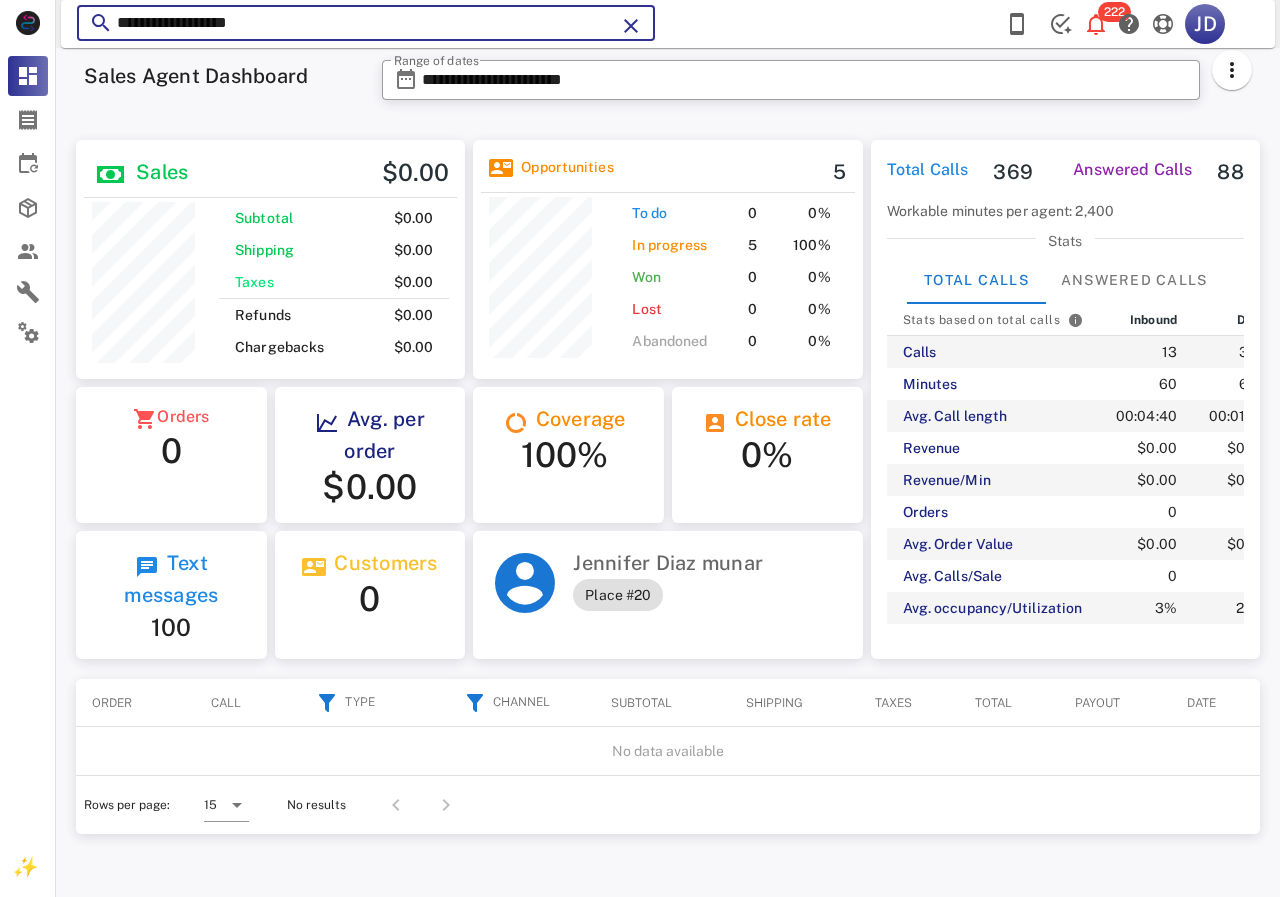 paste on "********" 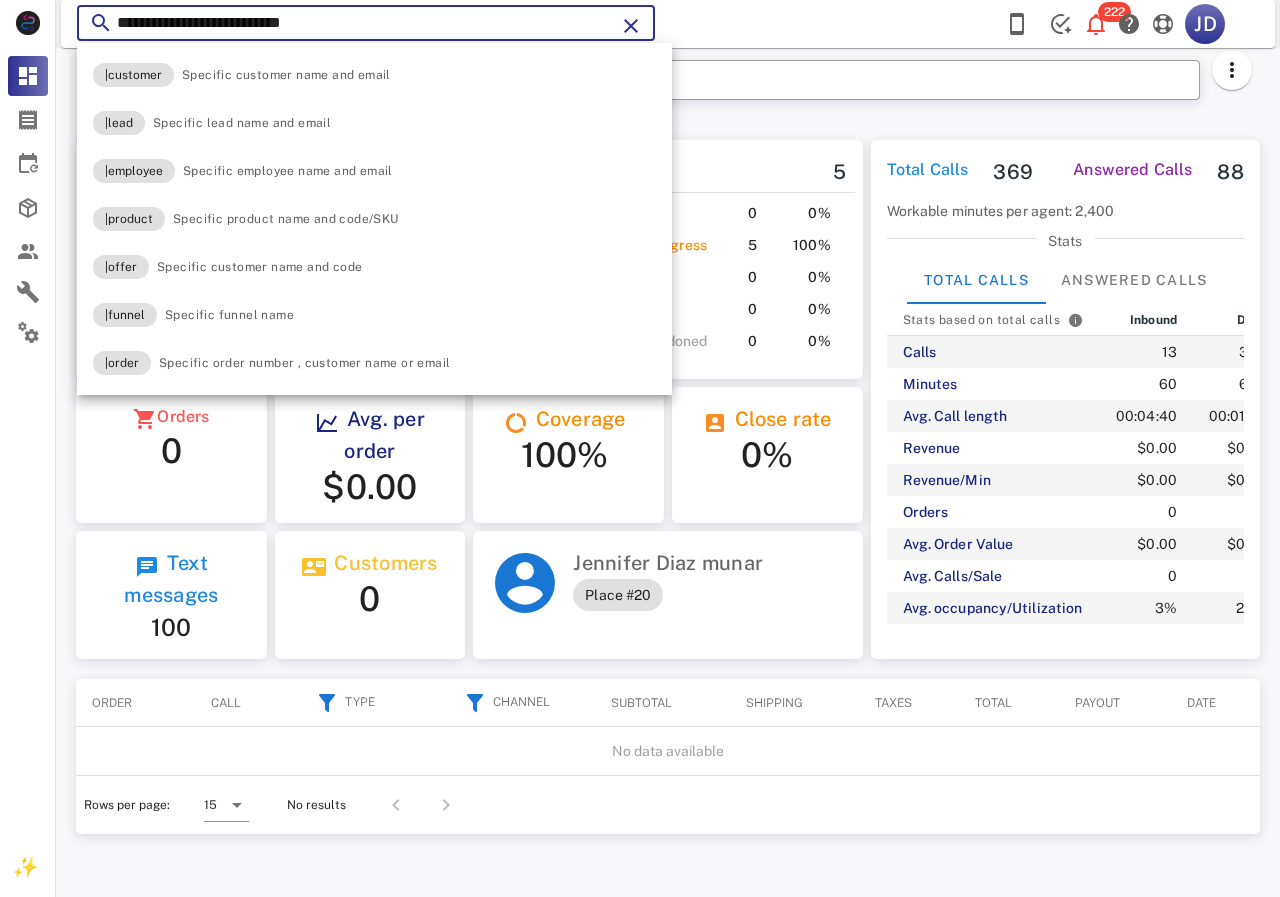 type on "**********" 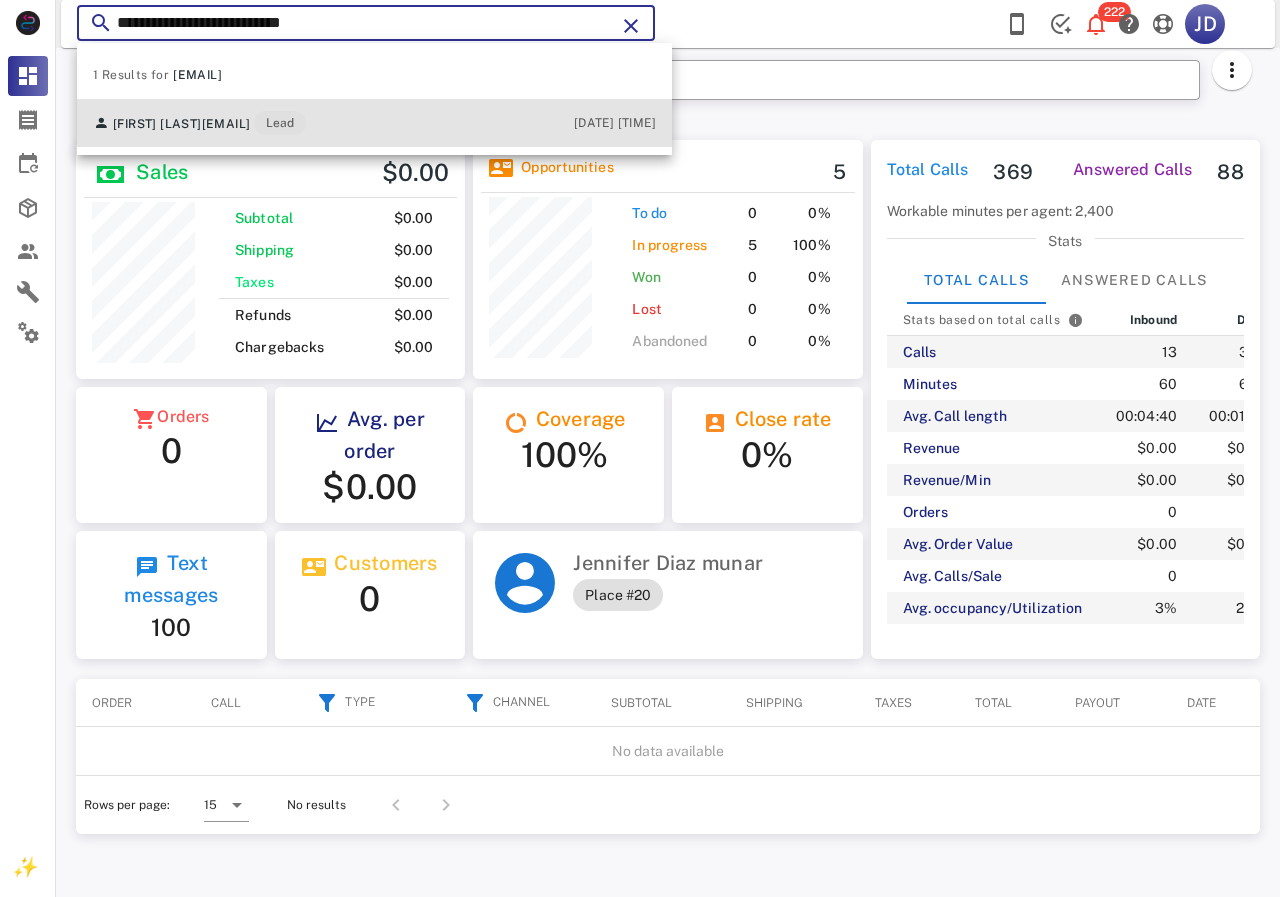 click on "[FIRST] [LAST]   [EMAIL]   Lead" at bounding box center (199, 123) 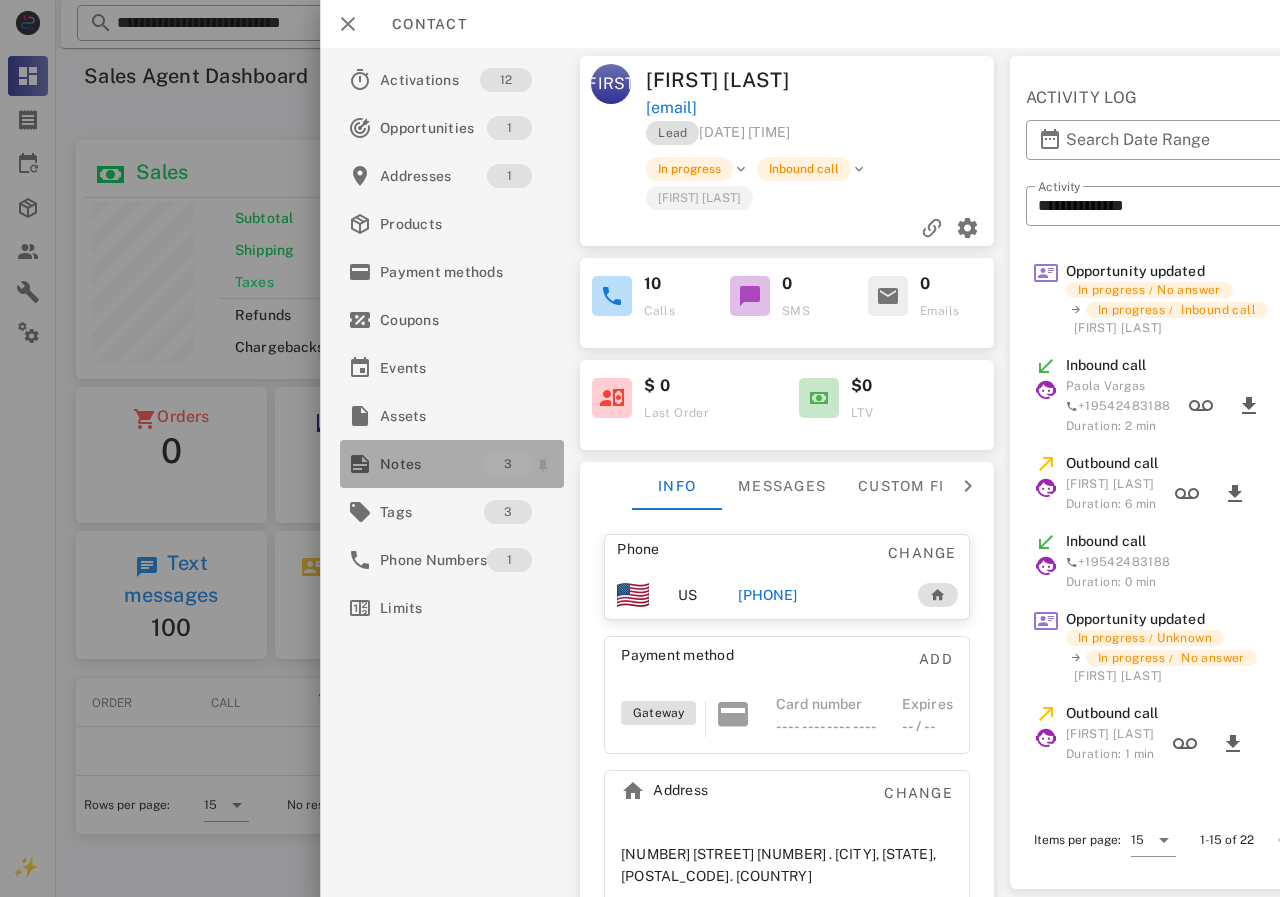 click on "Notes" at bounding box center (432, 464) 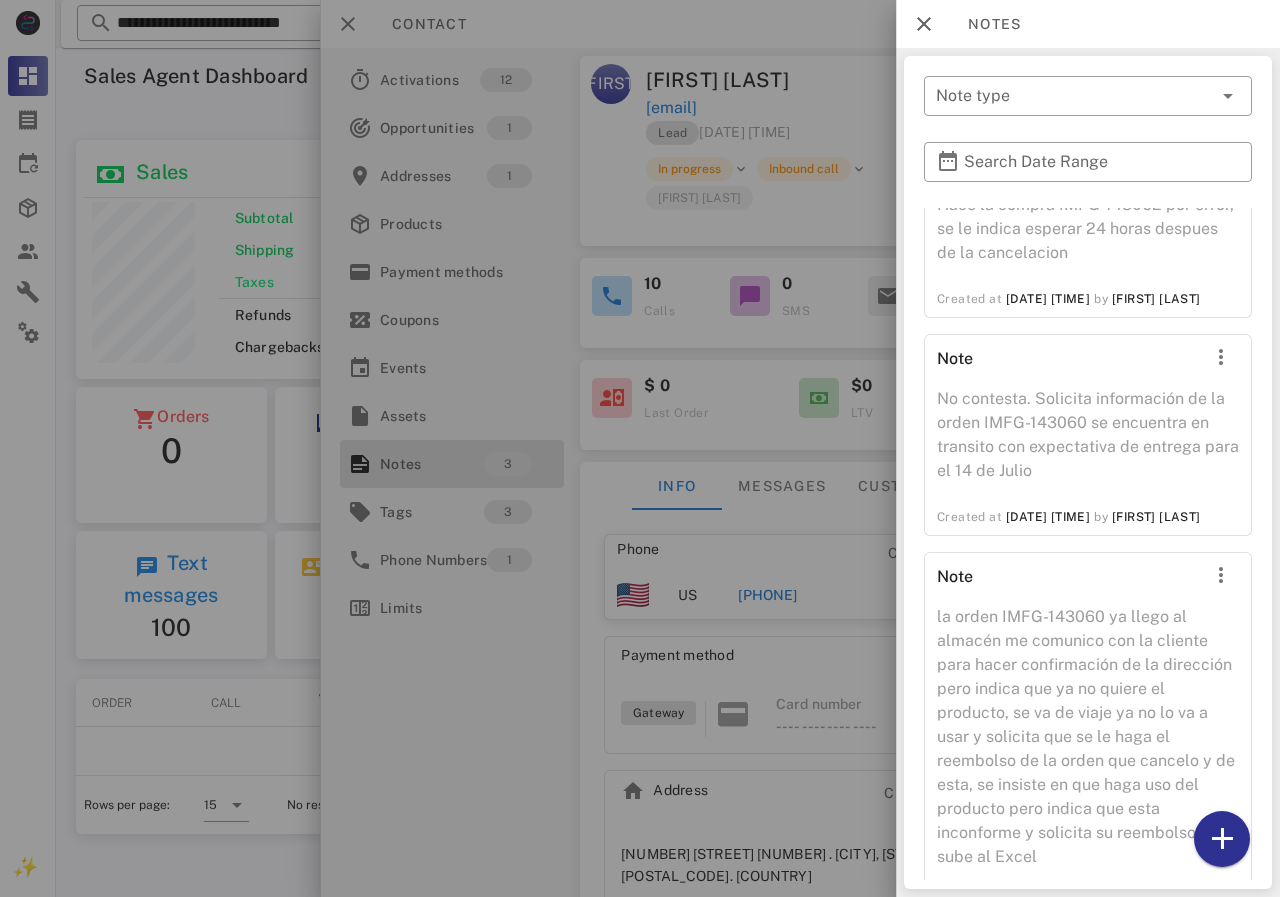 scroll, scrollTop: 138, scrollLeft: 0, axis: vertical 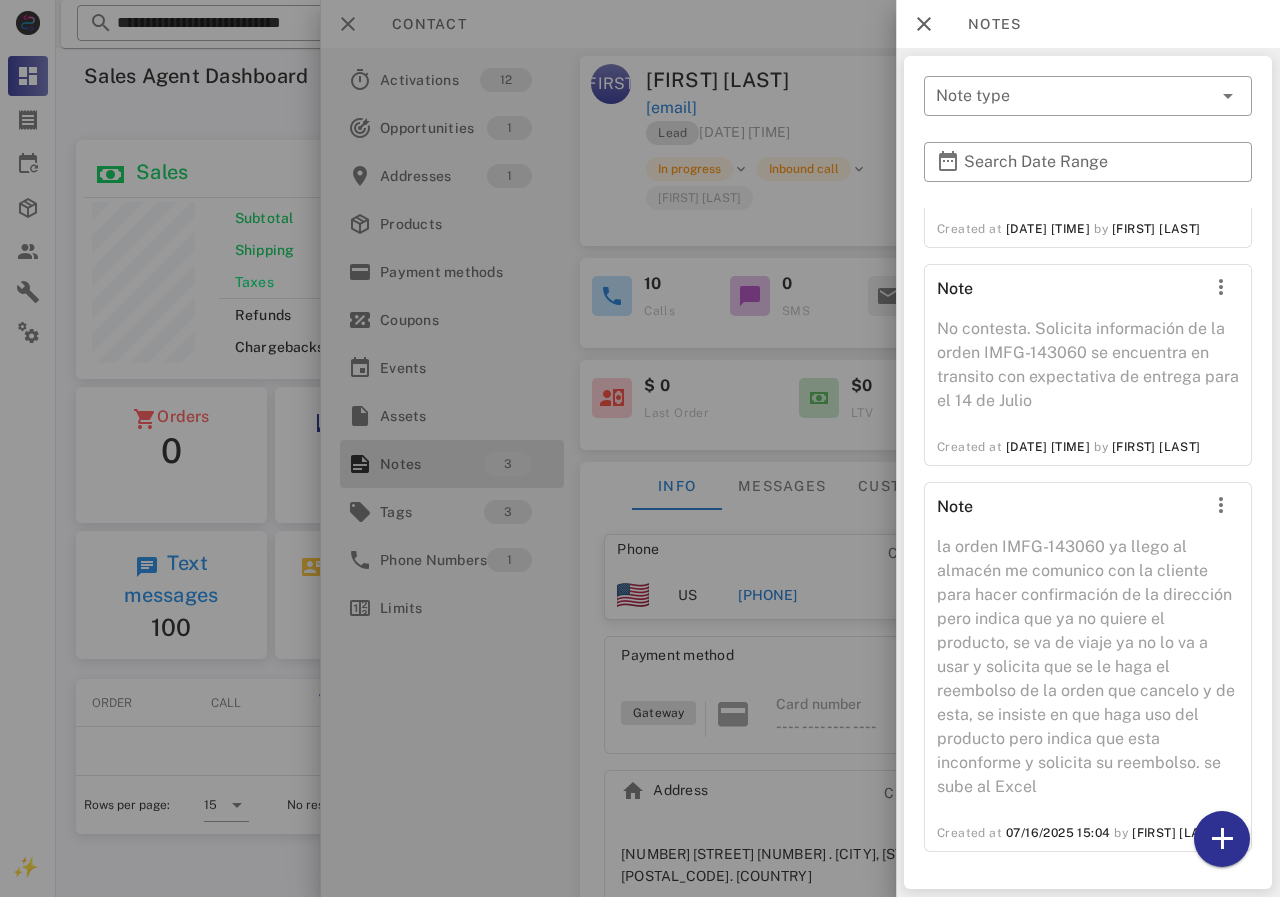 drag, startPoint x: 746, startPoint y: 233, endPoint x: 898, endPoint y: 96, distance: 204.62894 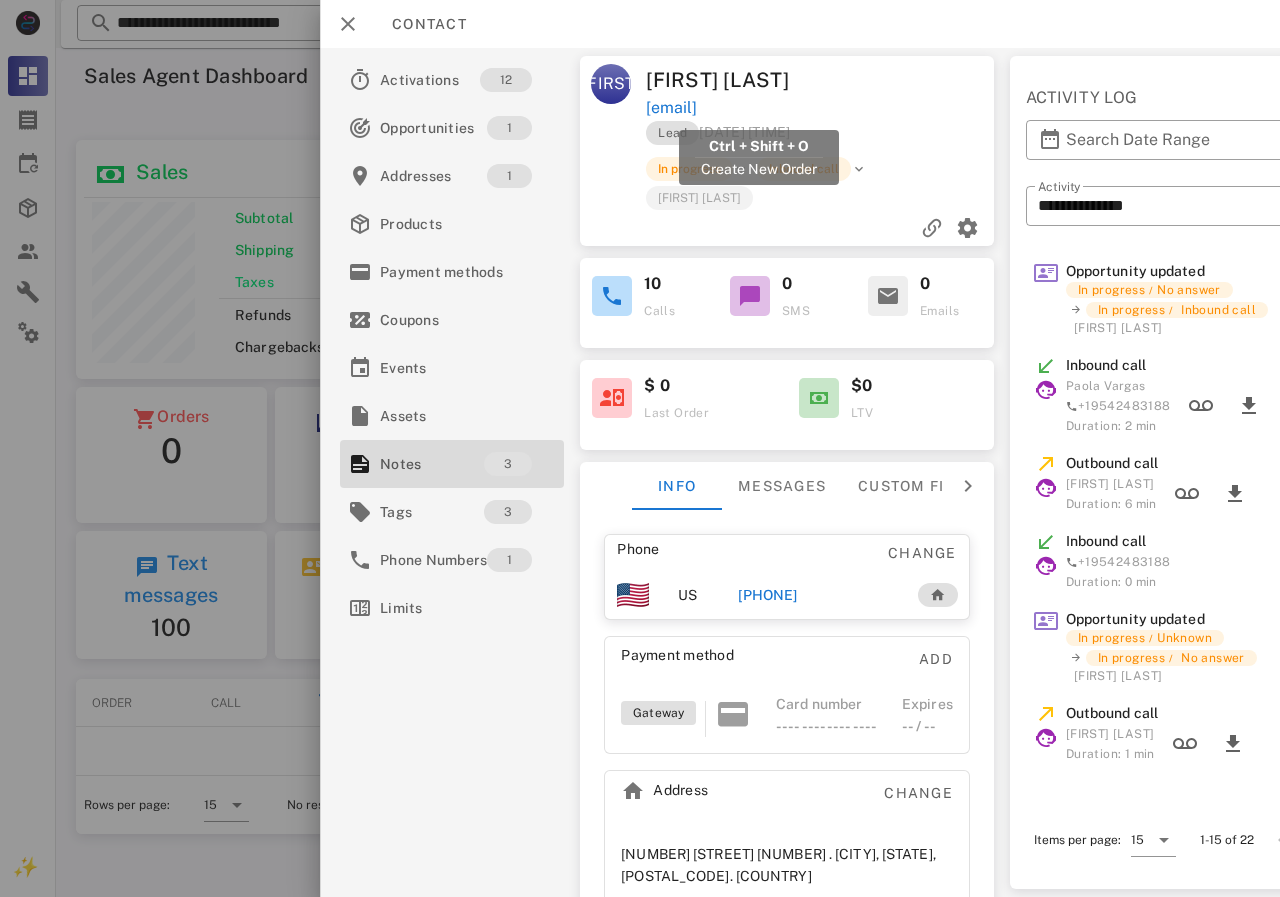 drag, startPoint x: 892, startPoint y: 105, endPoint x: 682, endPoint y: 65, distance: 213.77559 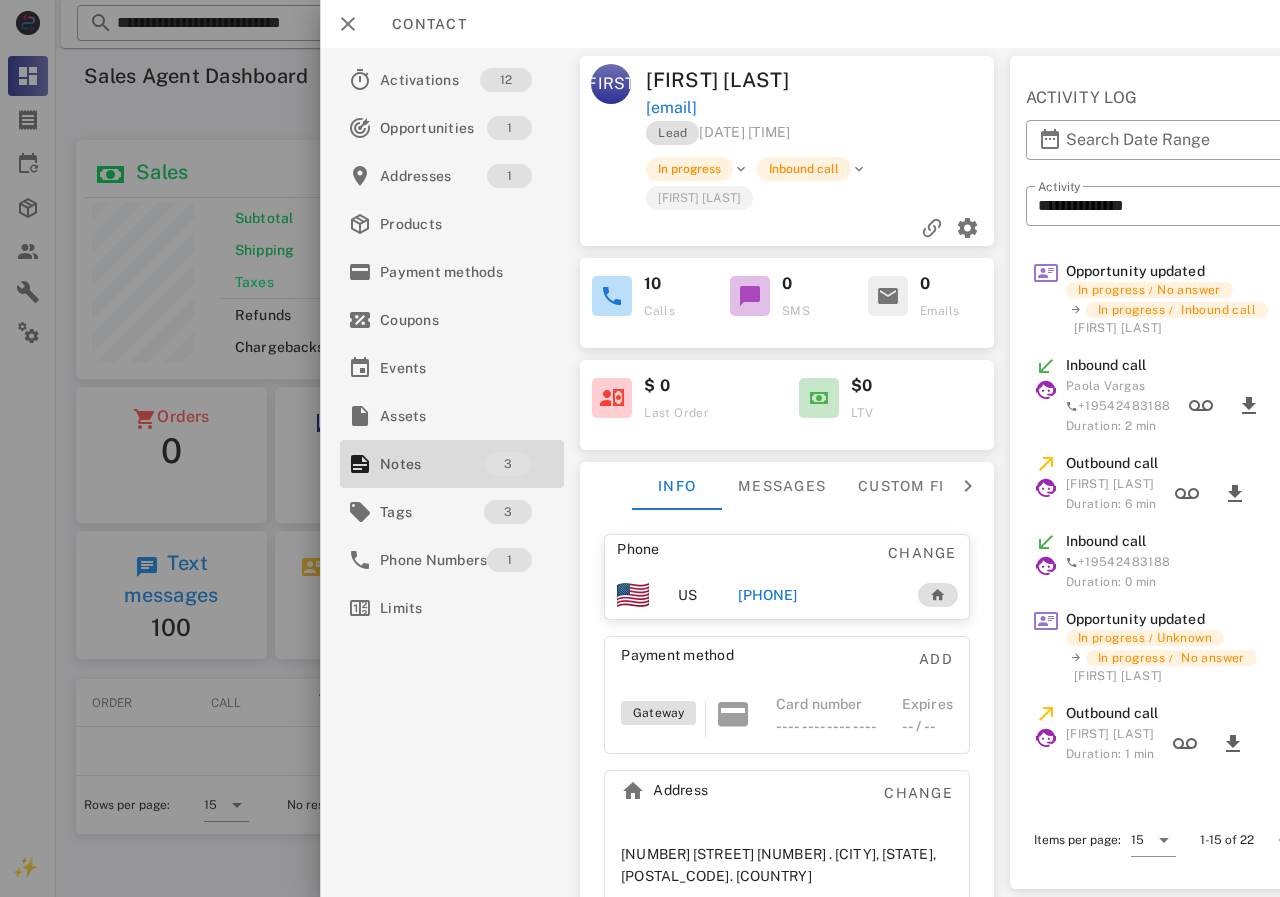 click on "[EMAIL]" at bounding box center (821, 108) 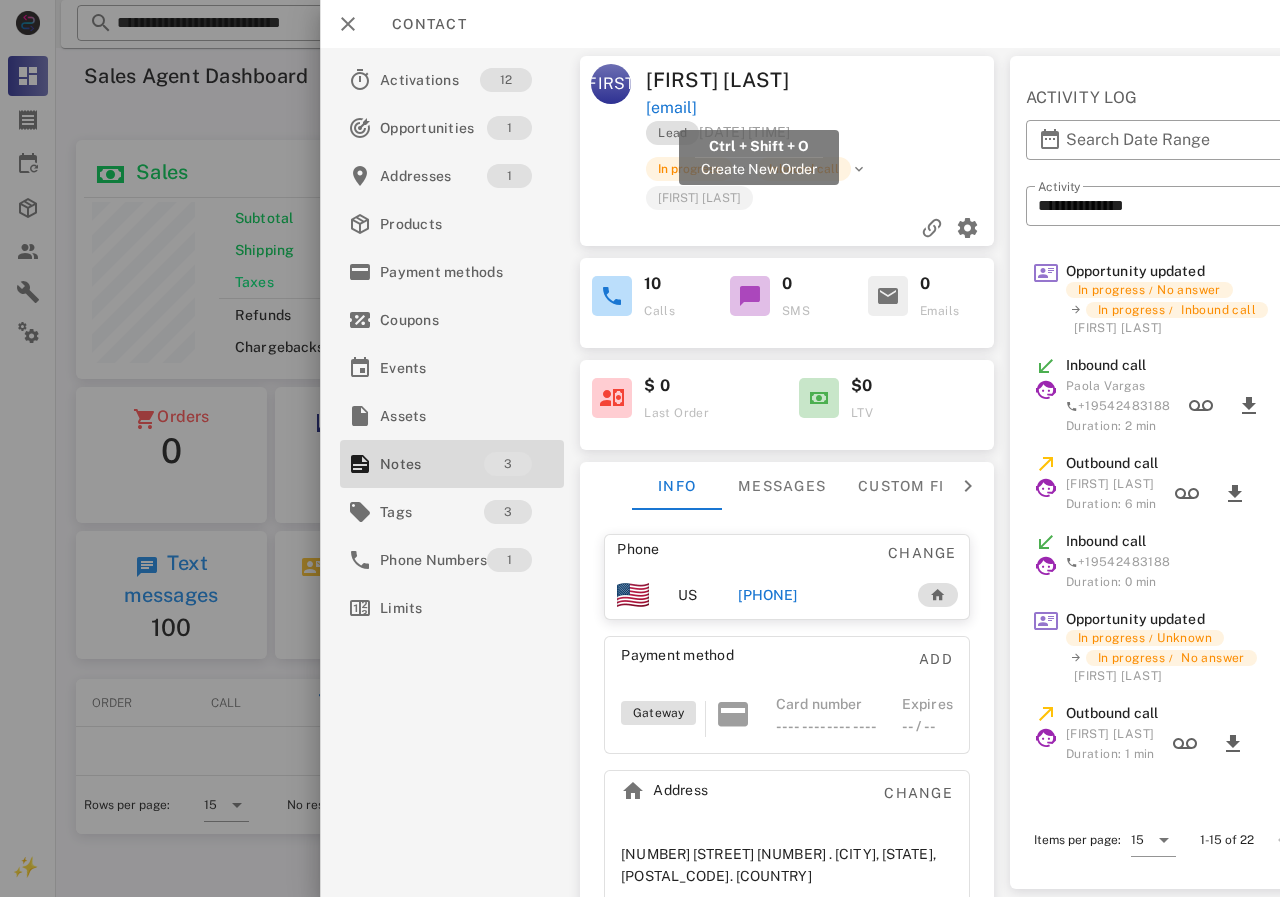 drag, startPoint x: 916, startPoint y: 110, endPoint x: 646, endPoint y: 106, distance: 270.02963 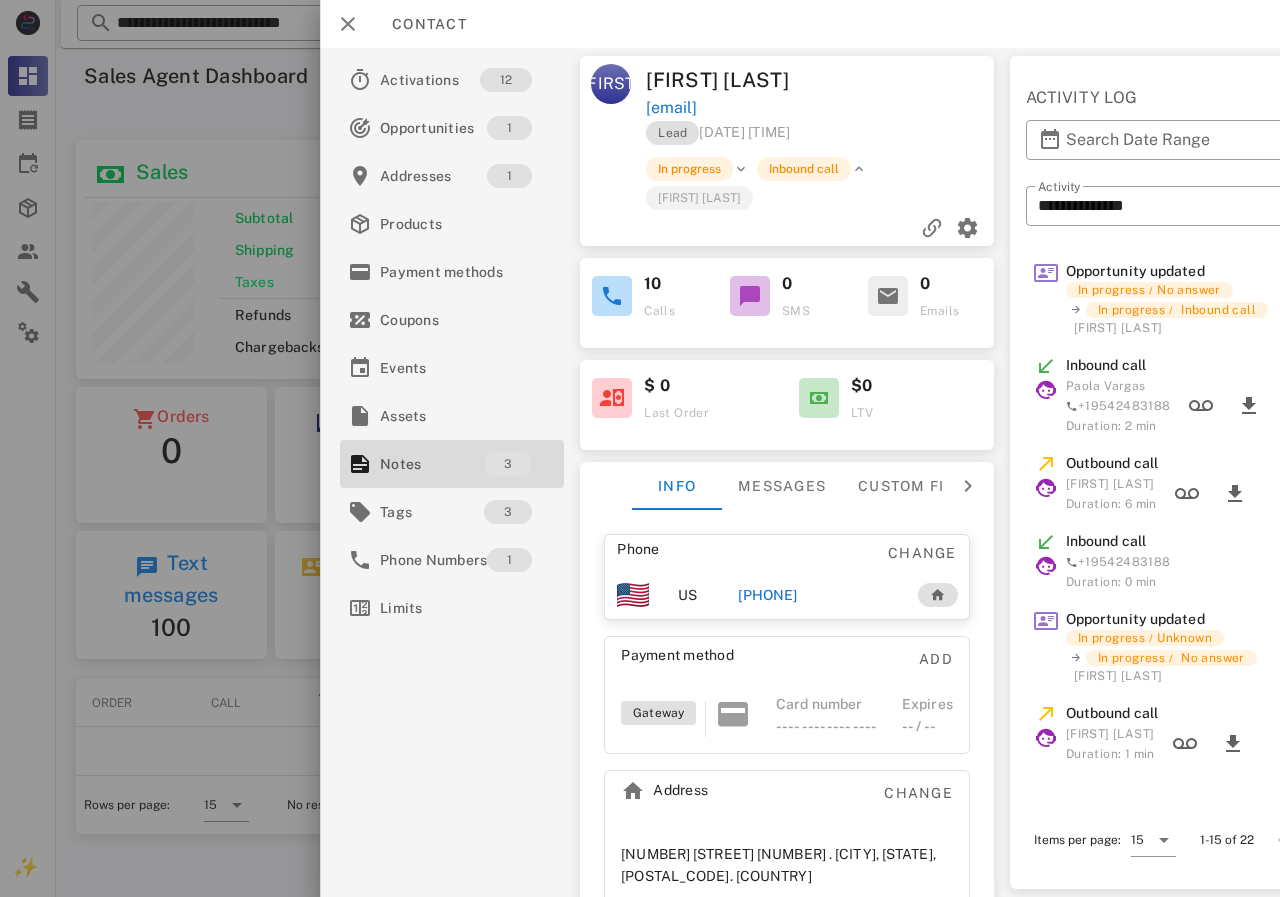 click on "Lead   [DATE] [TIME]" at bounding box center [821, 138] 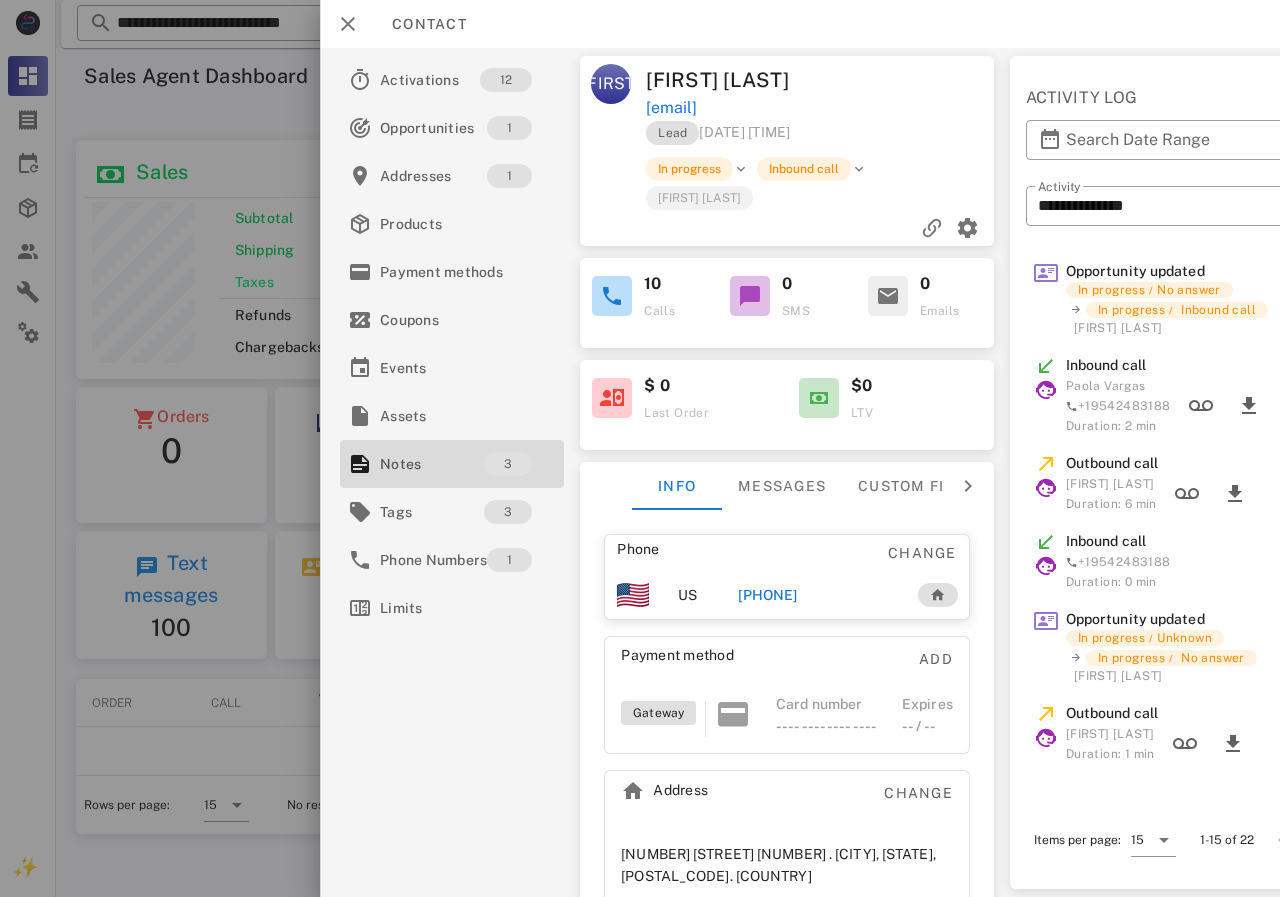 click on "[PHONE]" at bounding box center [767, 595] 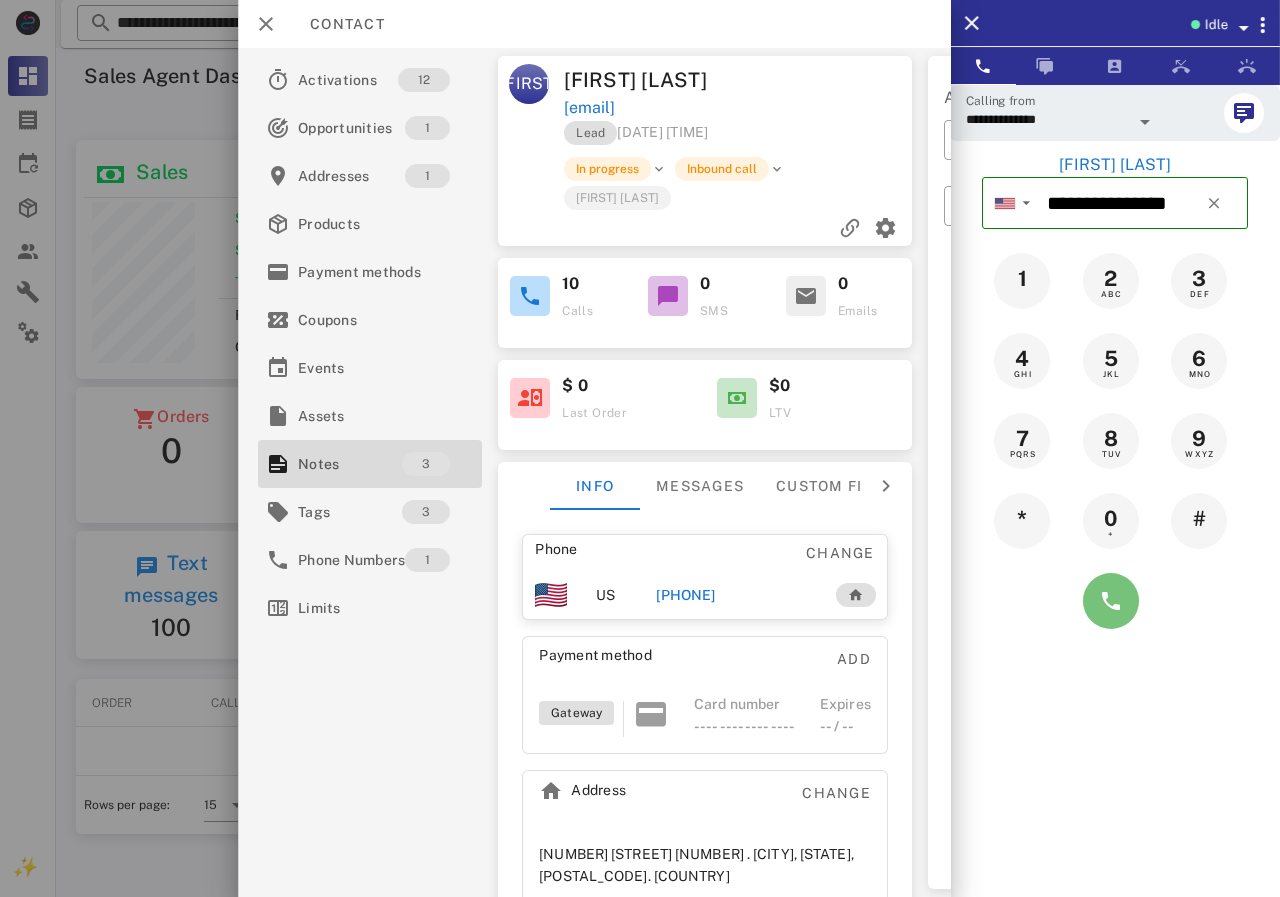 click at bounding box center [1111, 601] 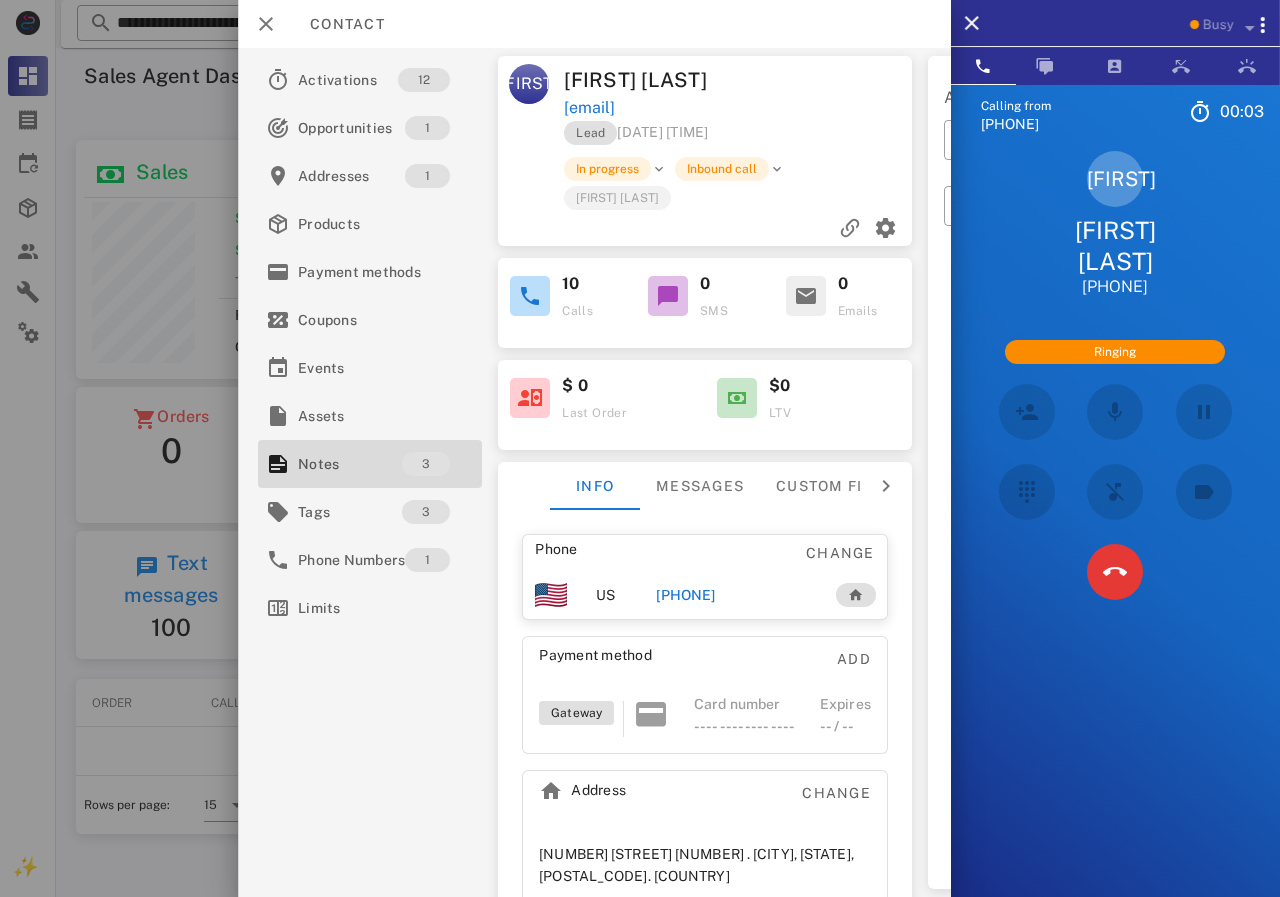 drag, startPoint x: 819, startPoint y: 97, endPoint x: 797, endPoint y: 101, distance: 22.36068 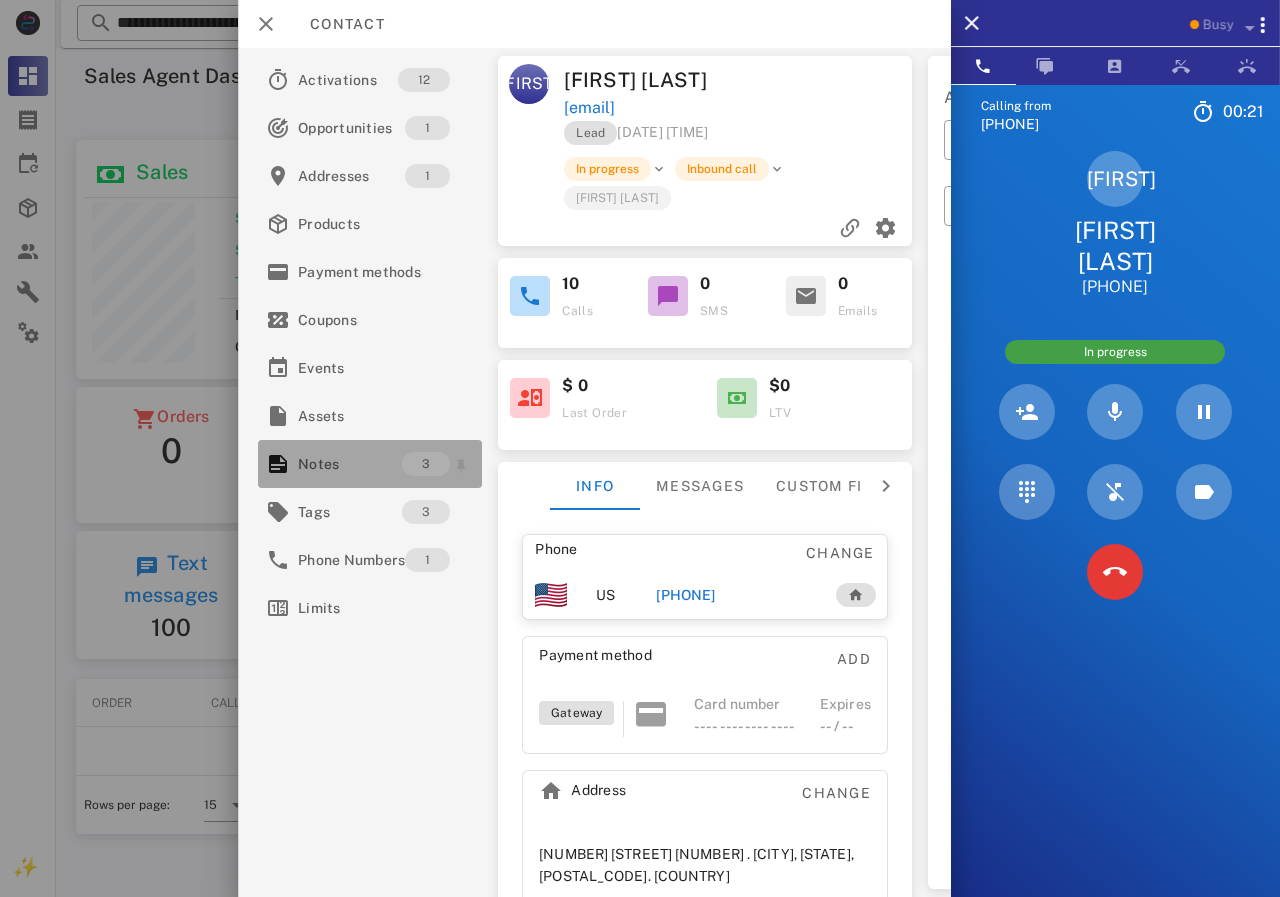 click on "Notes" at bounding box center [350, 464] 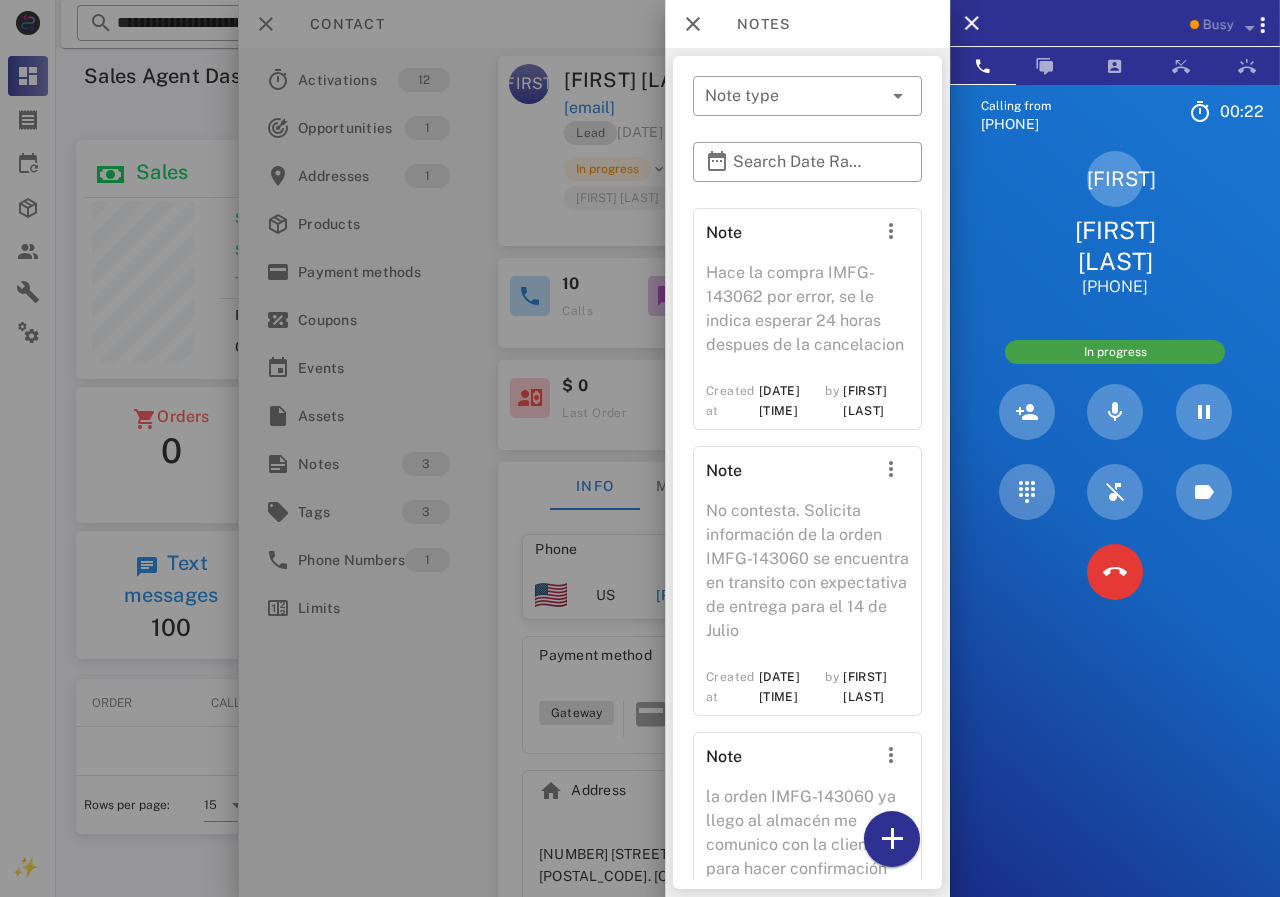 scroll, scrollTop: 414, scrollLeft: 0, axis: vertical 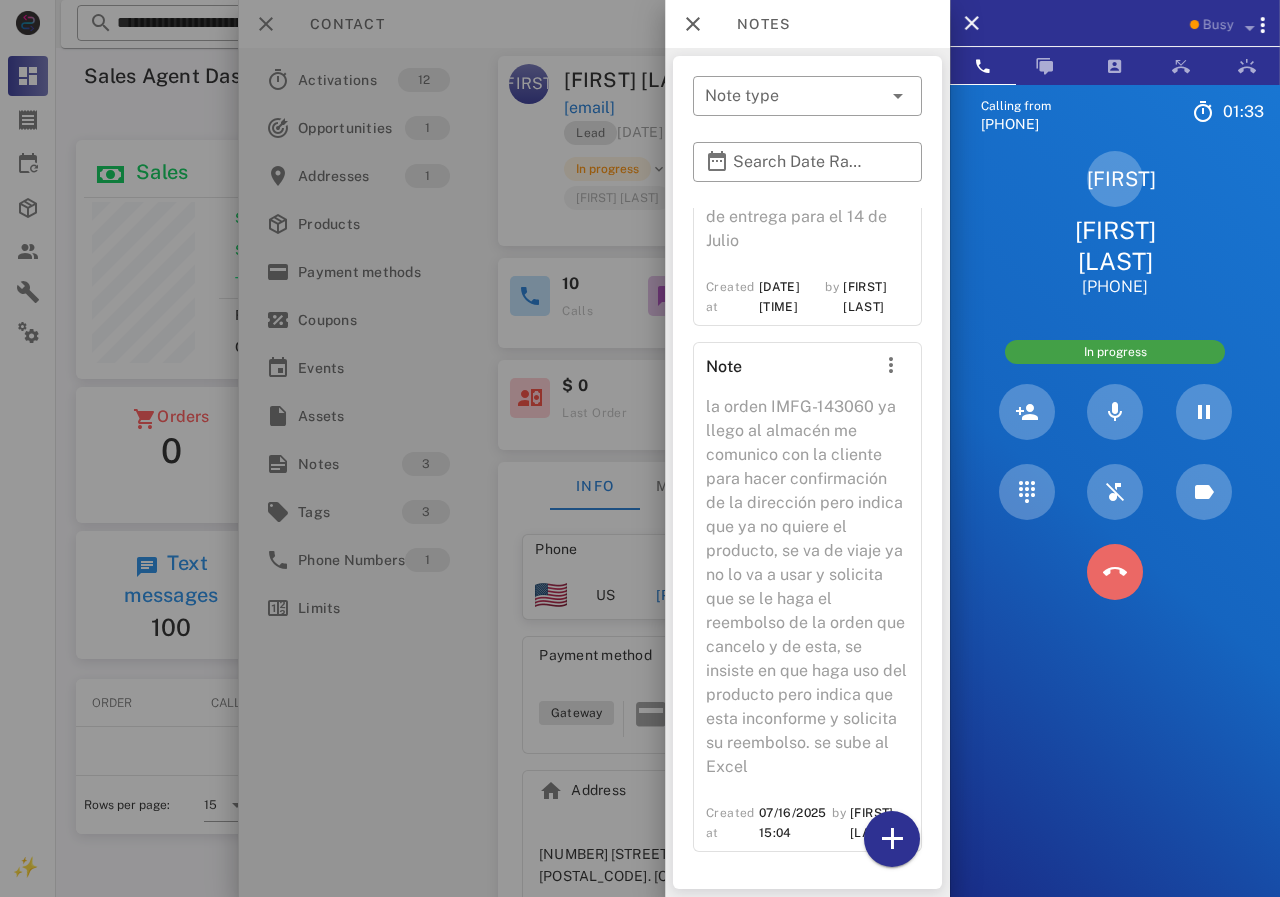 click at bounding box center [1115, 572] 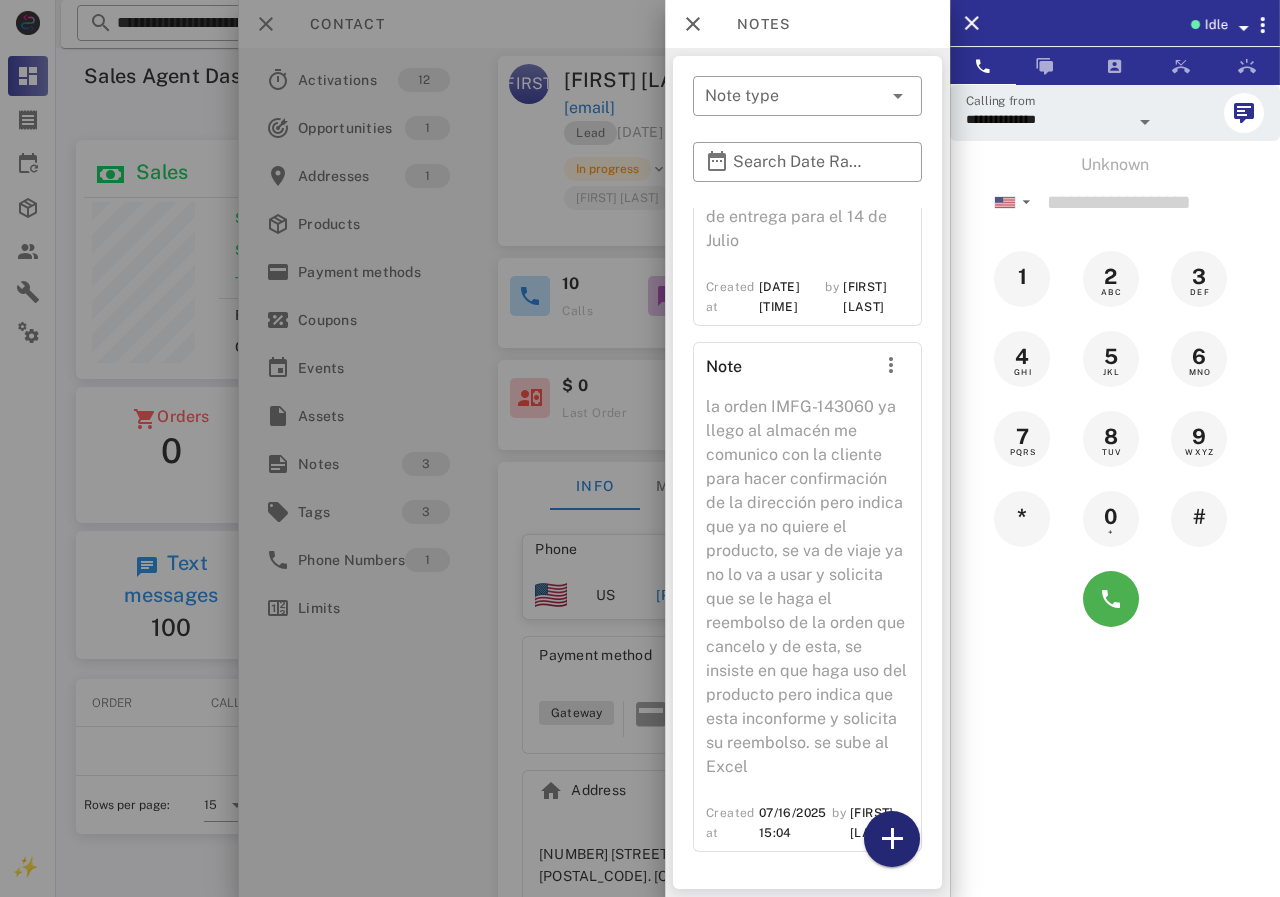 click at bounding box center (892, 839) 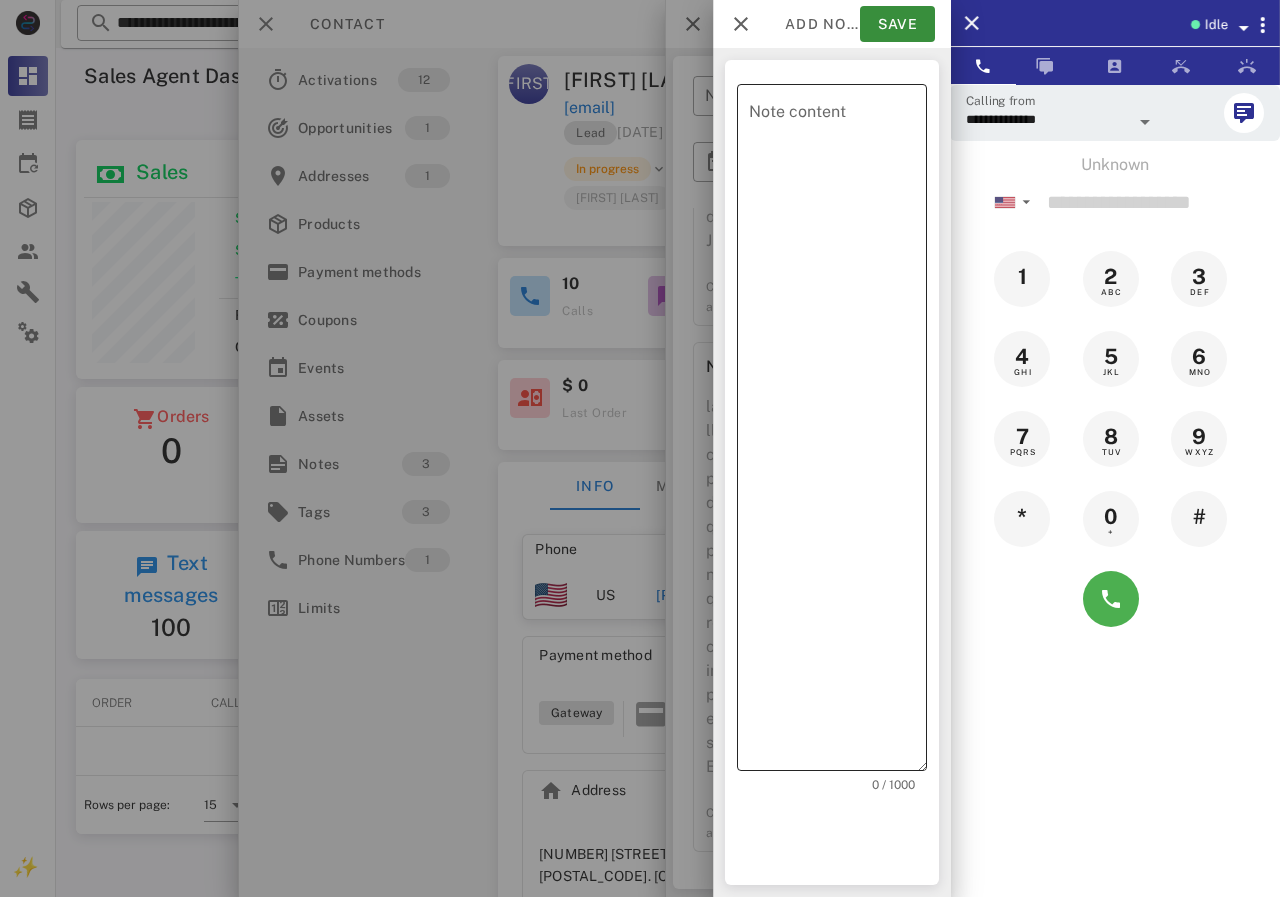 click on "Note content" at bounding box center (838, 432) 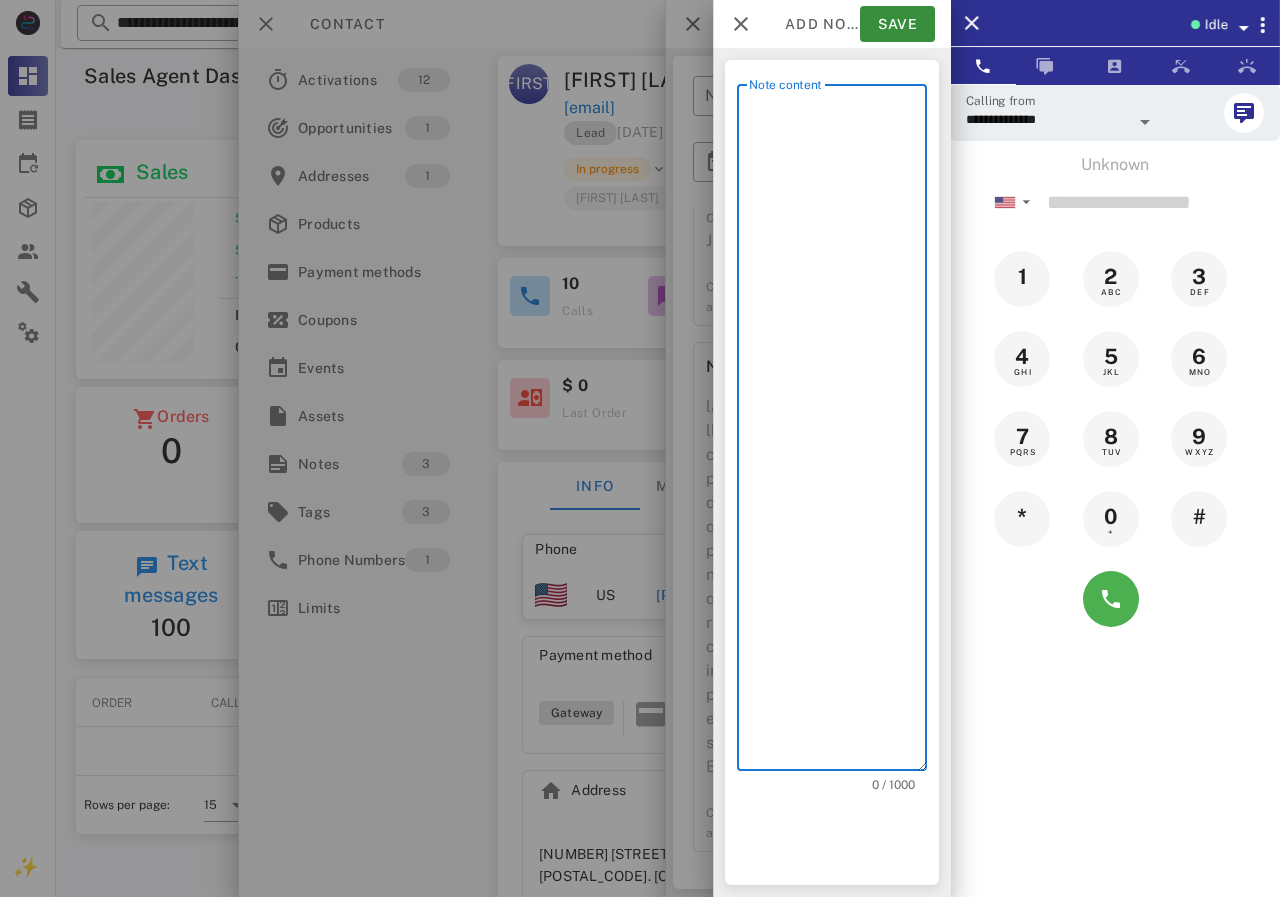 scroll, scrollTop: 240, scrollLeft: 390, axis: both 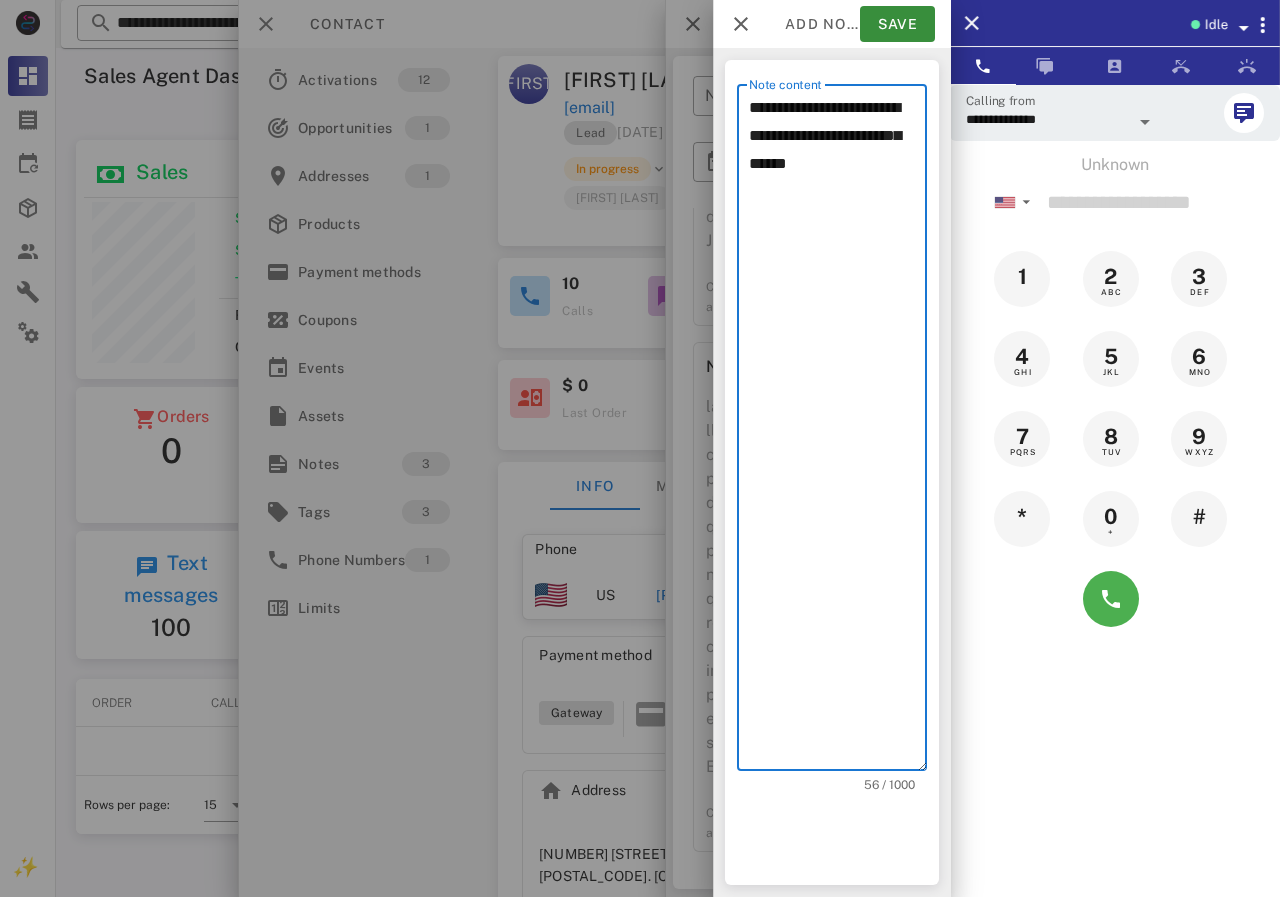 click on "**********" at bounding box center (838, 432) 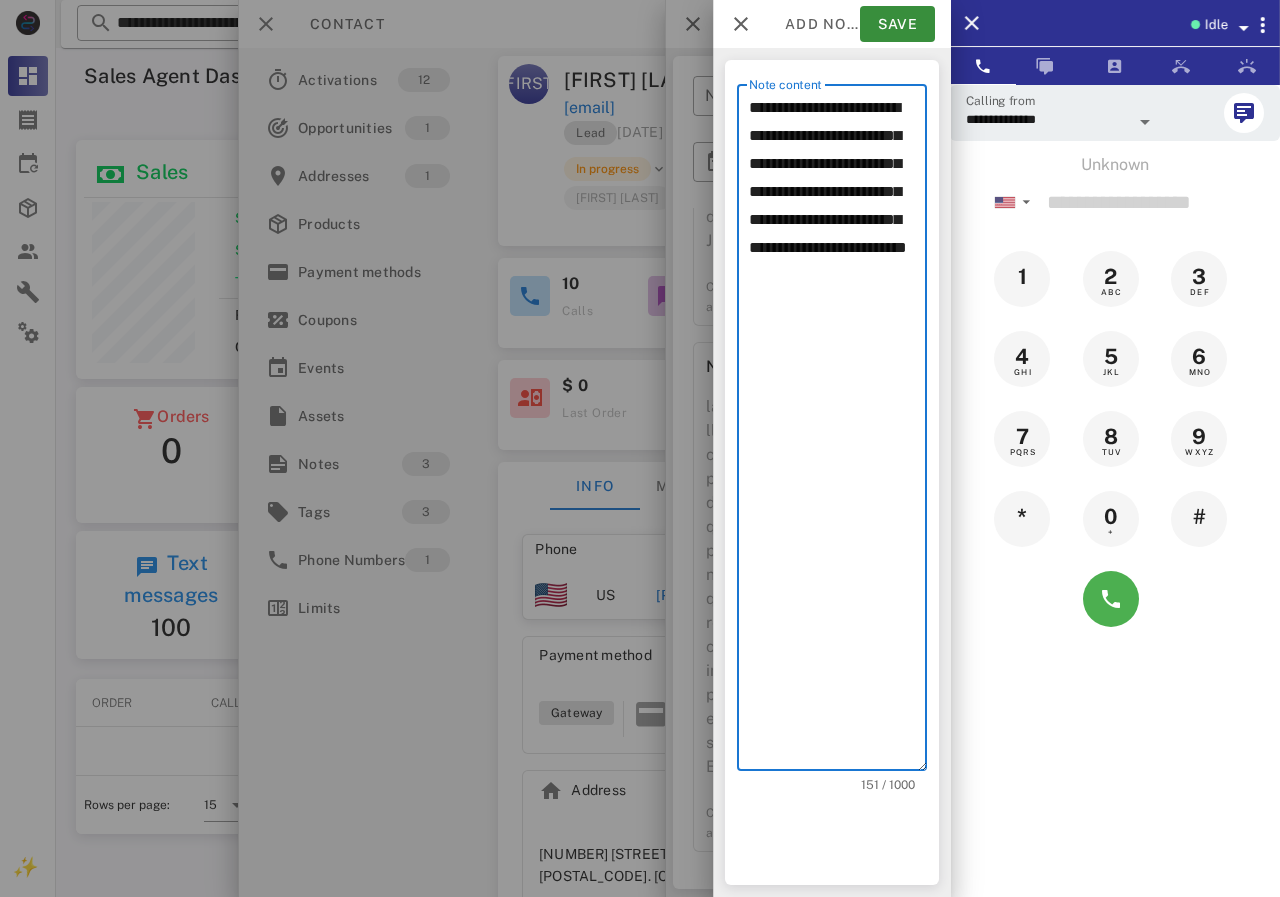 click on "**********" at bounding box center (838, 432) 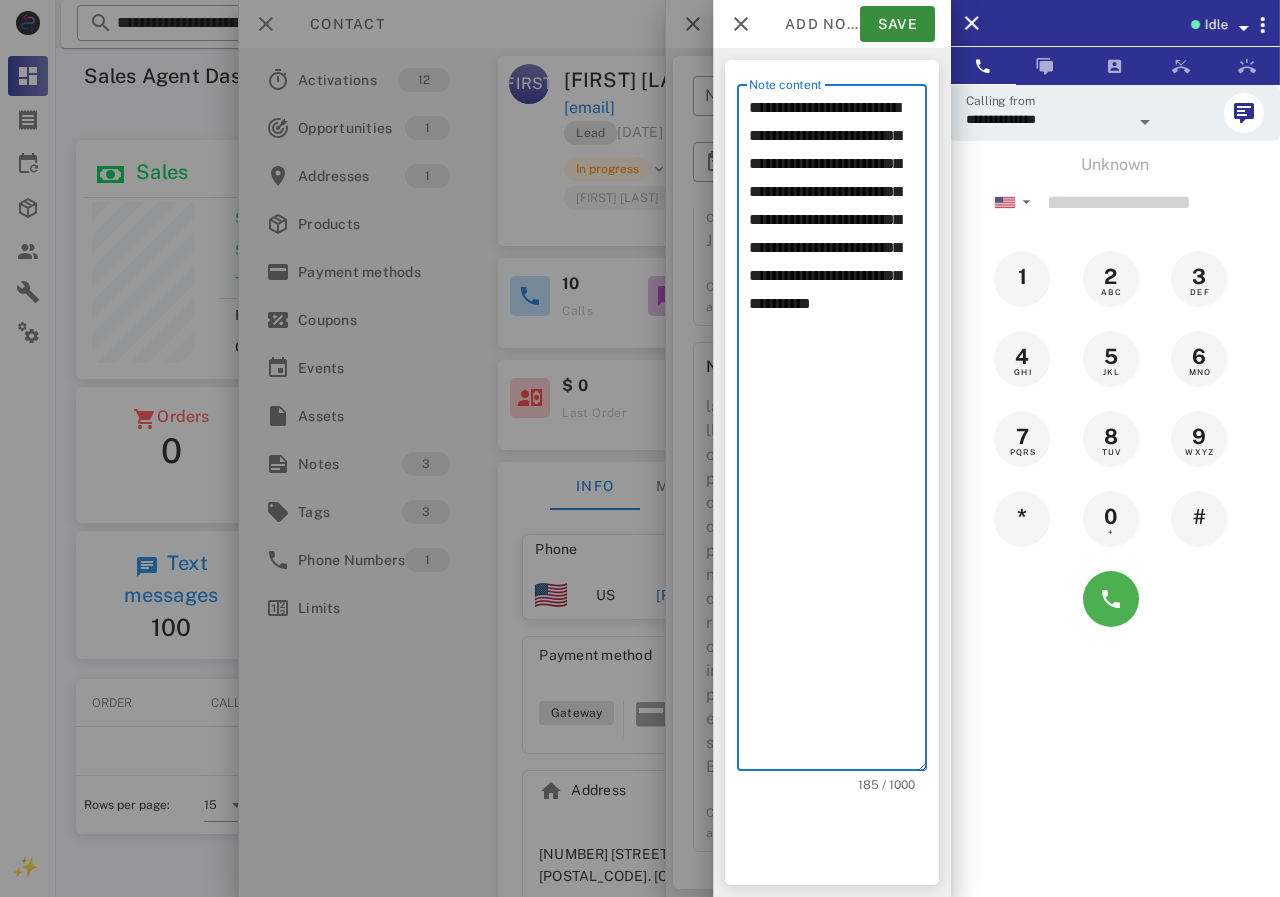 click on "**********" at bounding box center [838, 432] 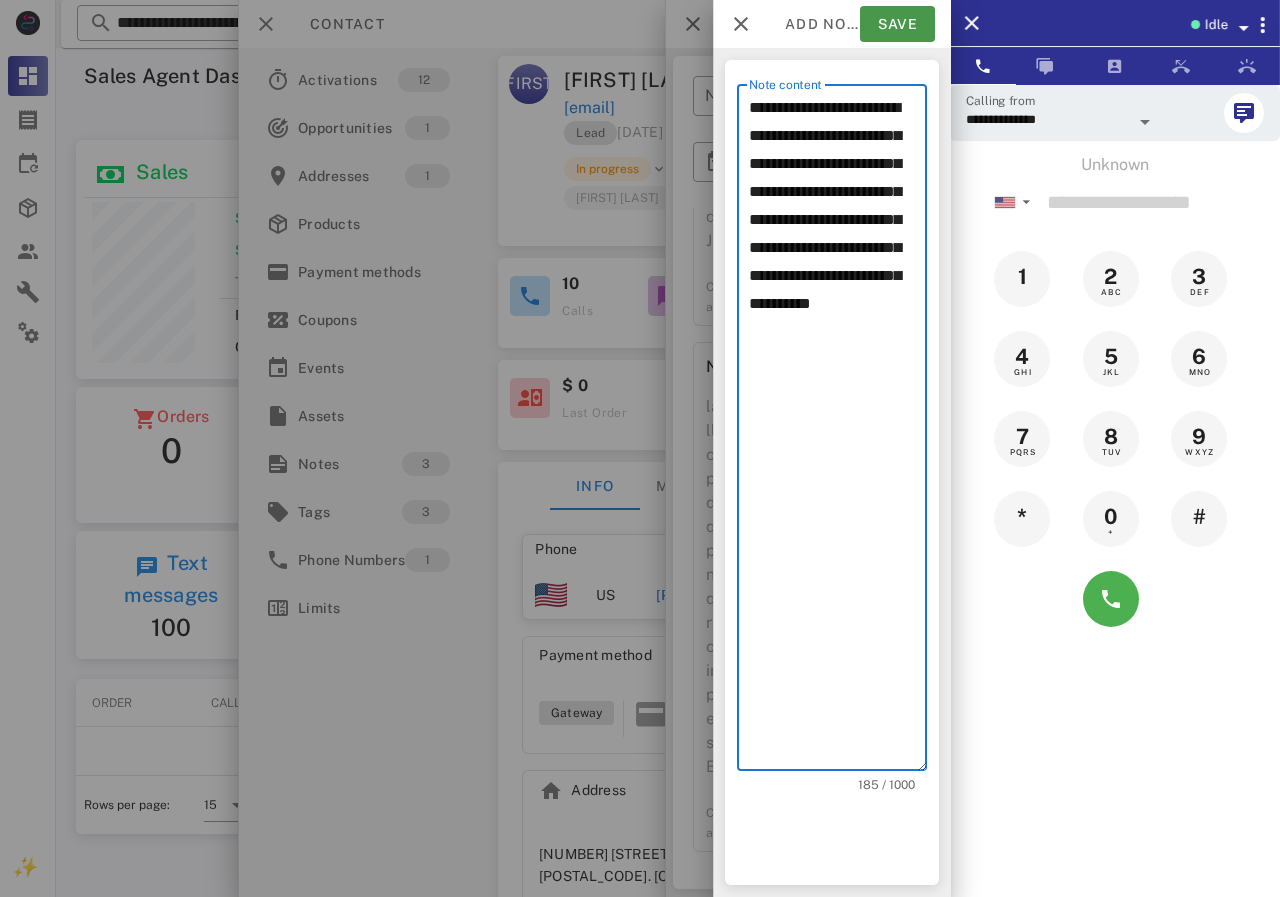 type on "**********" 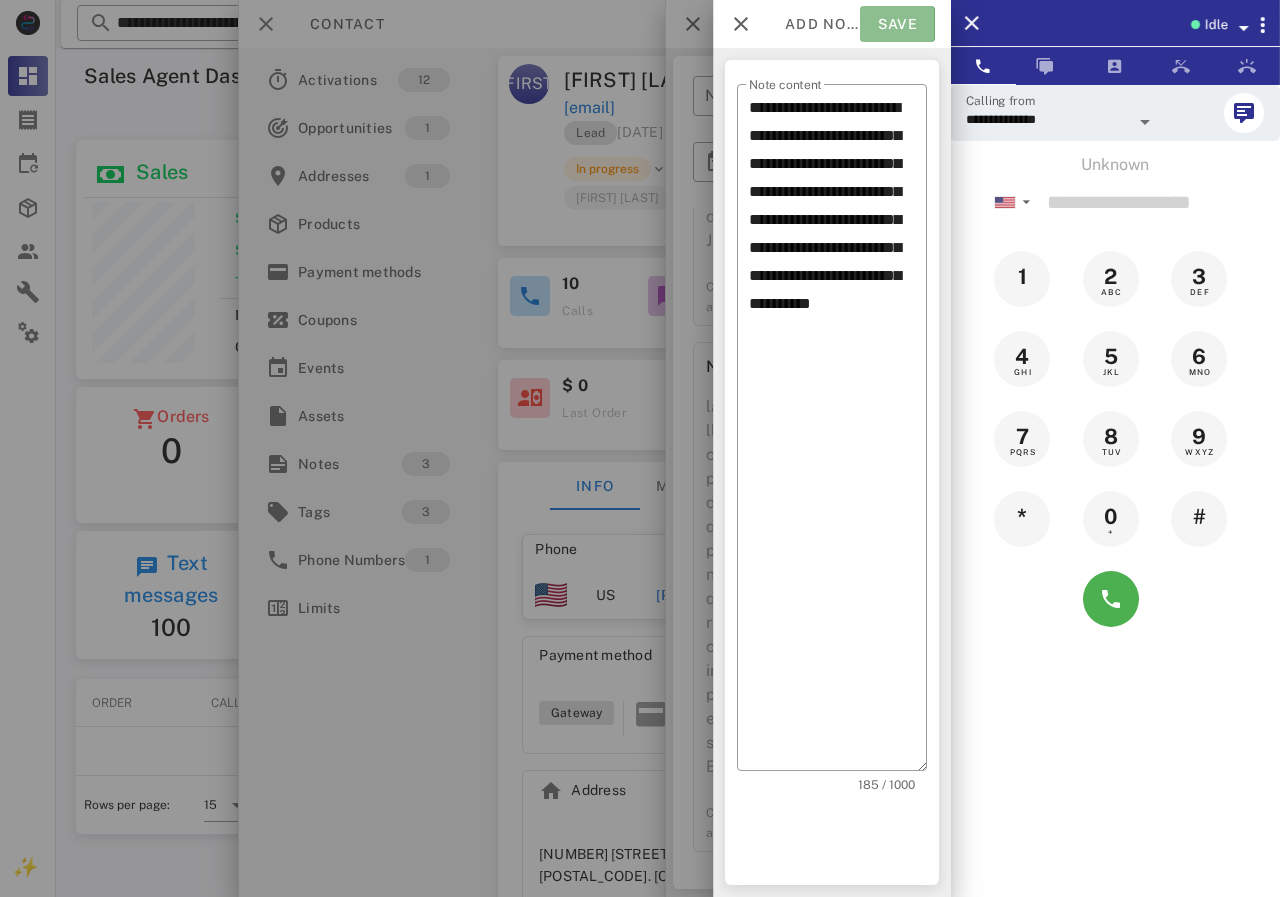 drag, startPoint x: 912, startPoint y: 15, endPoint x: 608, endPoint y: 192, distance: 351.77408 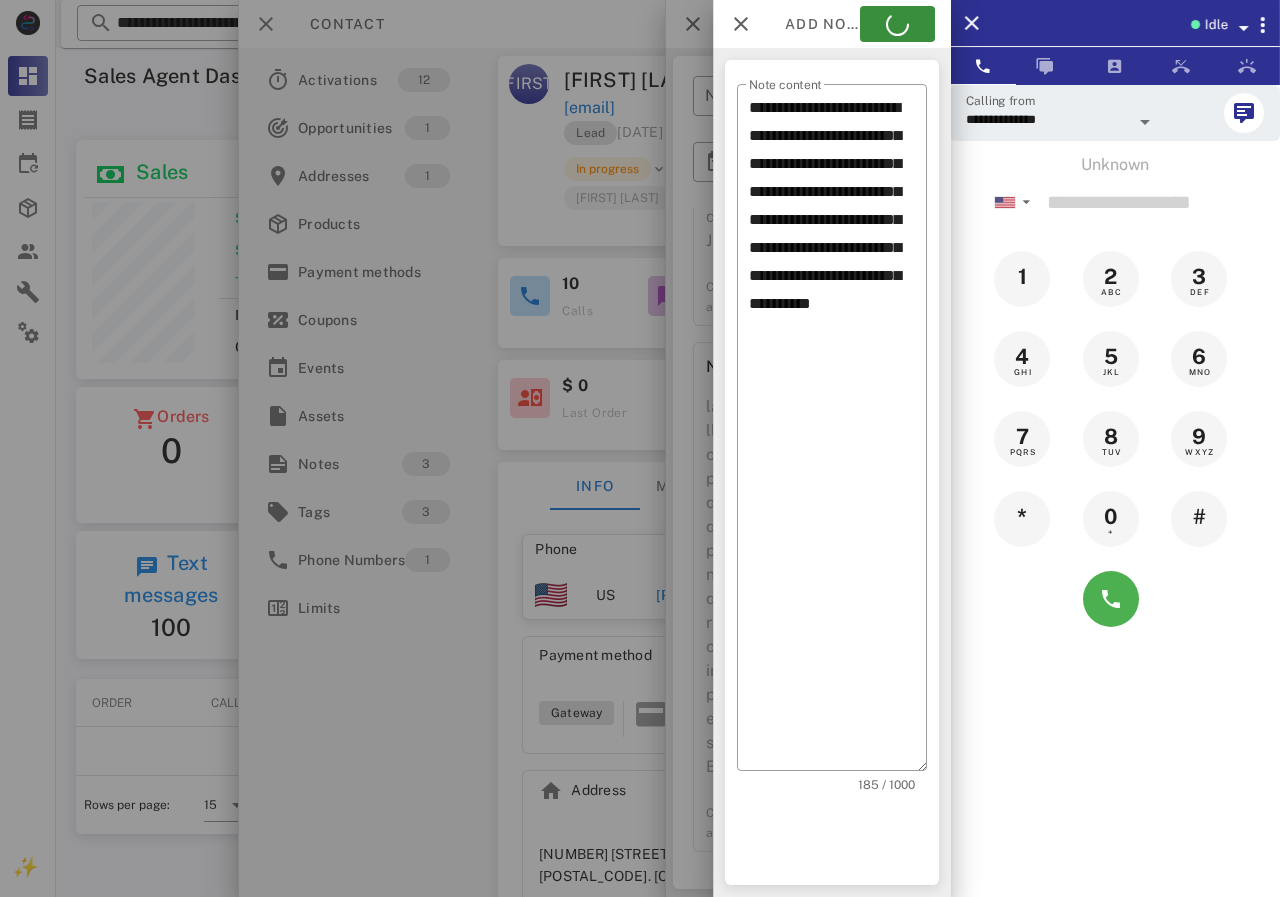 click at bounding box center [640, 448] 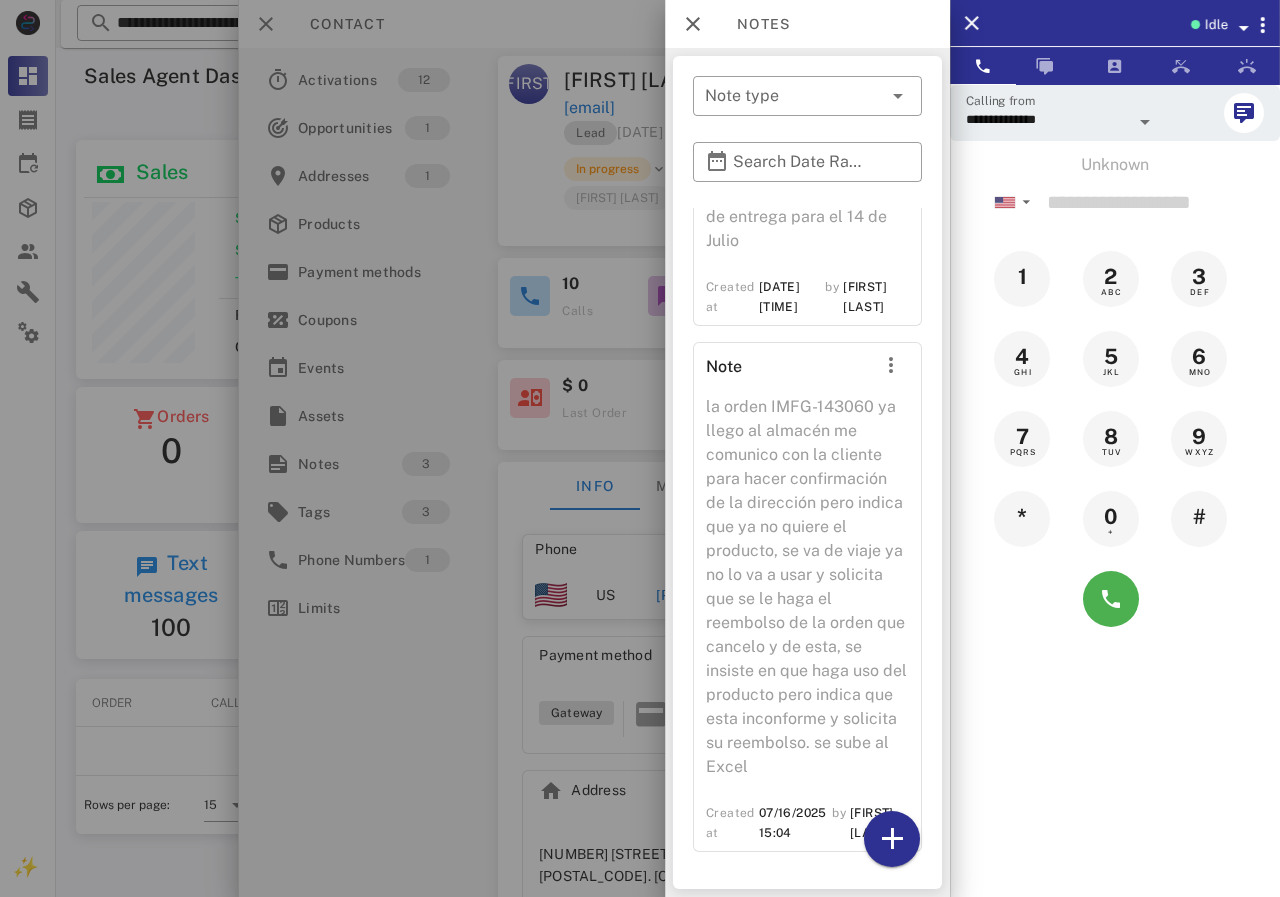 click at bounding box center [640, 448] 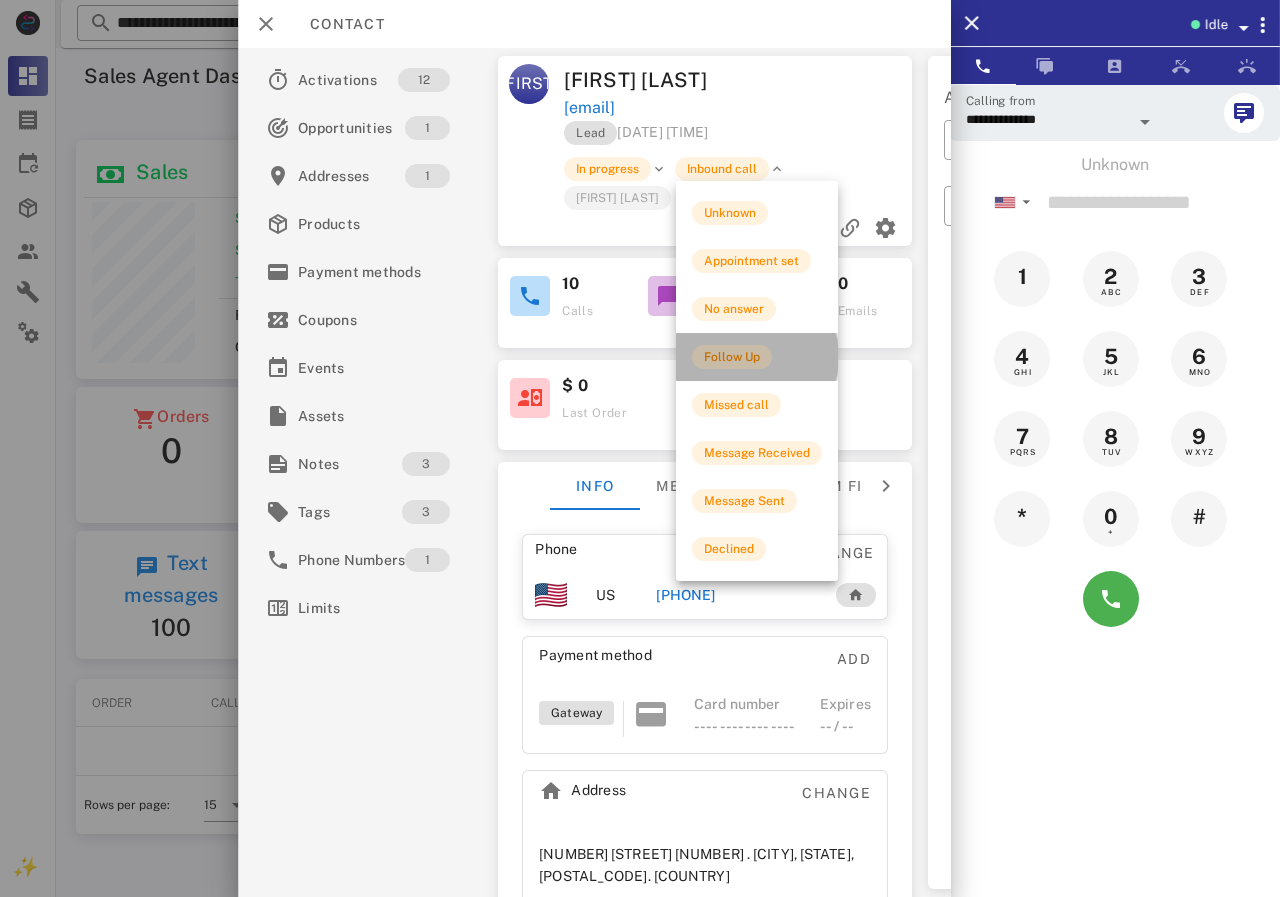 click on "Follow Up" at bounding box center [732, 357] 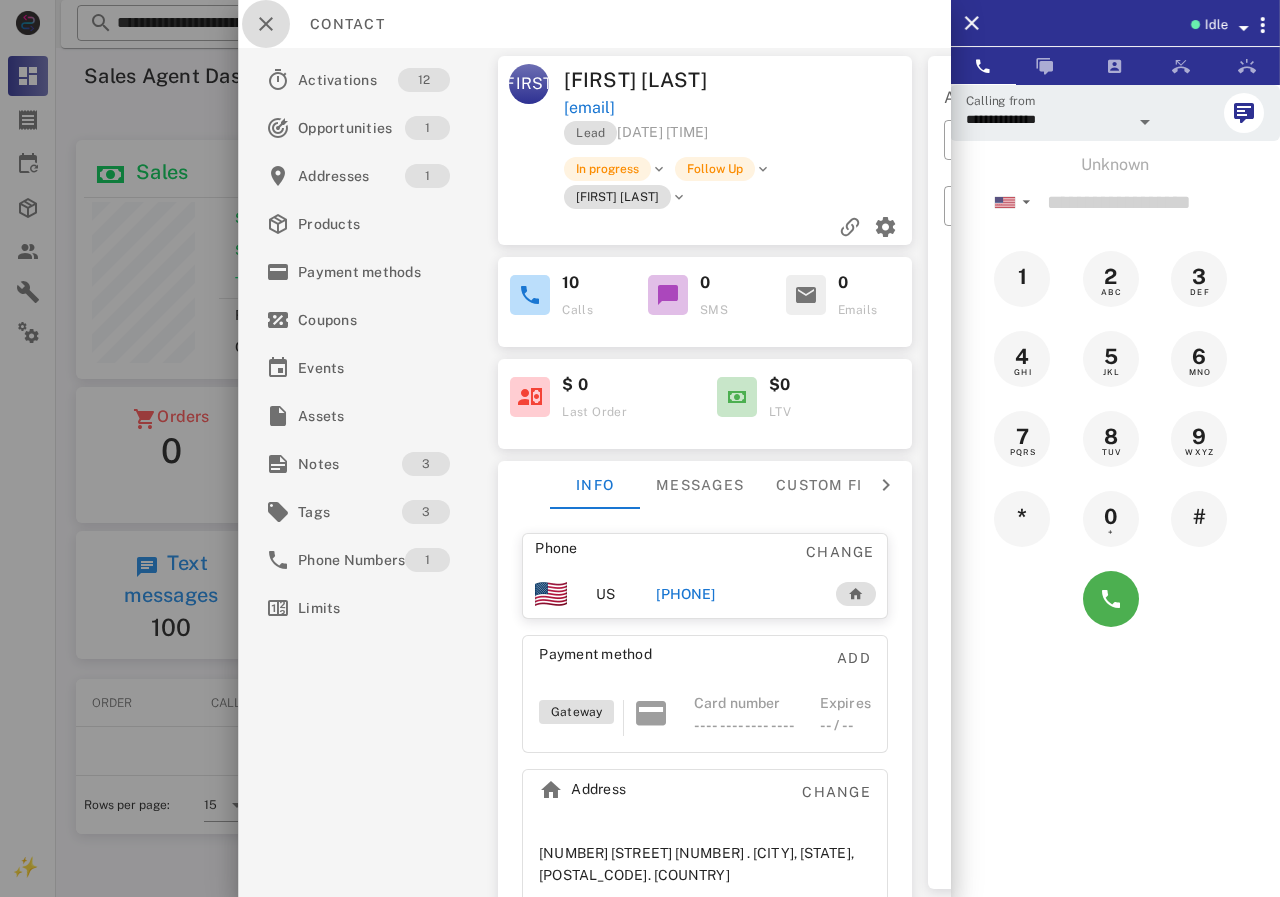 click at bounding box center (266, 24) 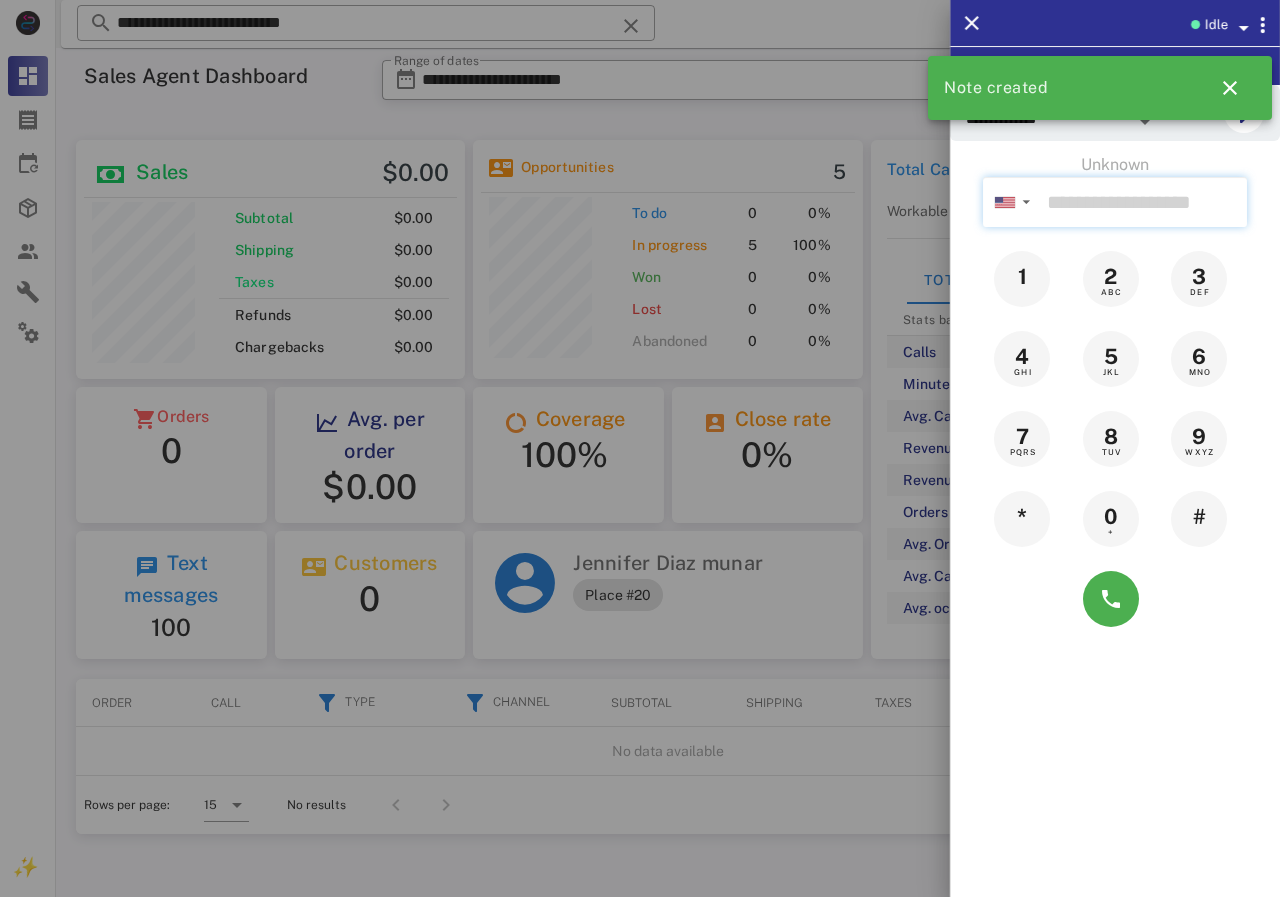 click at bounding box center [1143, 202] 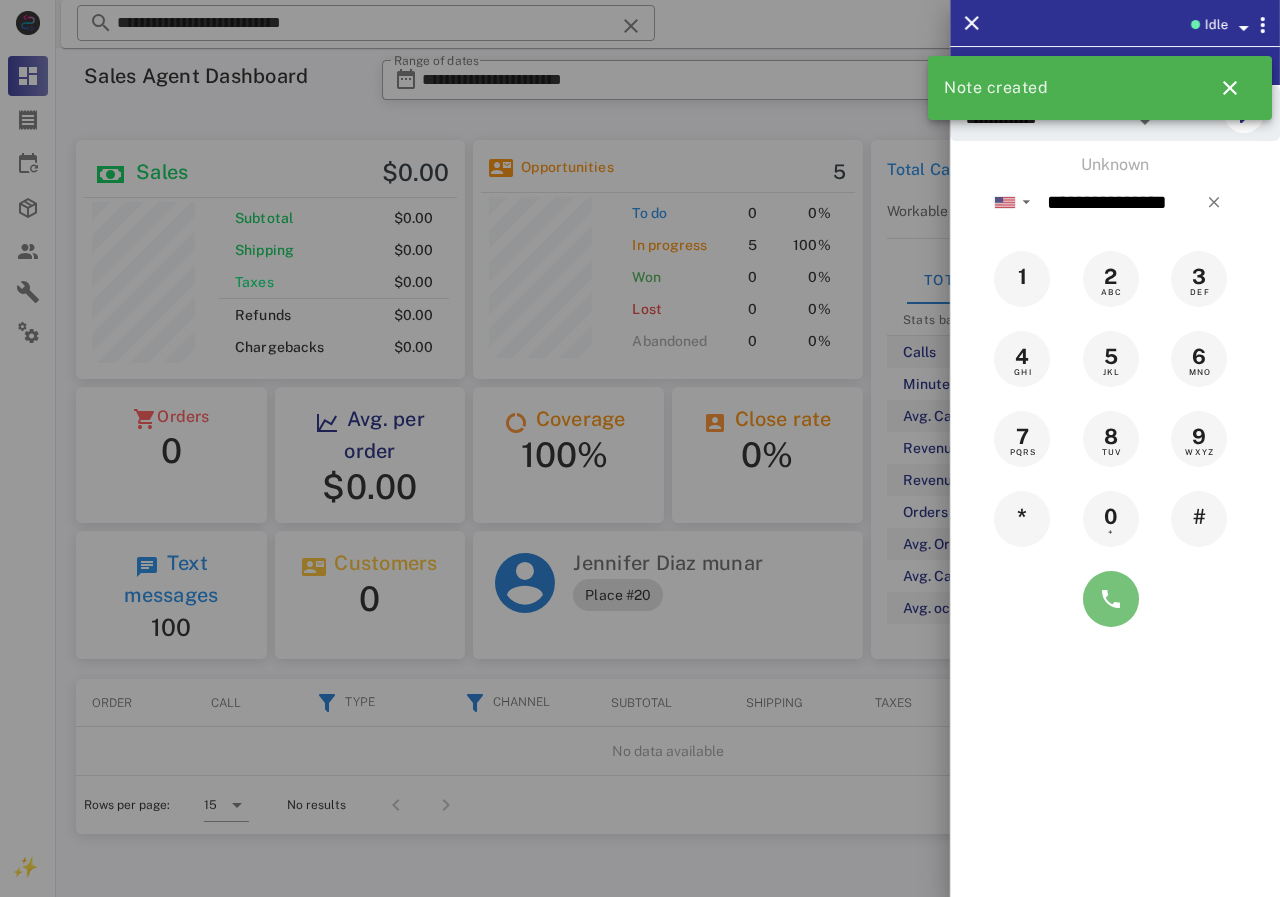 click at bounding box center [1111, 599] 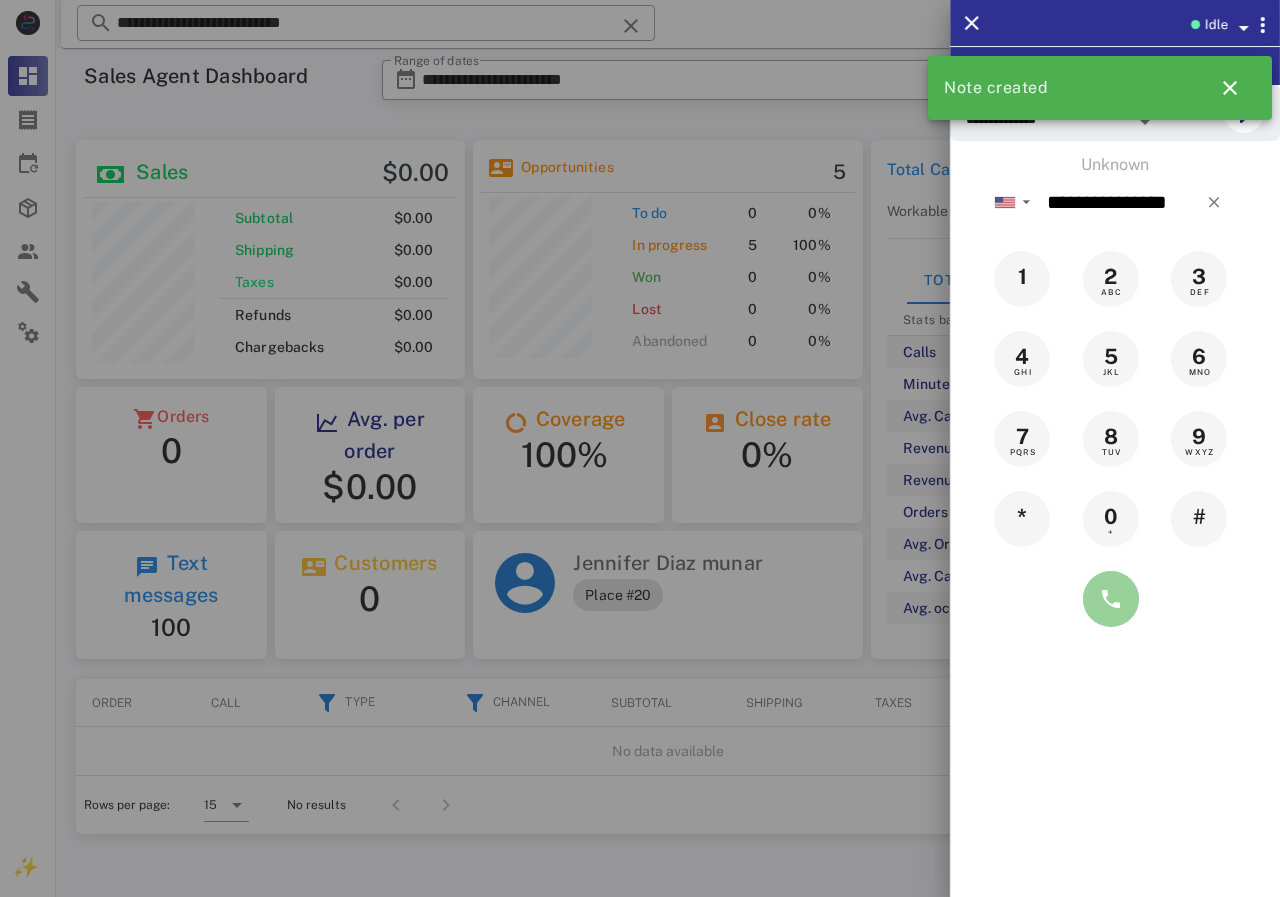 type on "**********" 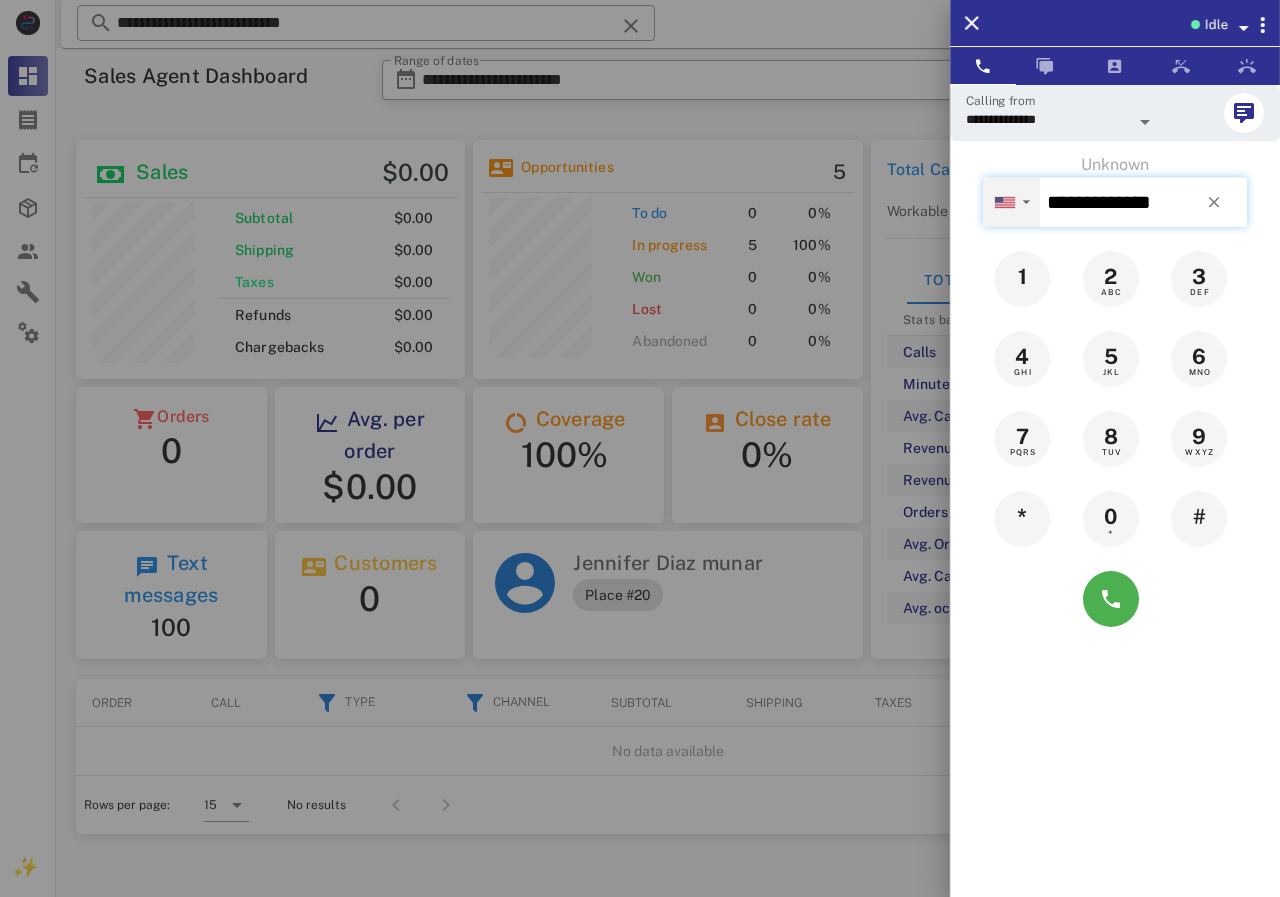 click on "▼" at bounding box center (1026, 202) 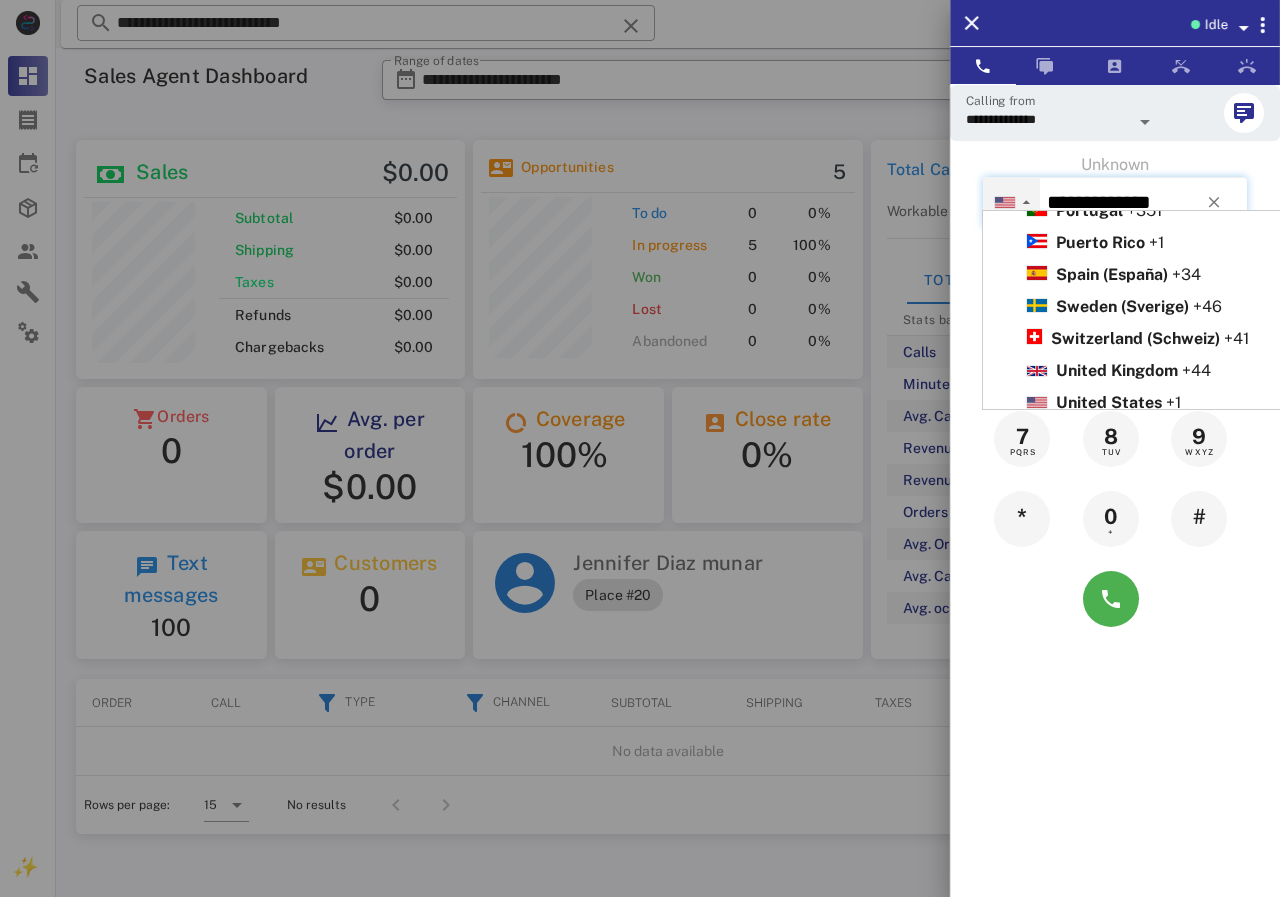 scroll, scrollTop: 1074, scrollLeft: 0, axis: vertical 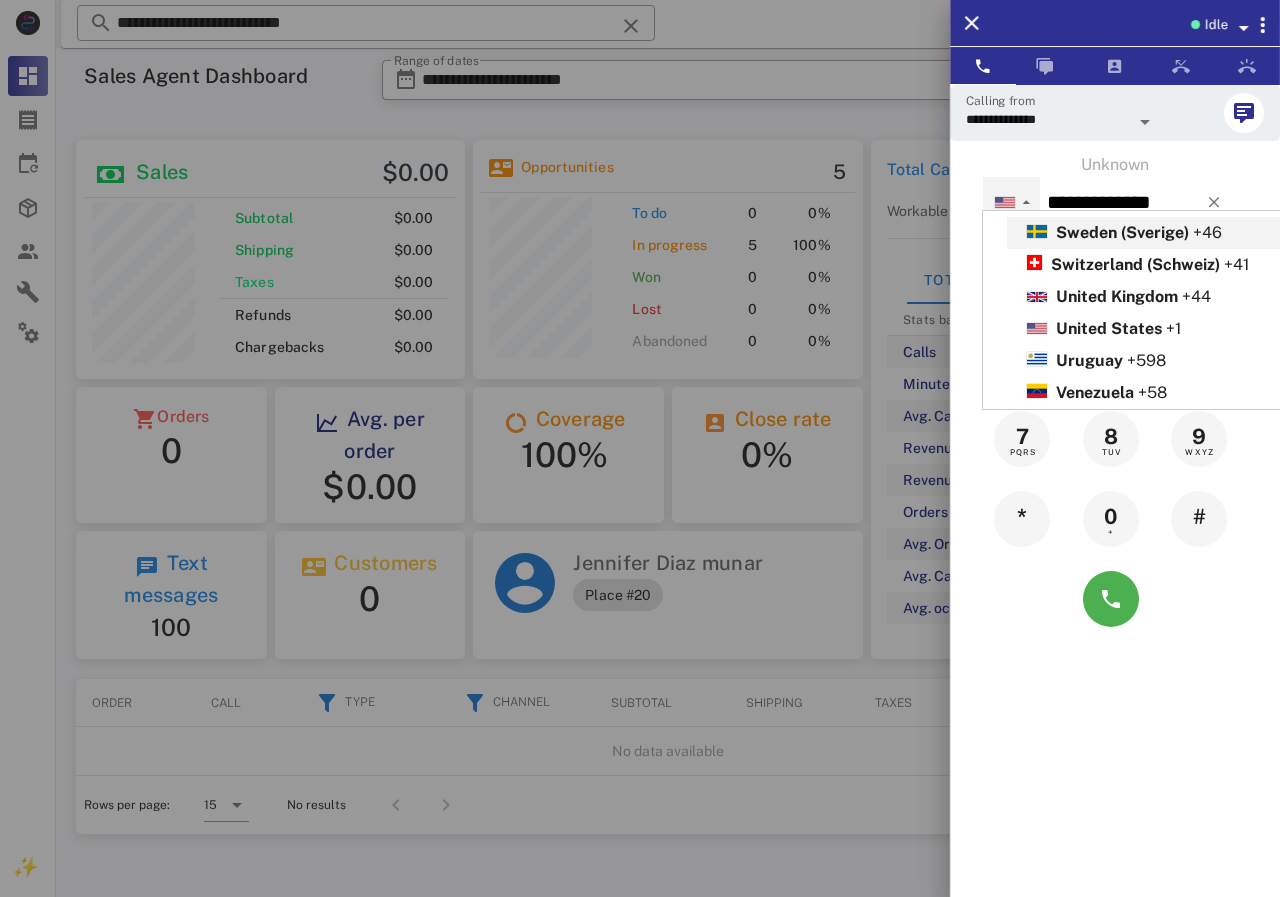 click on "**********" at bounding box center [1115, 362] 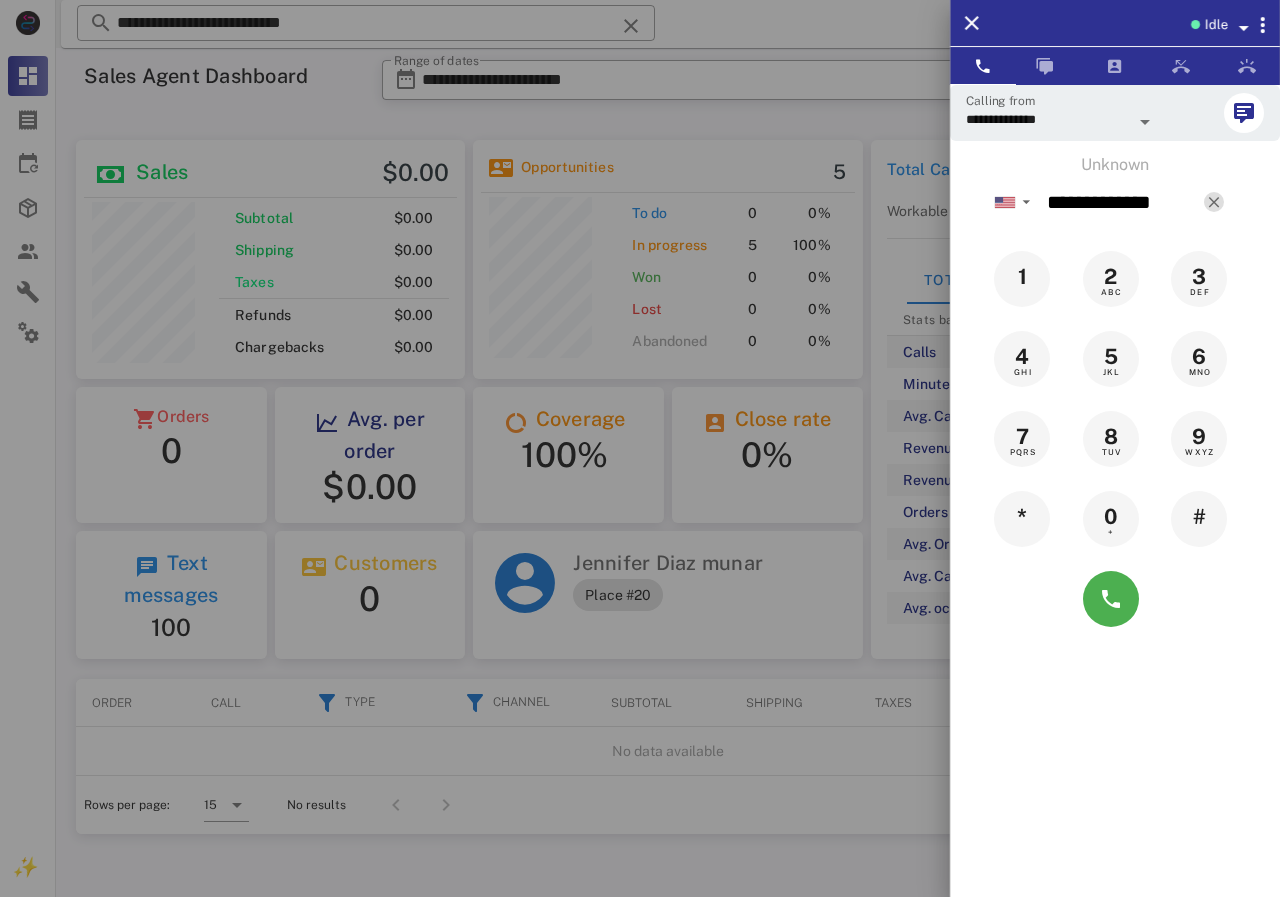 click at bounding box center [1214, 202] 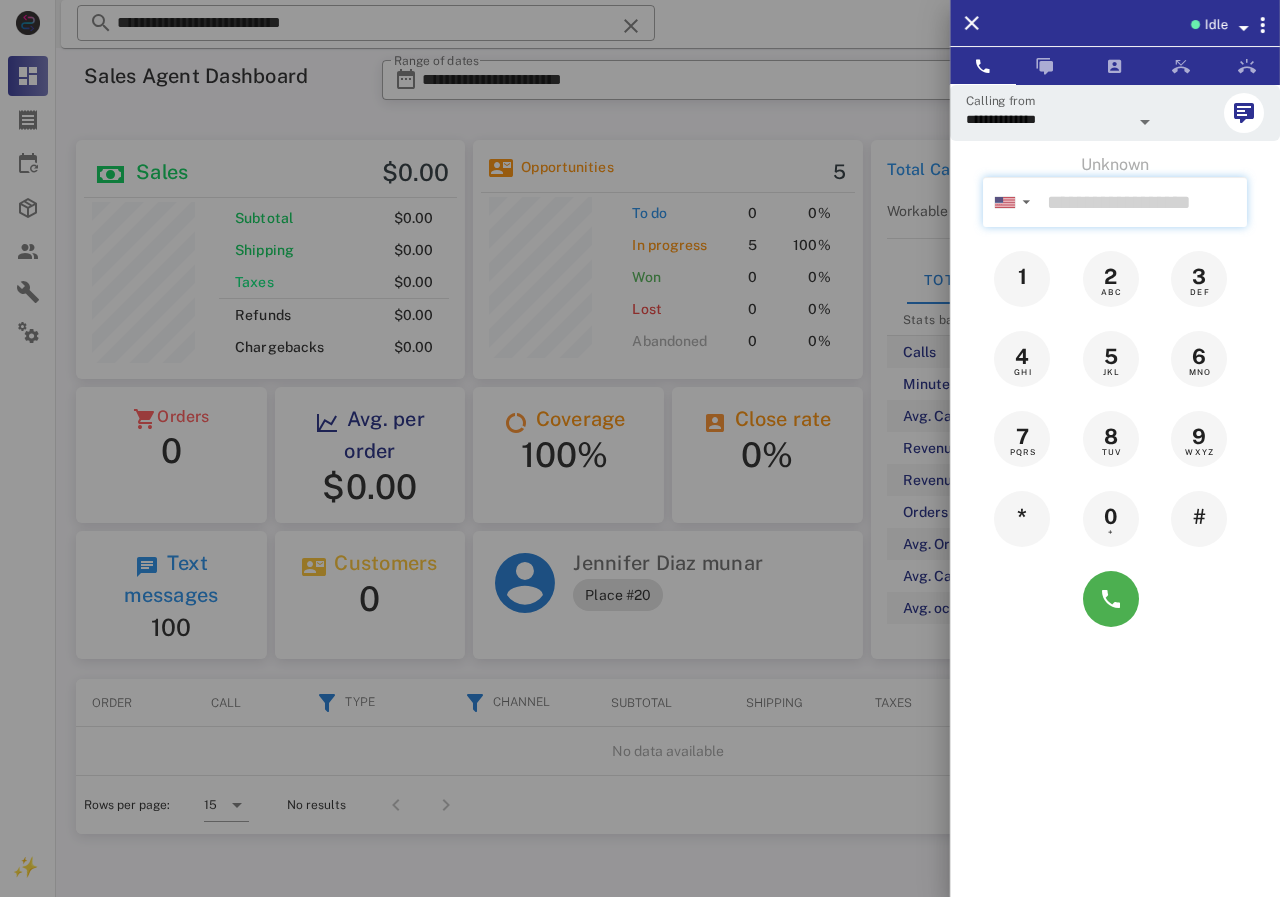 click at bounding box center (1143, 202) 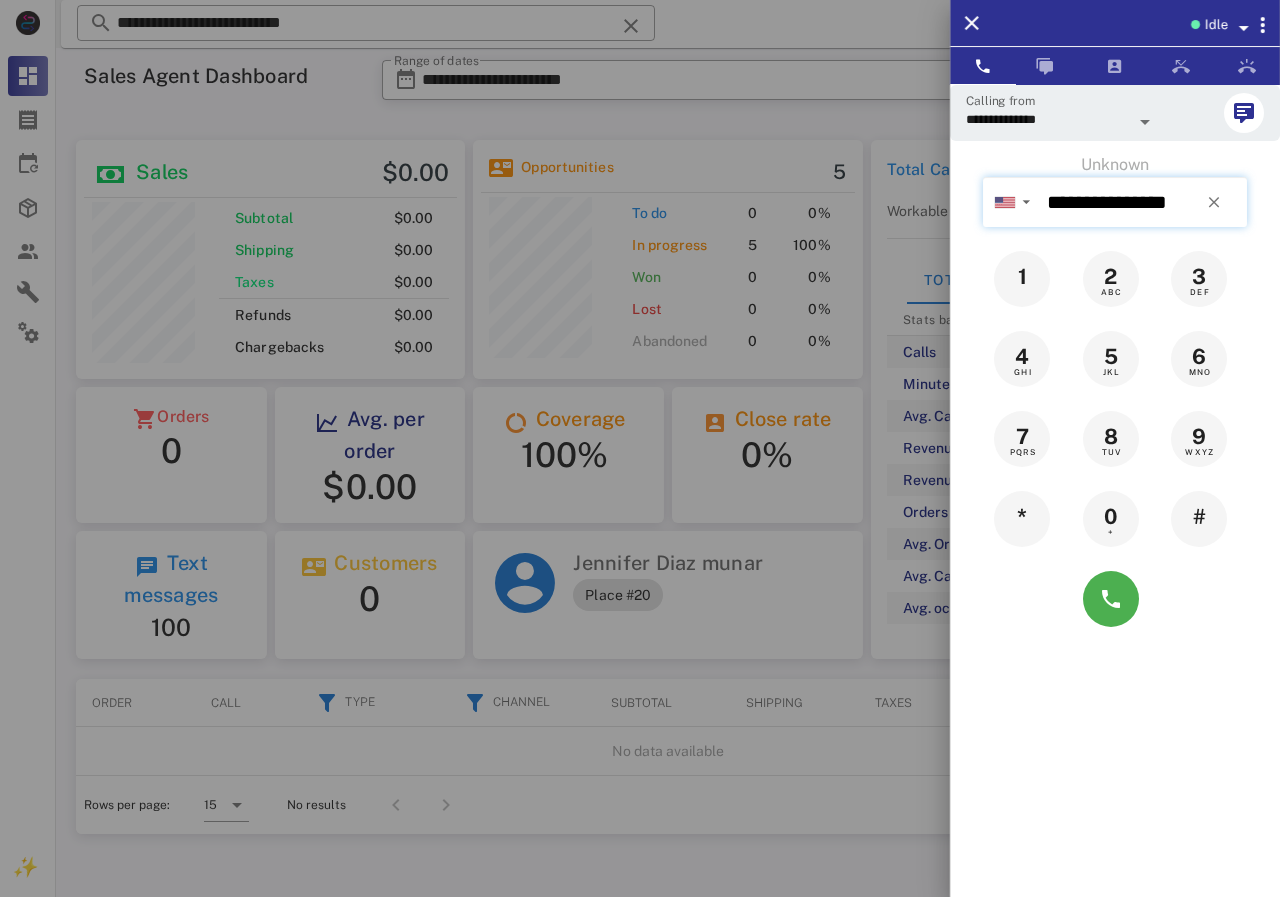 type on "**********" 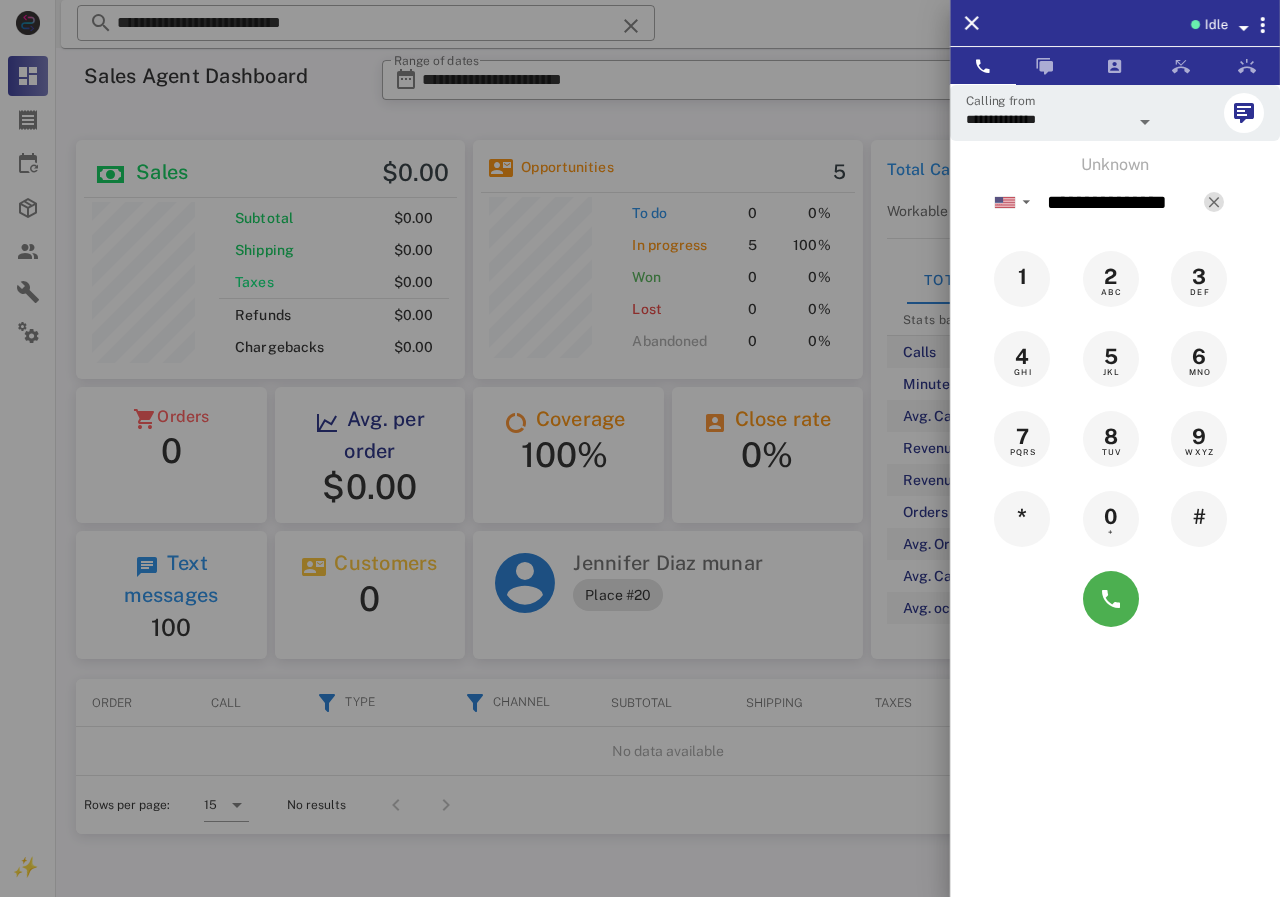 click at bounding box center [1214, 202] 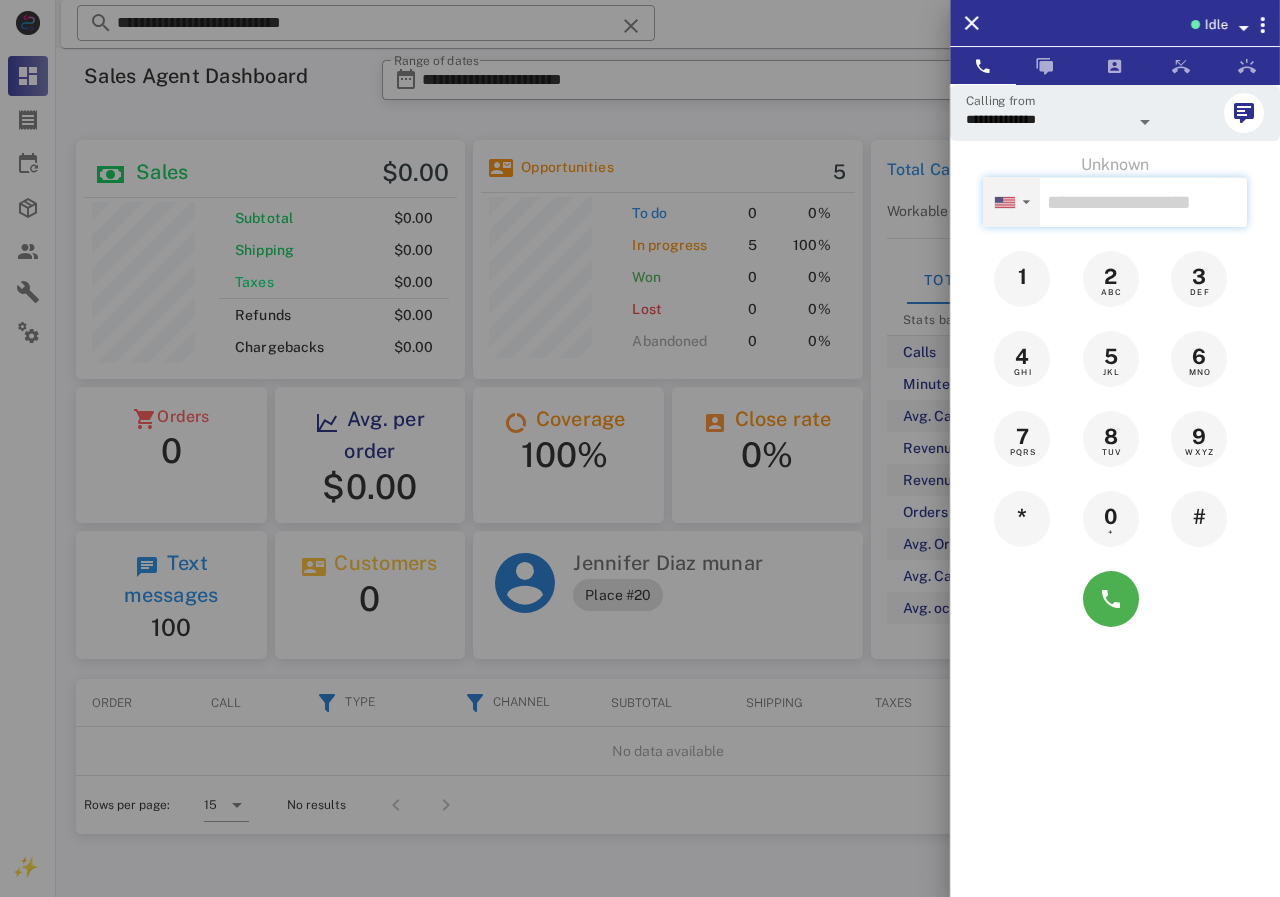 click on "▼" at bounding box center (1026, 202) 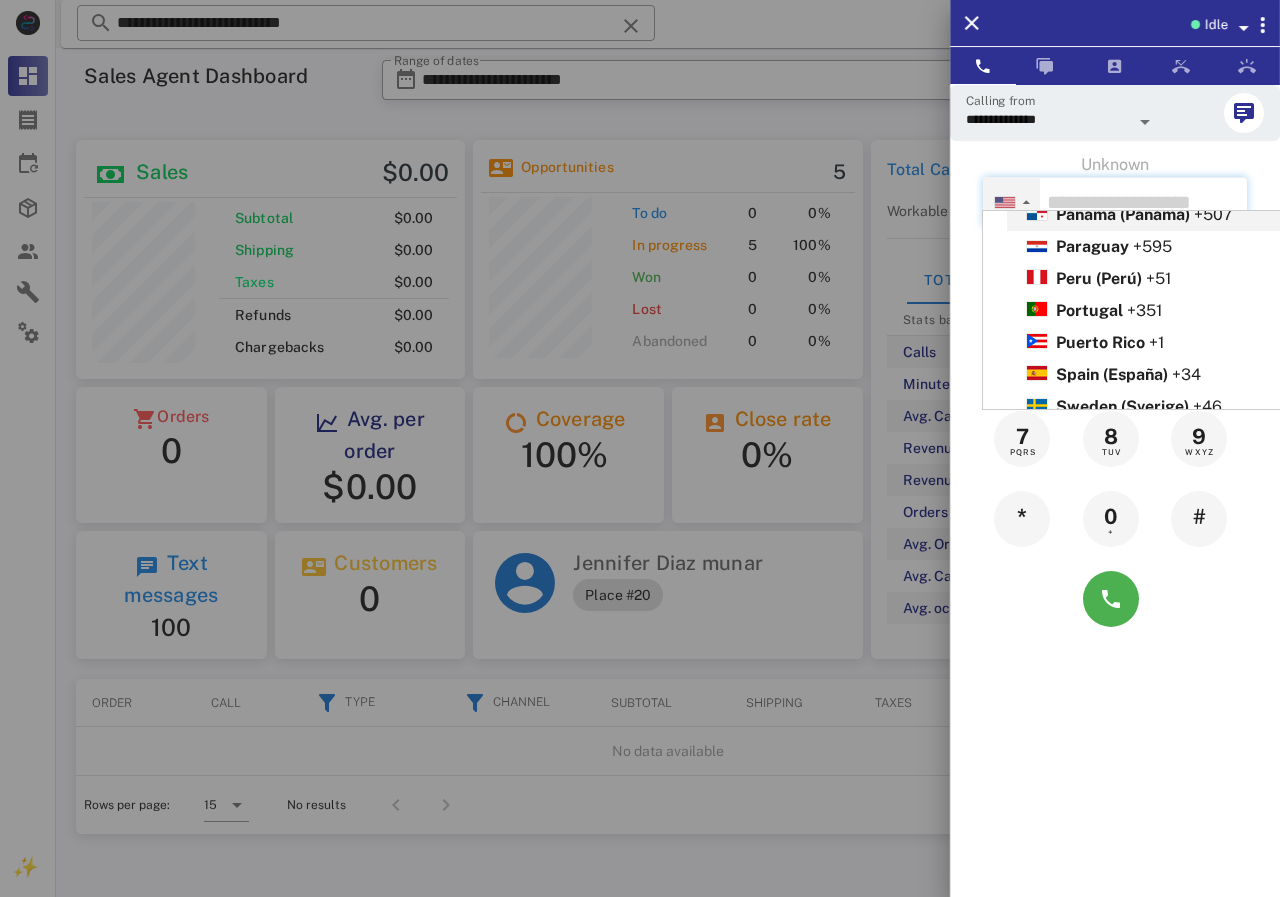 scroll, scrollTop: 1000, scrollLeft: 0, axis: vertical 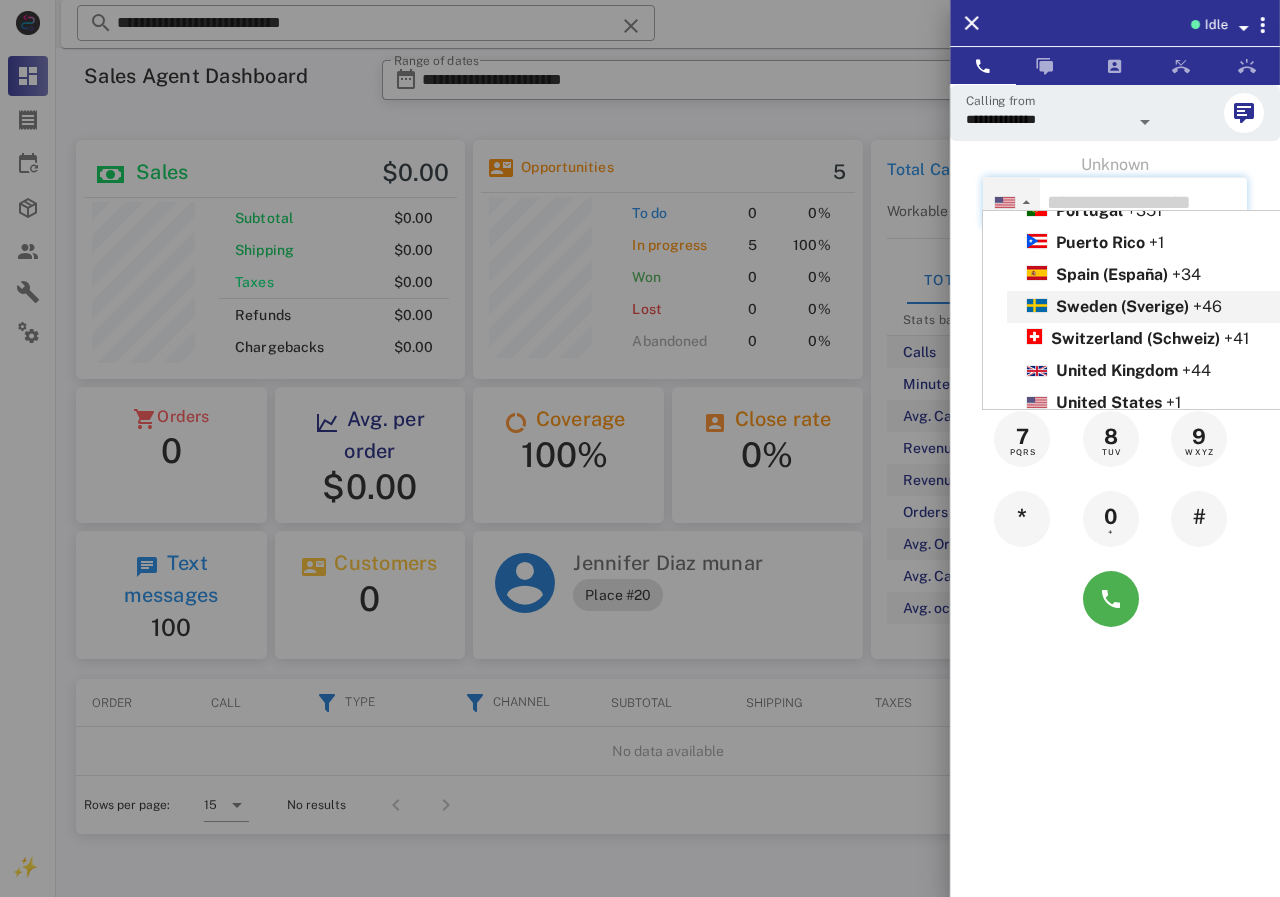 click on "Sweden (Sverige)
+46" at bounding box center (1189, 307) 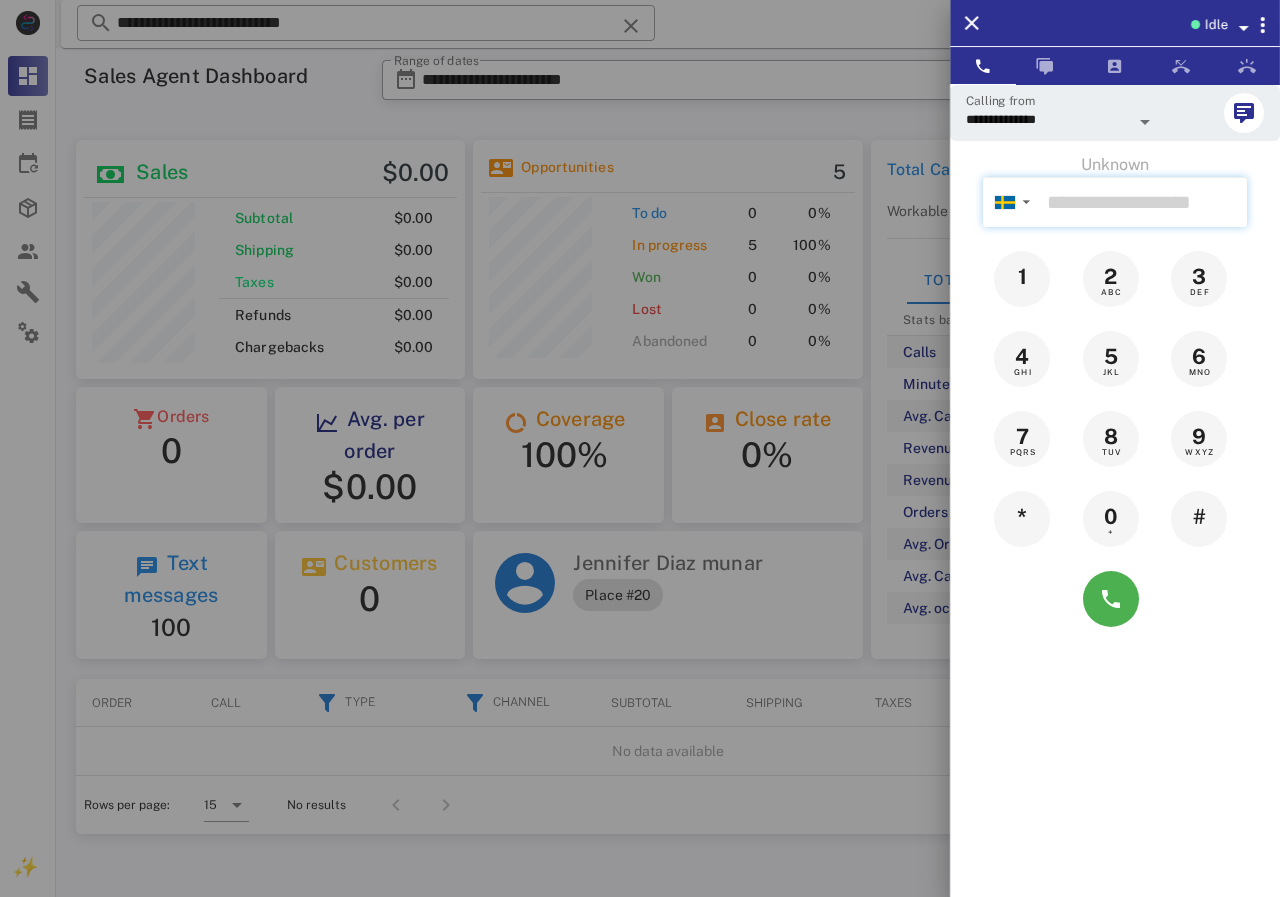 click at bounding box center [1143, 202] 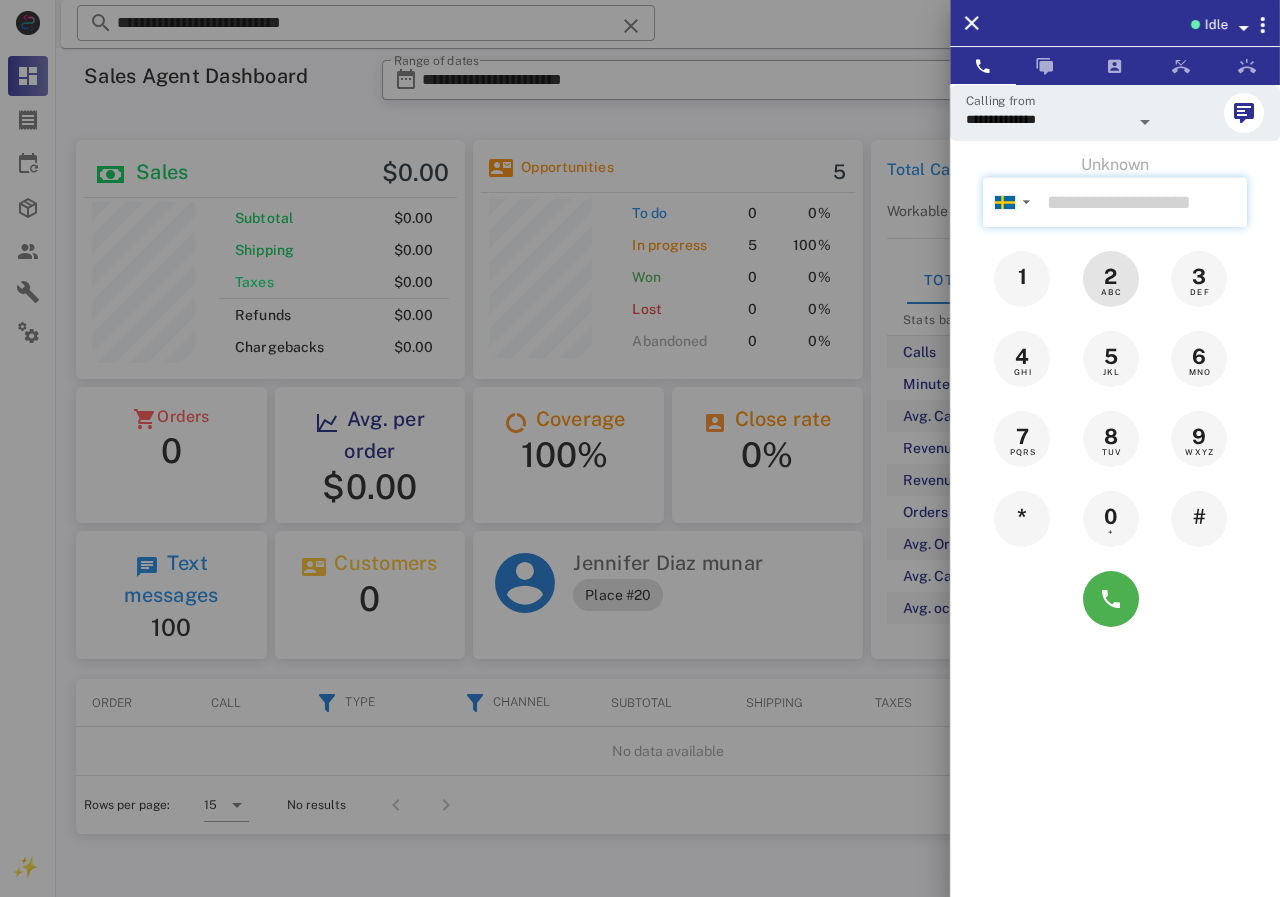 paste on "**********" 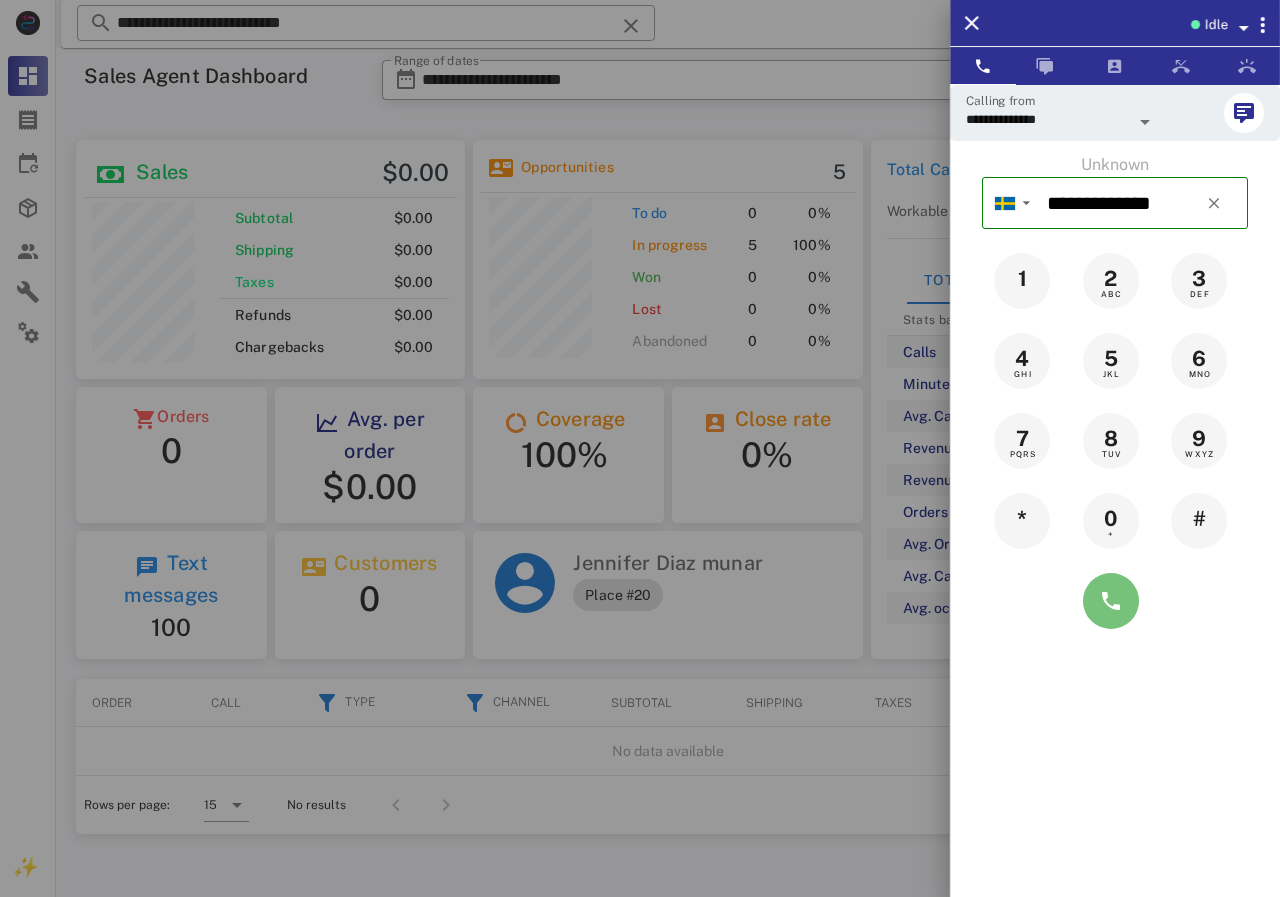 click at bounding box center [1111, 601] 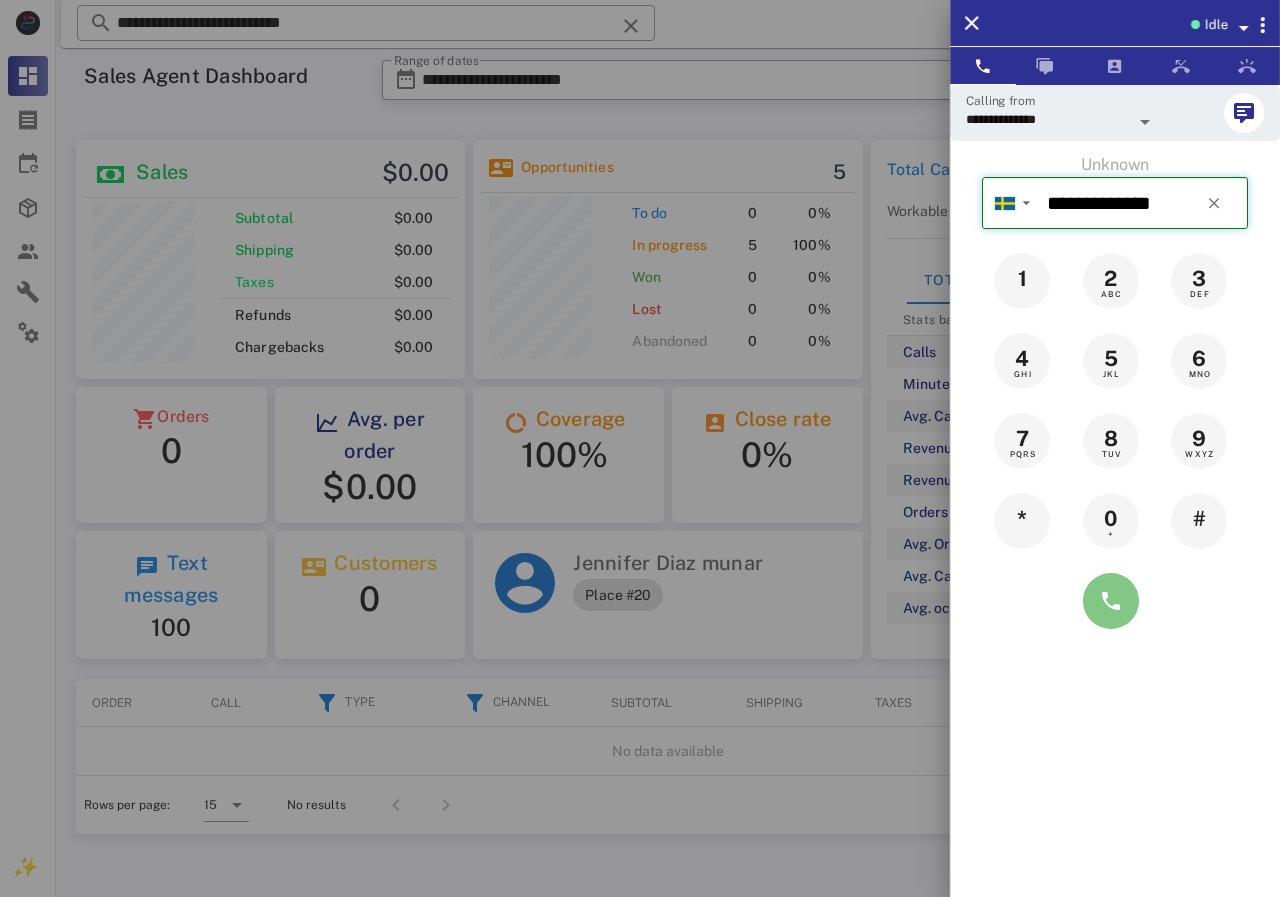 type on "**********" 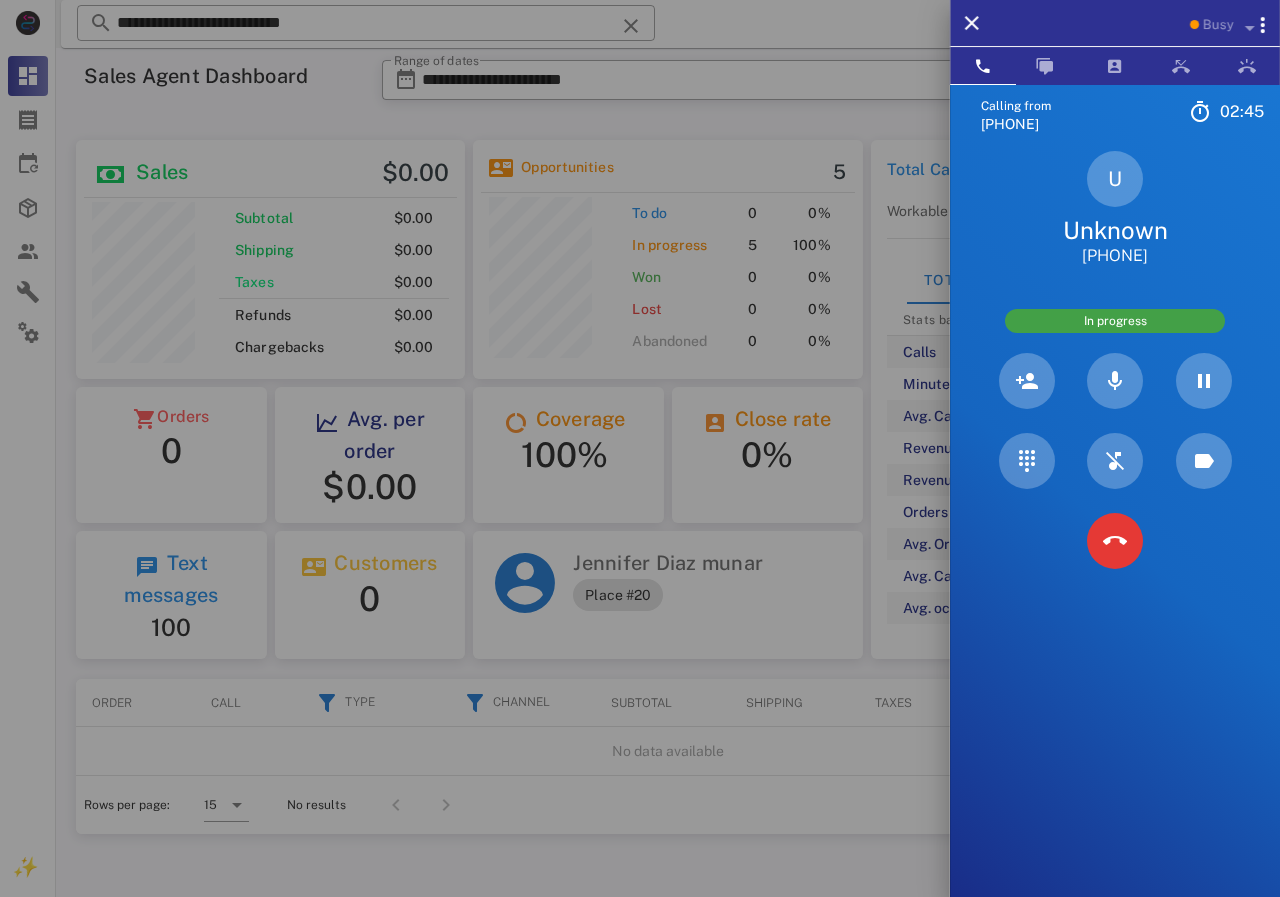 click at bounding box center (640, 448) 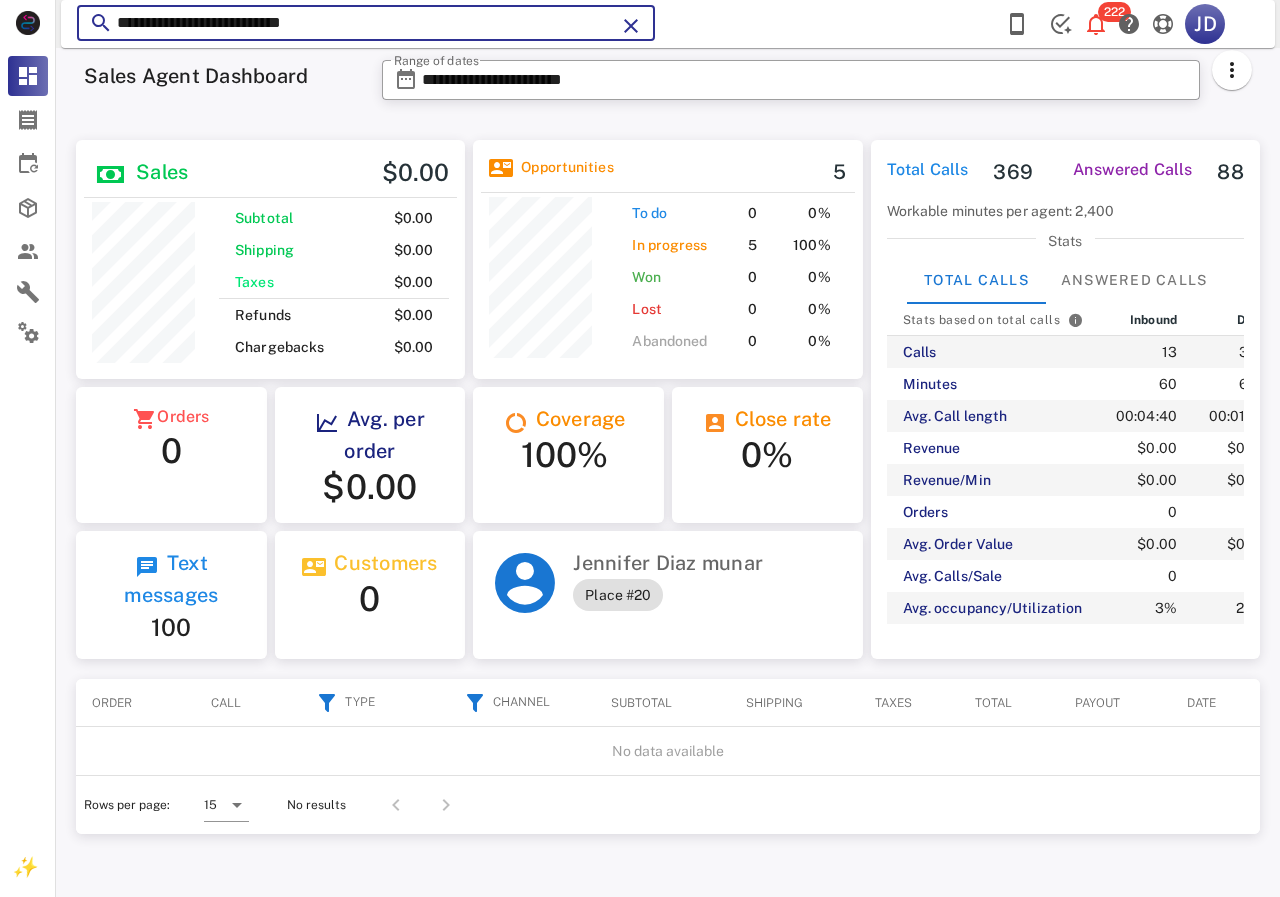 drag, startPoint x: 423, startPoint y: 30, endPoint x: 104, endPoint y: 27, distance: 319.0141 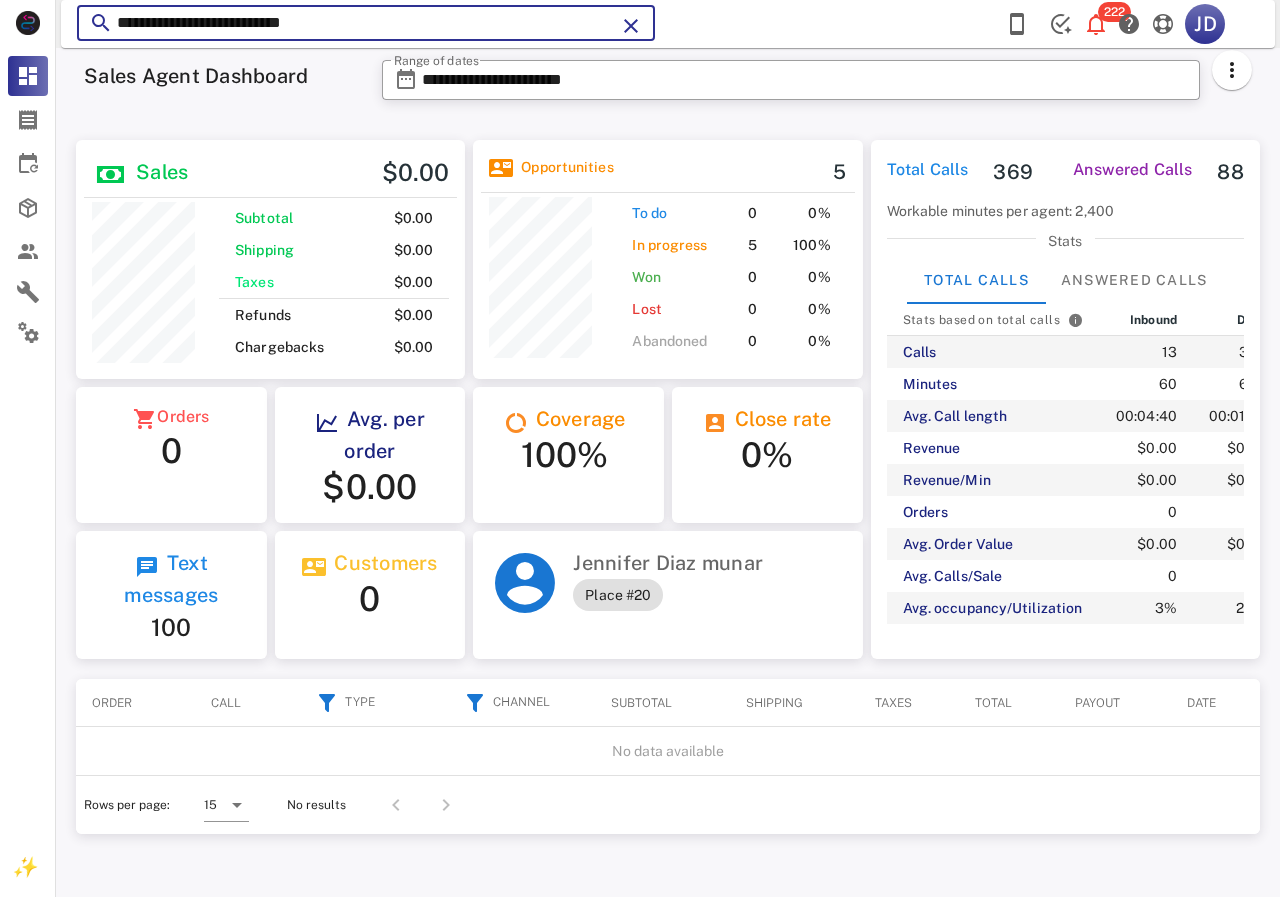 click on "**********" at bounding box center (366, 23) 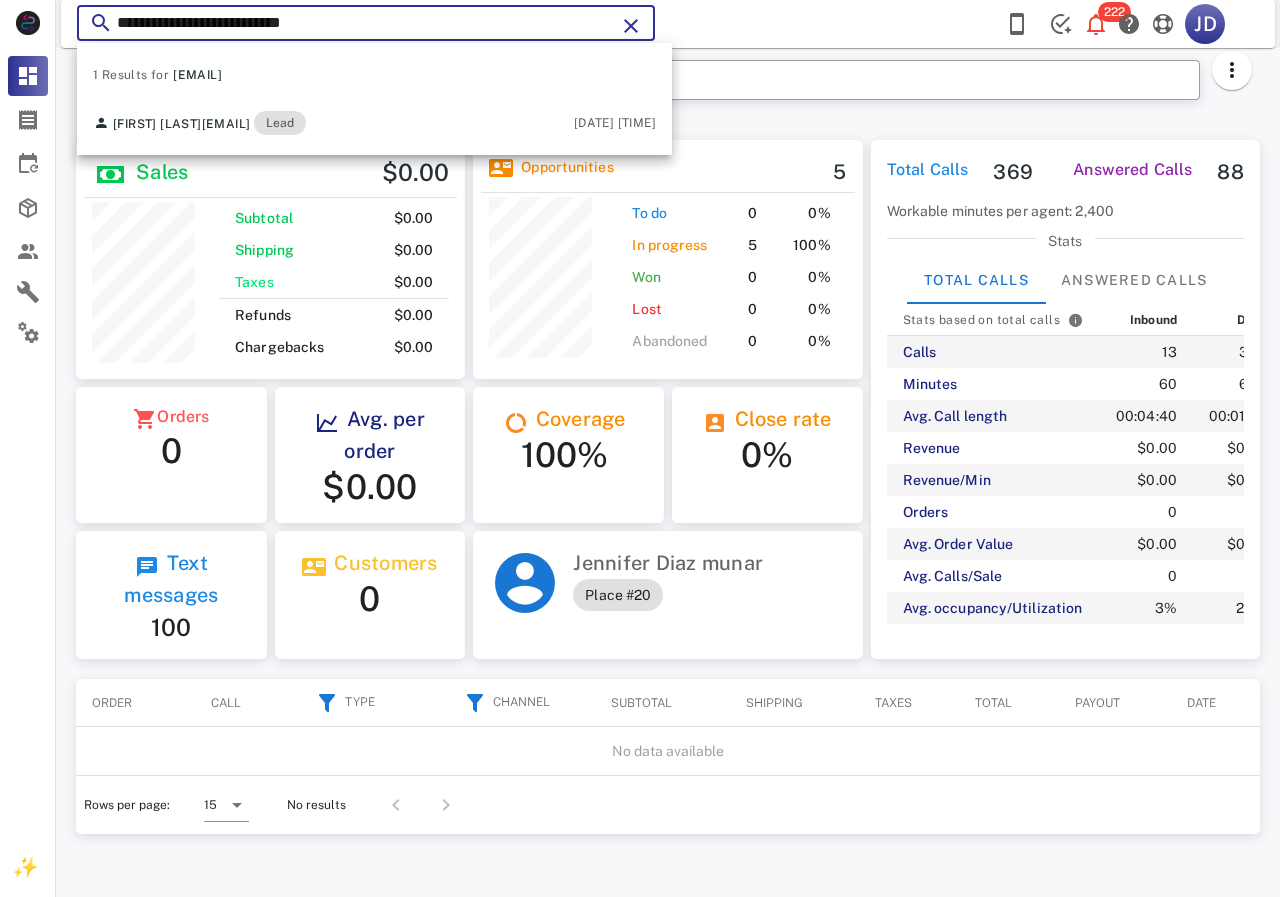 drag, startPoint x: 451, startPoint y: 25, endPoint x: 61, endPoint y: 21, distance: 390.0205 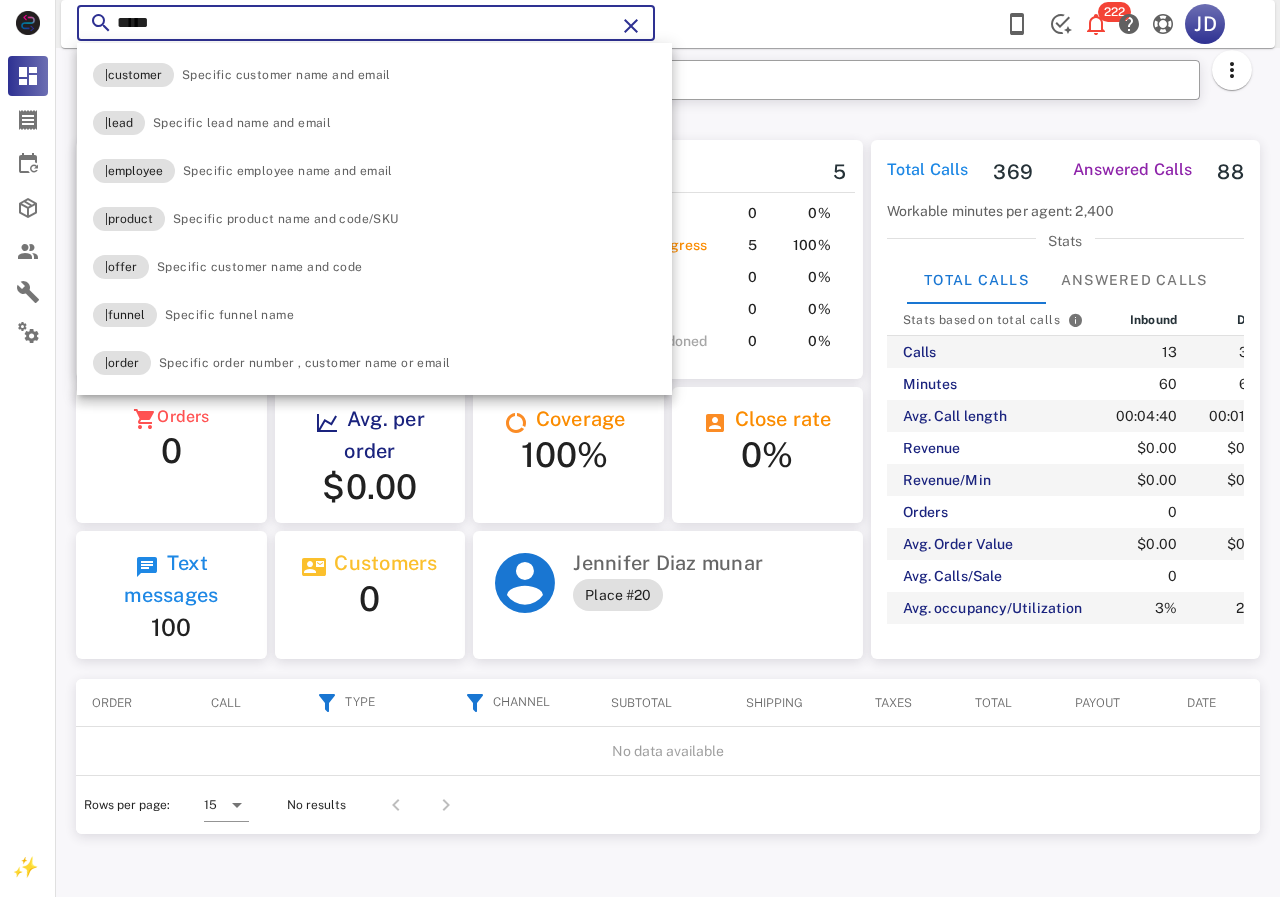 type on "******" 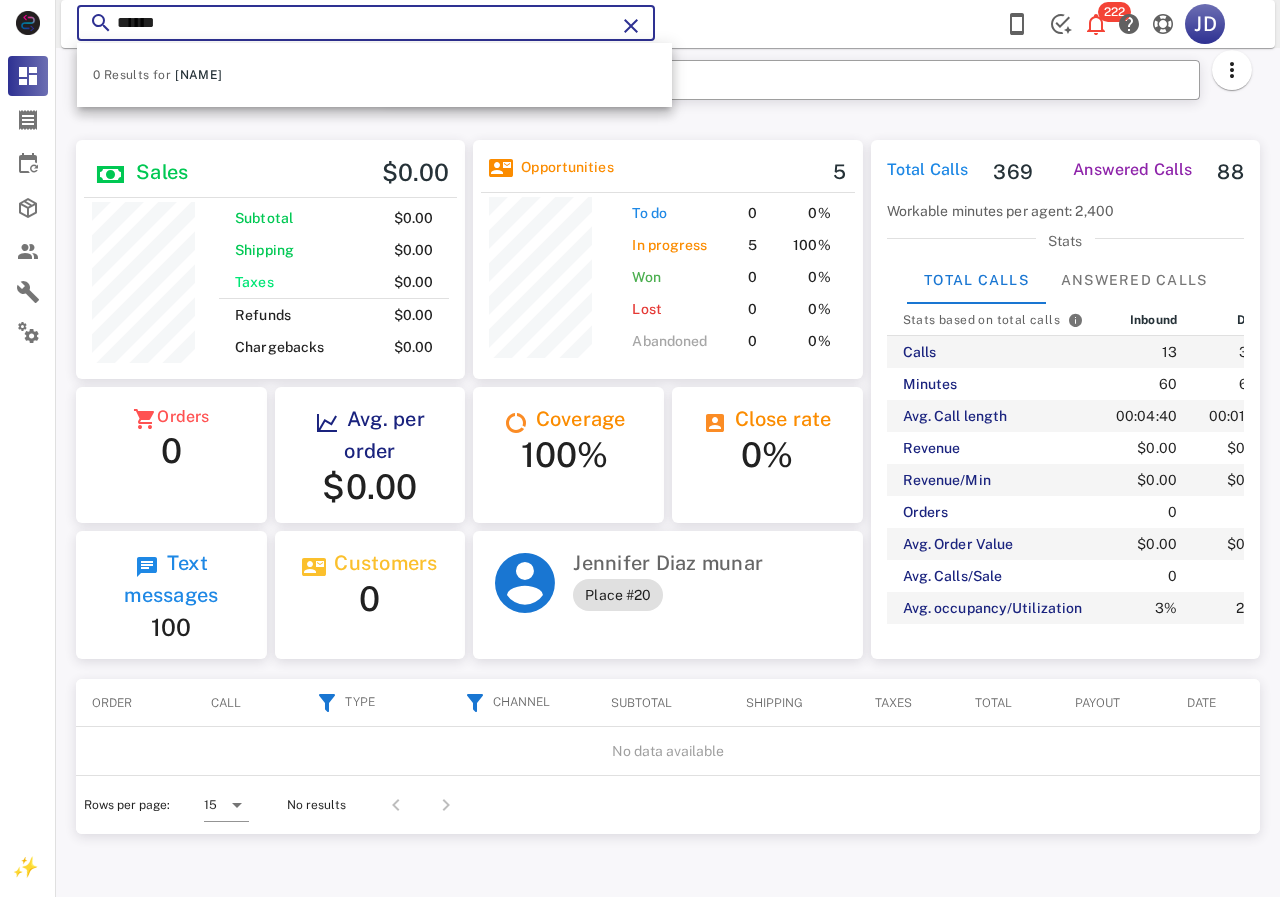 click on "​ ******" at bounding box center (366, 23) 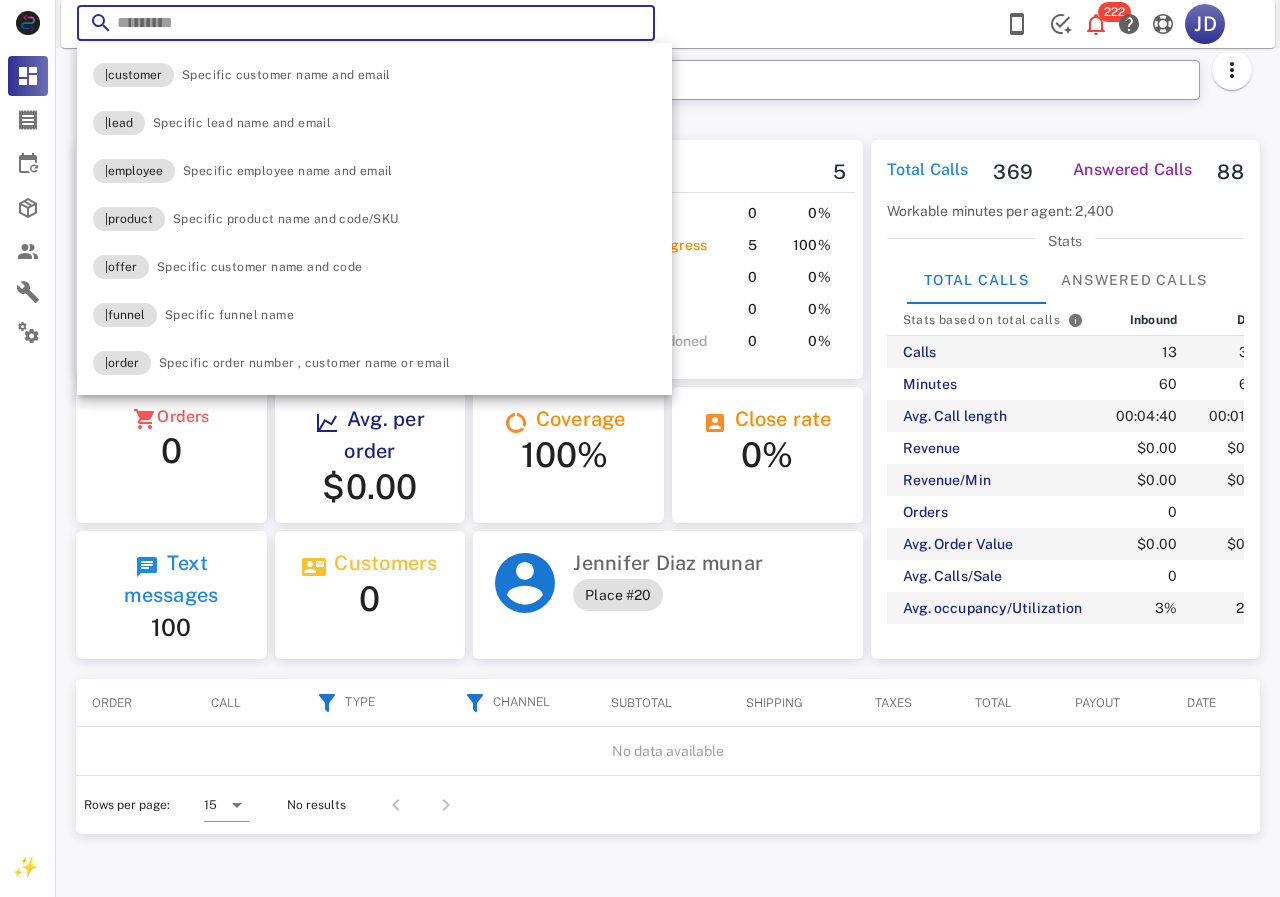 scroll, scrollTop: 240, scrollLeft: 390, axis: both 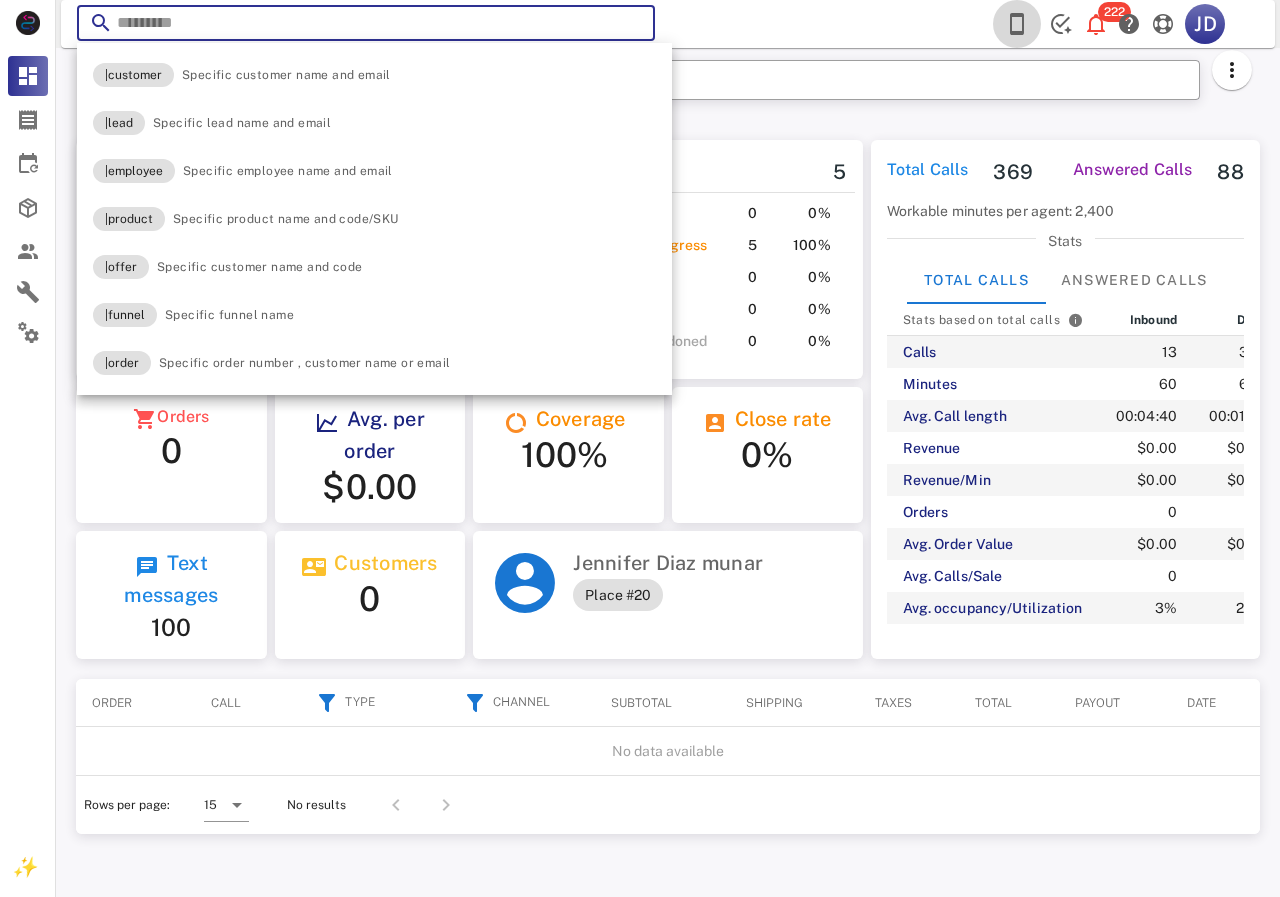 click at bounding box center [1017, 24] 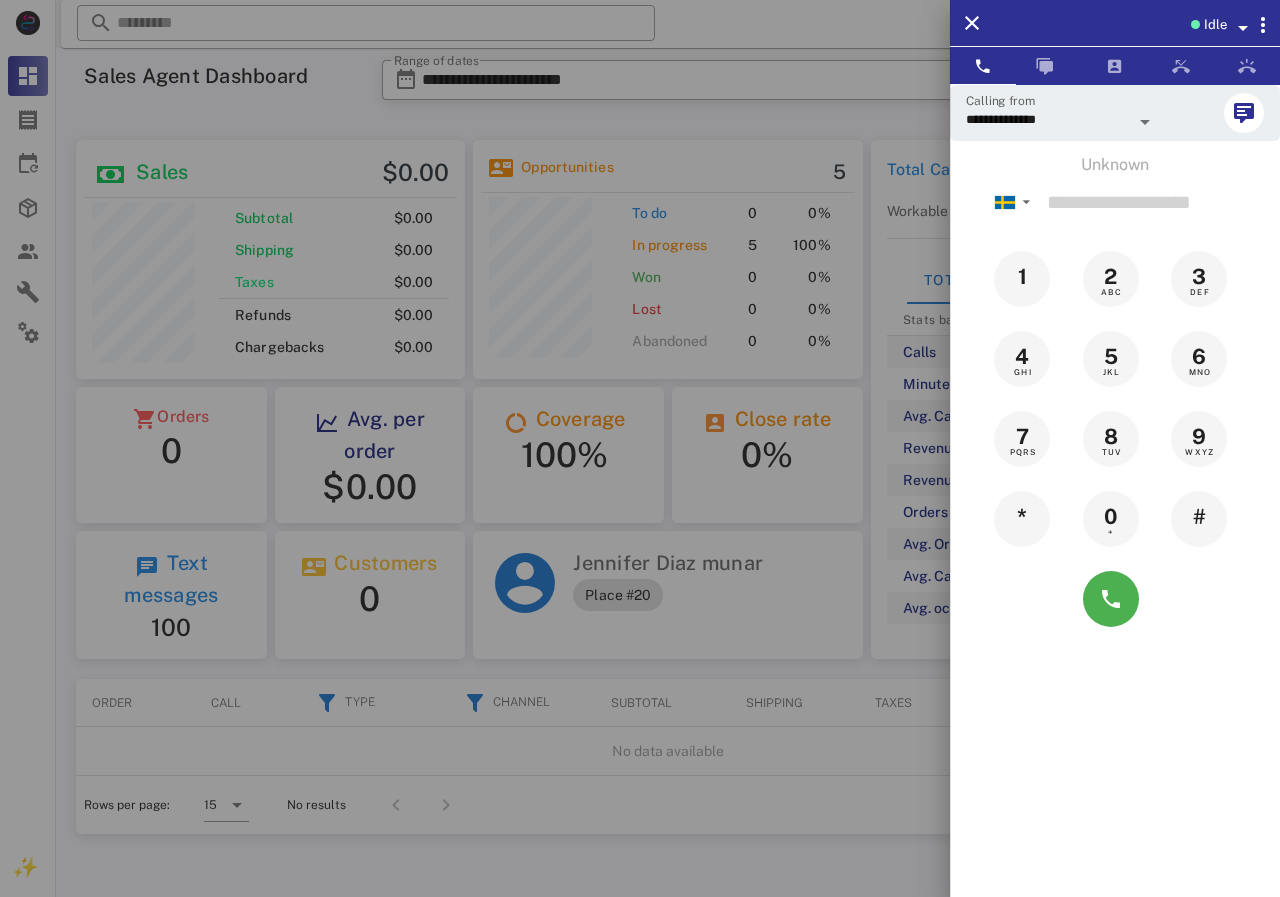 click at bounding box center [640, 448] 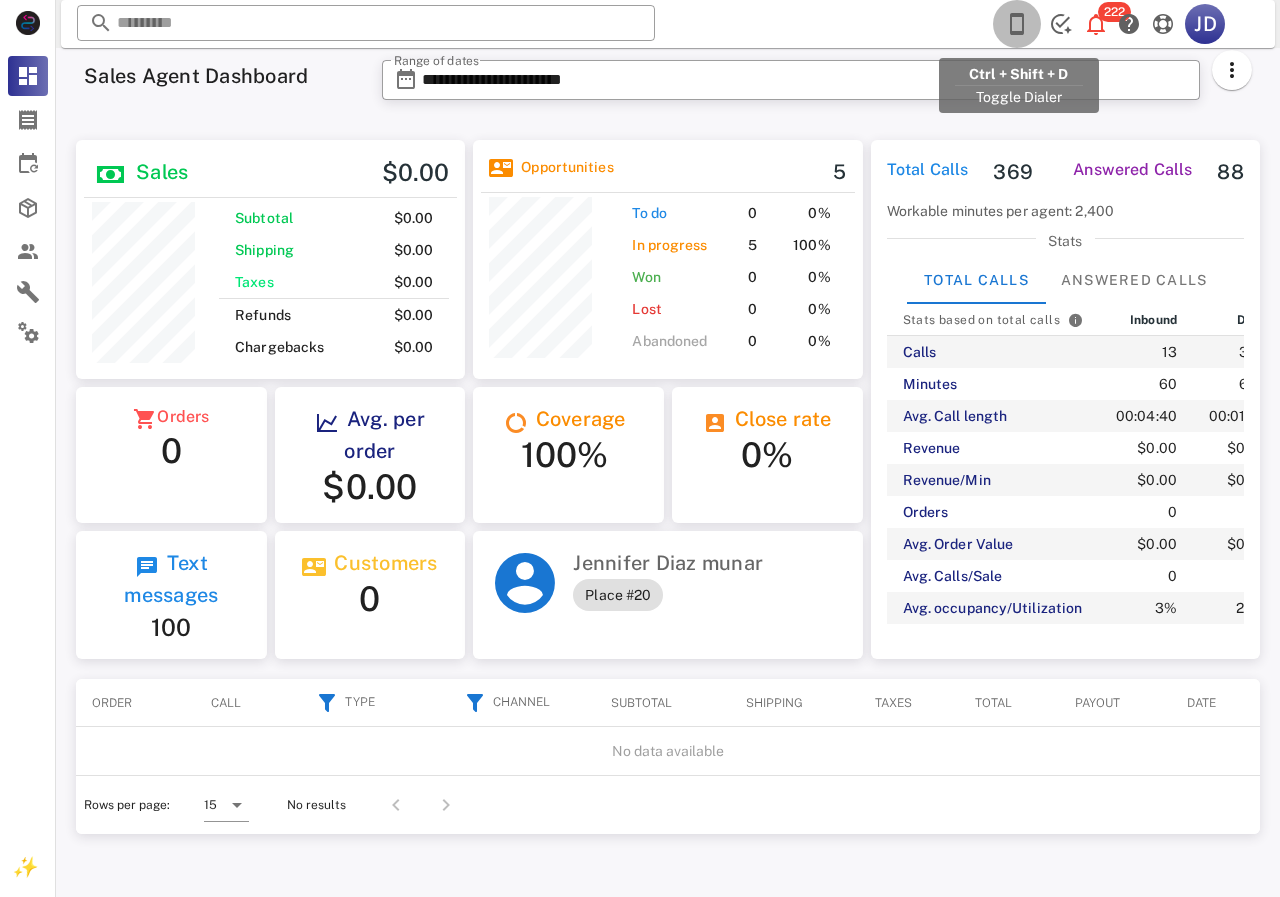 click at bounding box center (1017, 24) 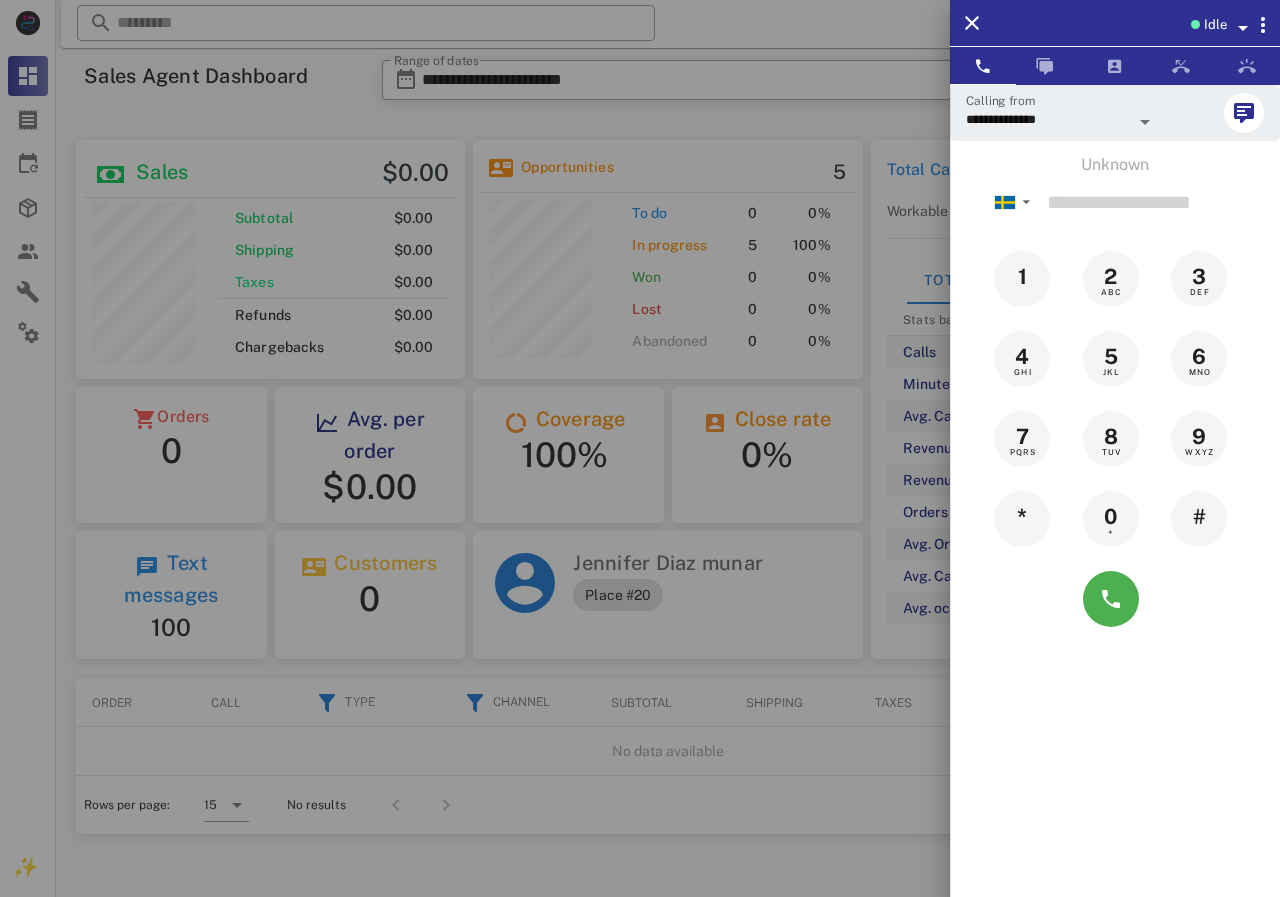 click at bounding box center (640, 448) 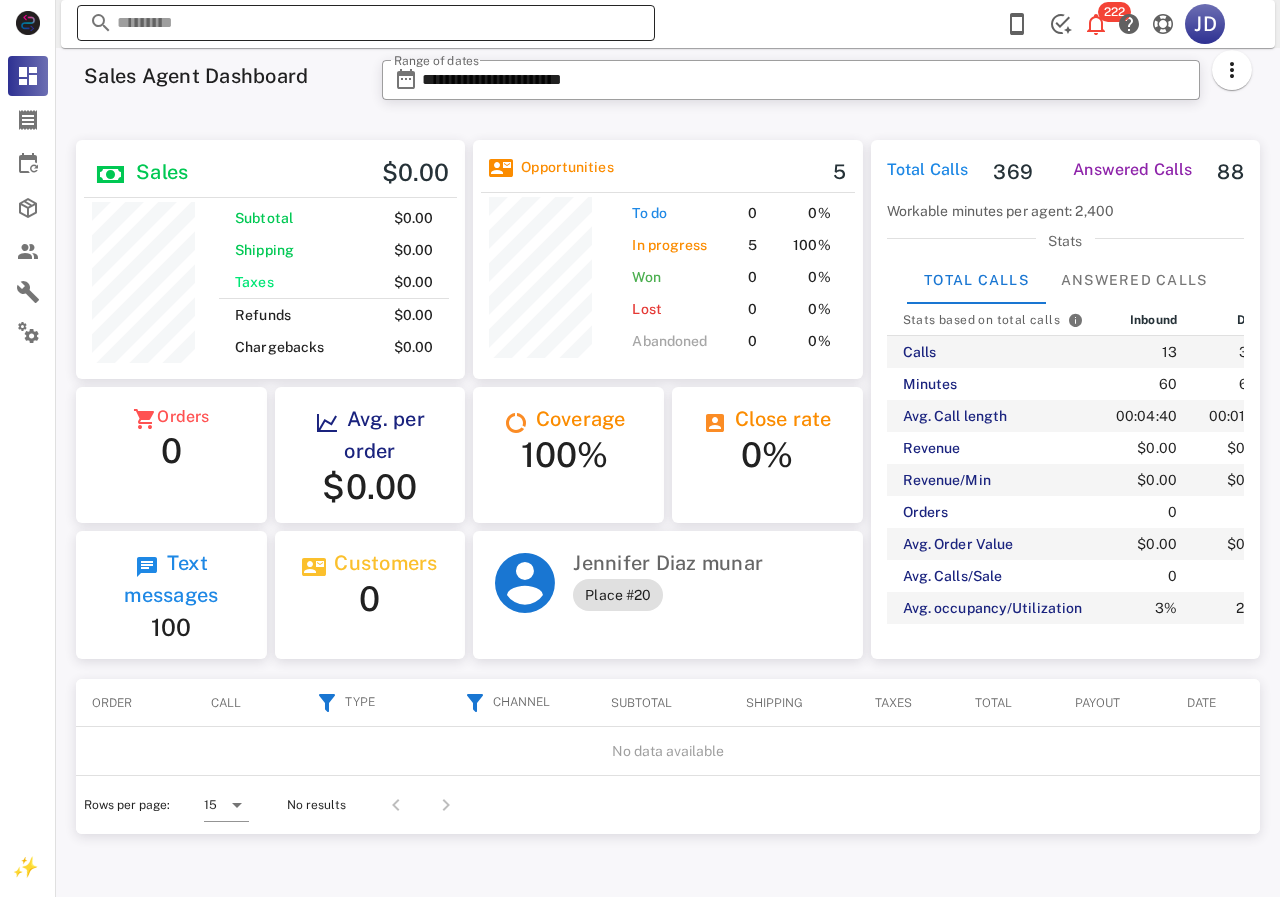 click at bounding box center [366, 23] 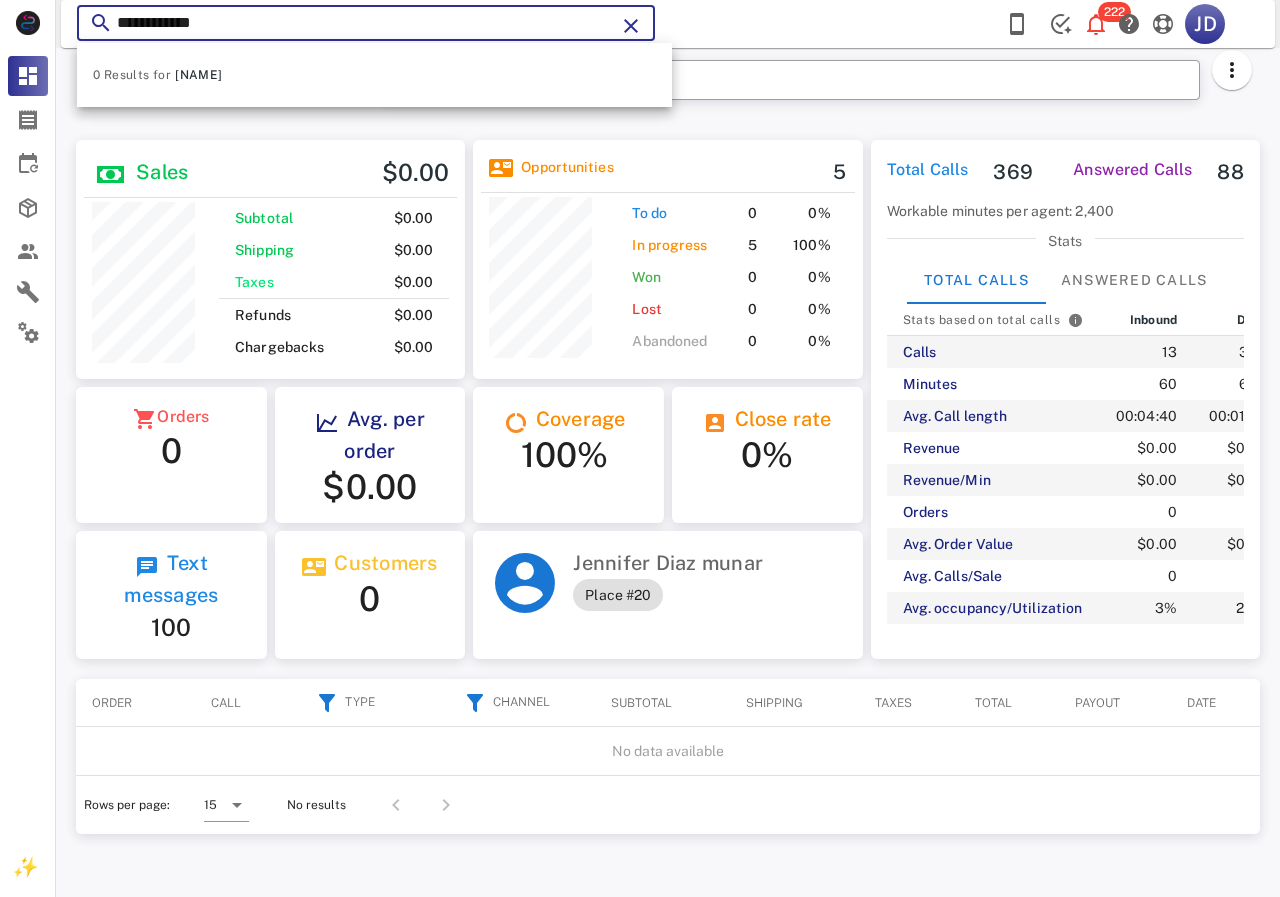 click on "**********" at bounding box center [366, 23] 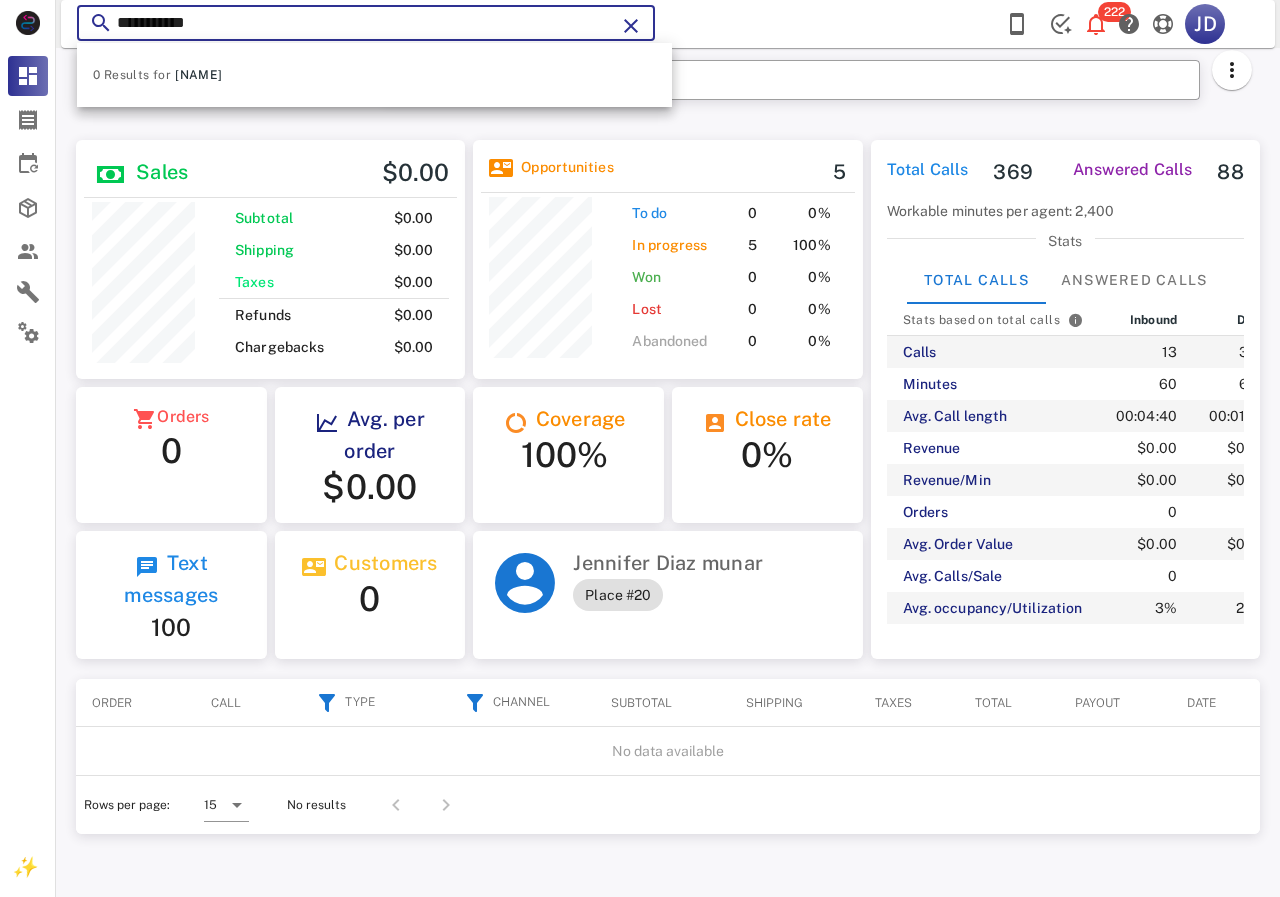 click on "**********" at bounding box center [366, 23] 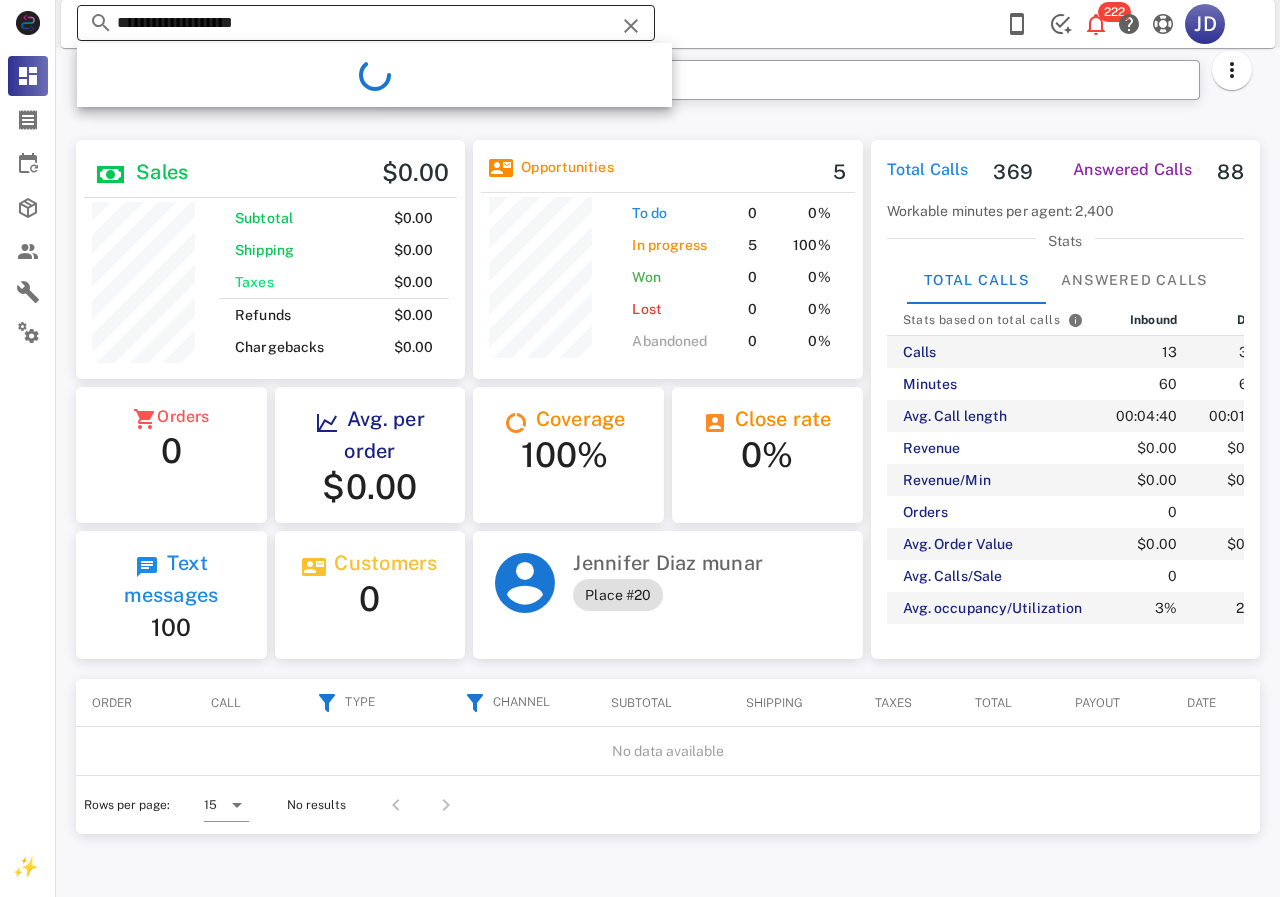 click on "**********" at bounding box center (366, 23) 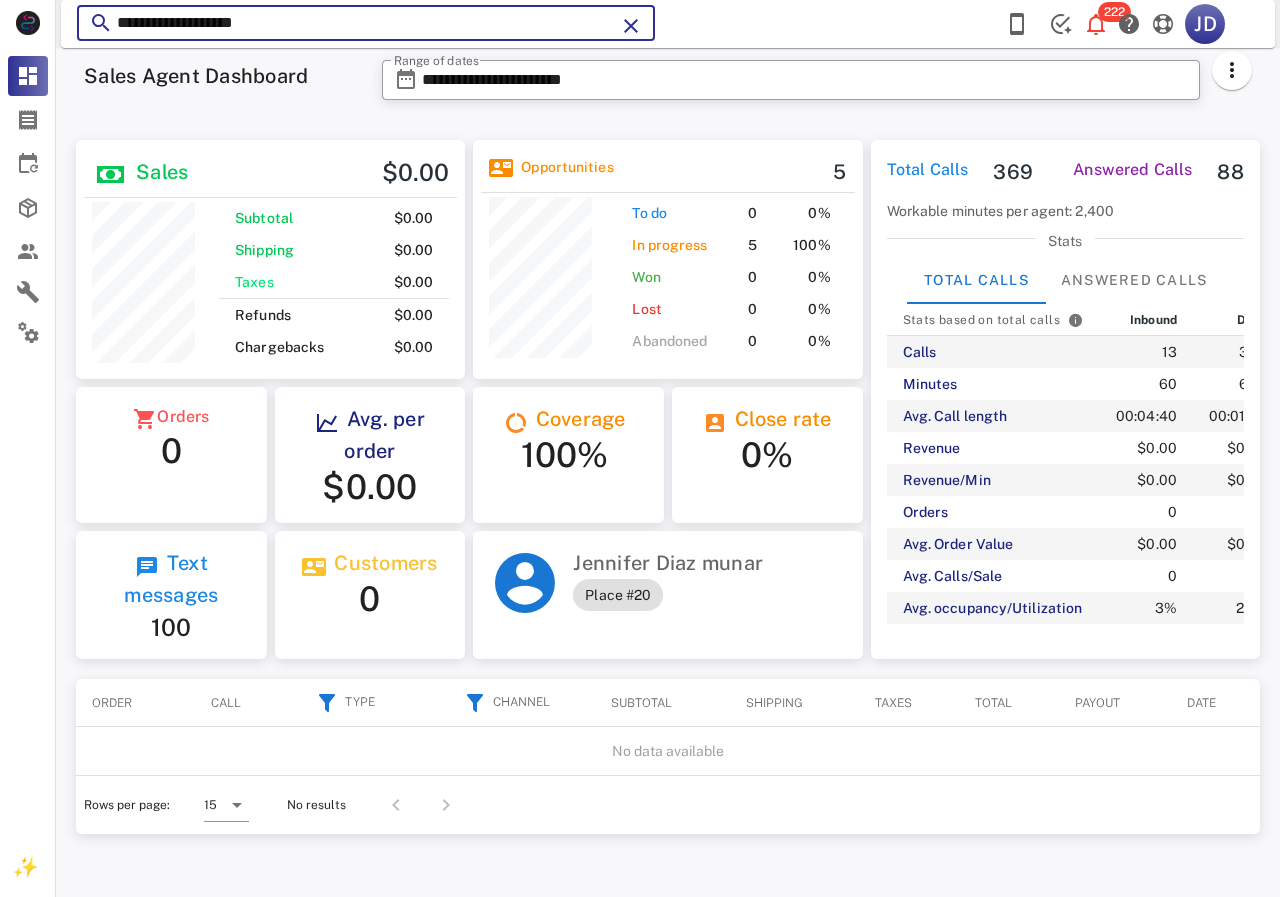 click on "**********" at bounding box center (366, 23) 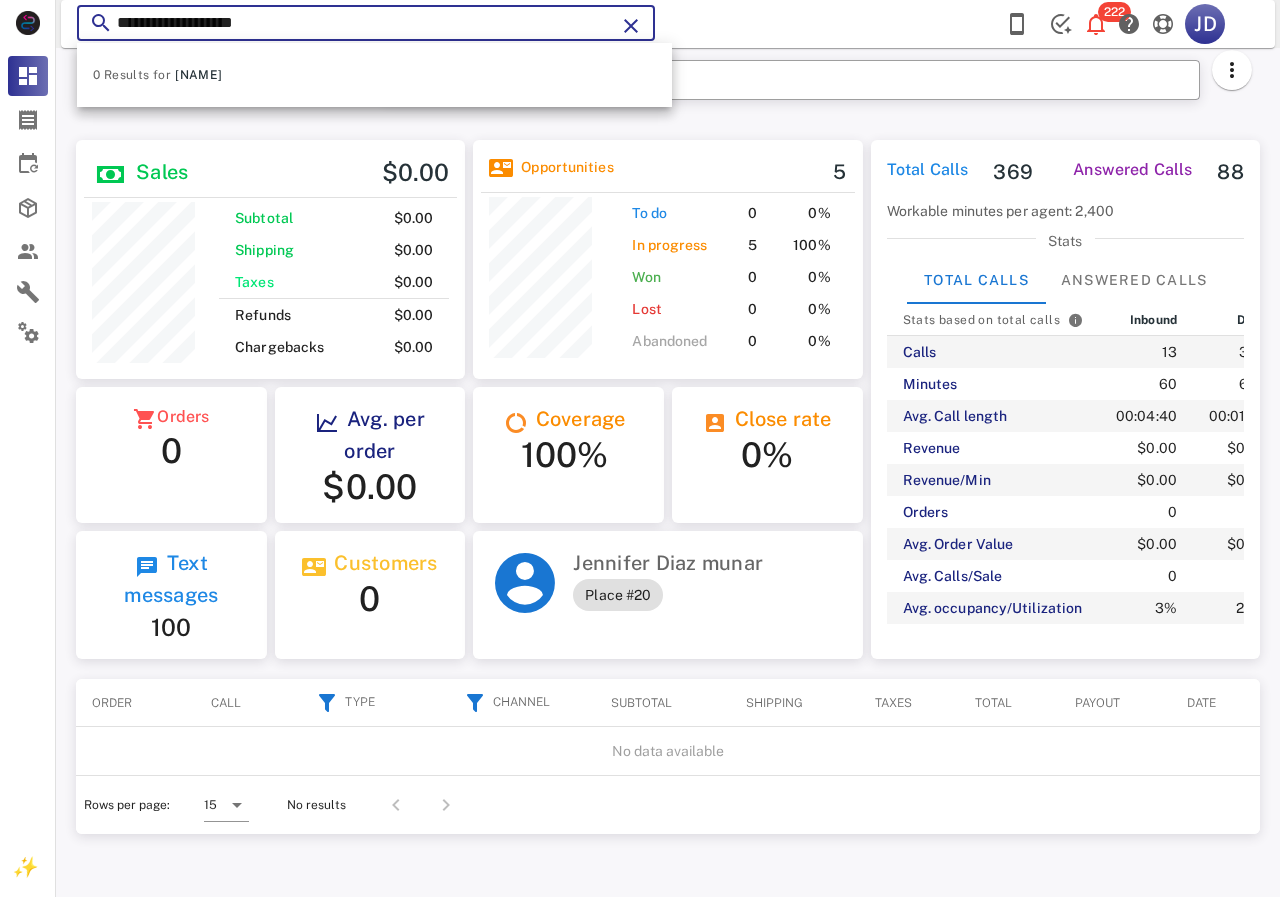 click on "**********" at bounding box center [366, 23] 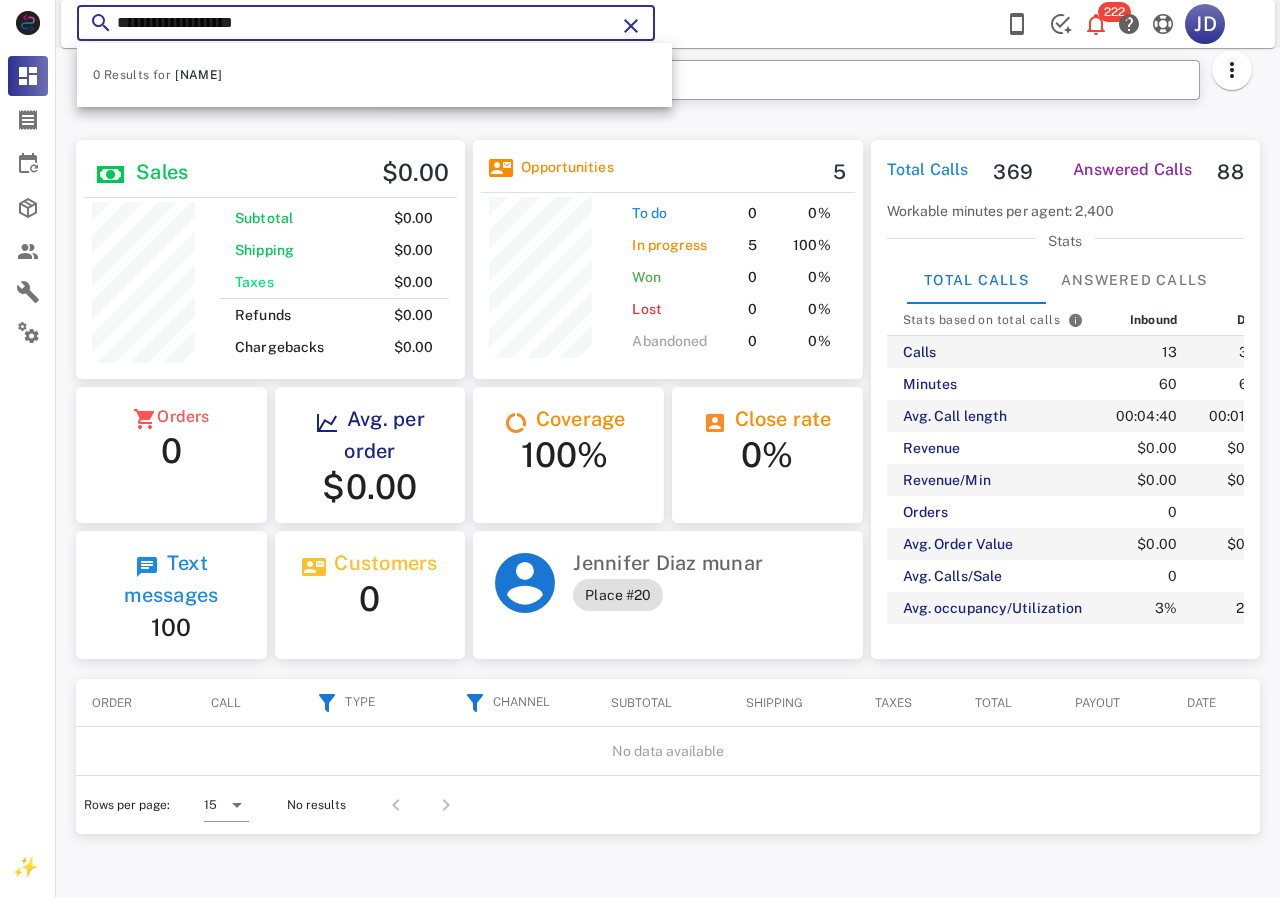 click on "**********" at bounding box center [366, 23] 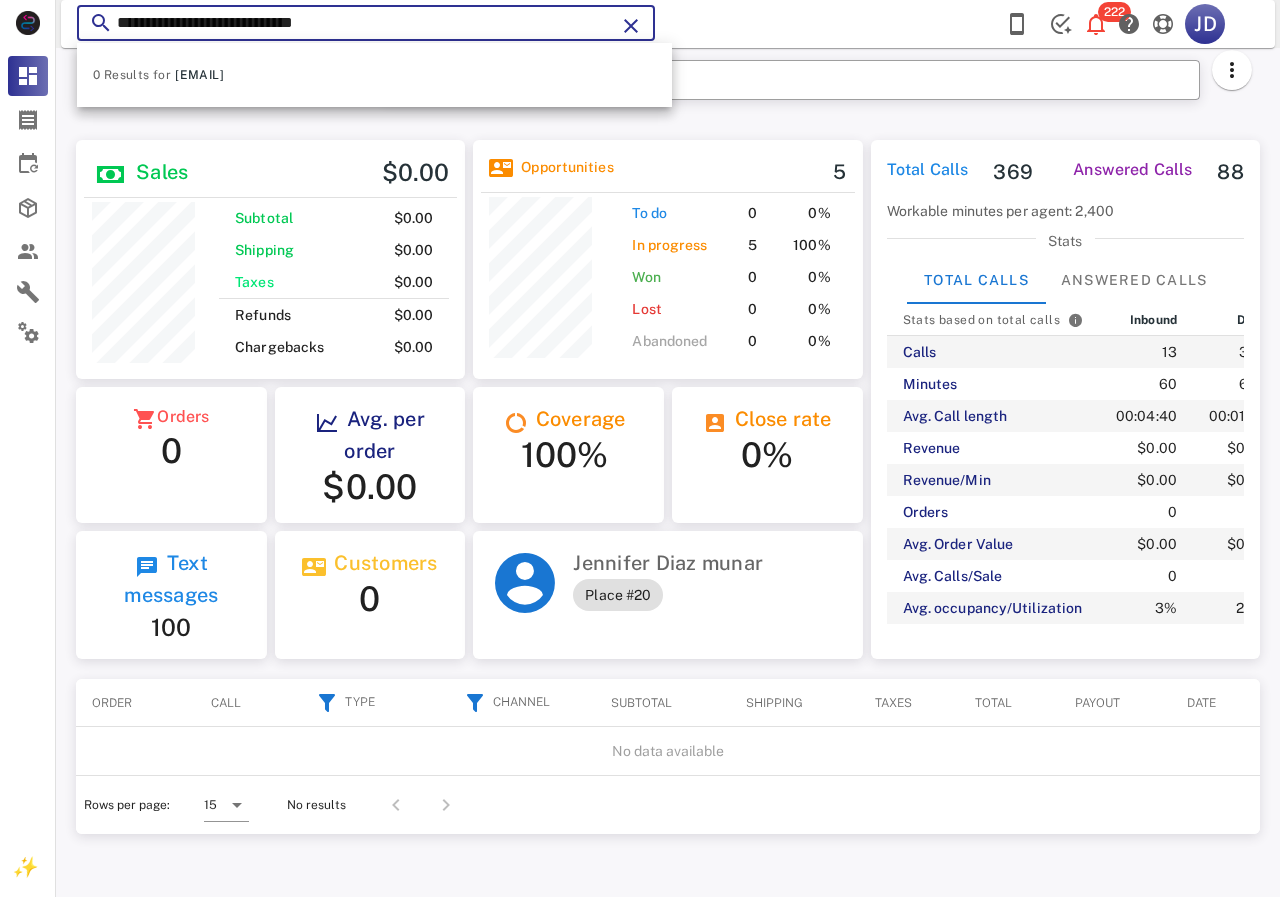 type on "**********" 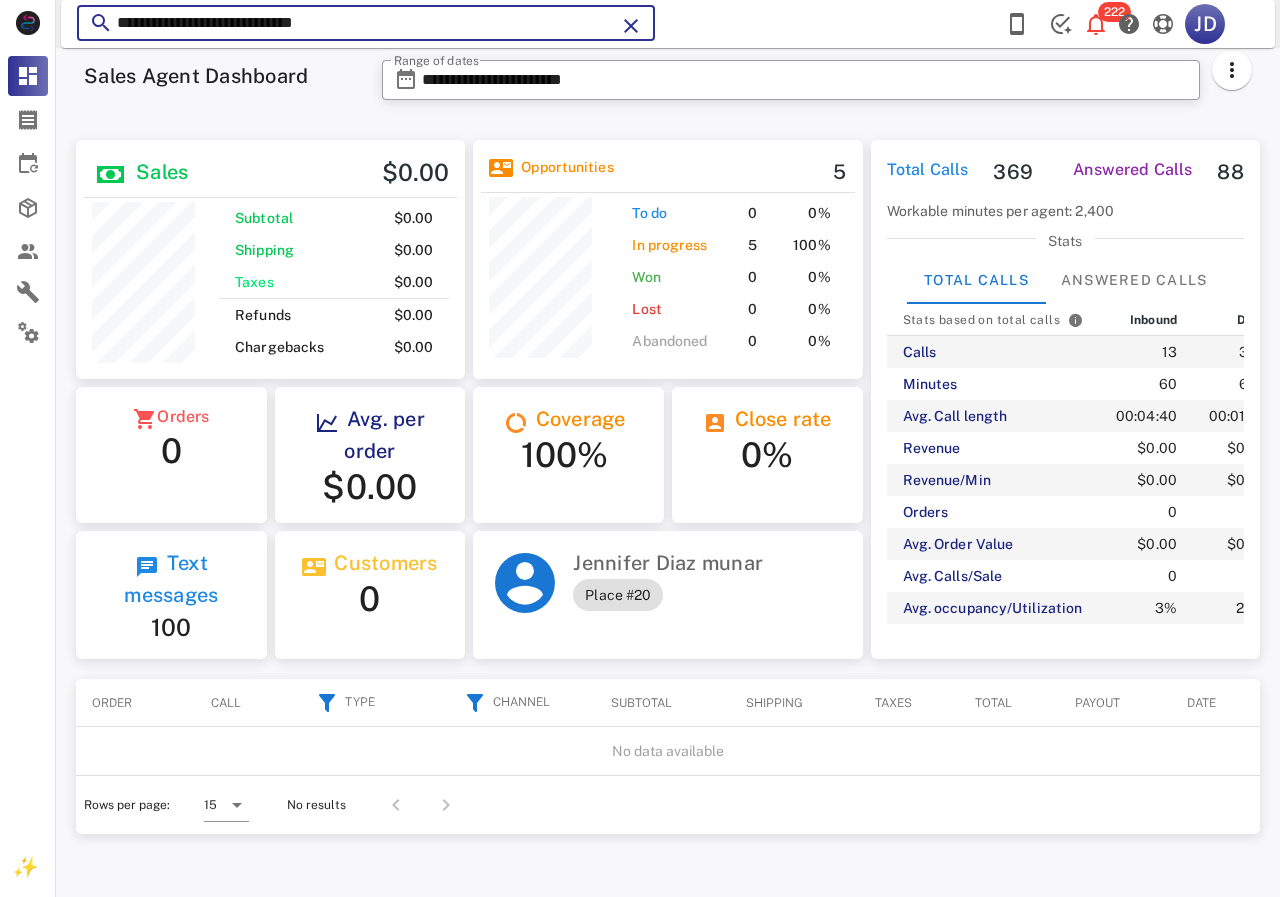 click on "**********" at bounding box center [366, 23] 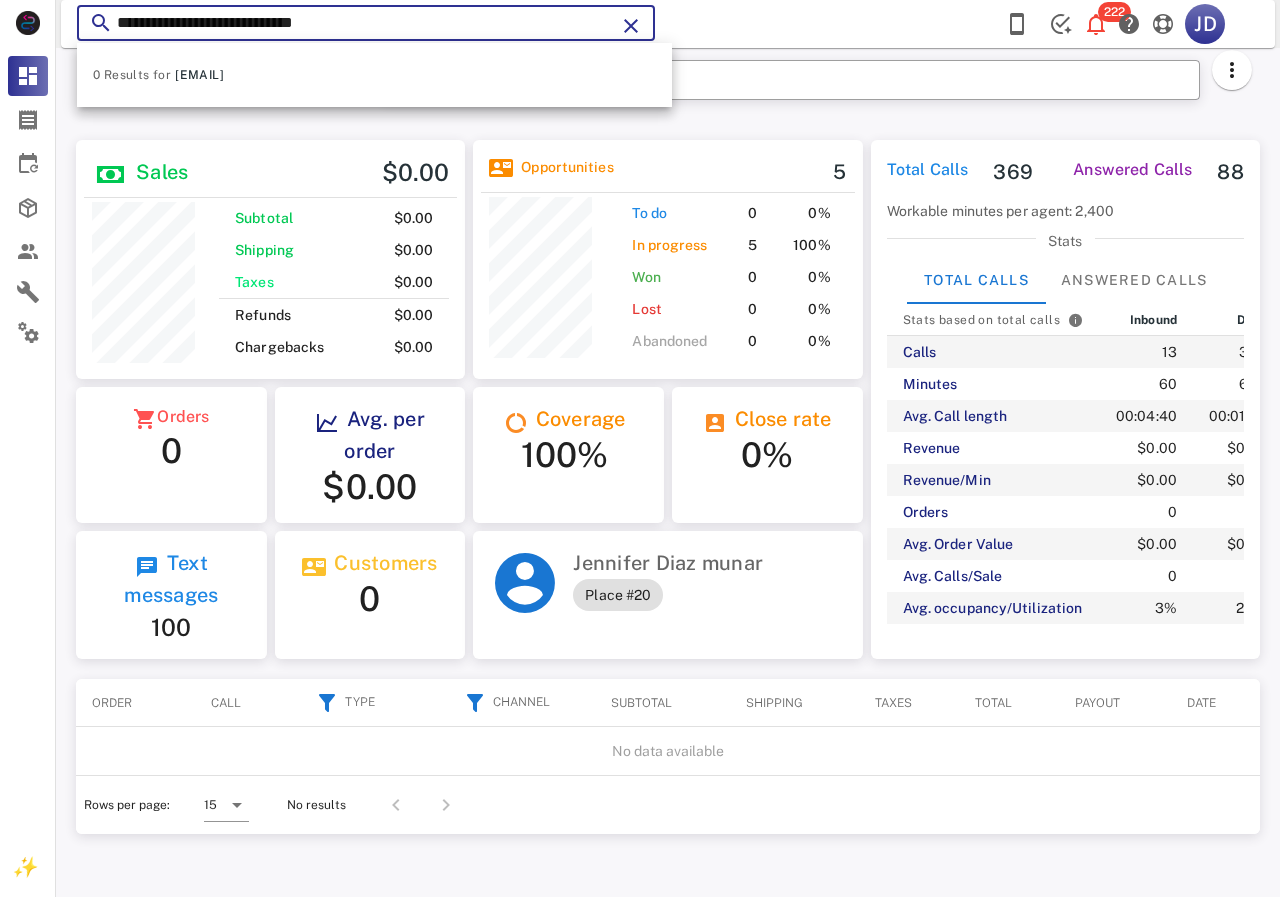 click on "**********" at bounding box center [366, 23] 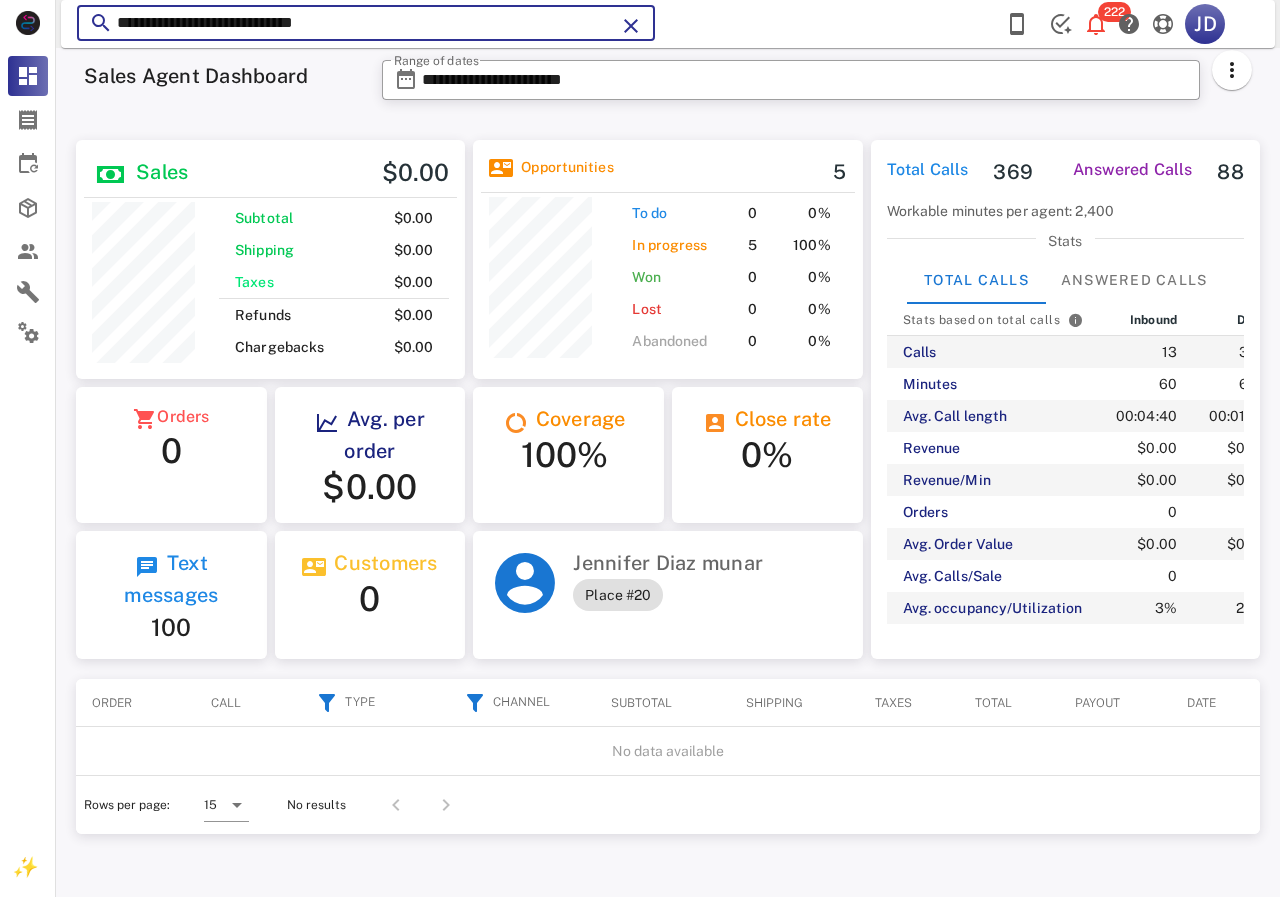 drag, startPoint x: 385, startPoint y: 25, endPoint x: 117, endPoint y: 27, distance: 268.00748 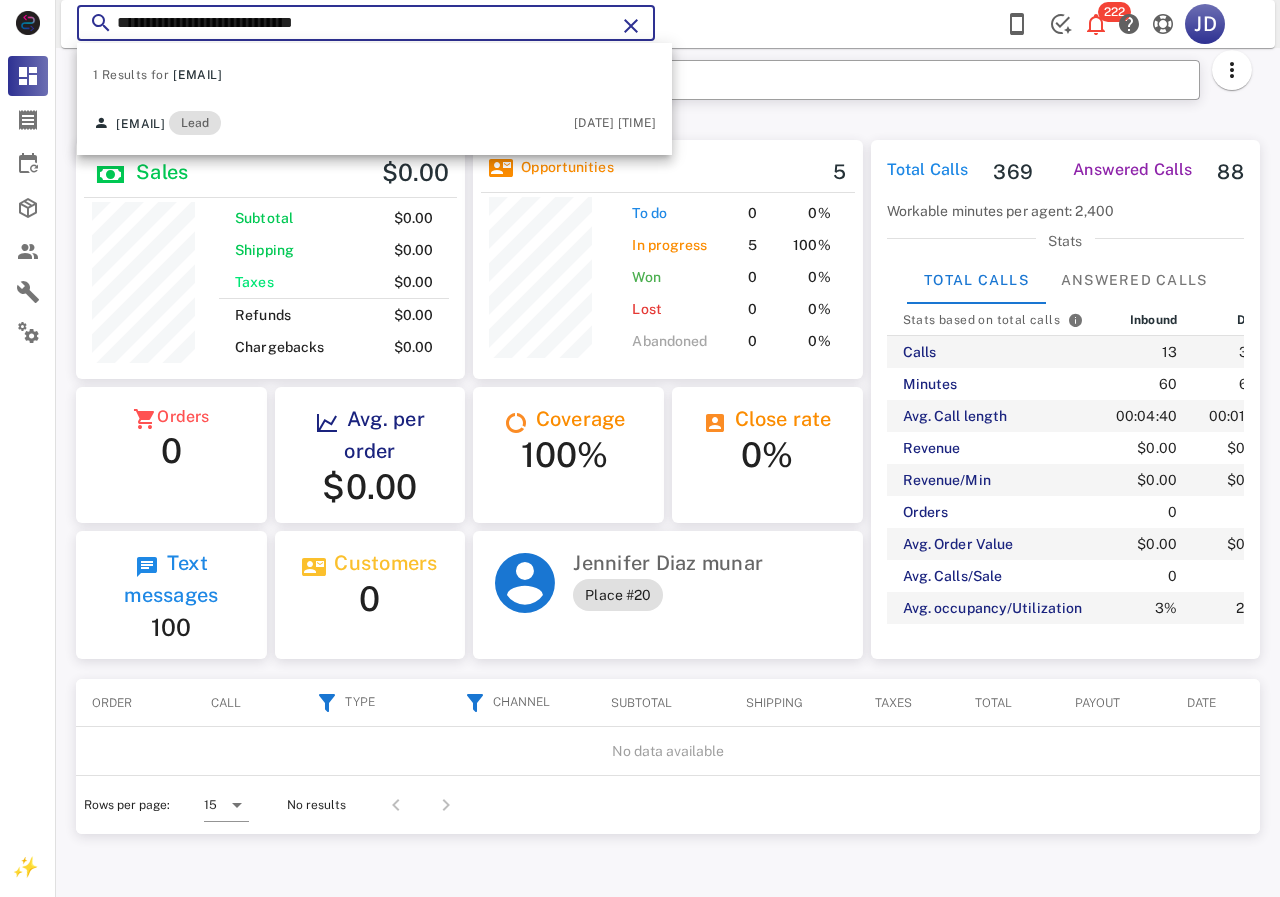 click at bounding box center [631, 26] 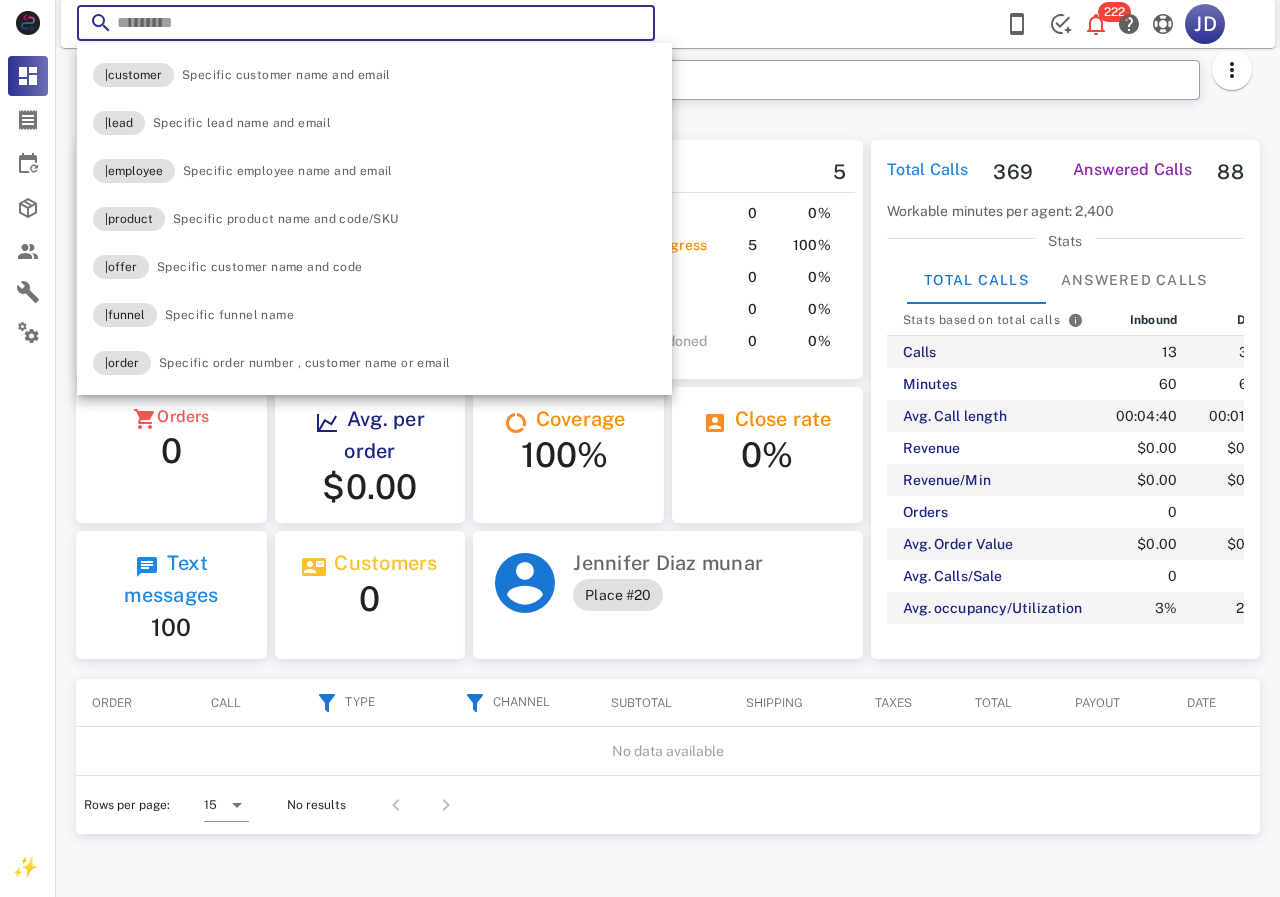 click at bounding box center (366, 23) 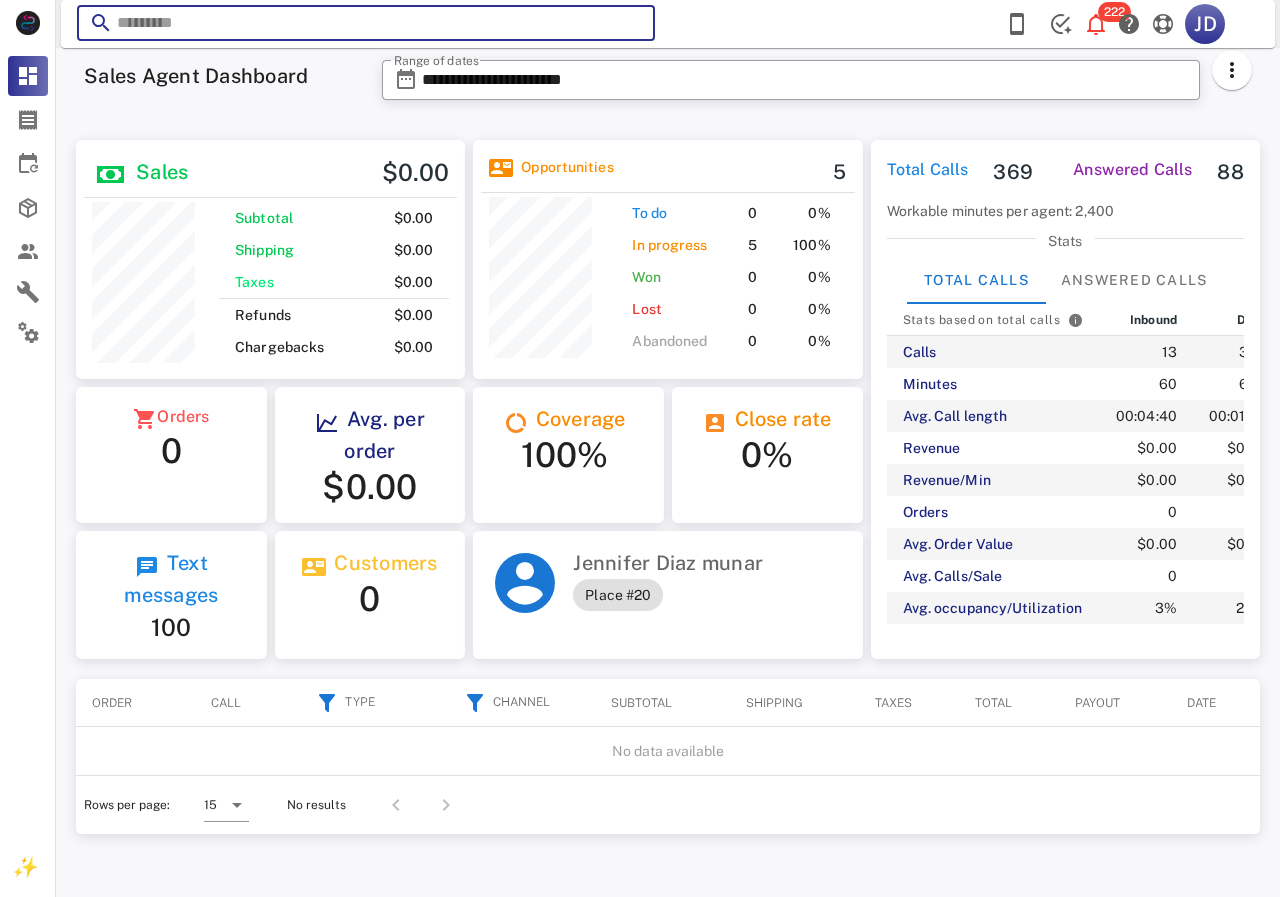 paste on "**********" 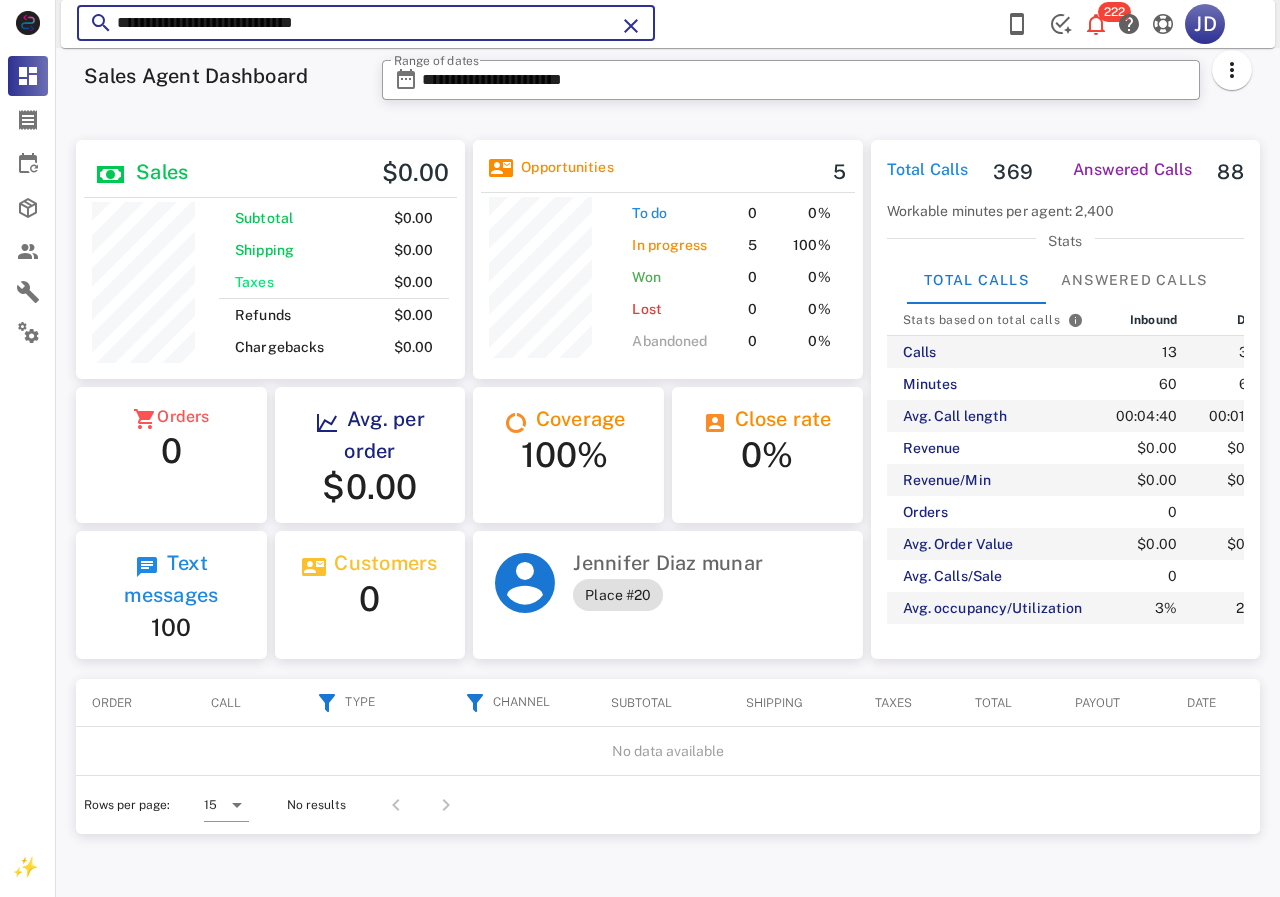 type on "**********" 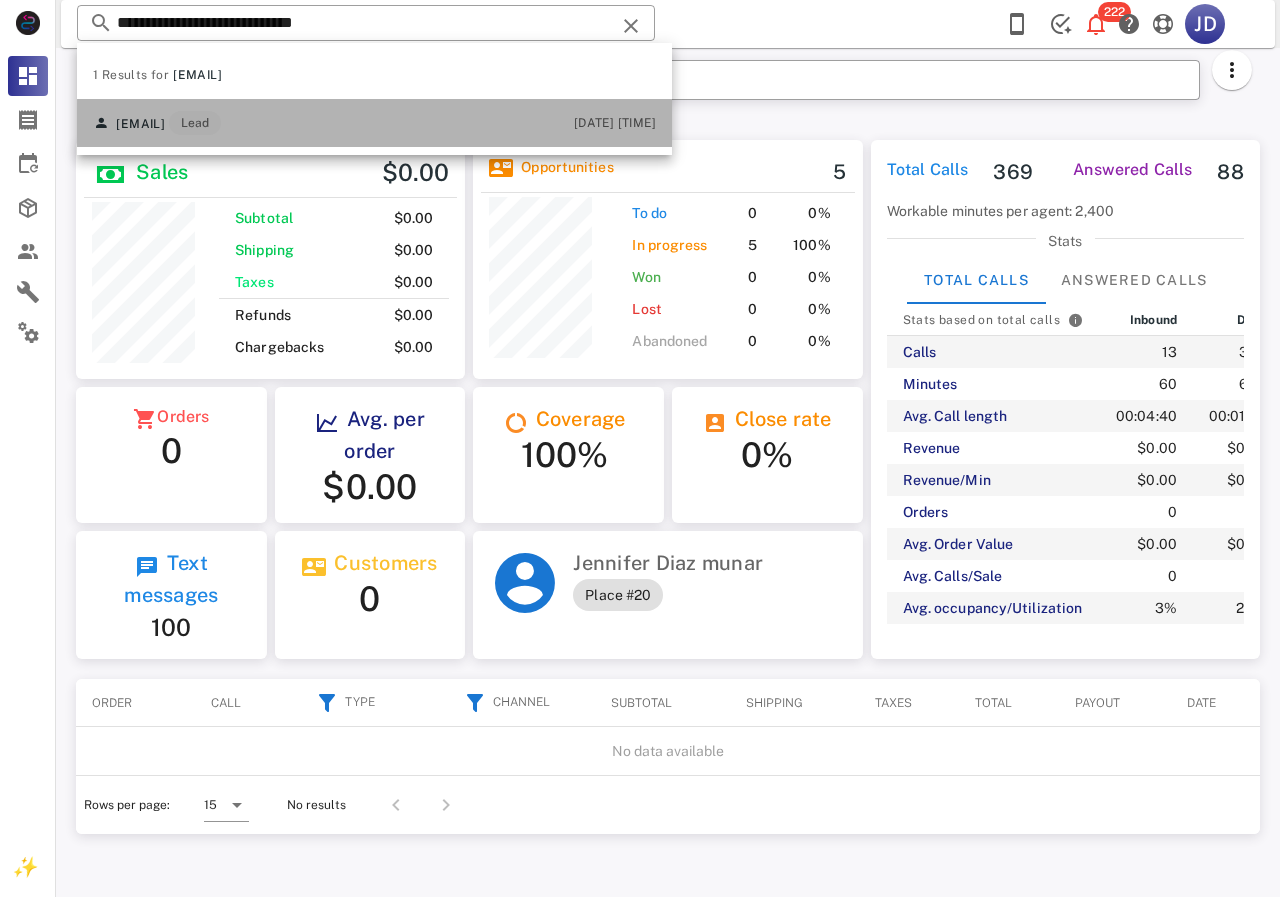 click on "[EMAIL]   Lead   [DATE] [TIME]" at bounding box center [374, 123] 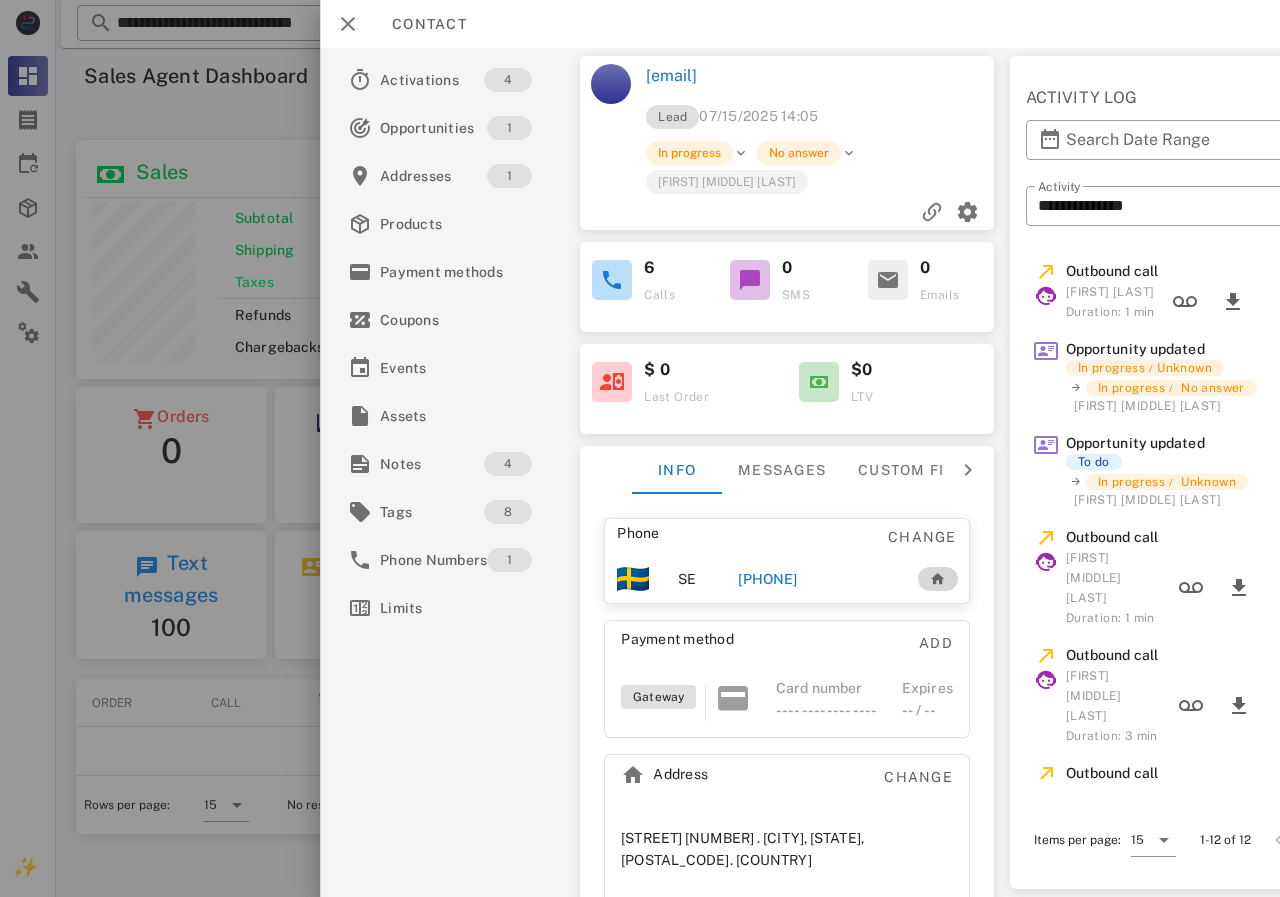 click on "[PHONE]" at bounding box center [767, 579] 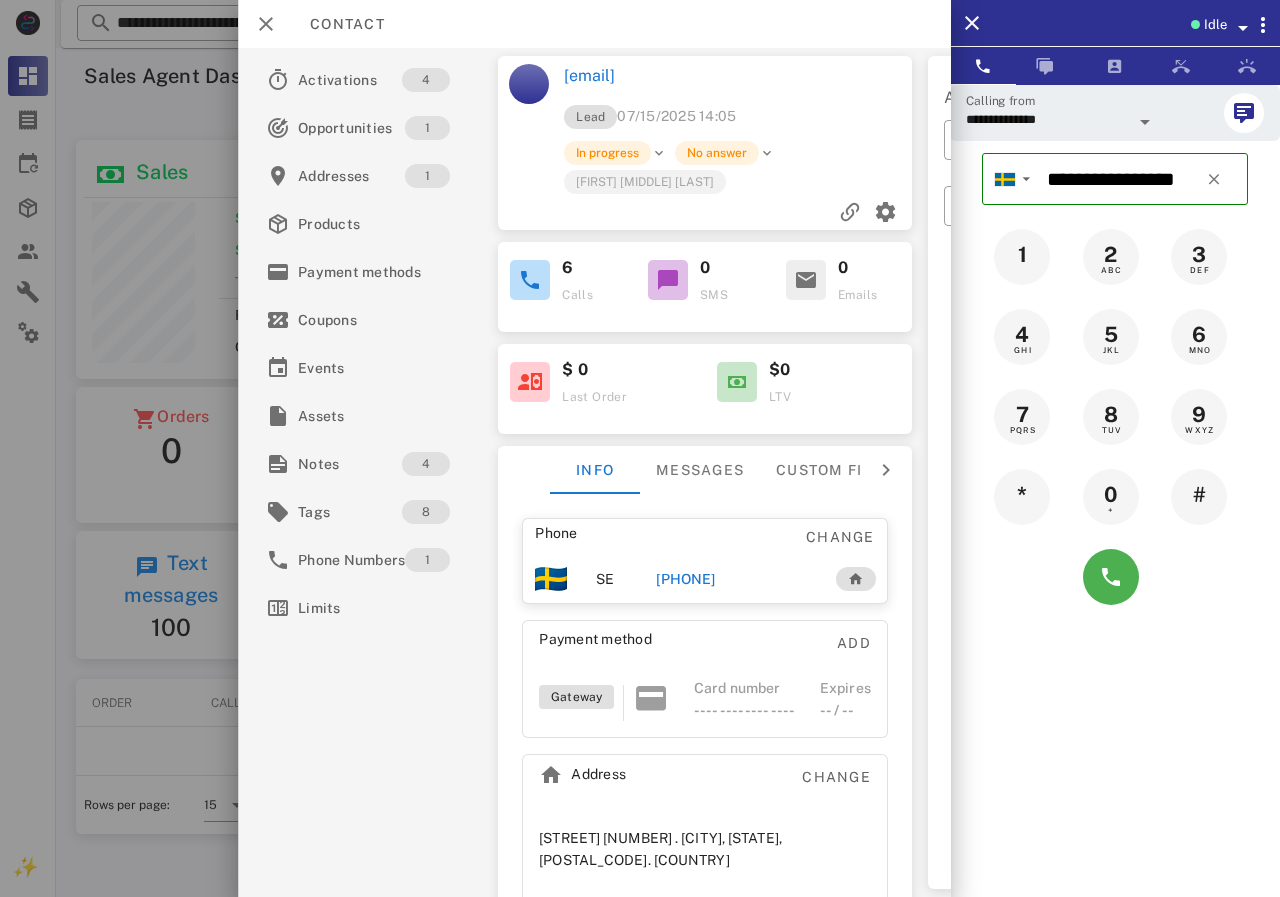 drag, startPoint x: 0, startPoint y: 837, endPoint x: 1279, endPoint y: 879, distance: 1279.6895 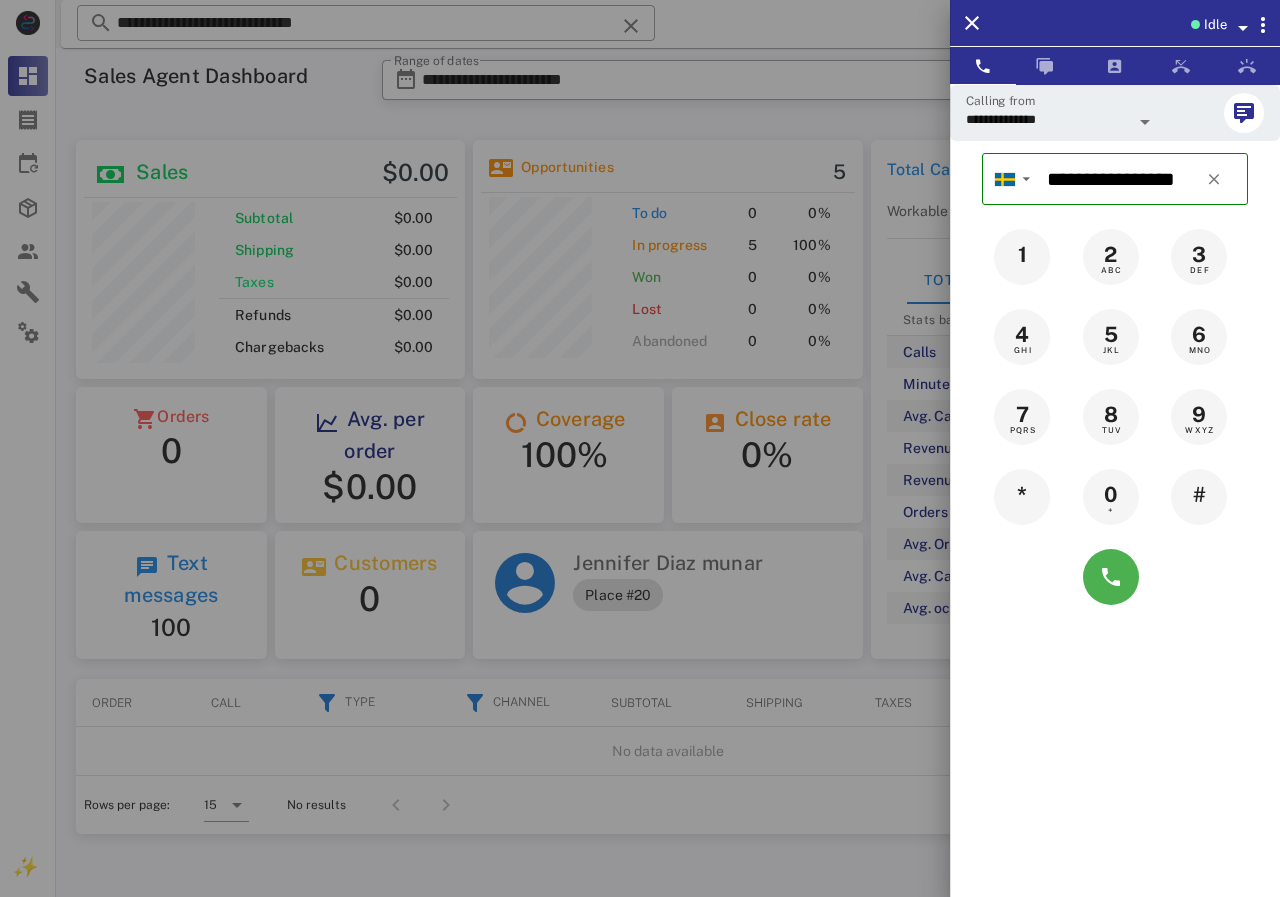 click at bounding box center [640, 448] 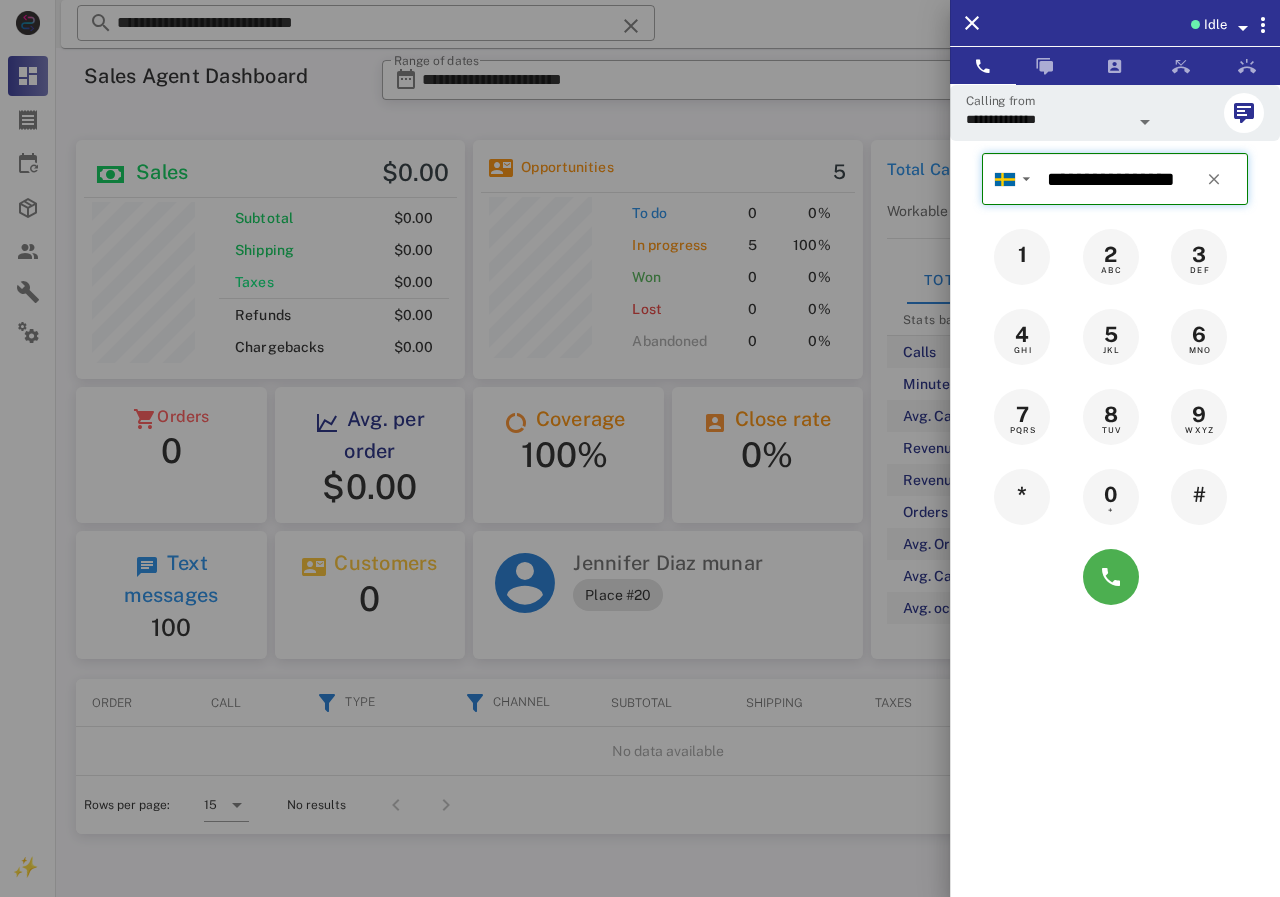 type 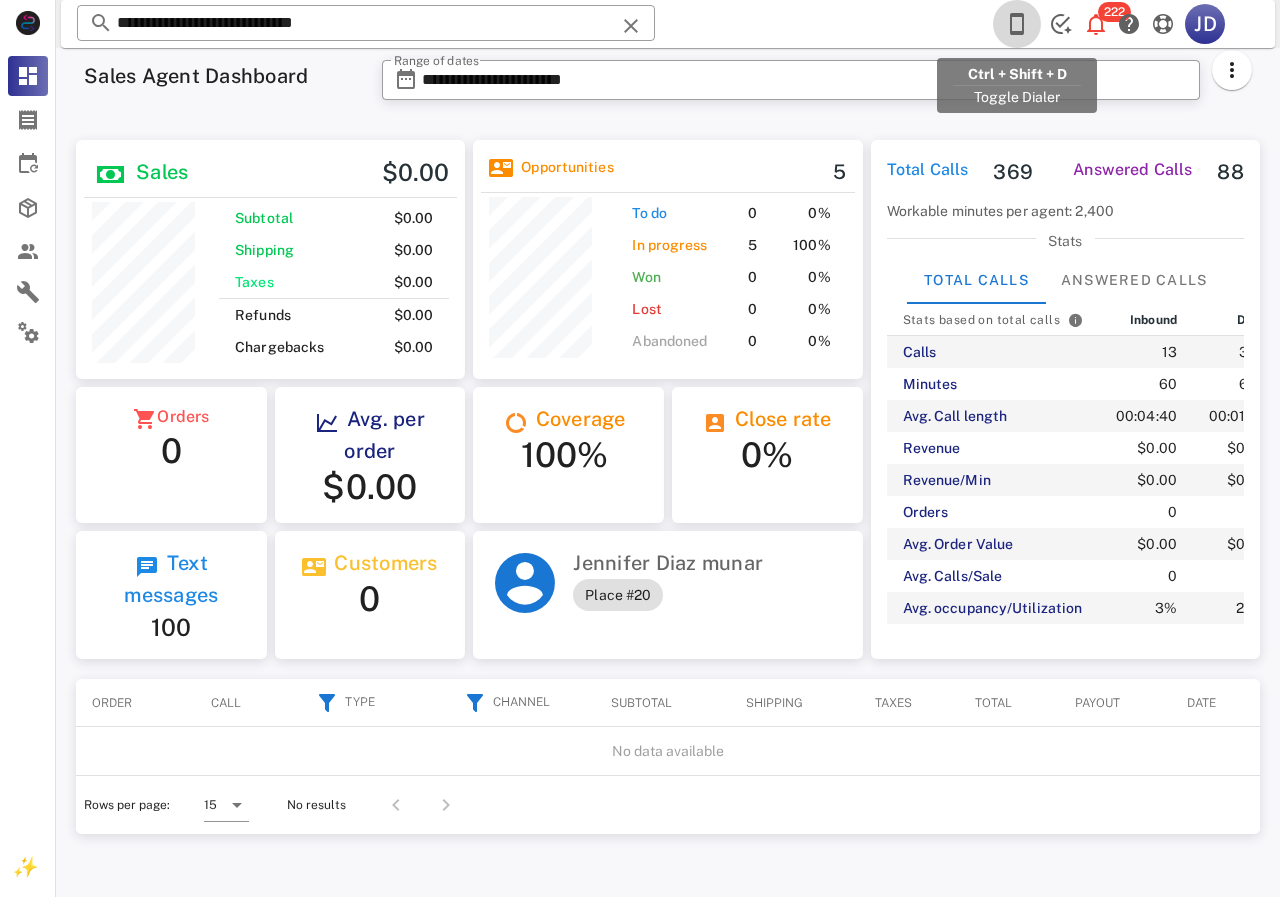 click at bounding box center (1017, 24) 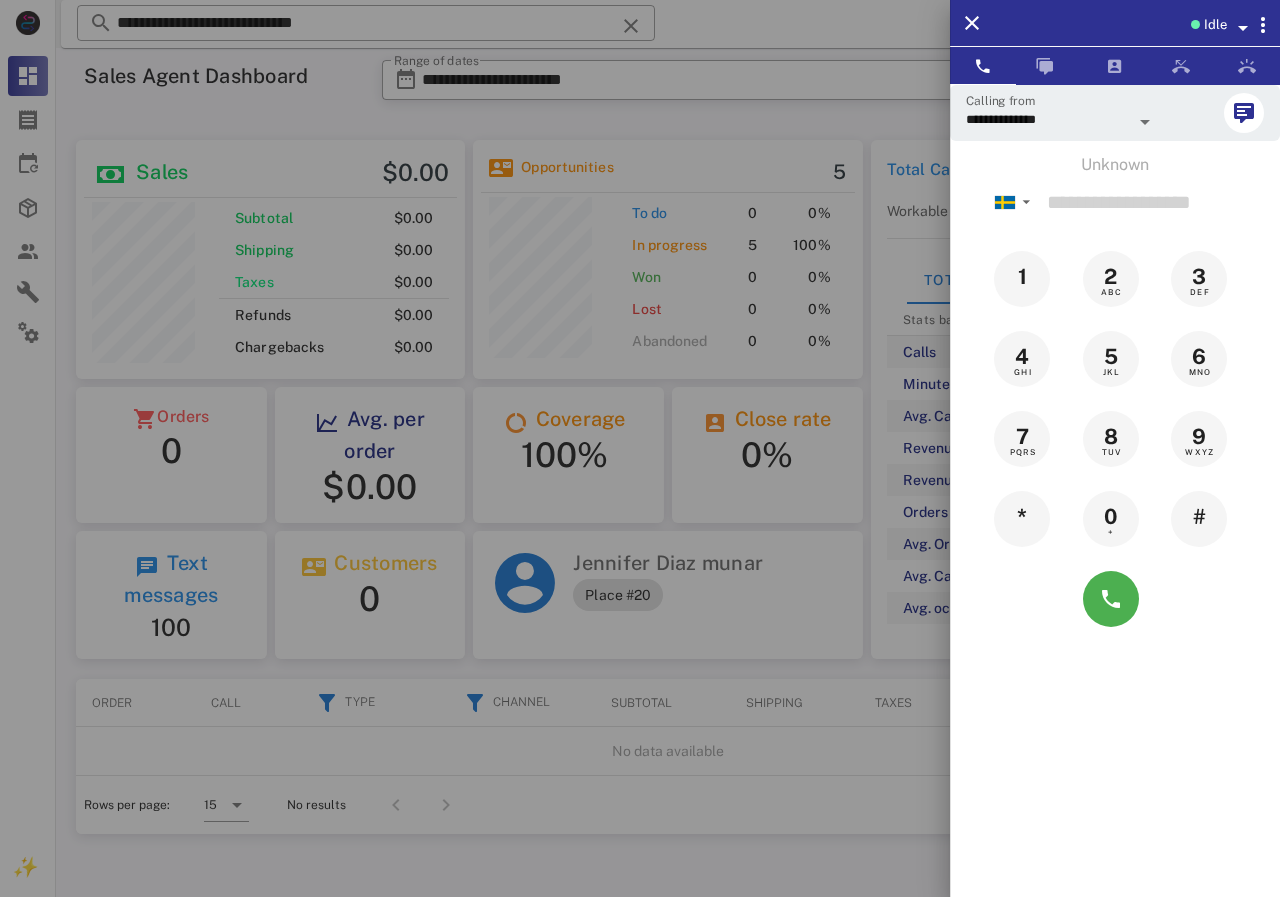 click at bounding box center [640, 448] 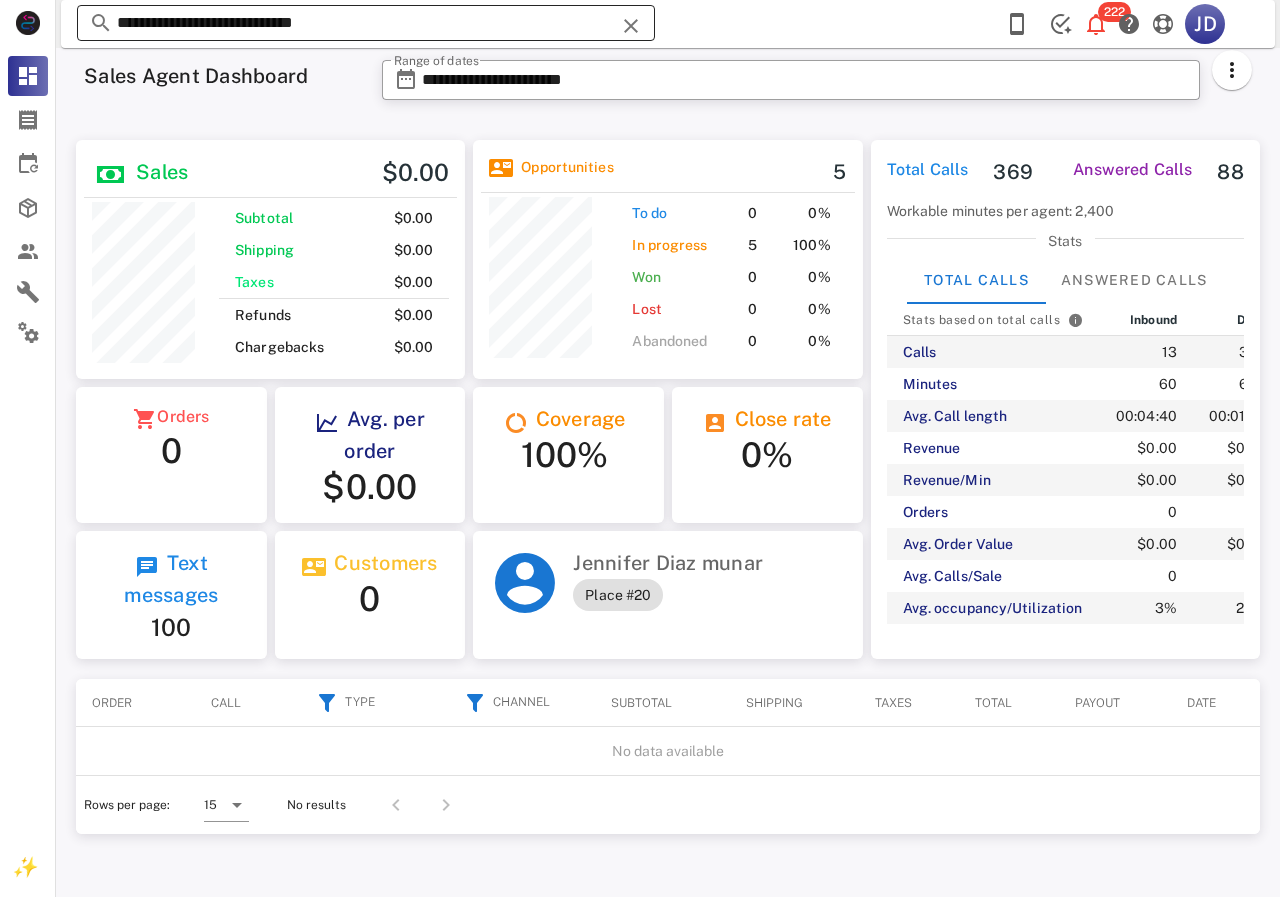 click on "**********" at bounding box center (366, 23) 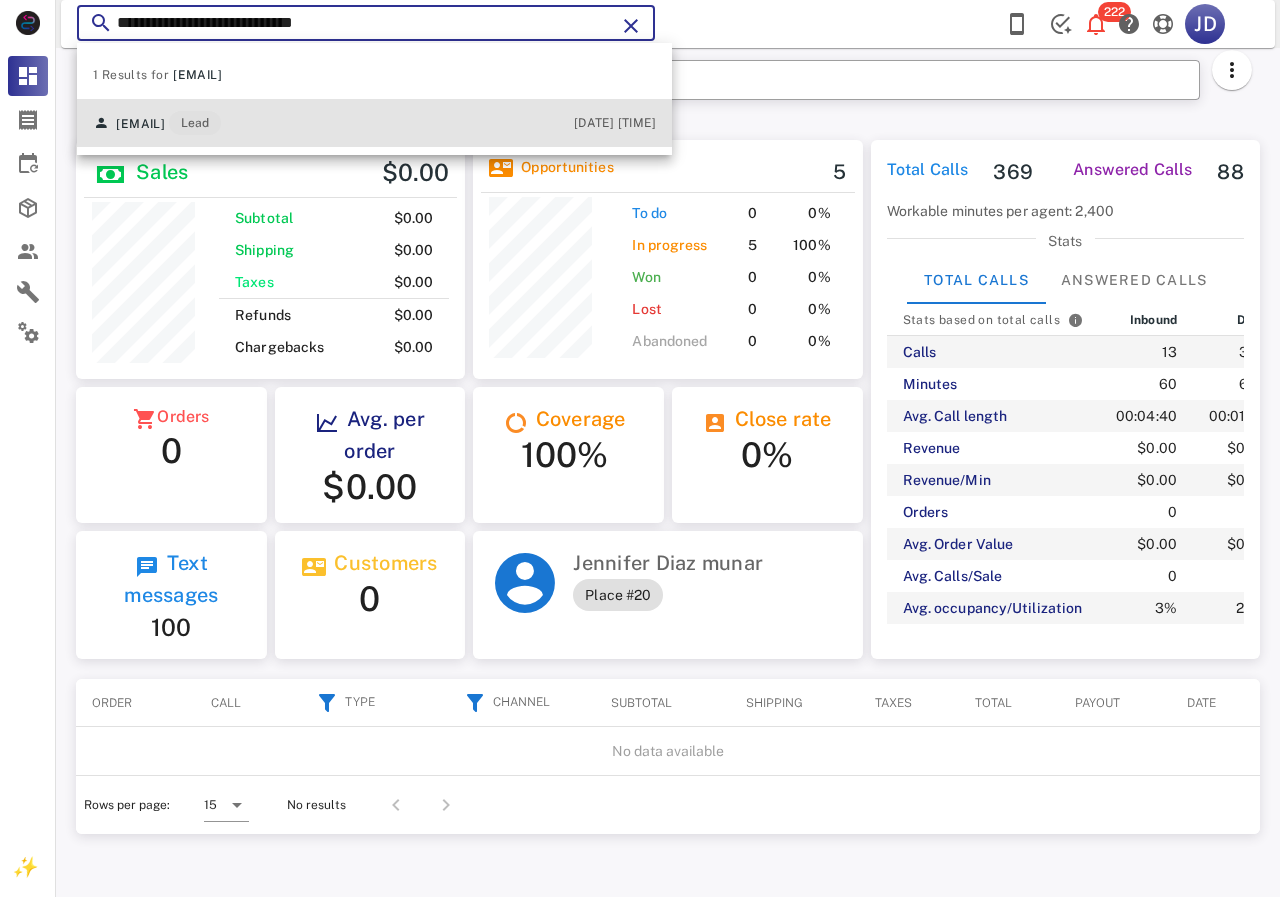 click on "[EMAIL]   Lead" at bounding box center (157, 123) 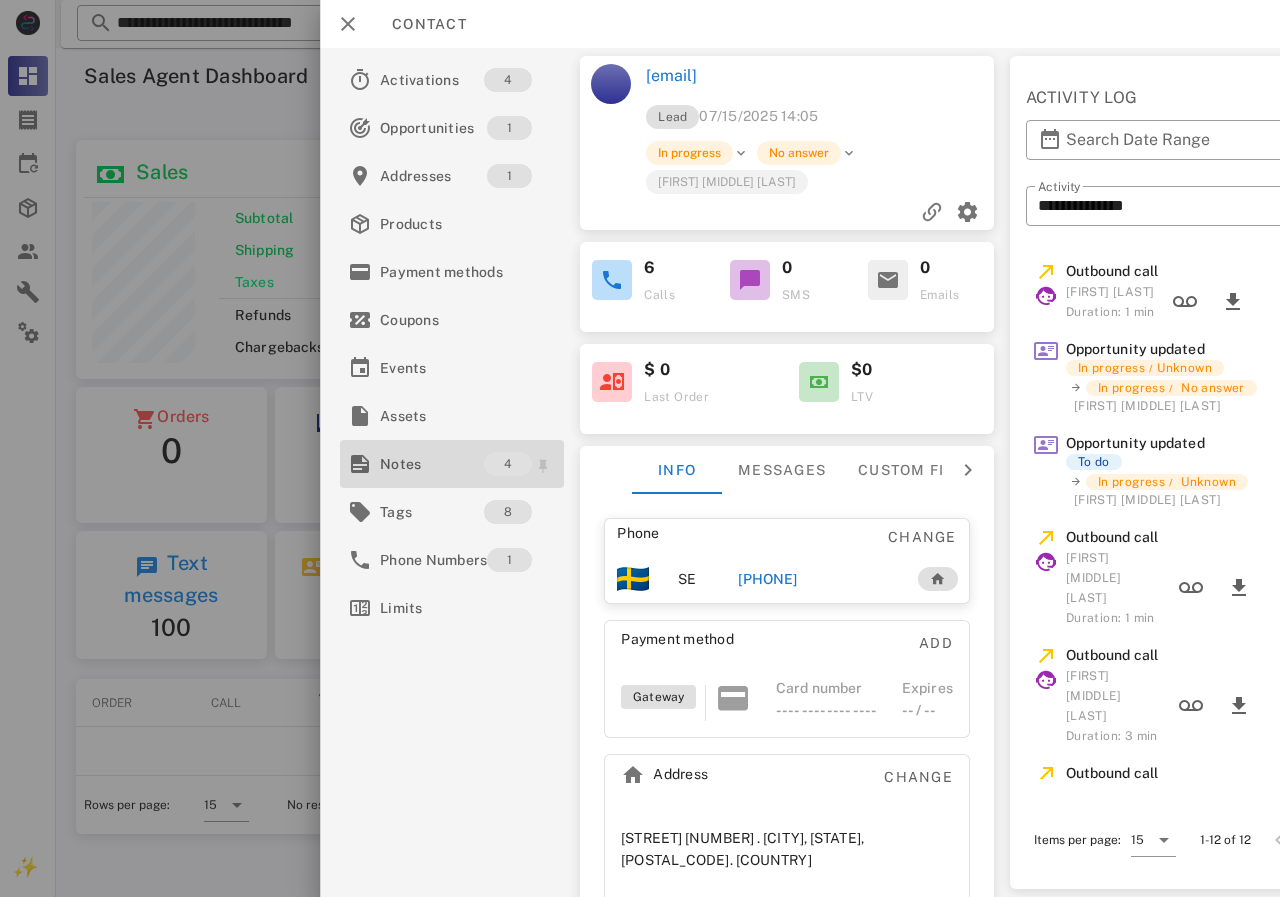 click on "Notes" at bounding box center (432, 464) 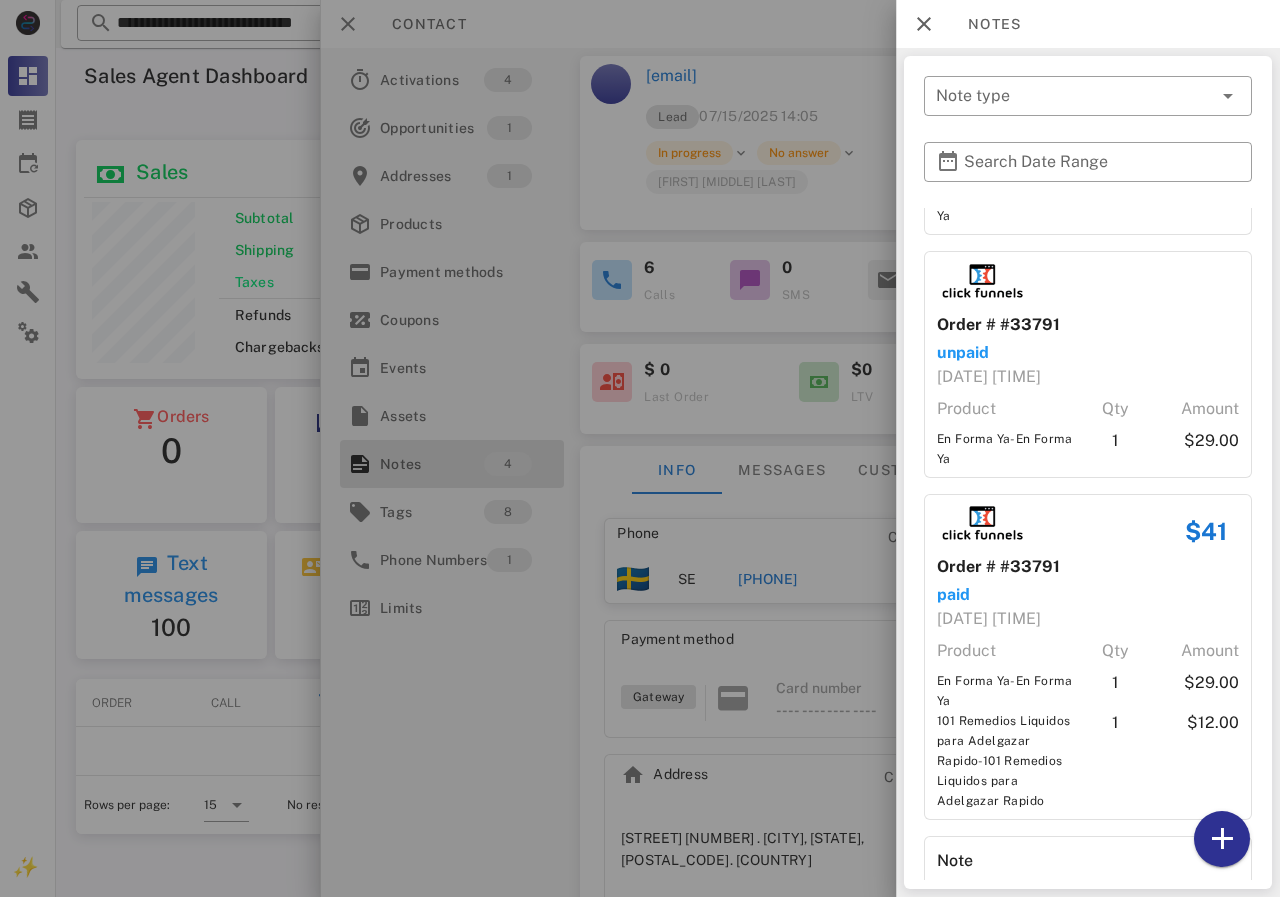 scroll, scrollTop: 334, scrollLeft: 0, axis: vertical 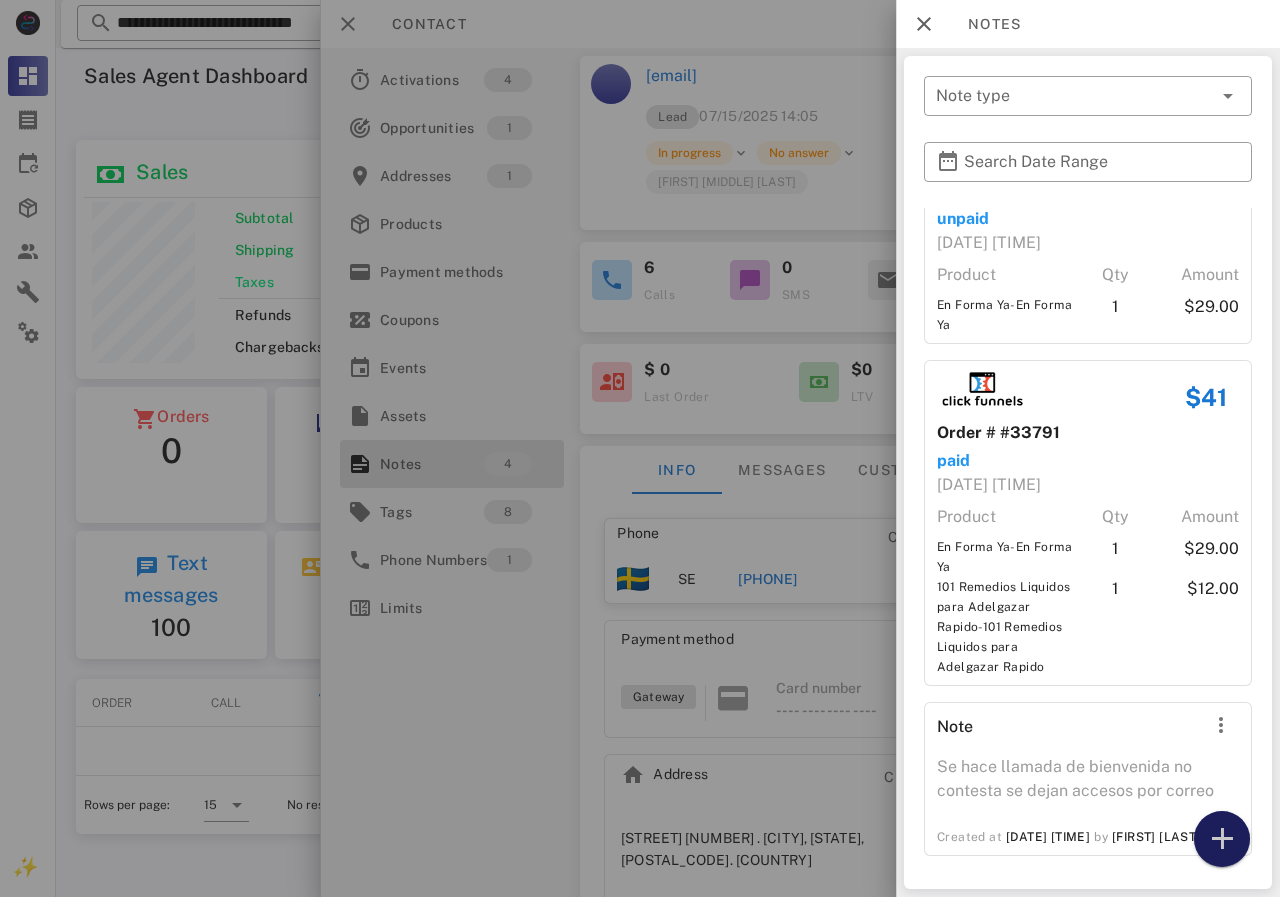 click at bounding box center [1222, 839] 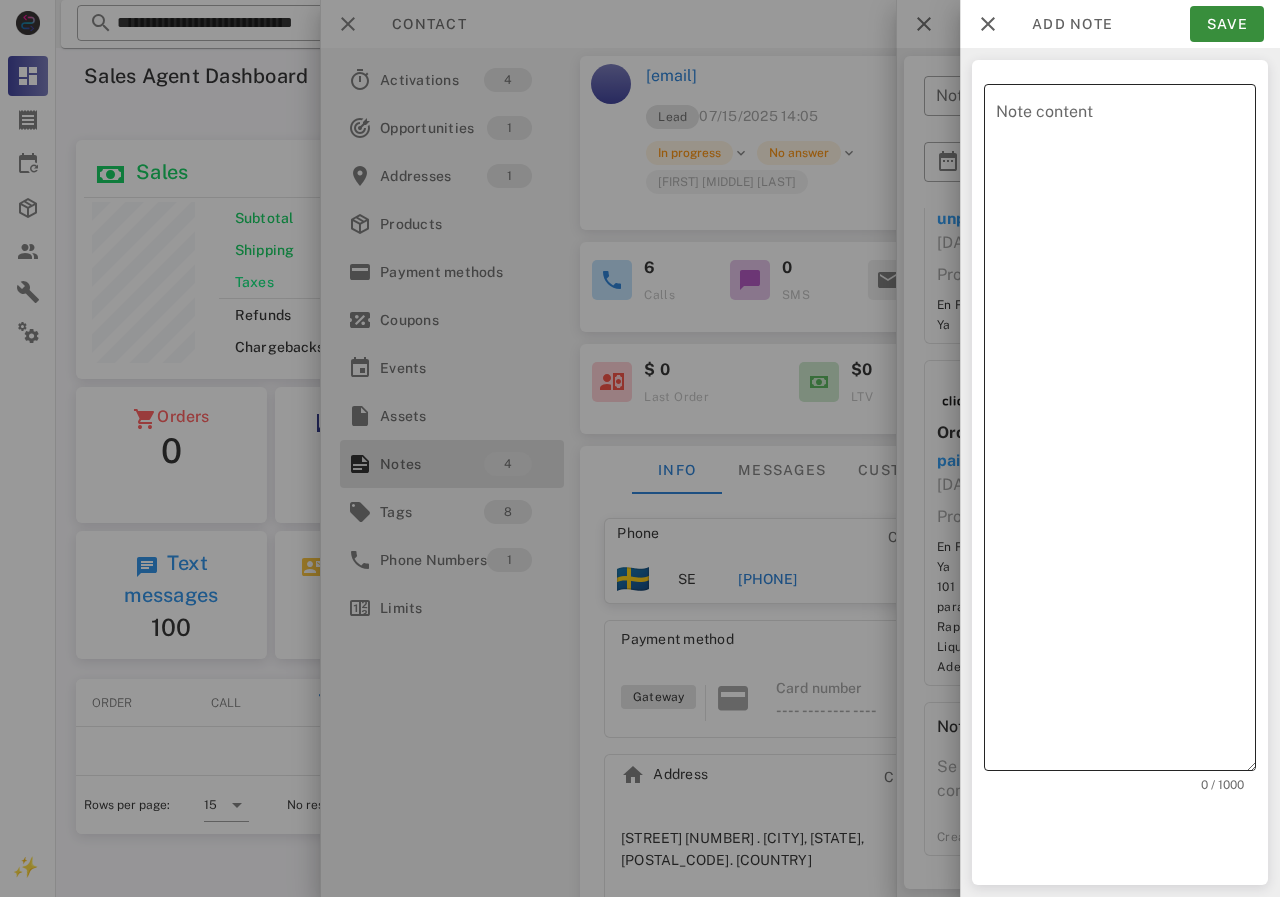 click on "Note content" at bounding box center (1126, 432) 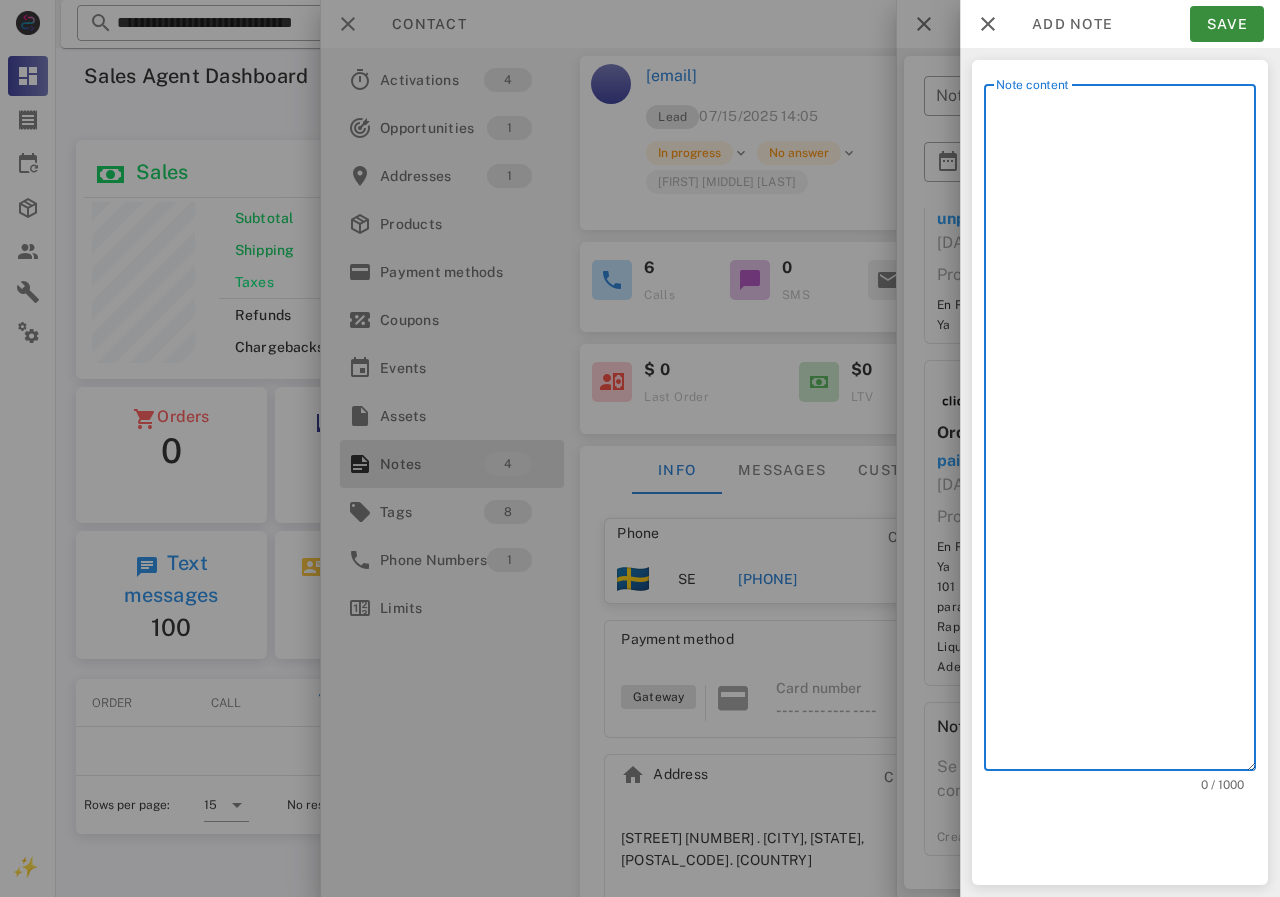 scroll, scrollTop: 240, scrollLeft: 390, axis: both 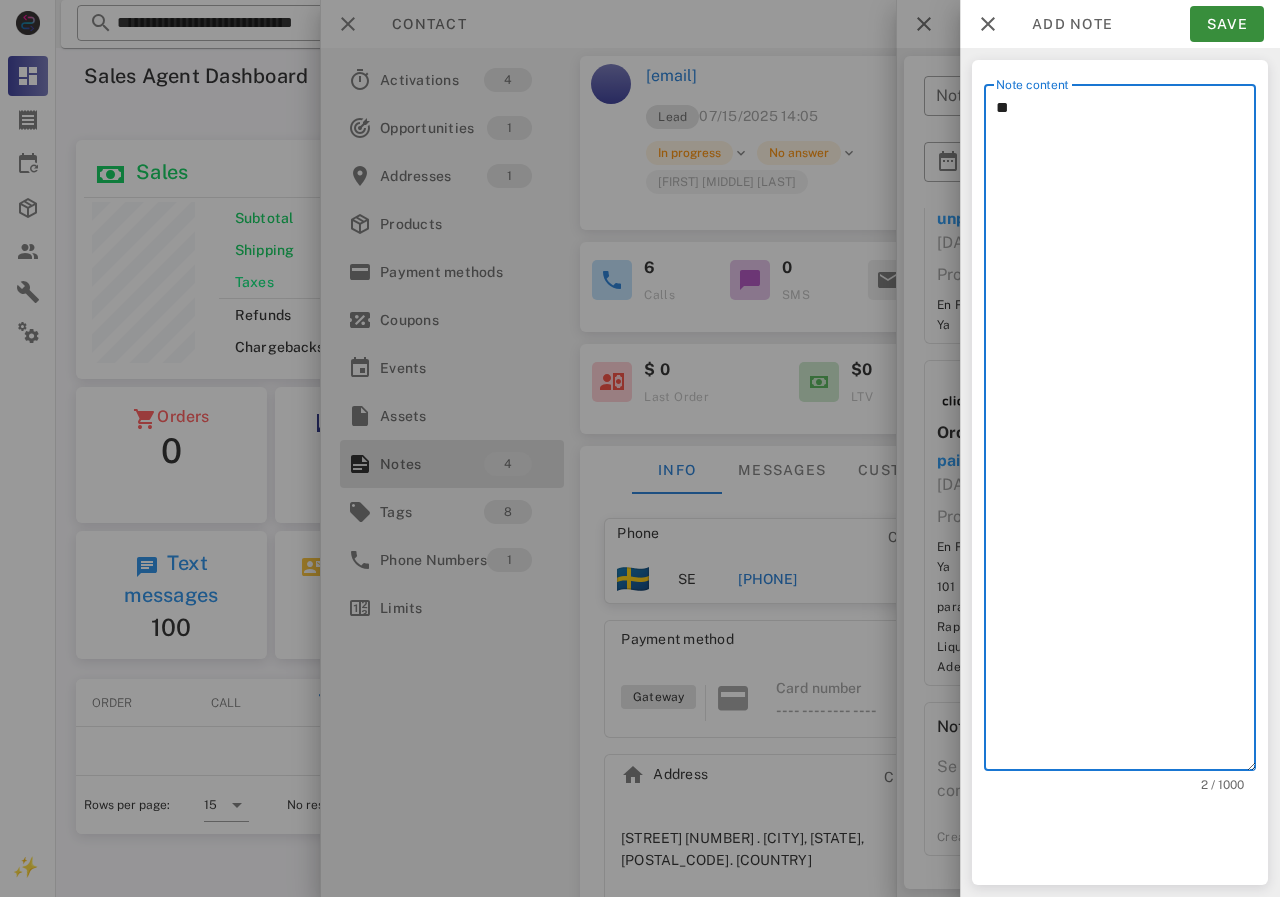 type on "*" 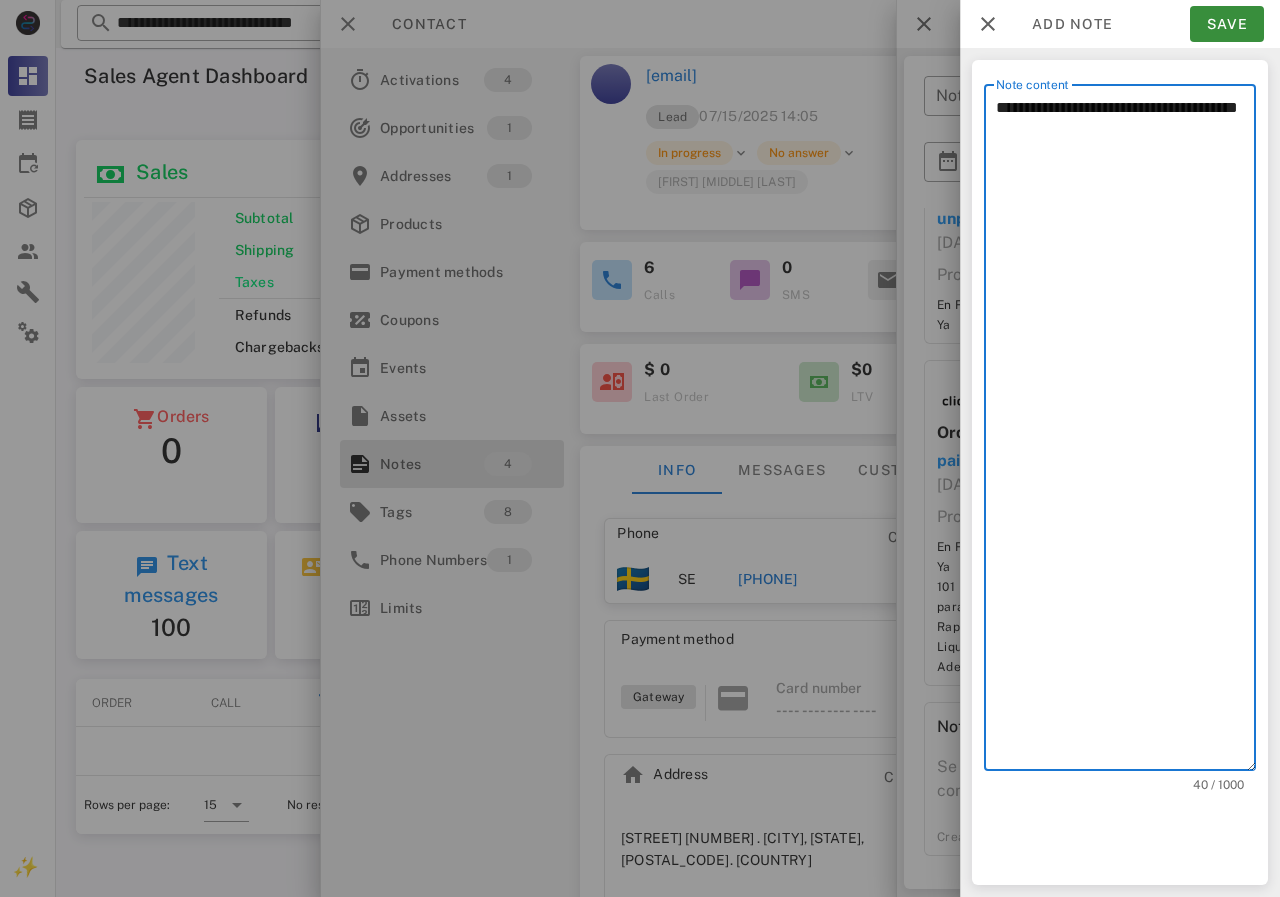 type on "**********" 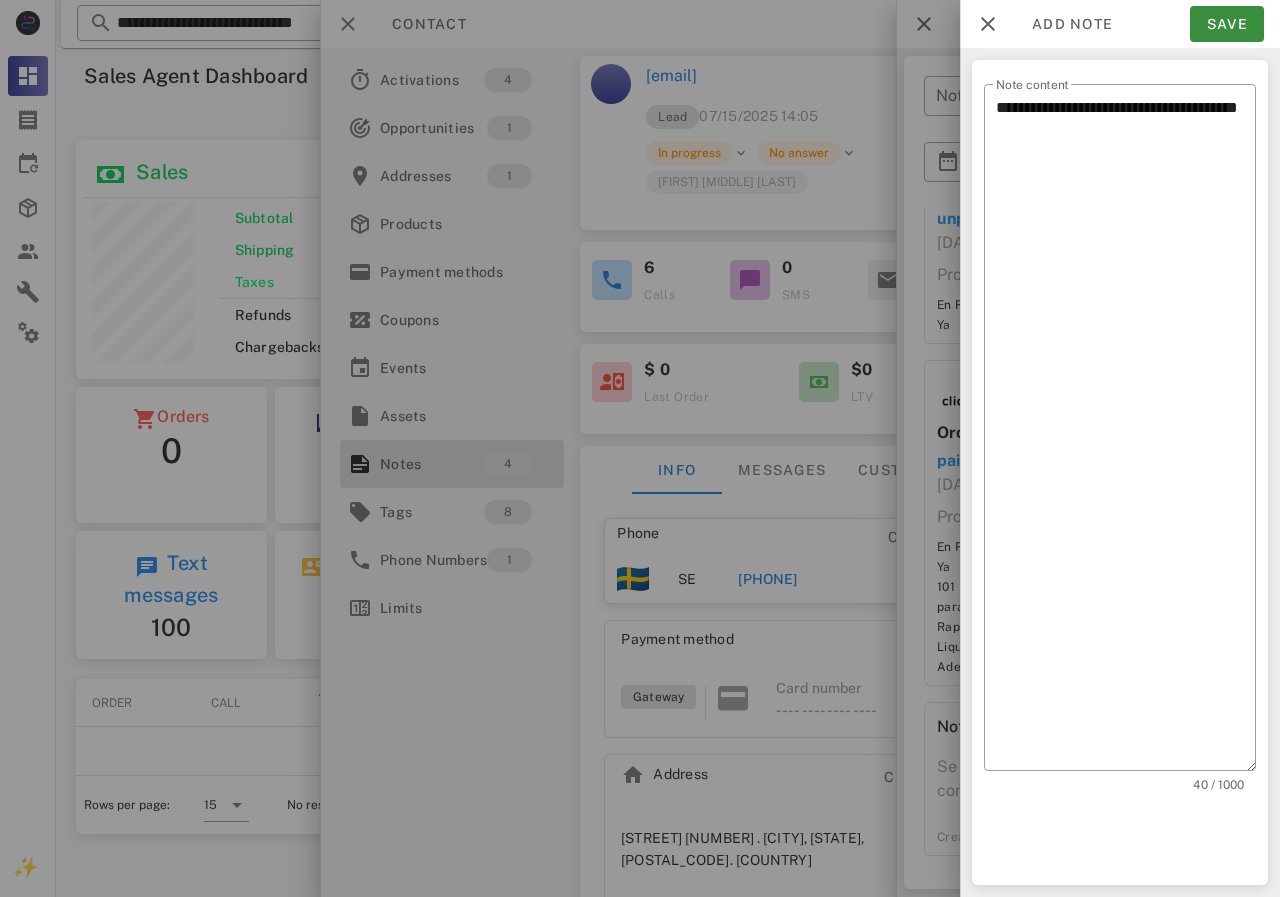 click at bounding box center [640, 448] 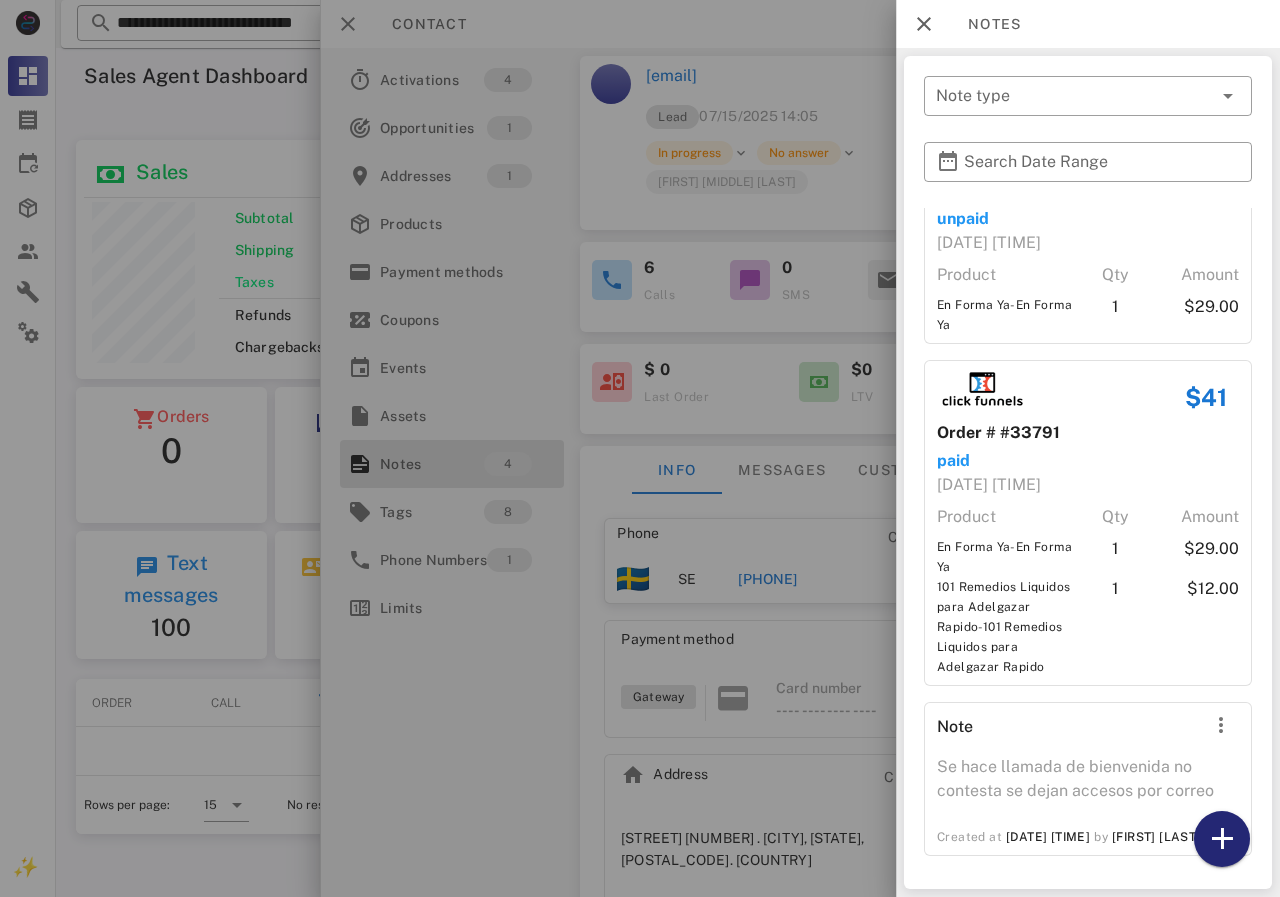 click at bounding box center [1222, 839] 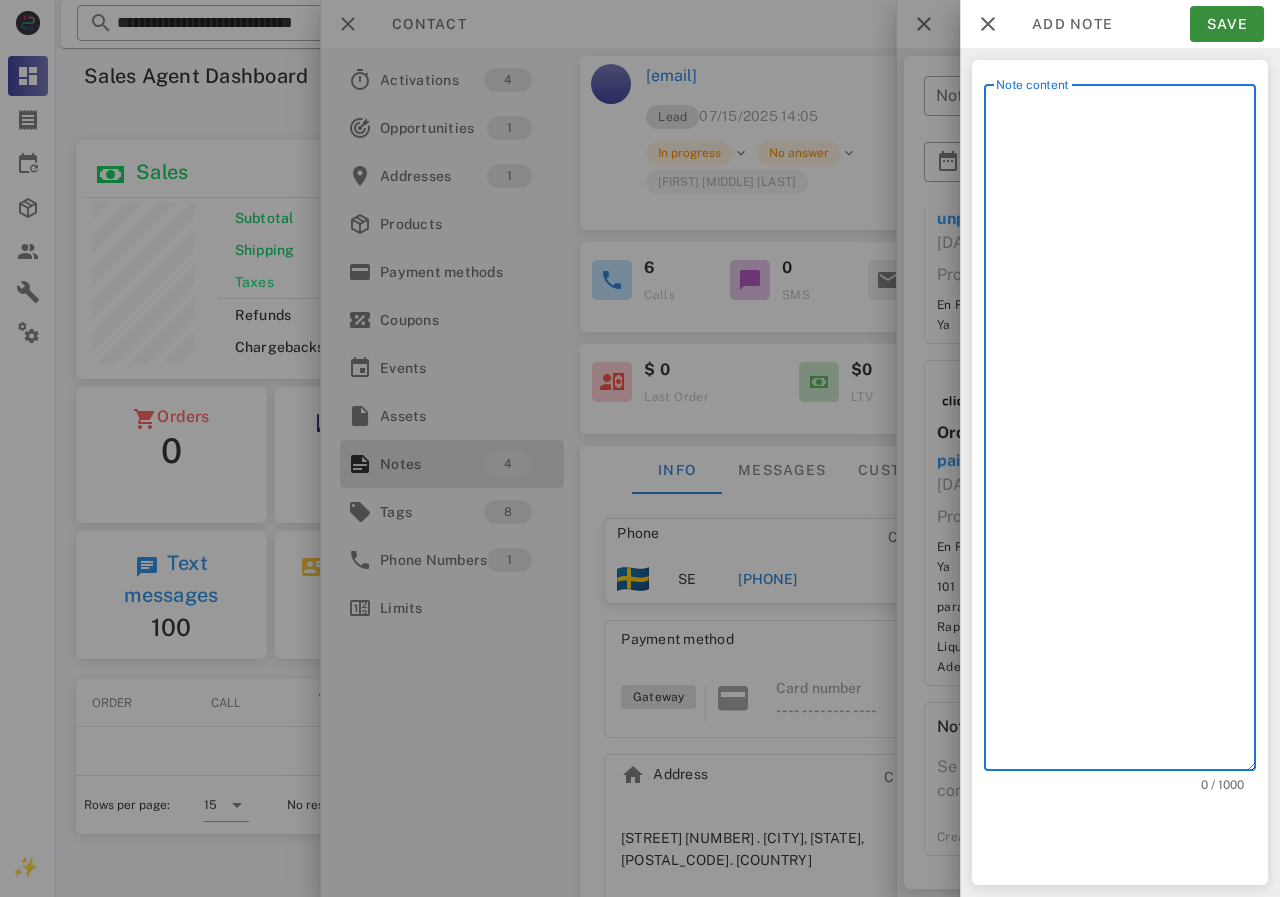 click on "Note content" at bounding box center [1126, 432] 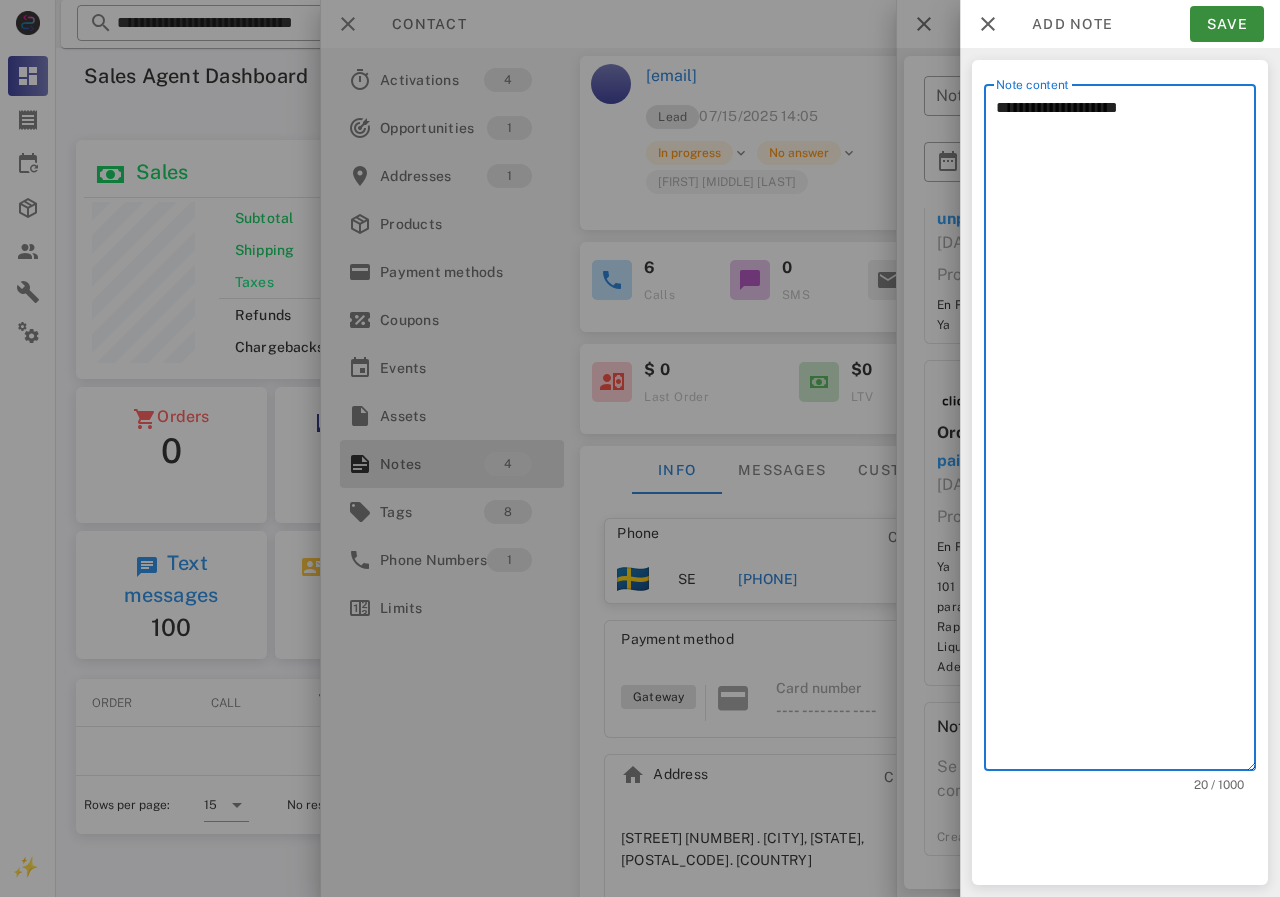 click on "**********" at bounding box center (1126, 432) 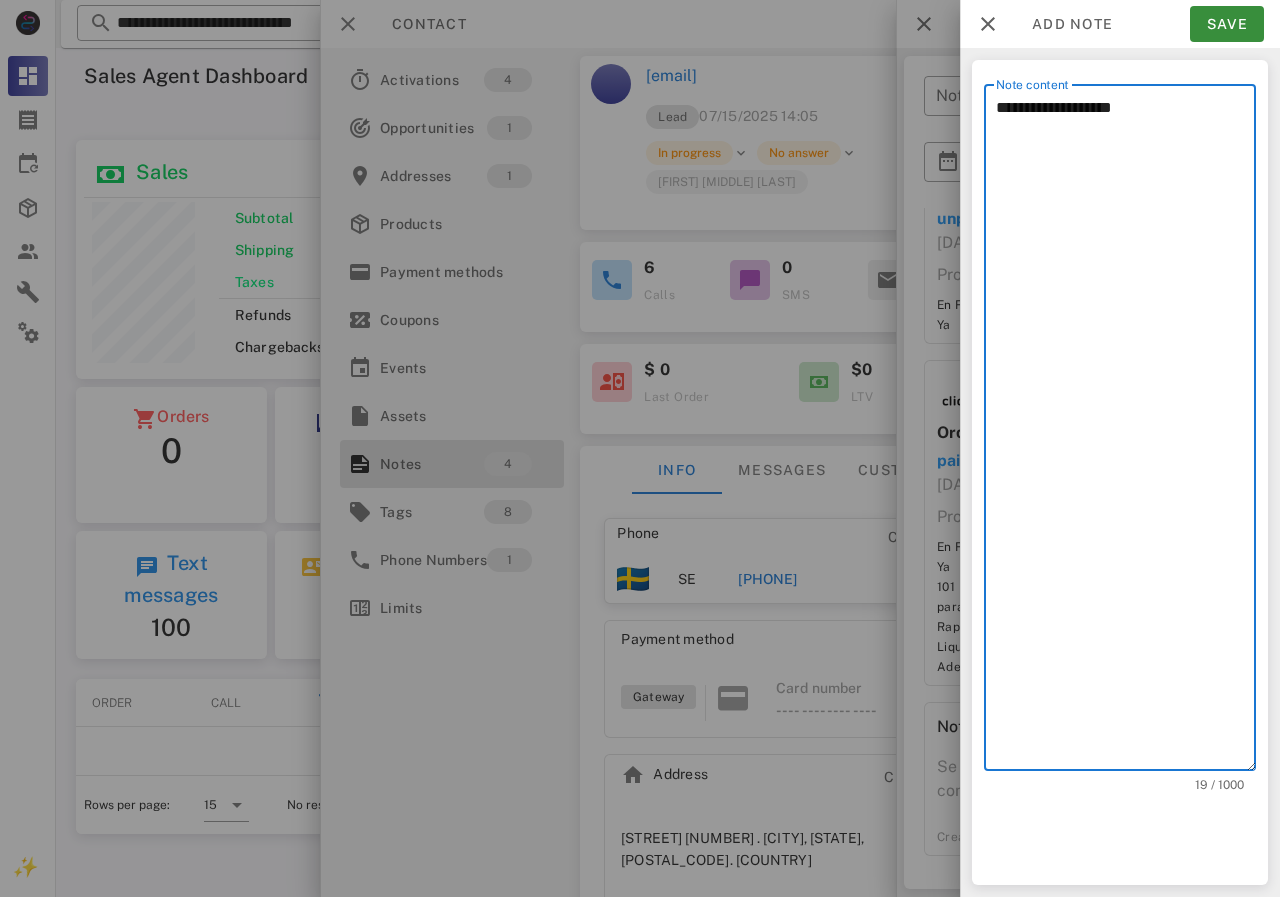 click on "**********" at bounding box center [1126, 432] 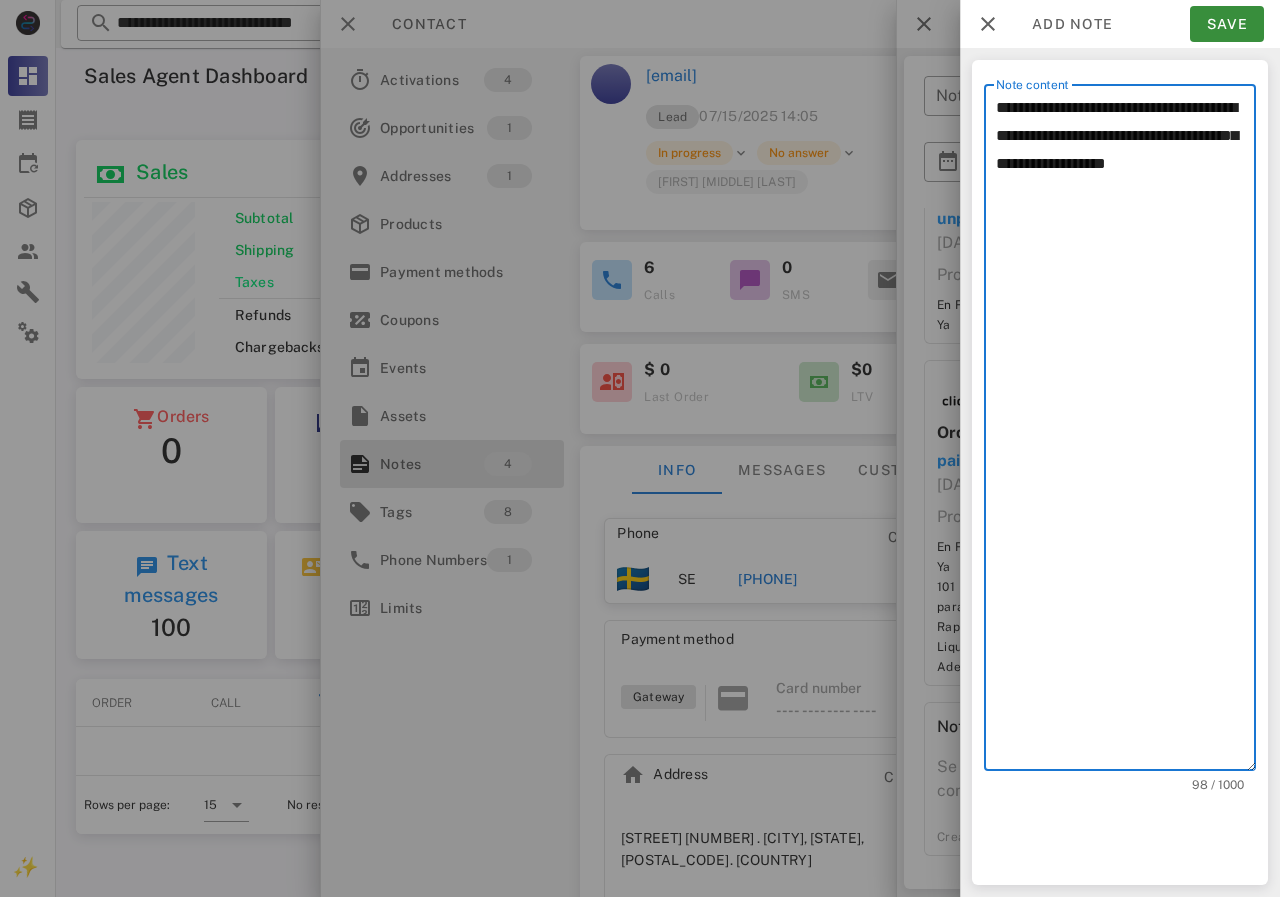 drag, startPoint x: 1170, startPoint y: 175, endPoint x: 1055, endPoint y: 271, distance: 149.8032 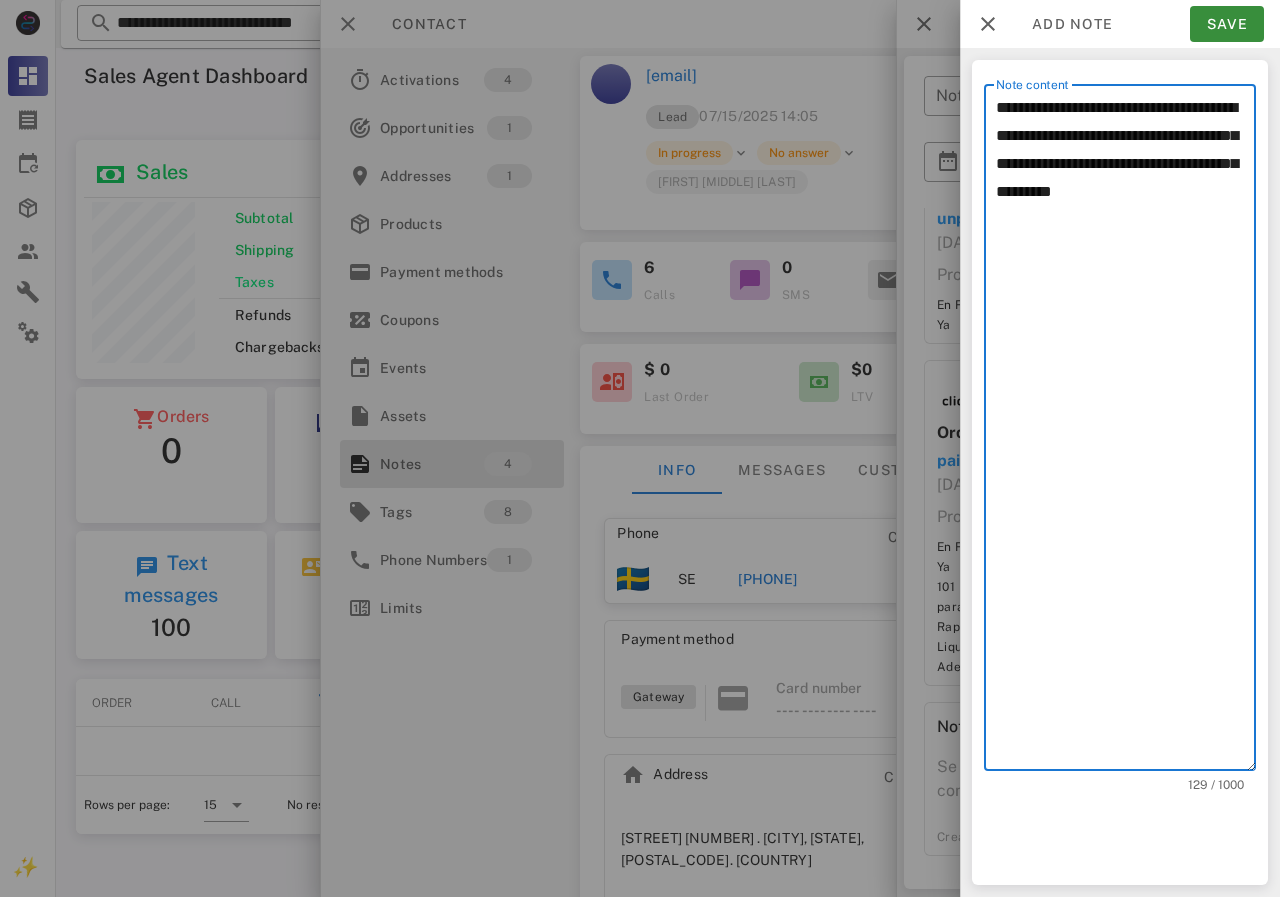 type on "**********" 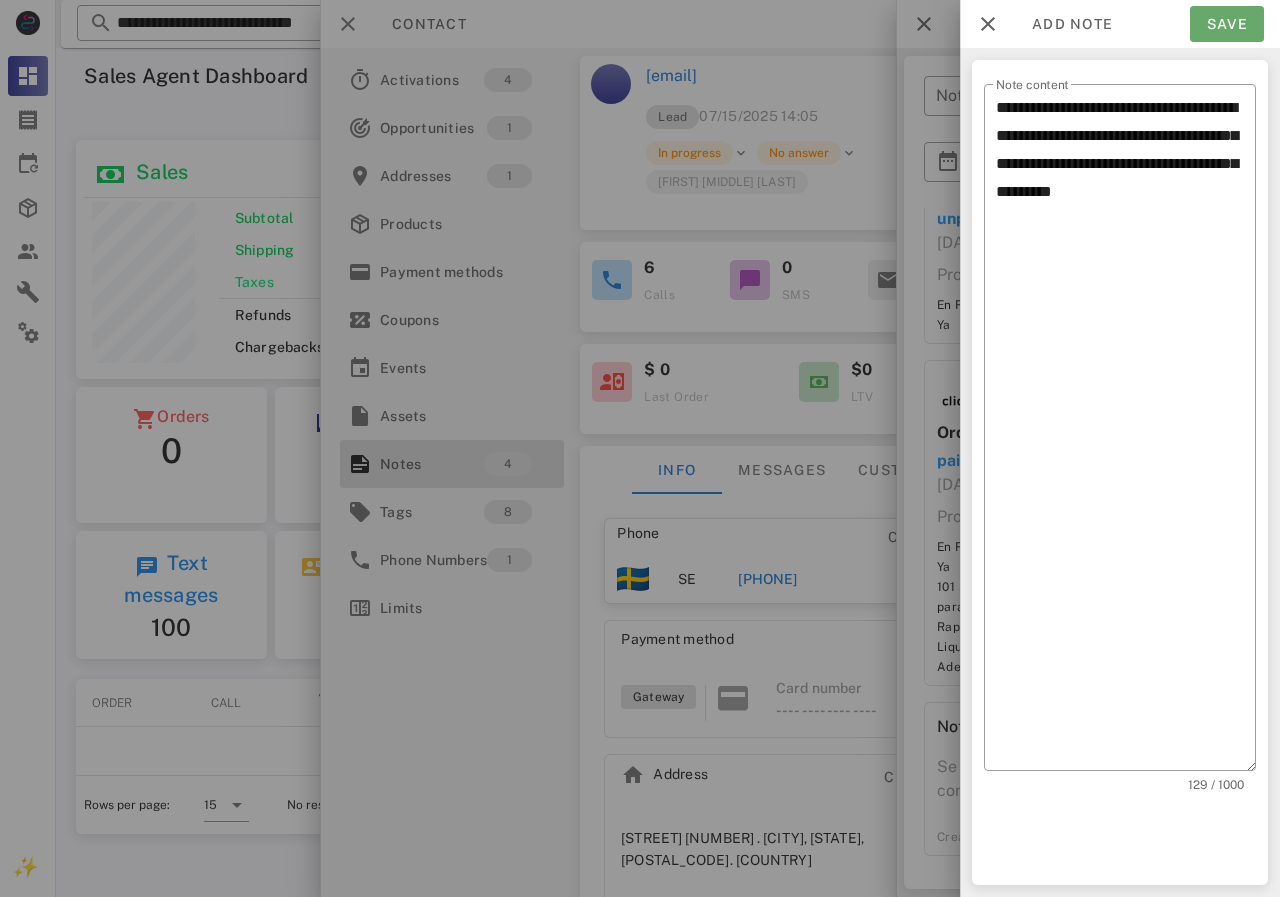 click on "Save" at bounding box center [1227, 24] 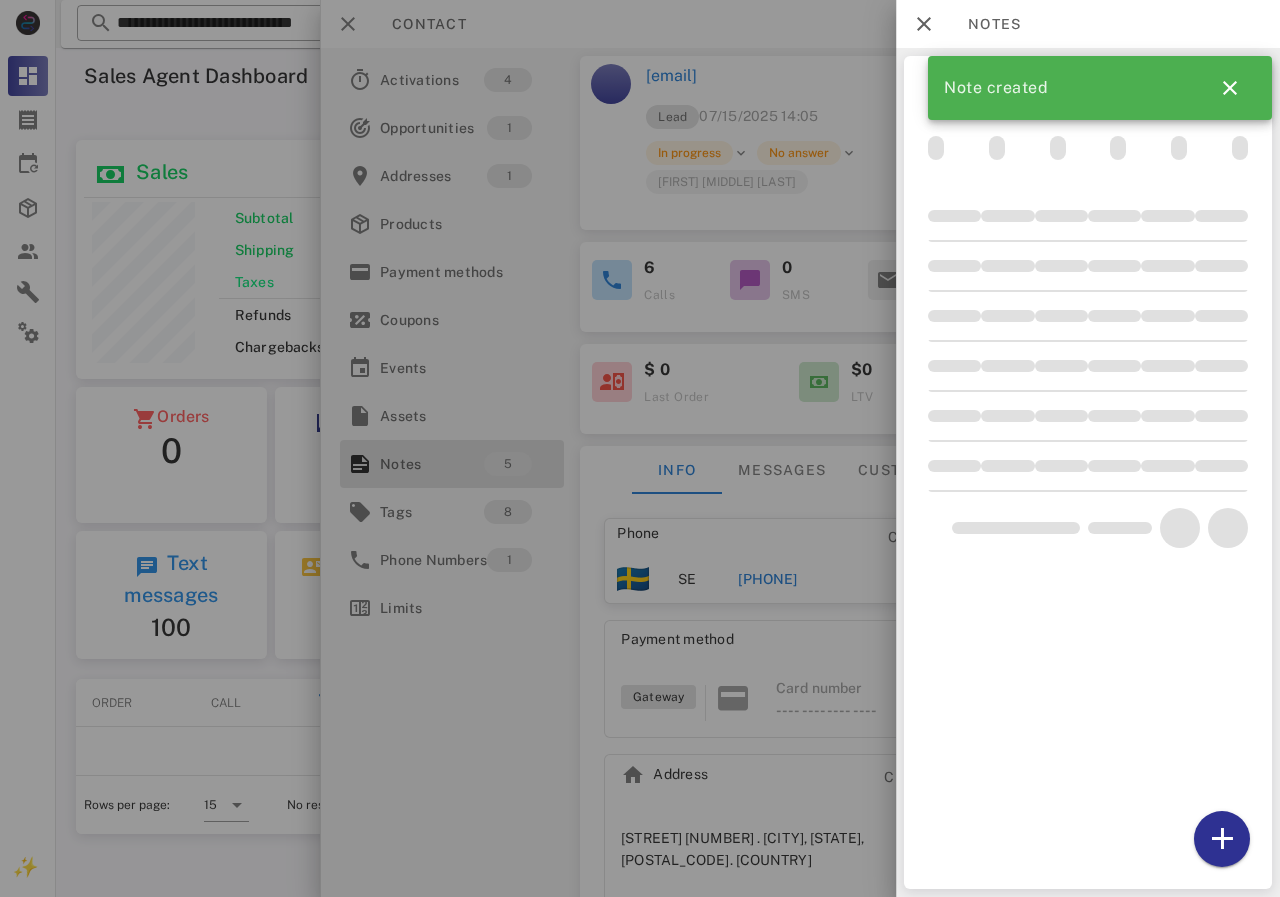 click at bounding box center (640, 448) 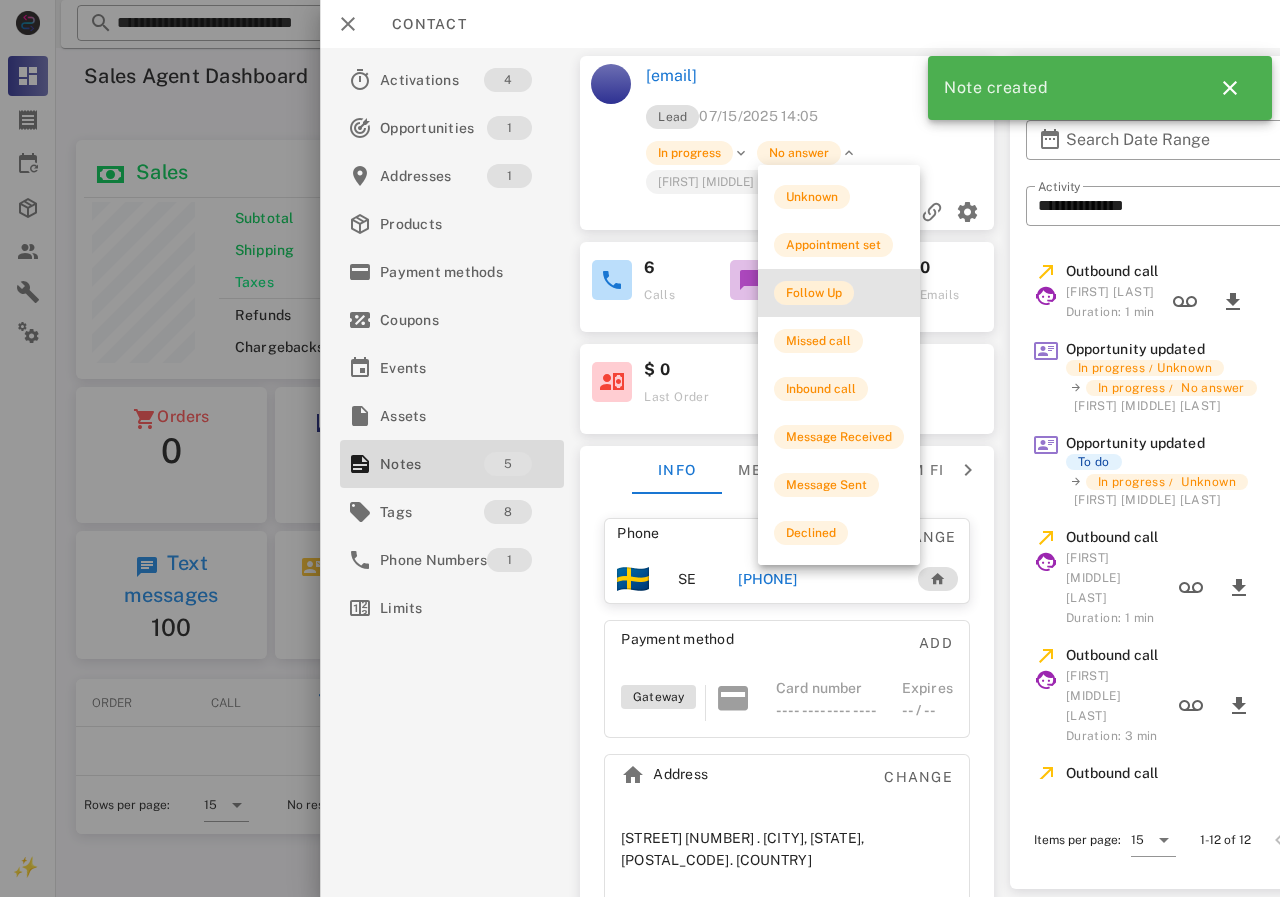 click on "Follow Up" at bounding box center [814, 293] 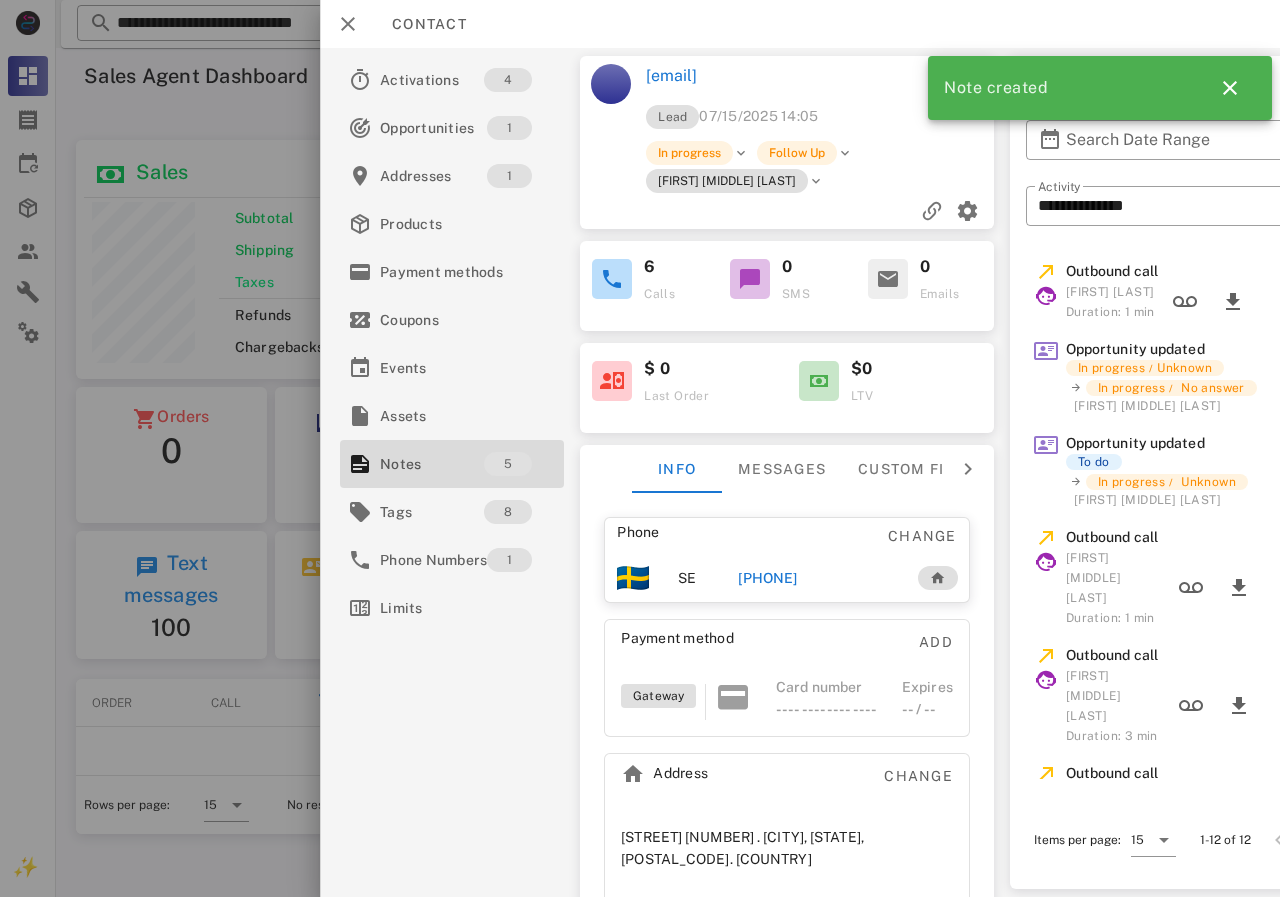 click at bounding box center [640, 448] 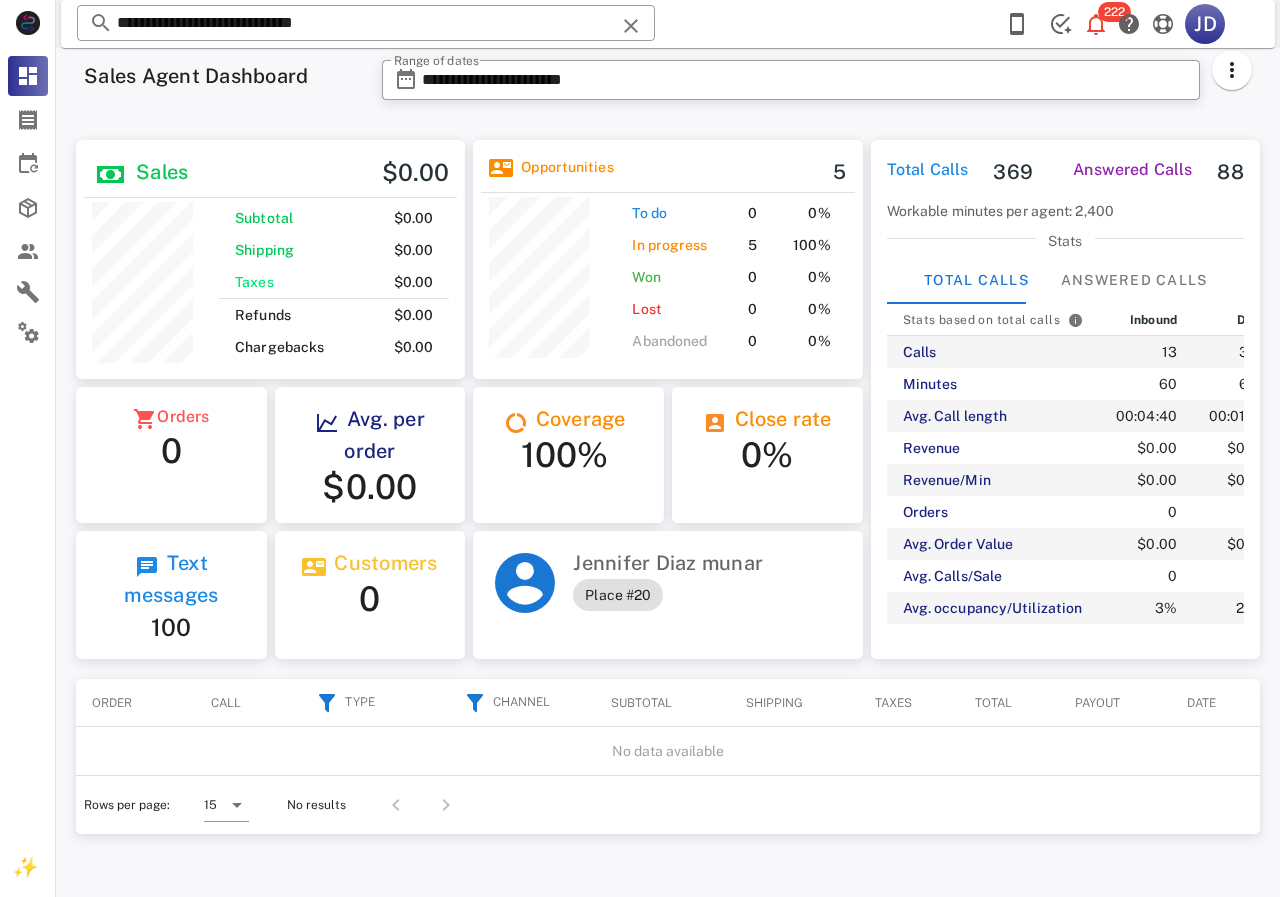 scroll, scrollTop: 240, scrollLeft: 385, axis: both 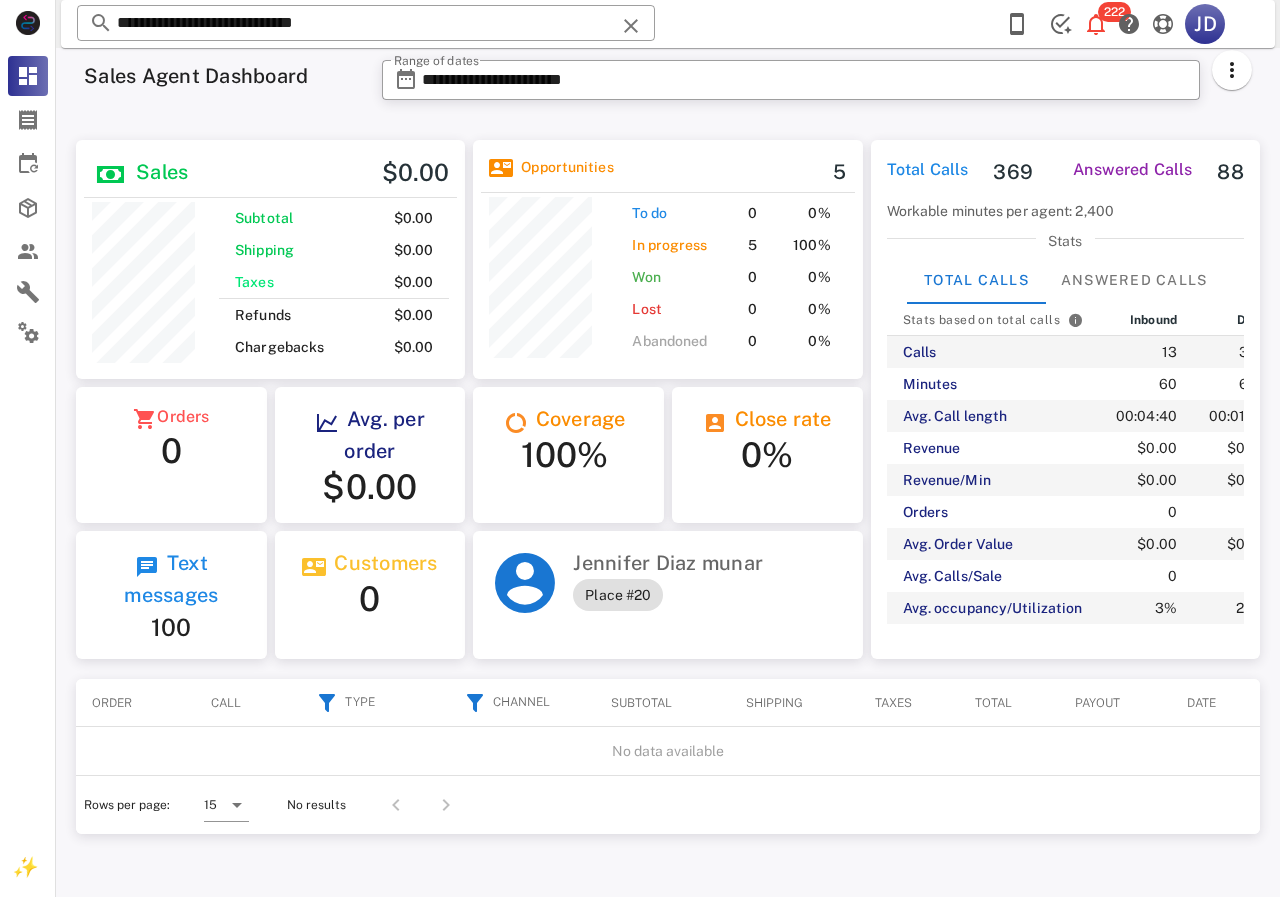 click on "**********" at bounding box center [668, 24] 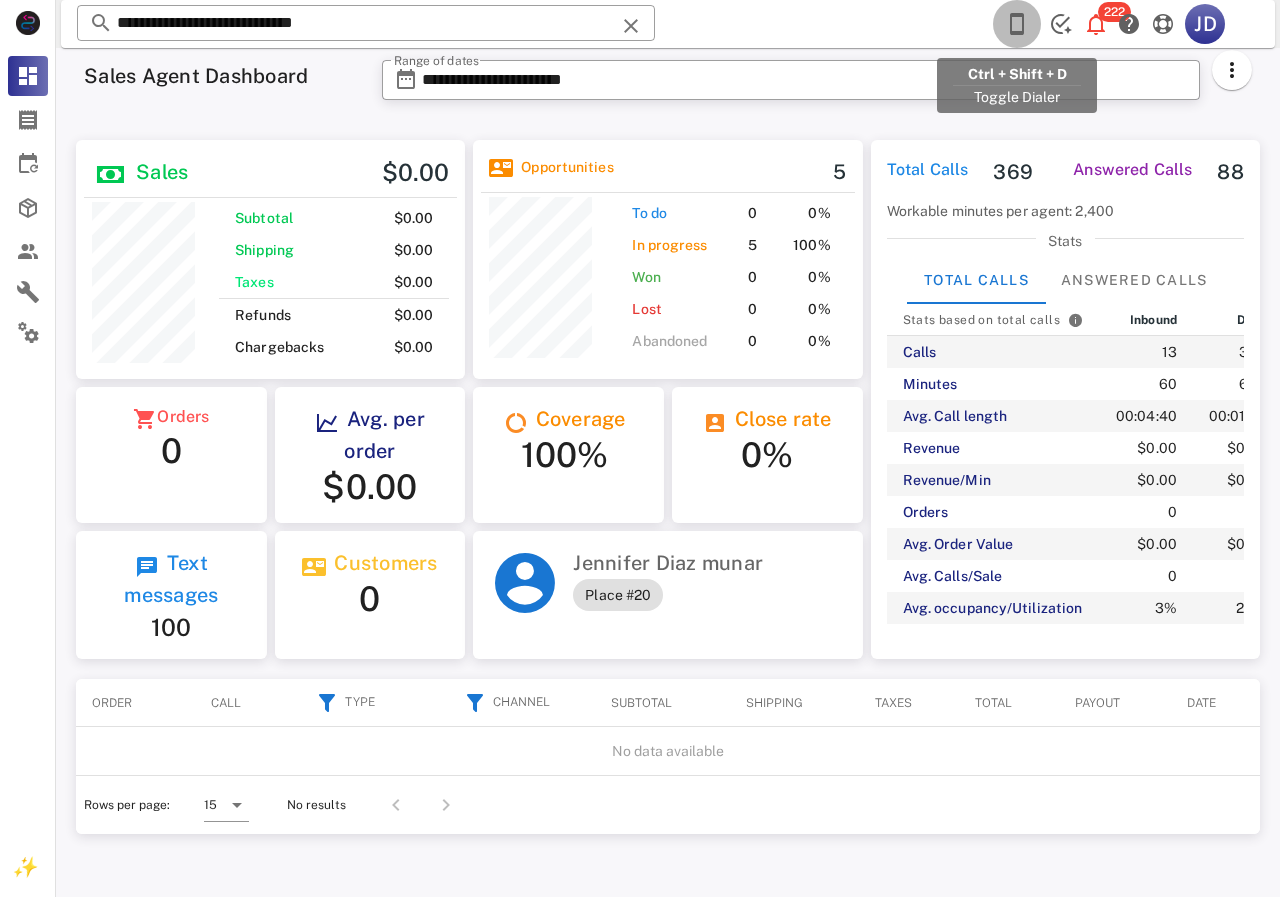 click at bounding box center [1017, 24] 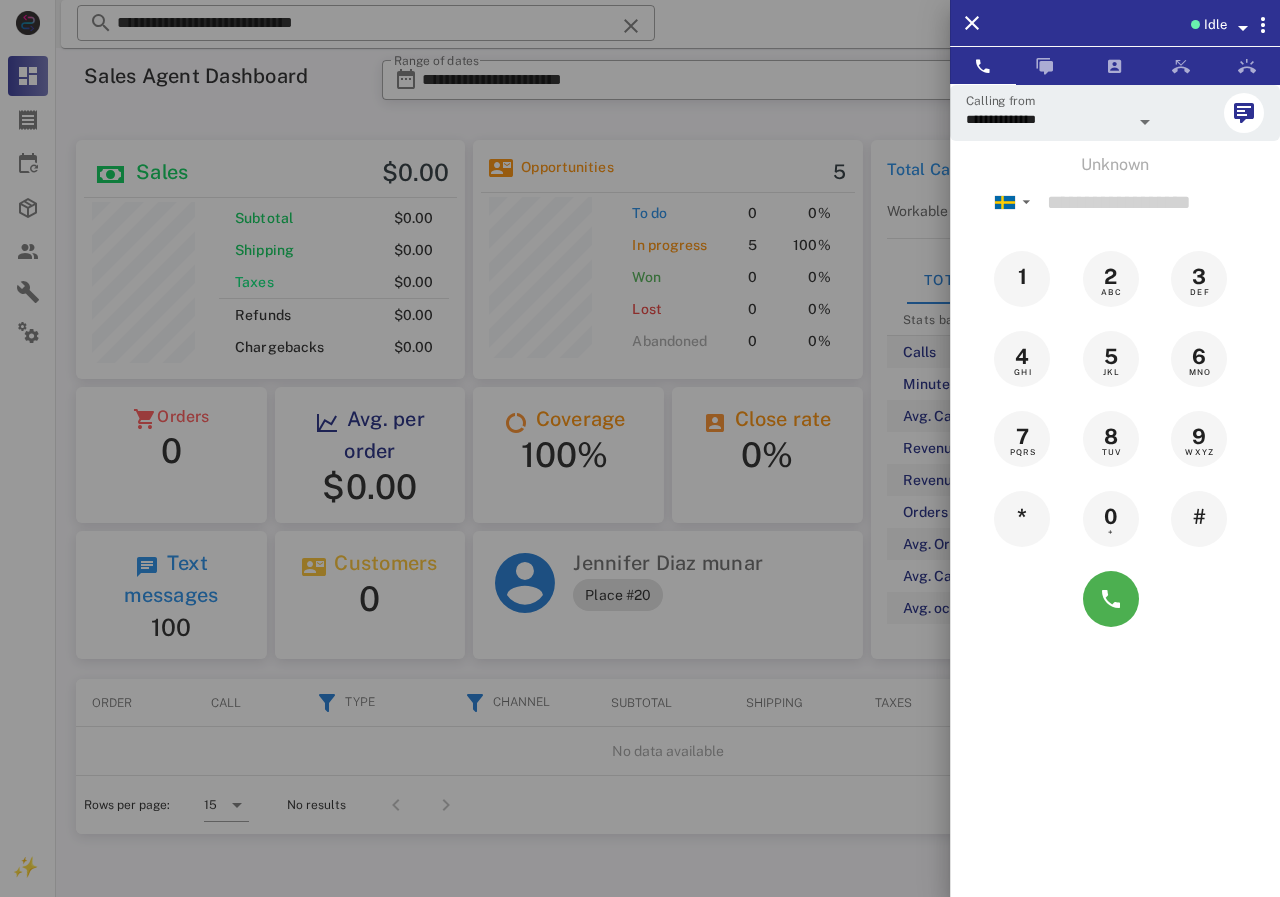 click at bounding box center (640, 448) 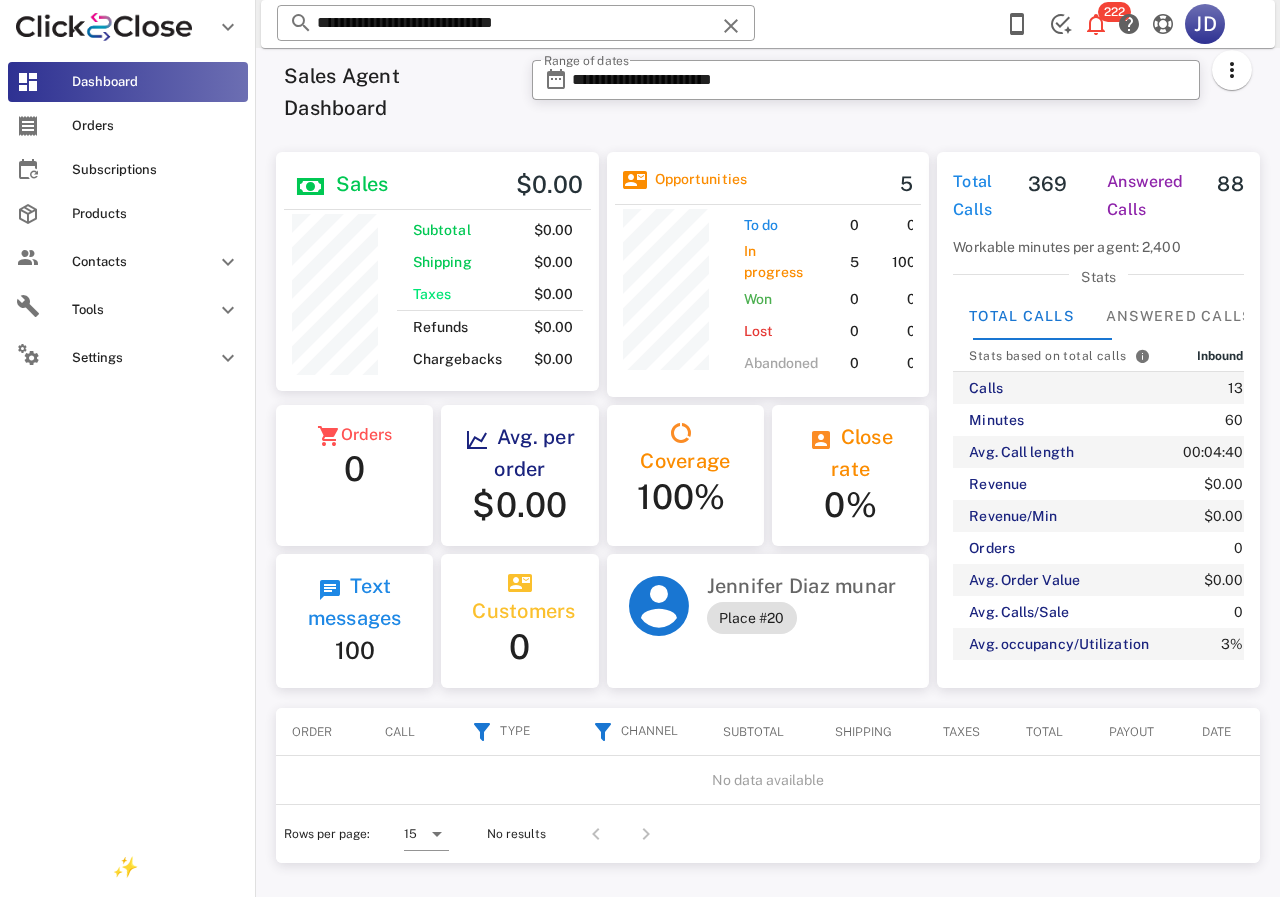 scroll, scrollTop: 250, scrollLeft: 320, axis: both 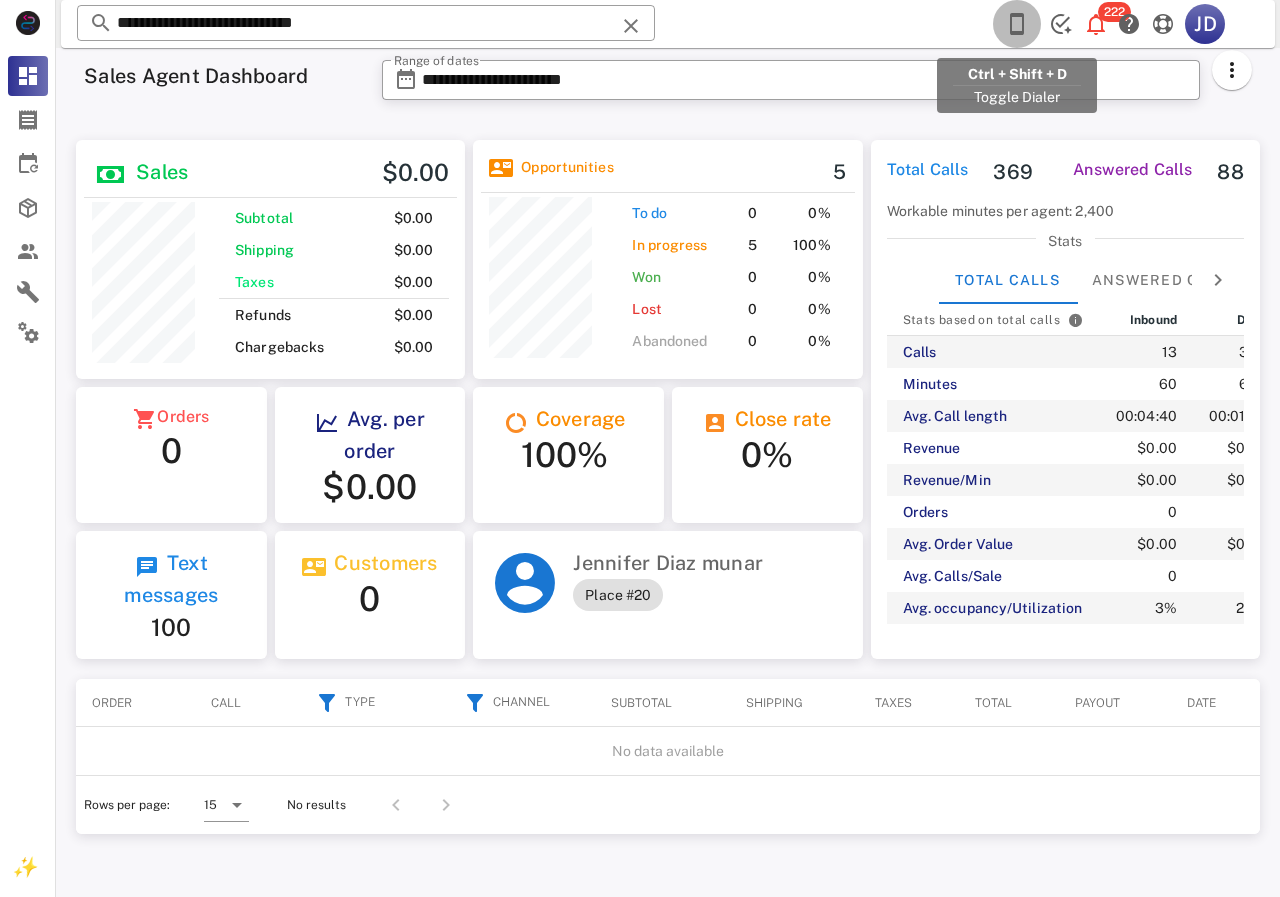 click at bounding box center [1017, 24] 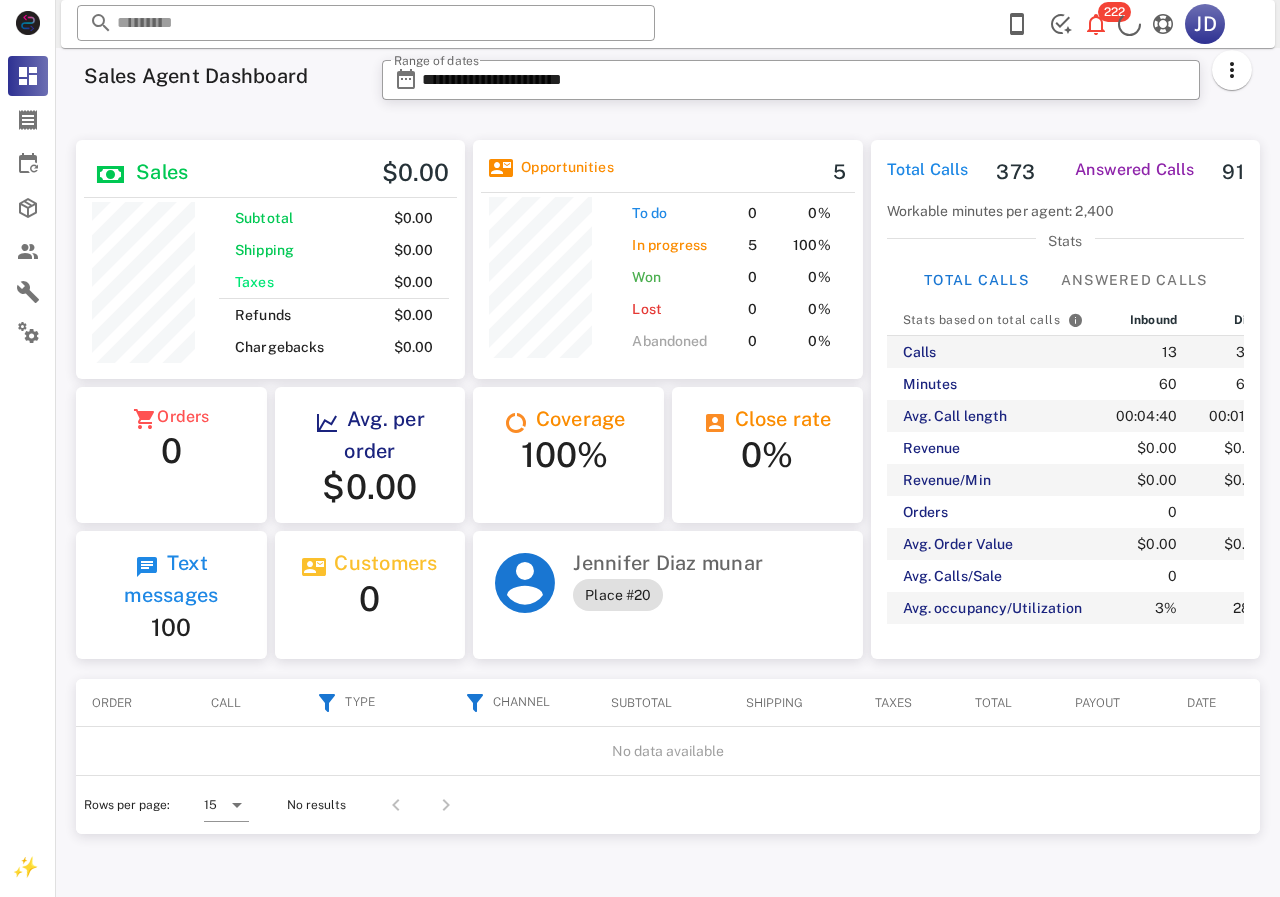 scroll, scrollTop: 0, scrollLeft: 0, axis: both 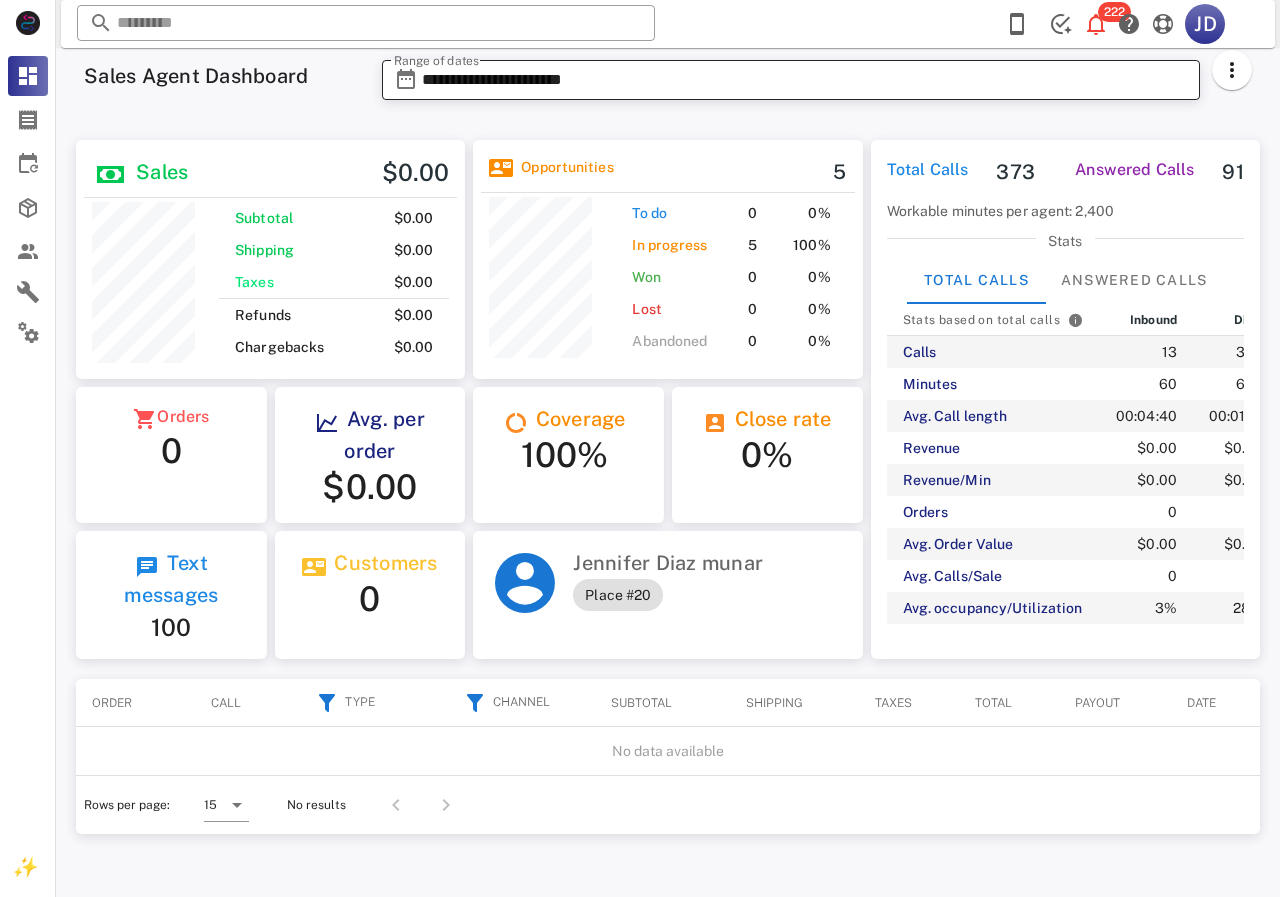 click on "**********" at bounding box center (805, 80) 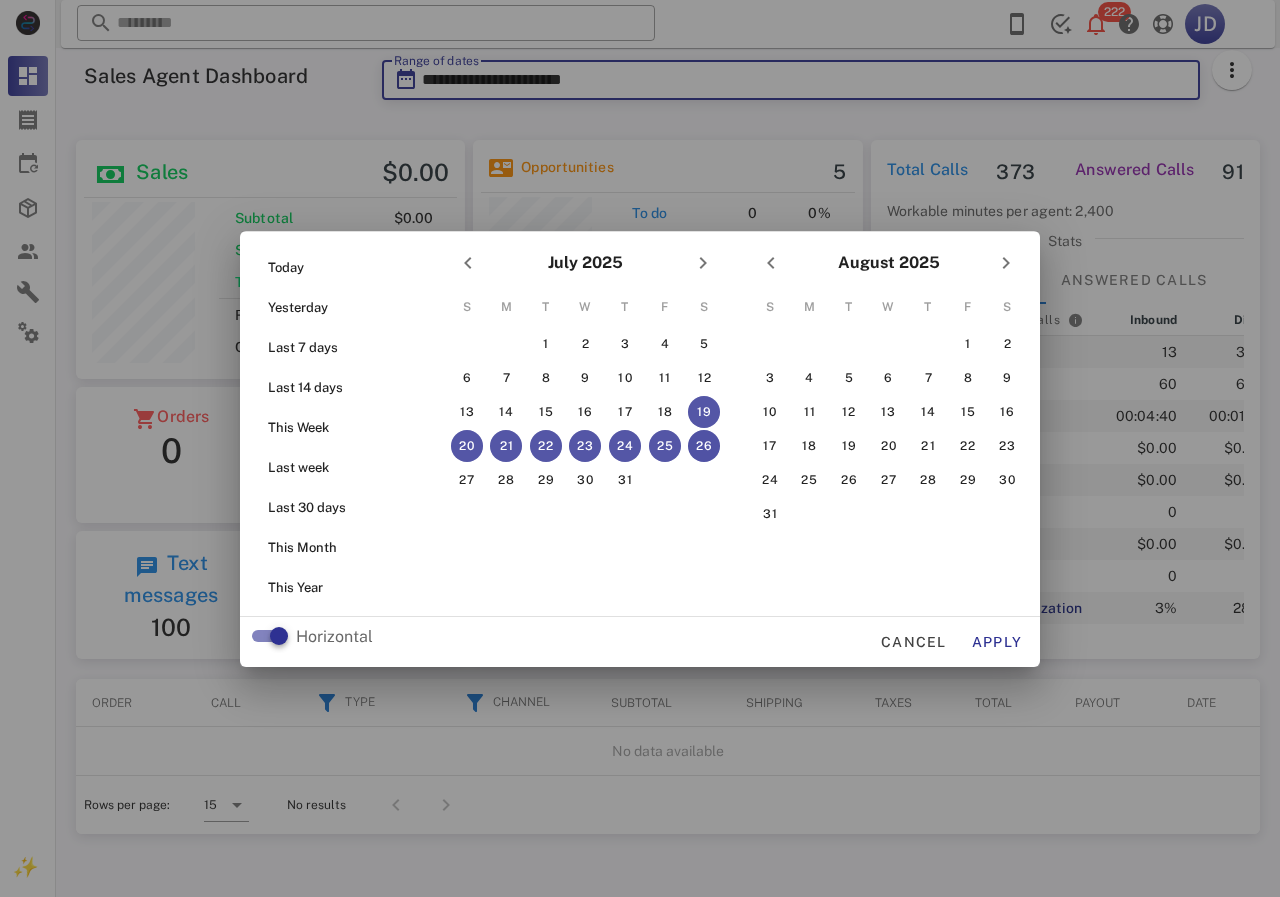click on "26" at bounding box center [704, 446] 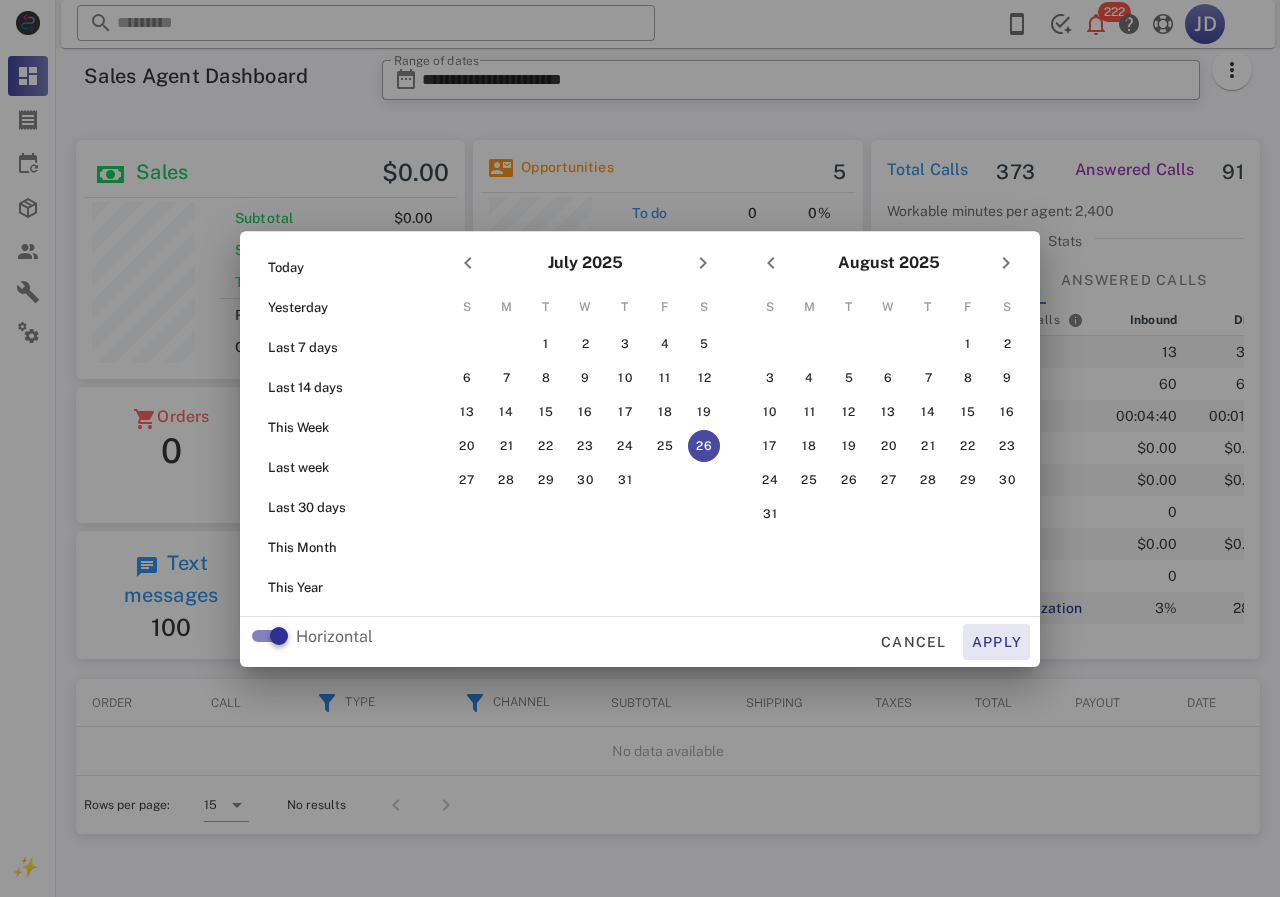 click on "Apply" at bounding box center (997, 642) 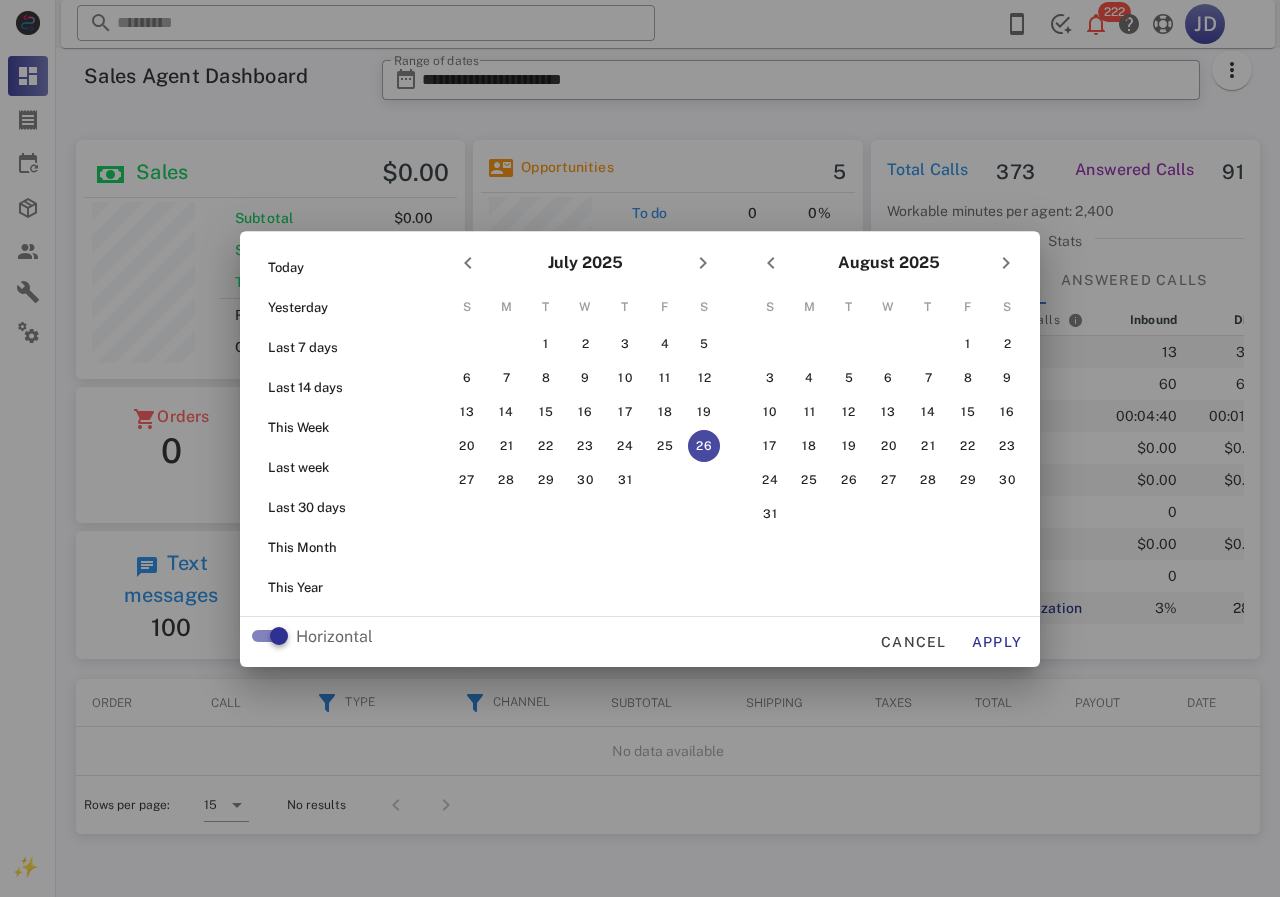 type on "**********" 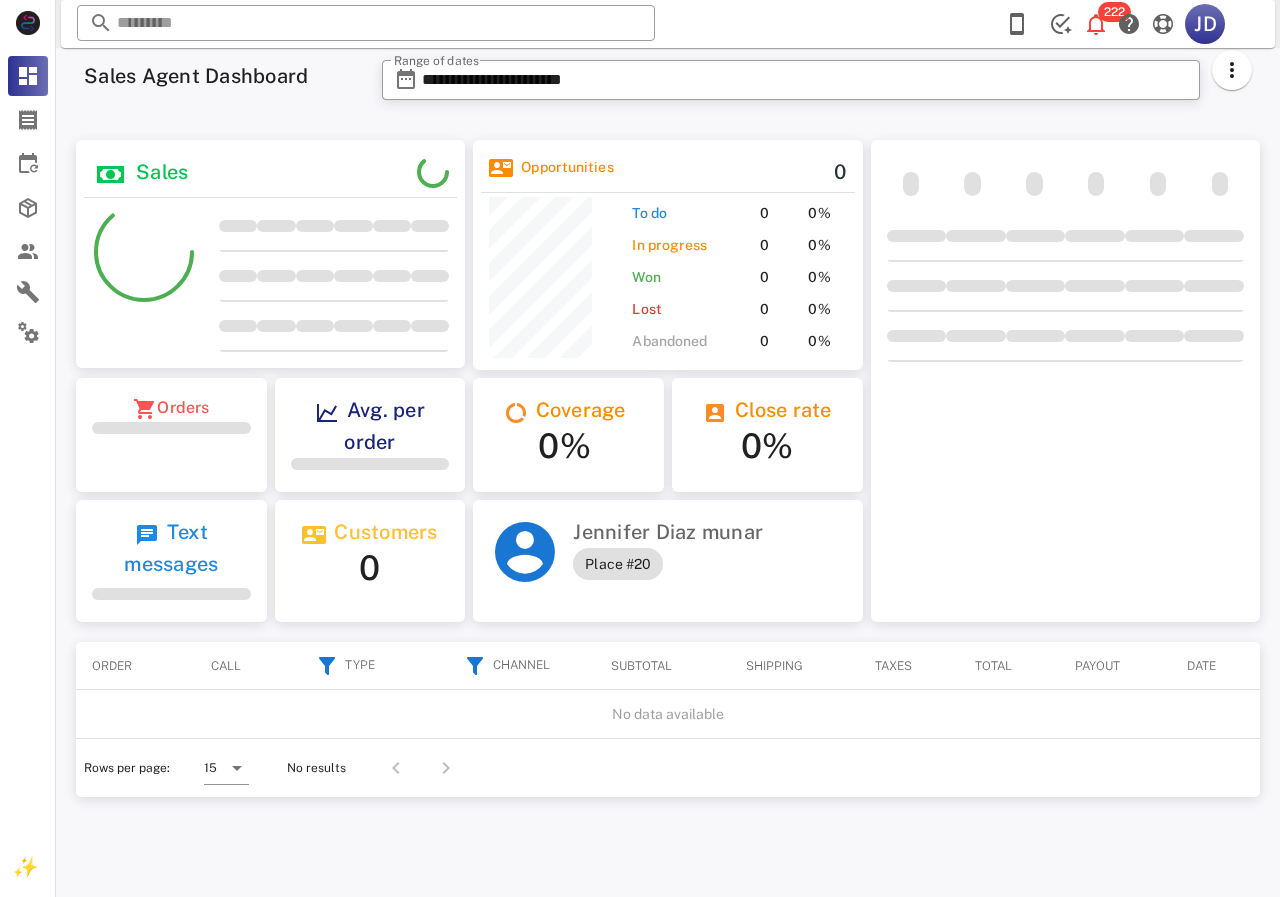 scroll, scrollTop: 999770, scrollLeft: 999611, axis: both 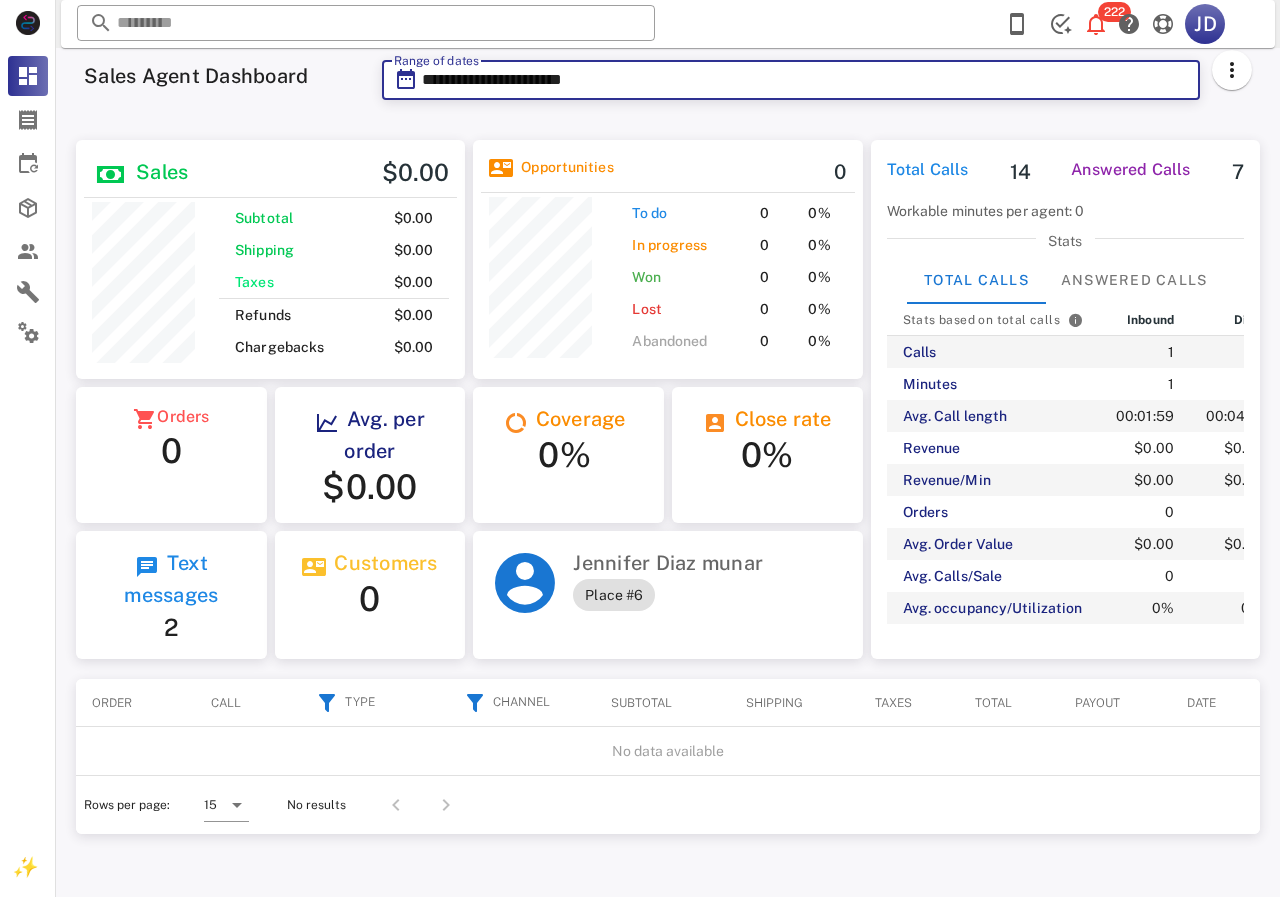 click on "**********" at bounding box center (805, 80) 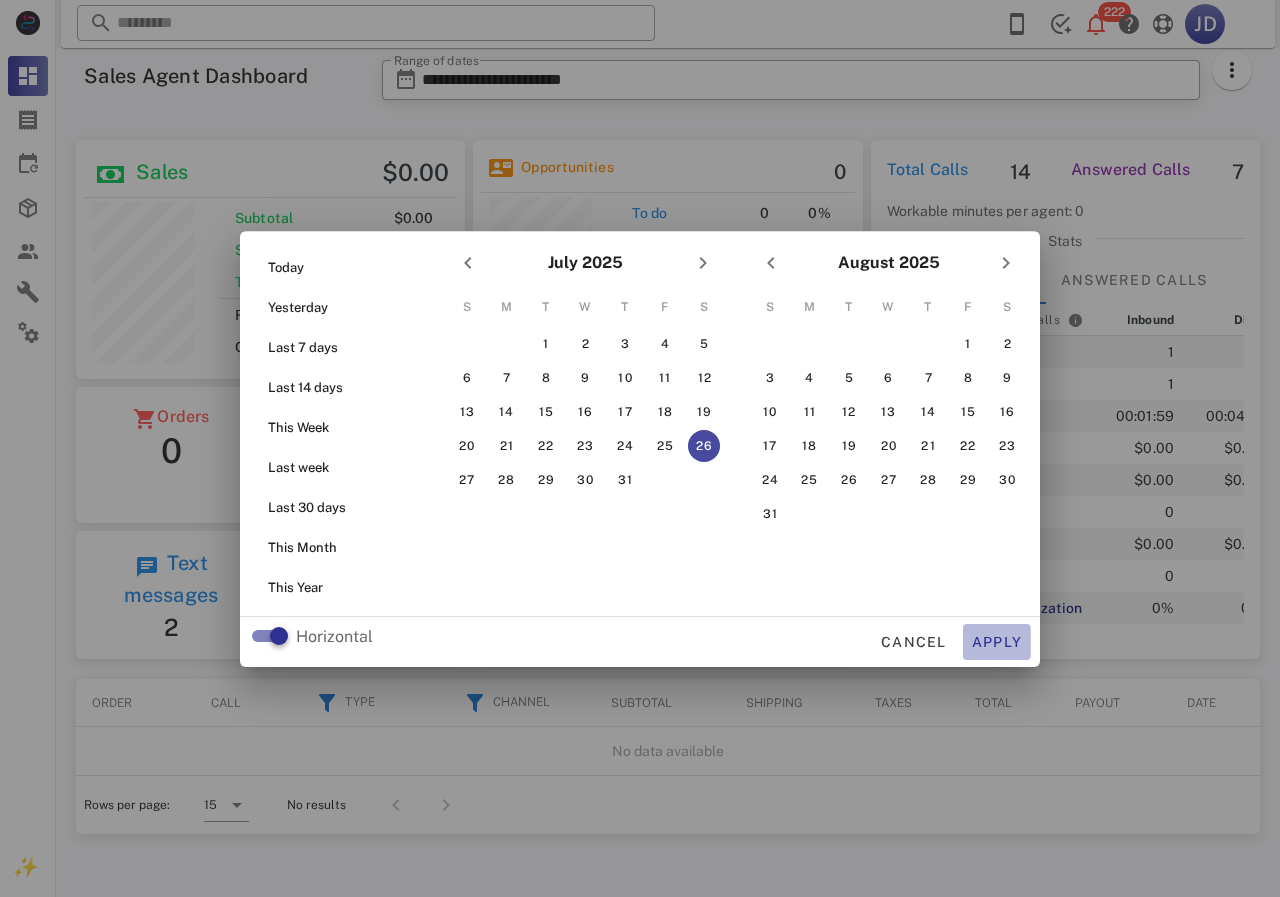click on "Apply" at bounding box center [997, 642] 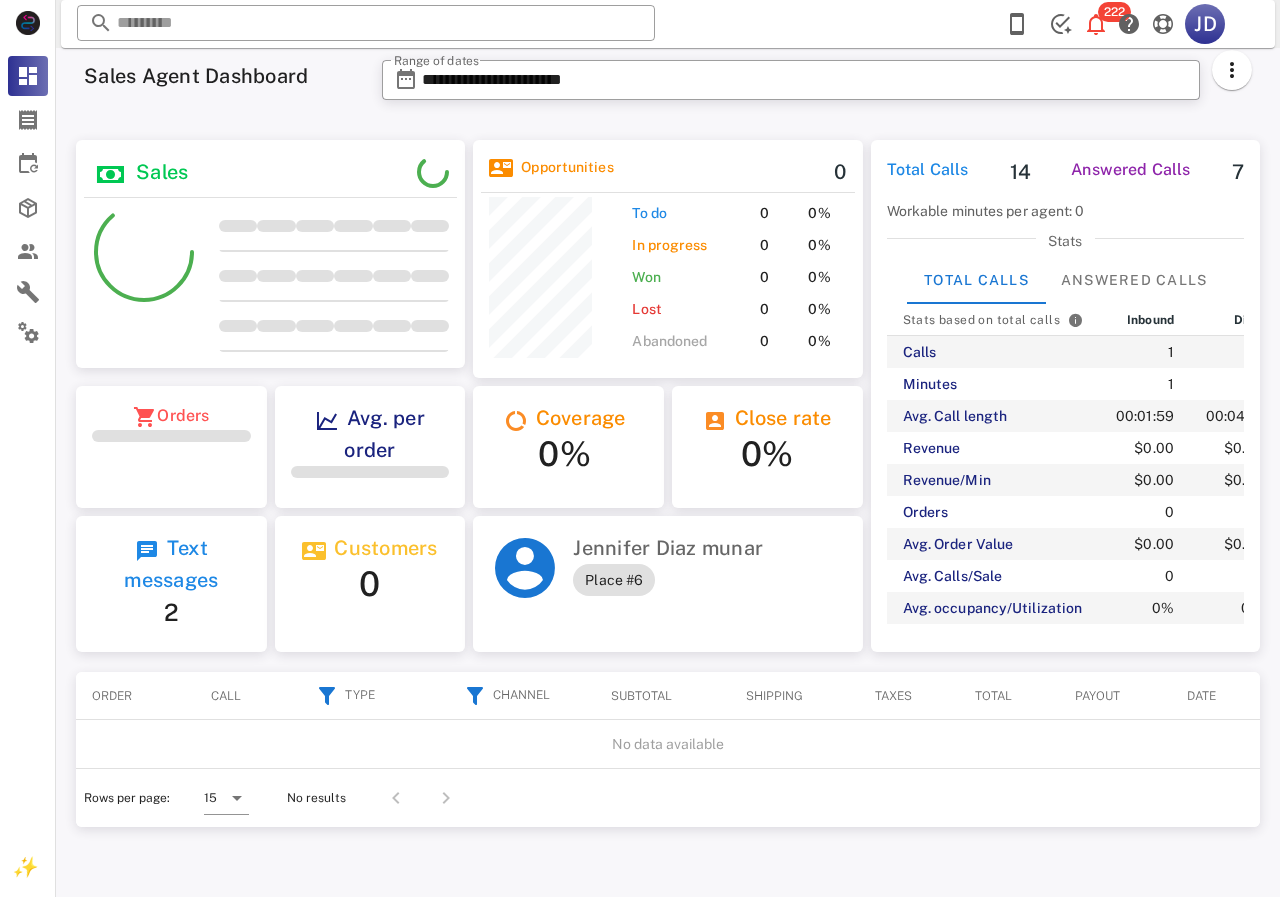 scroll, scrollTop: 999755, scrollLeft: 999611, axis: both 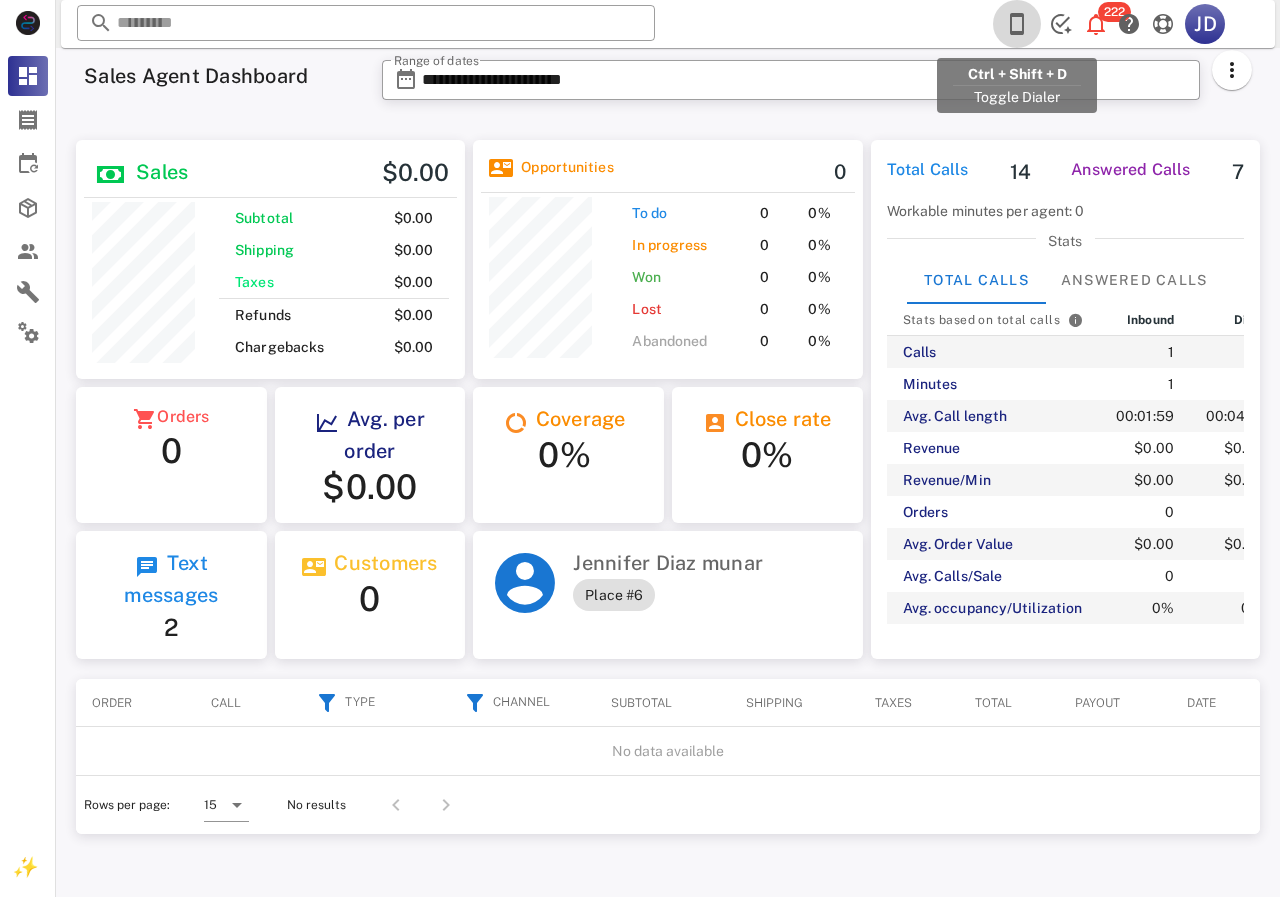 click at bounding box center (1017, 24) 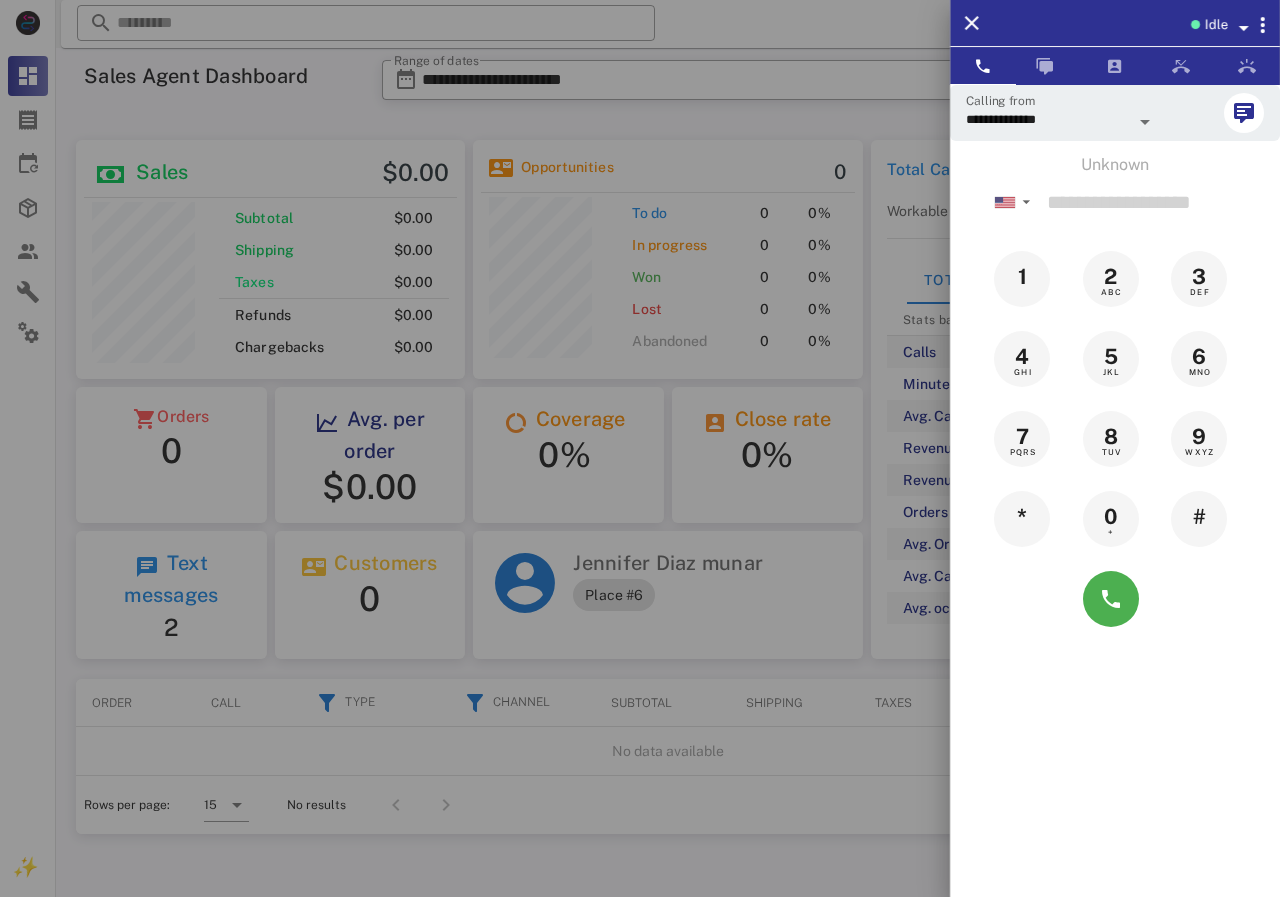 click at bounding box center [1195, 24] 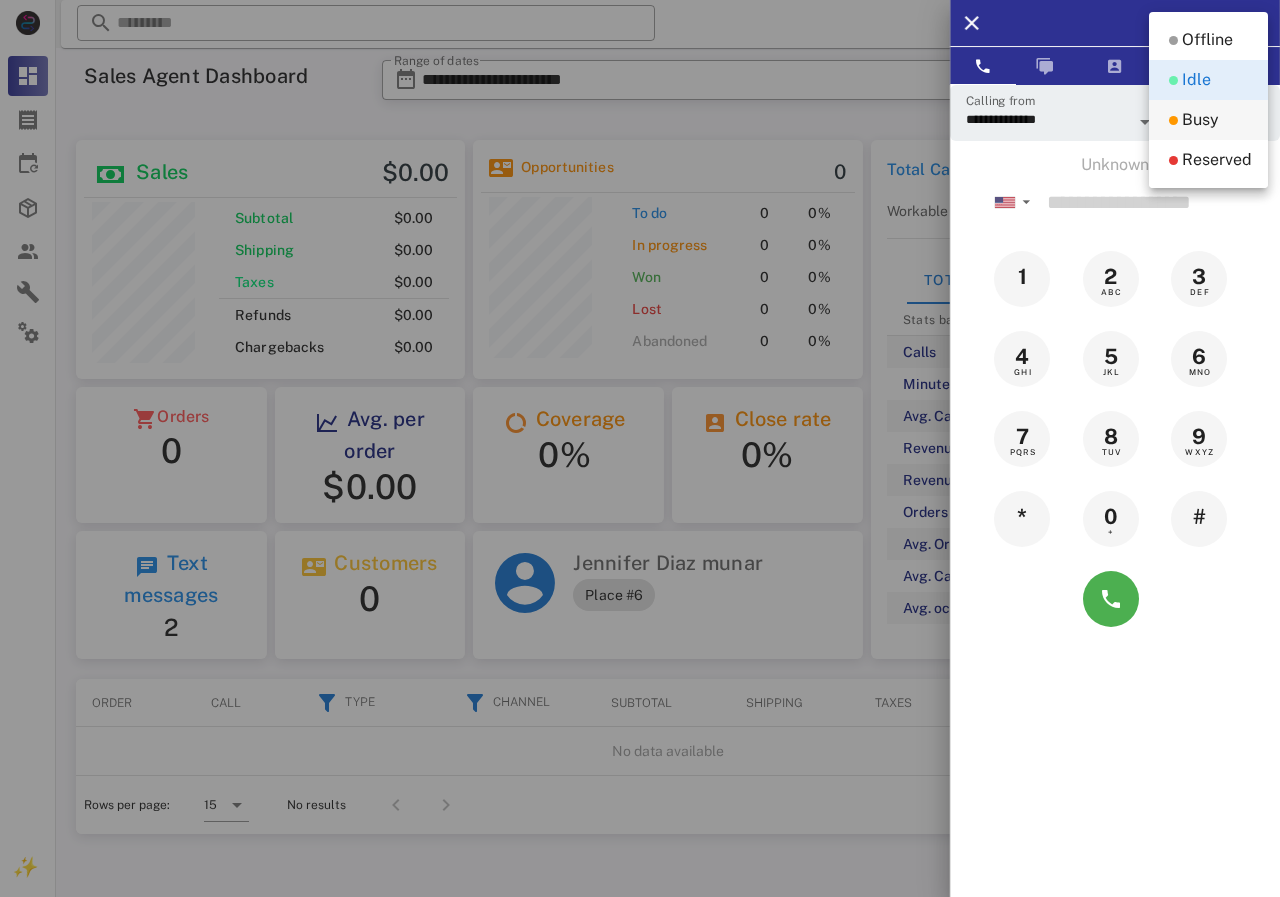 click on "Busy" at bounding box center [1200, 120] 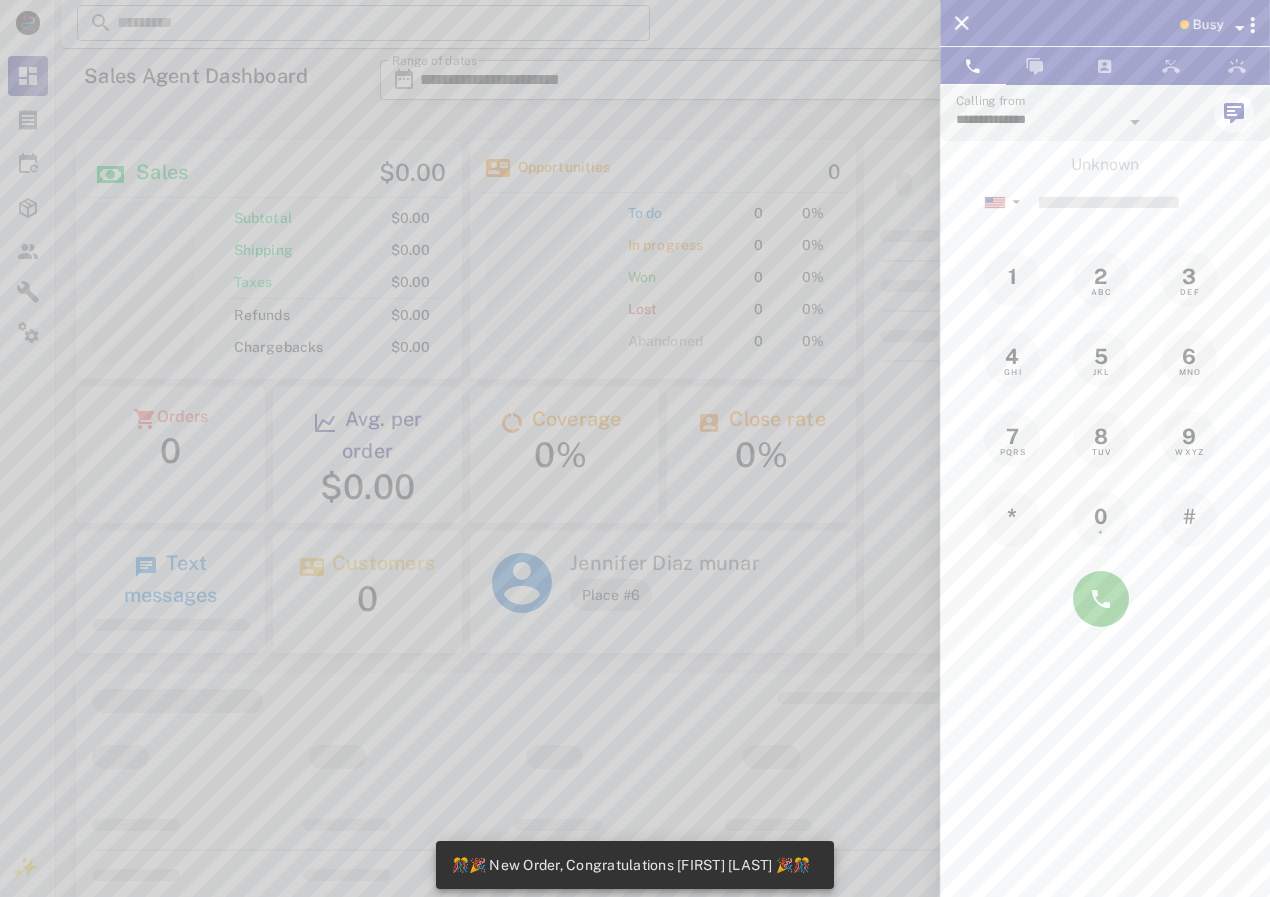 scroll, scrollTop: 999761, scrollLeft: 999614, axis: both 